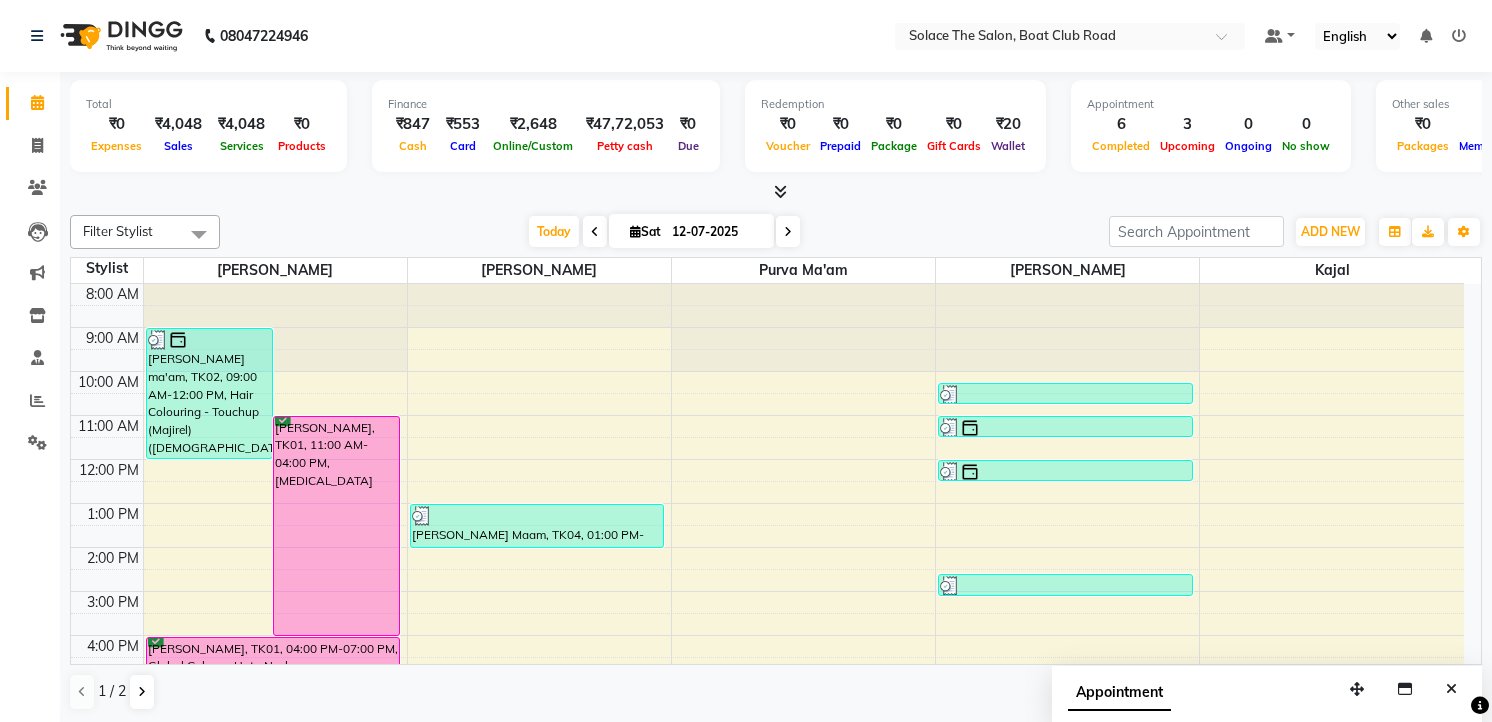 scroll, scrollTop: 1, scrollLeft: 0, axis: vertical 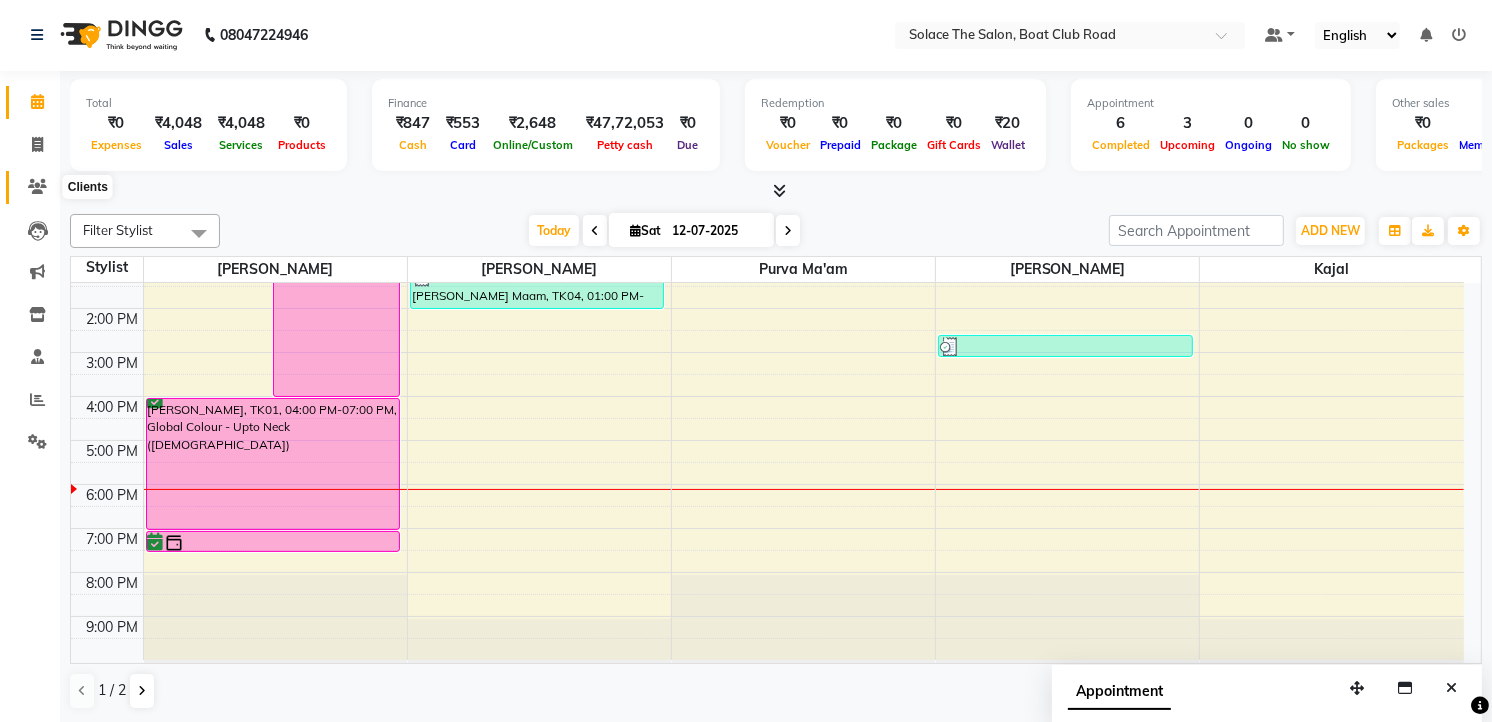 click 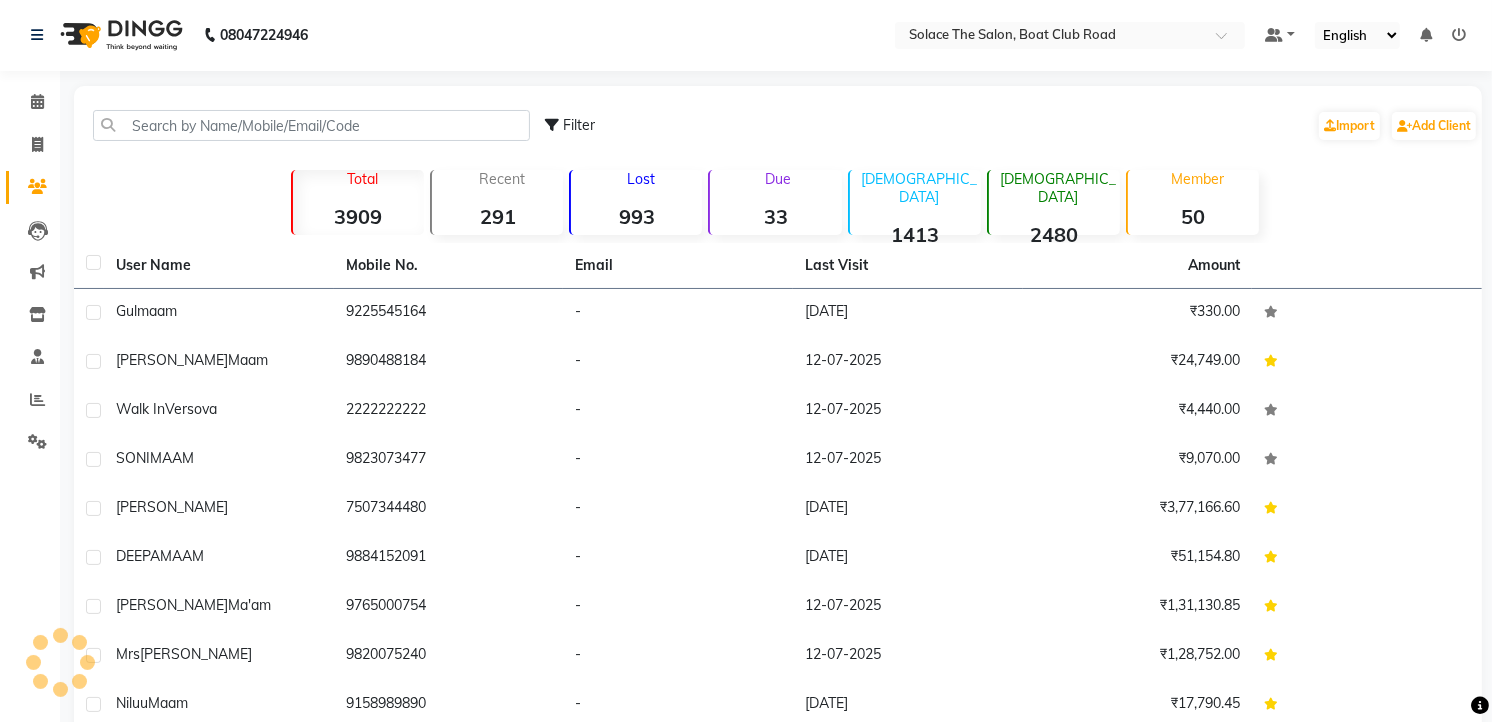 scroll, scrollTop: 0, scrollLeft: 0, axis: both 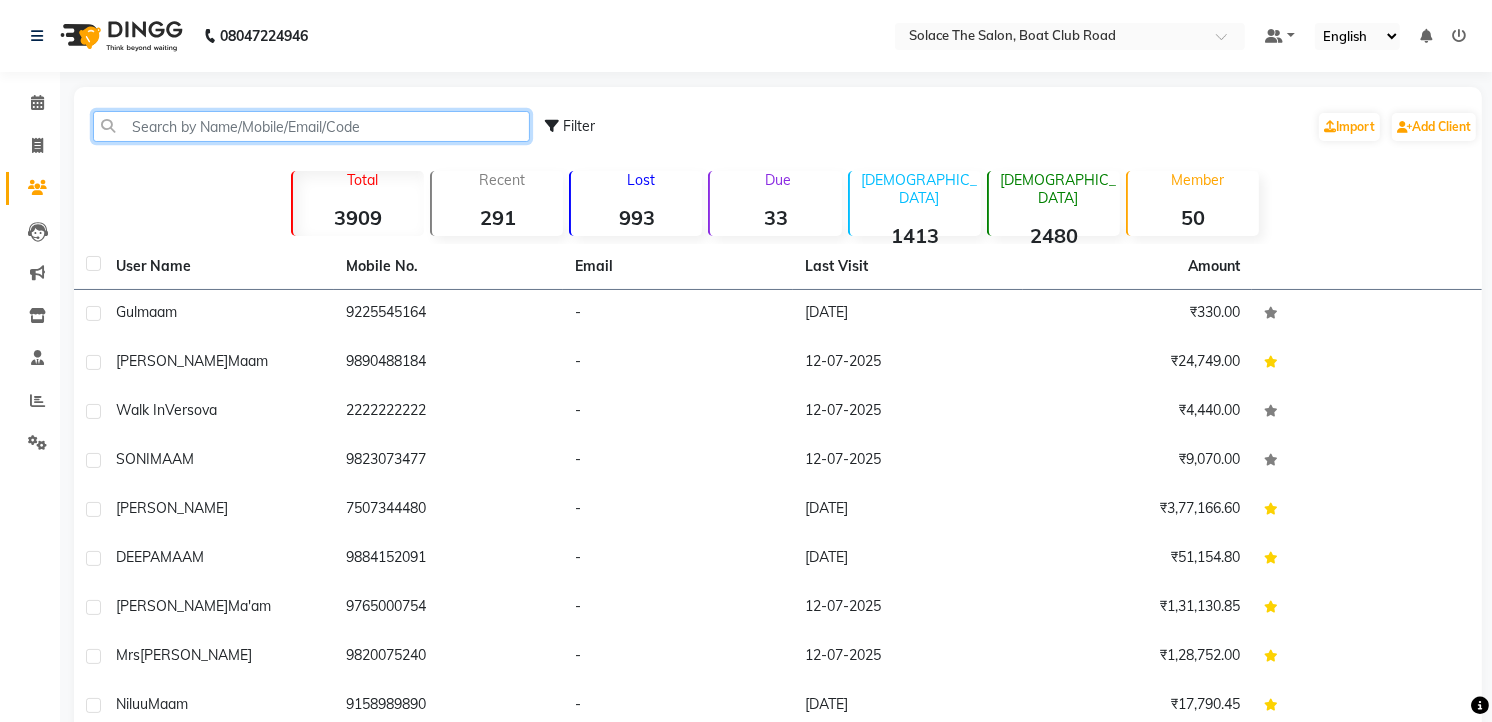 click 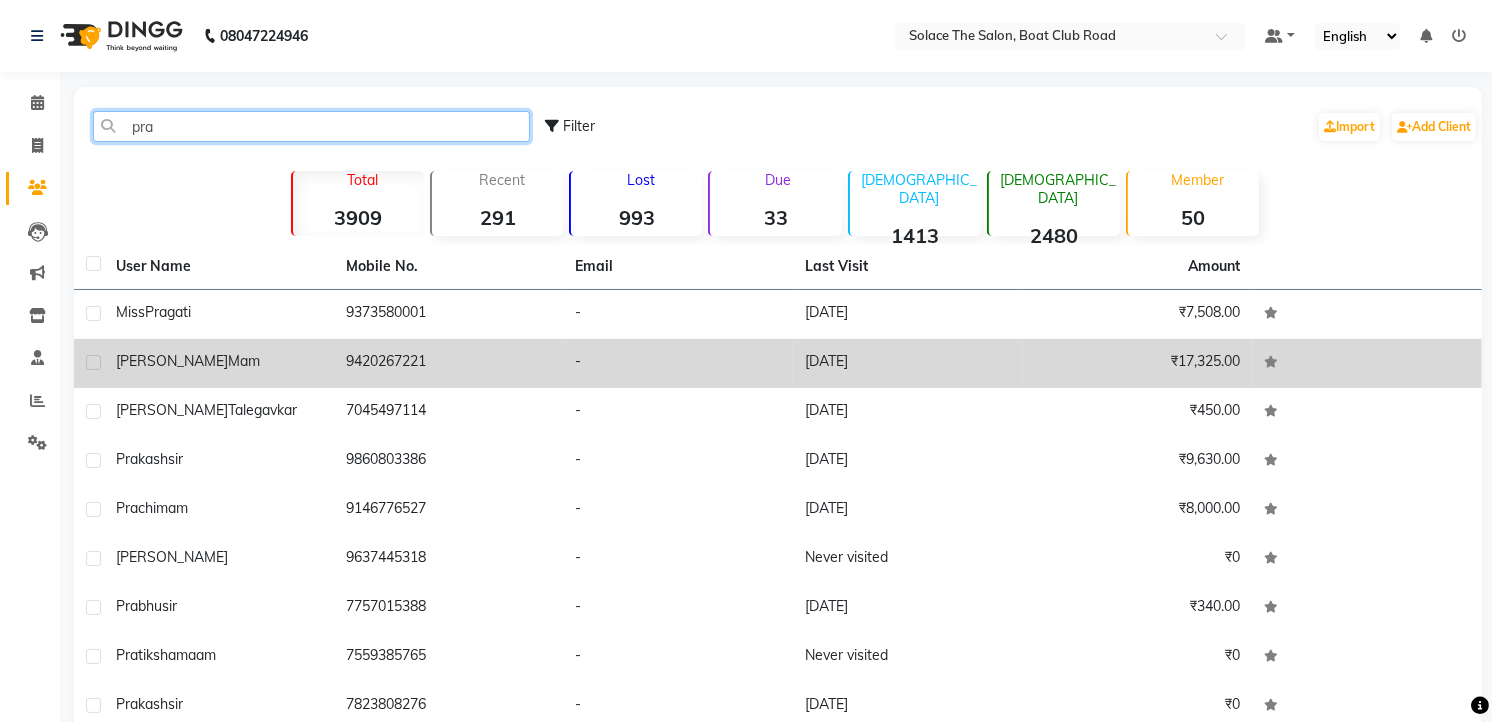 type on "pra" 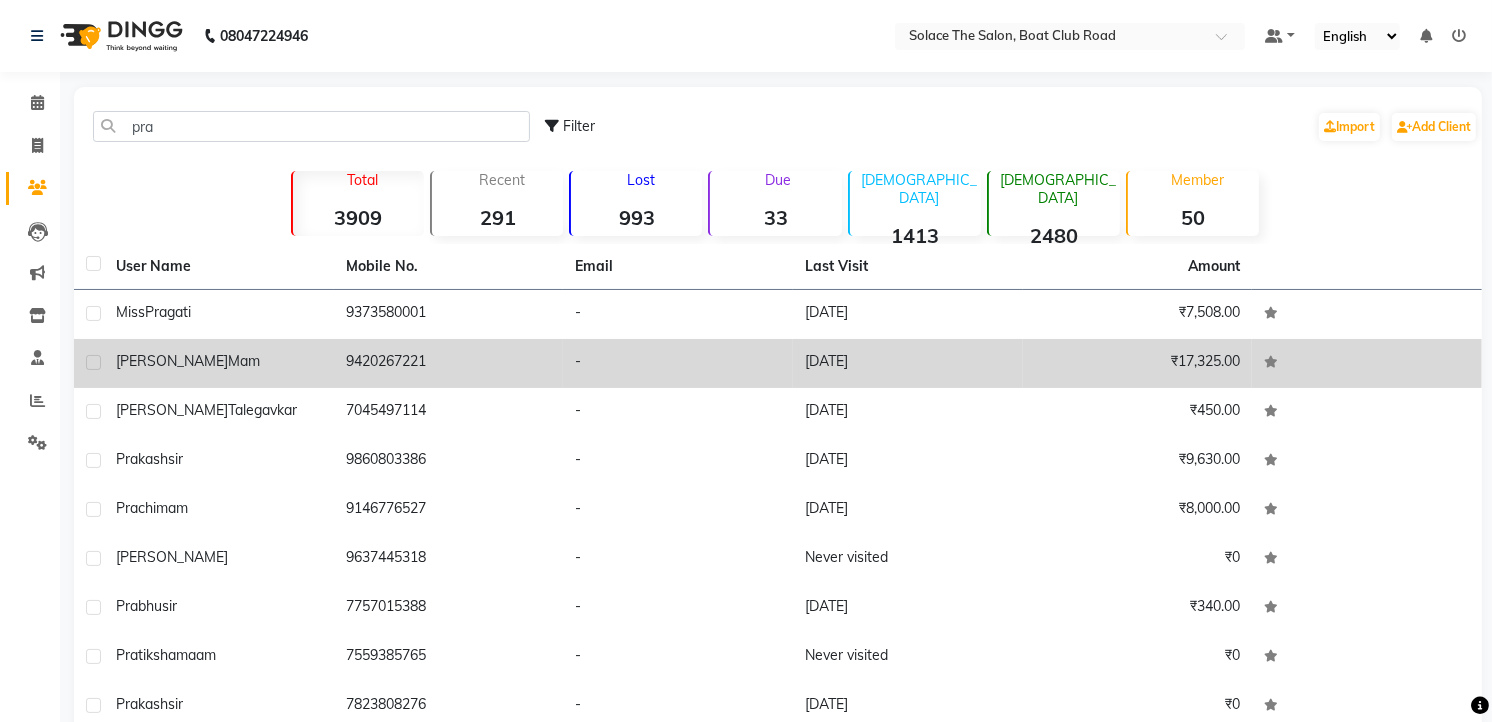 click on "mam" 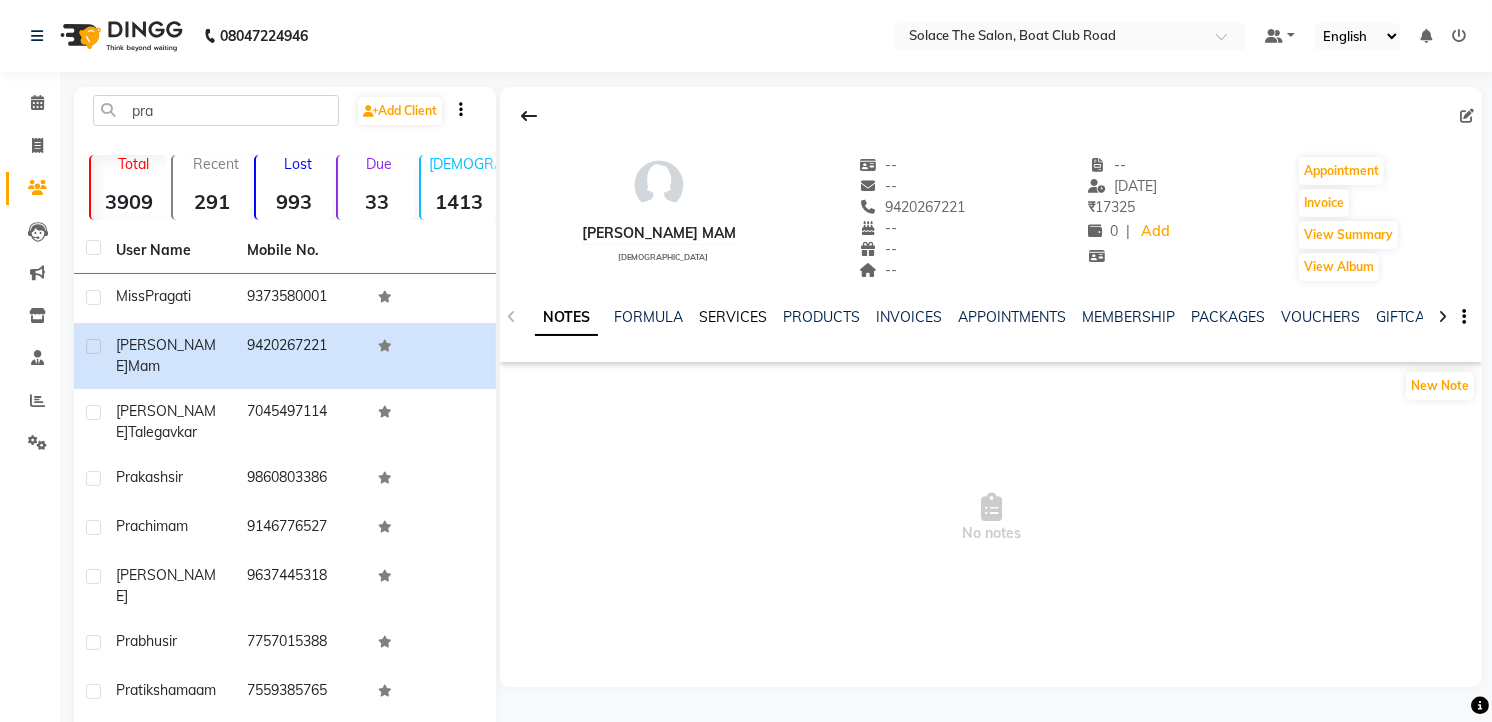 click on "SERVICES" 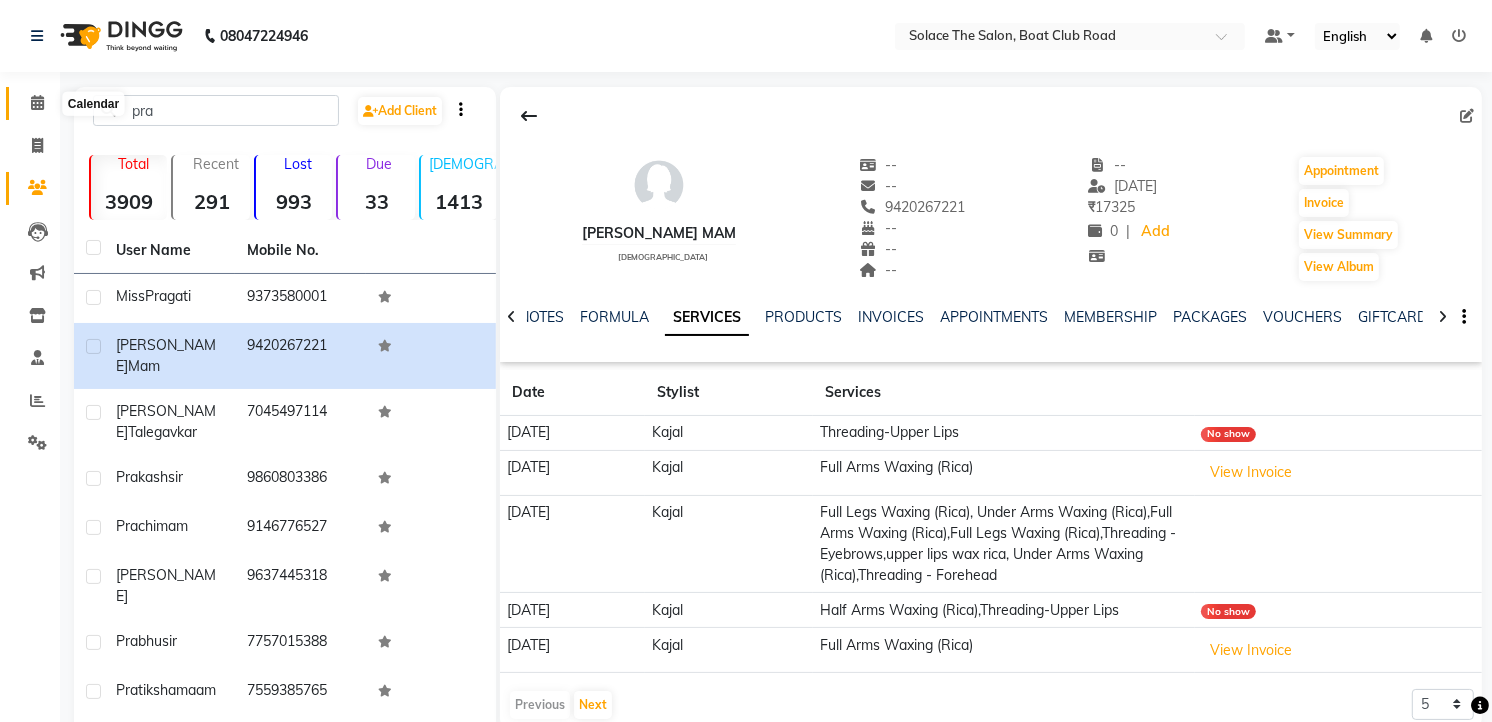 click 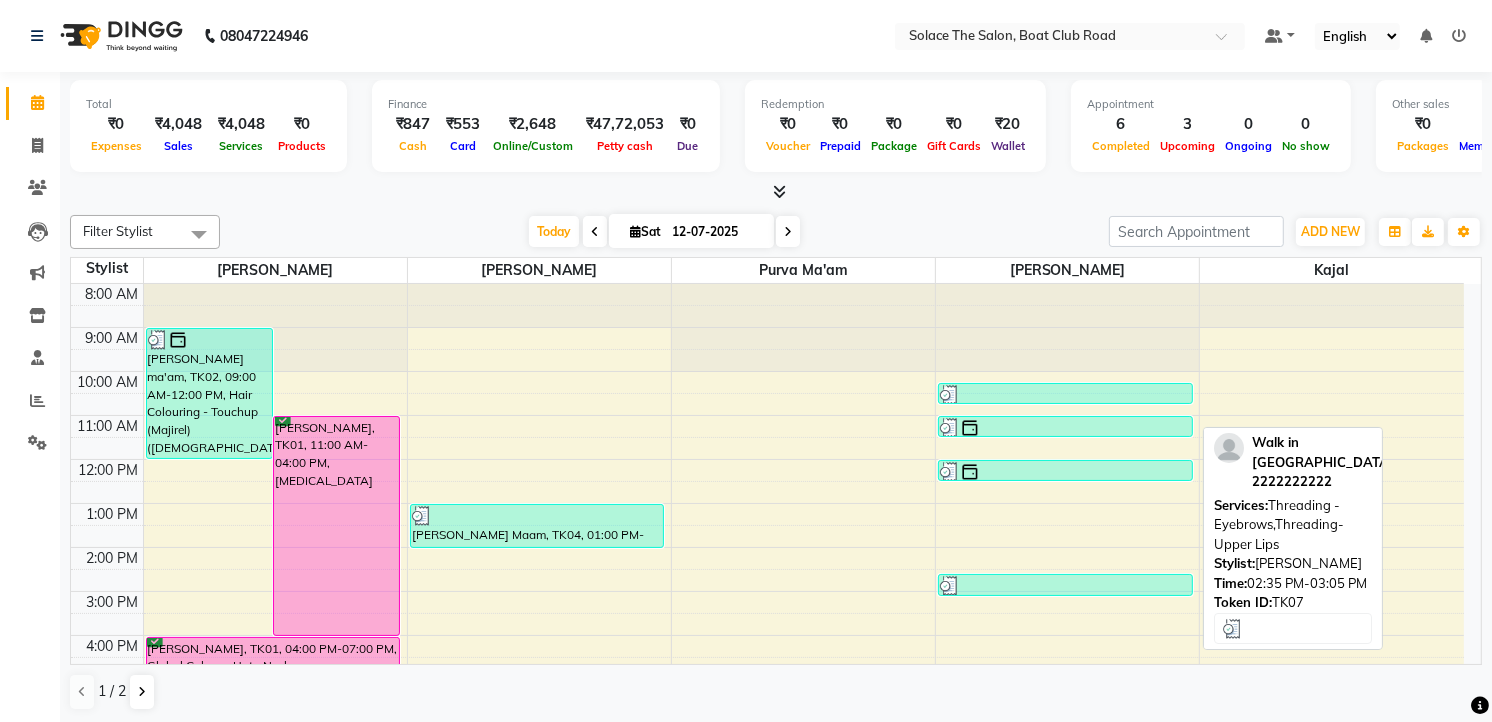 scroll, scrollTop: 237, scrollLeft: 0, axis: vertical 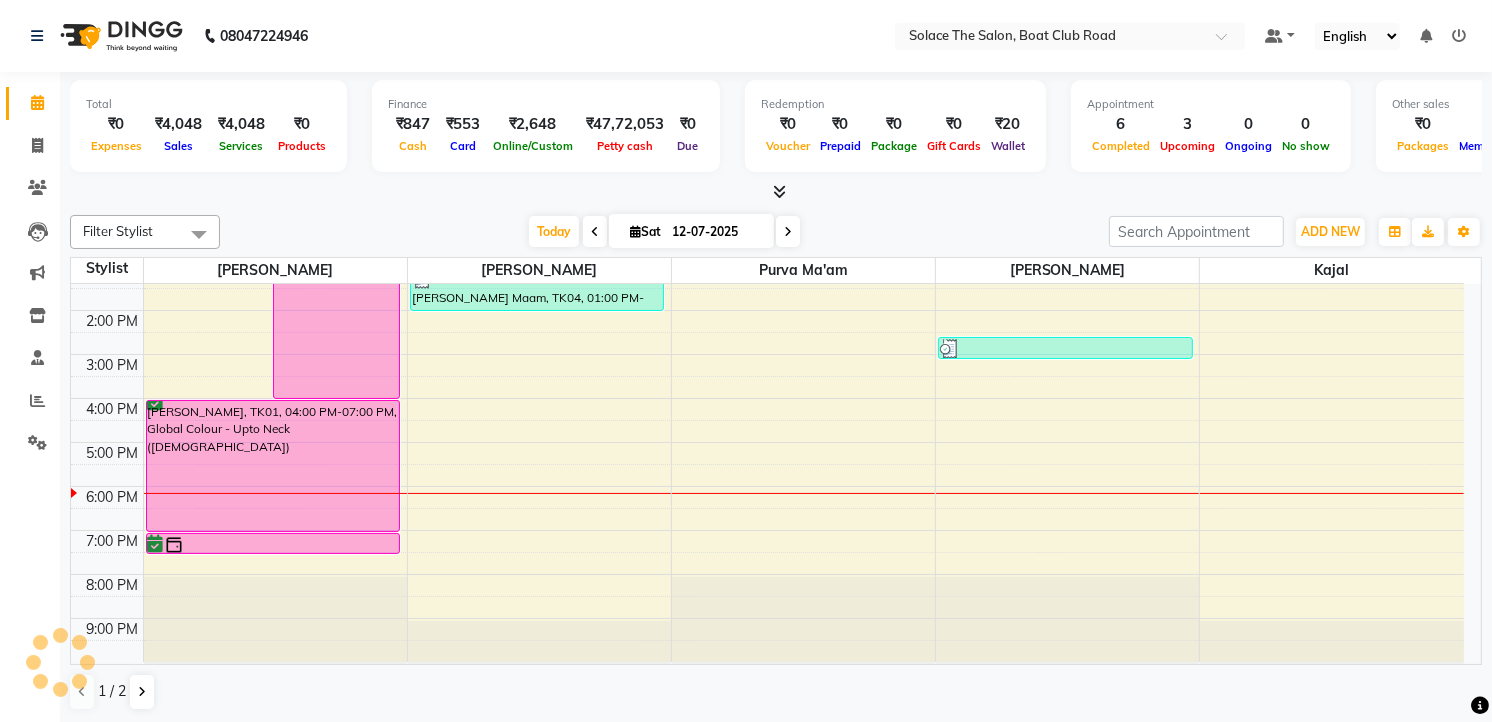click on "8:00 AM 9:00 AM 10:00 AM 11:00 AM 12:00 PM 1:00 PM 2:00 PM 3:00 PM 4:00 PM 5:00 PM 6:00 PM 7:00 PM 8:00 PM 9:00 PM     [PERSON_NAME] ma'am, TK02, 09:00 AM-12:00 PM, Hair Colouring - Touchup (Majirel) ([DEMOGRAPHIC_DATA]),Hair Cut - Master ([DEMOGRAPHIC_DATA])     [PERSON_NAME], TK01, 11:00 AM-04:00 PM, [MEDICAL_DATA]     [PERSON_NAME], TK01, 04:00 PM-07:00 PM, Global Colour - Upto Neck ([DEMOGRAPHIC_DATA])     [PERSON_NAME], TK05, 07:00 PM-07:30 PM, Hair wash ([DEMOGRAPHIC_DATA])     [PERSON_NAME] Maam, TK04, 01:00 PM-02:00 PM,  Head Massage With Wash ([DEMOGRAPHIC_DATA])     [PERSON_NAME], TK03, 10:15 AM-10:45 AM,   Face Waxing (Rica)     [PERSON_NAME] ma'am, TK02, 11:00 AM-11:30 AM, Normal Nail Polish (Hand & Legs),Nail Basic - Nail Filling & Cutting     SONI MAAM, TK06, 12:00 PM-12:30 PM, Threading - Eyebrows,Threading-Upper Lips     Walk in Versova, TK07, 02:35 PM-03:05 PM, Threading - Eyebrows,Threading-Upper Lips" at bounding box center (767, 354) 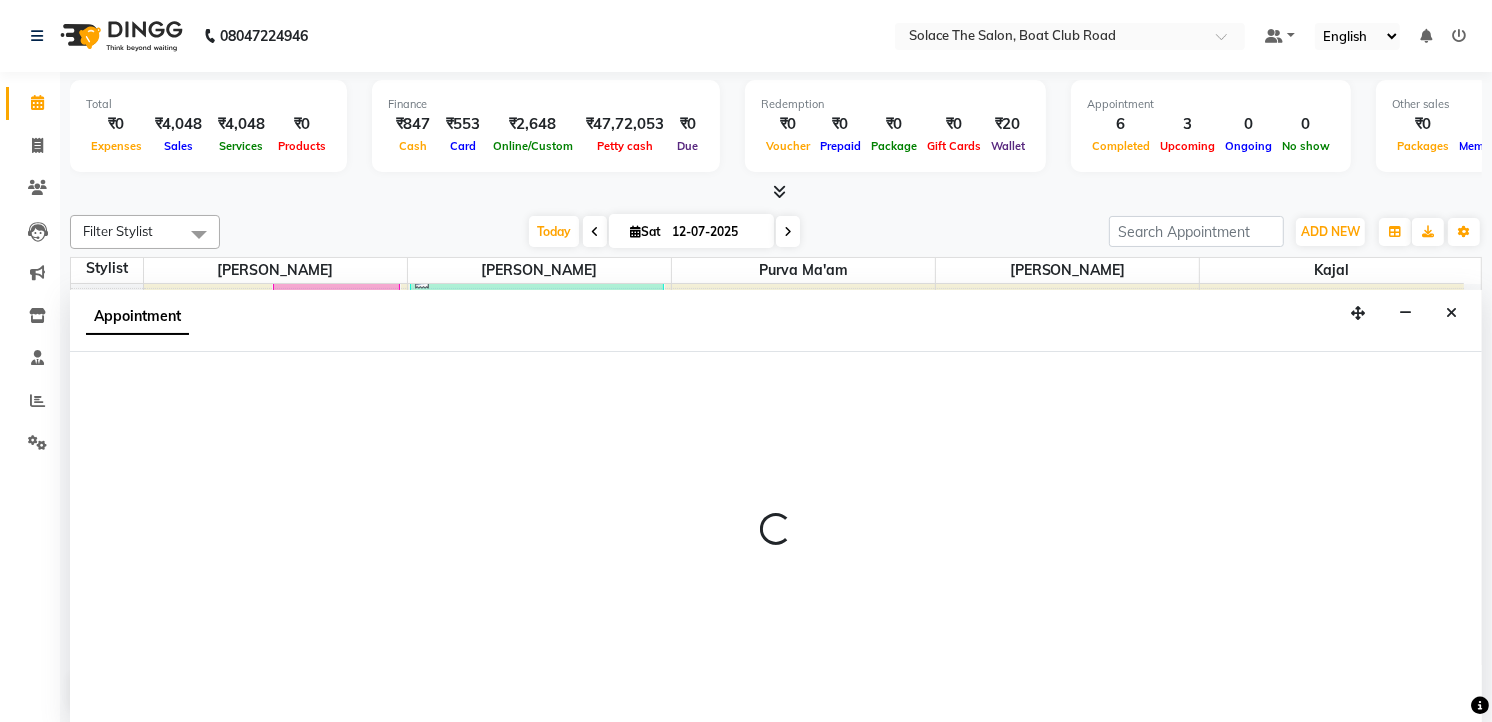 select on "9749" 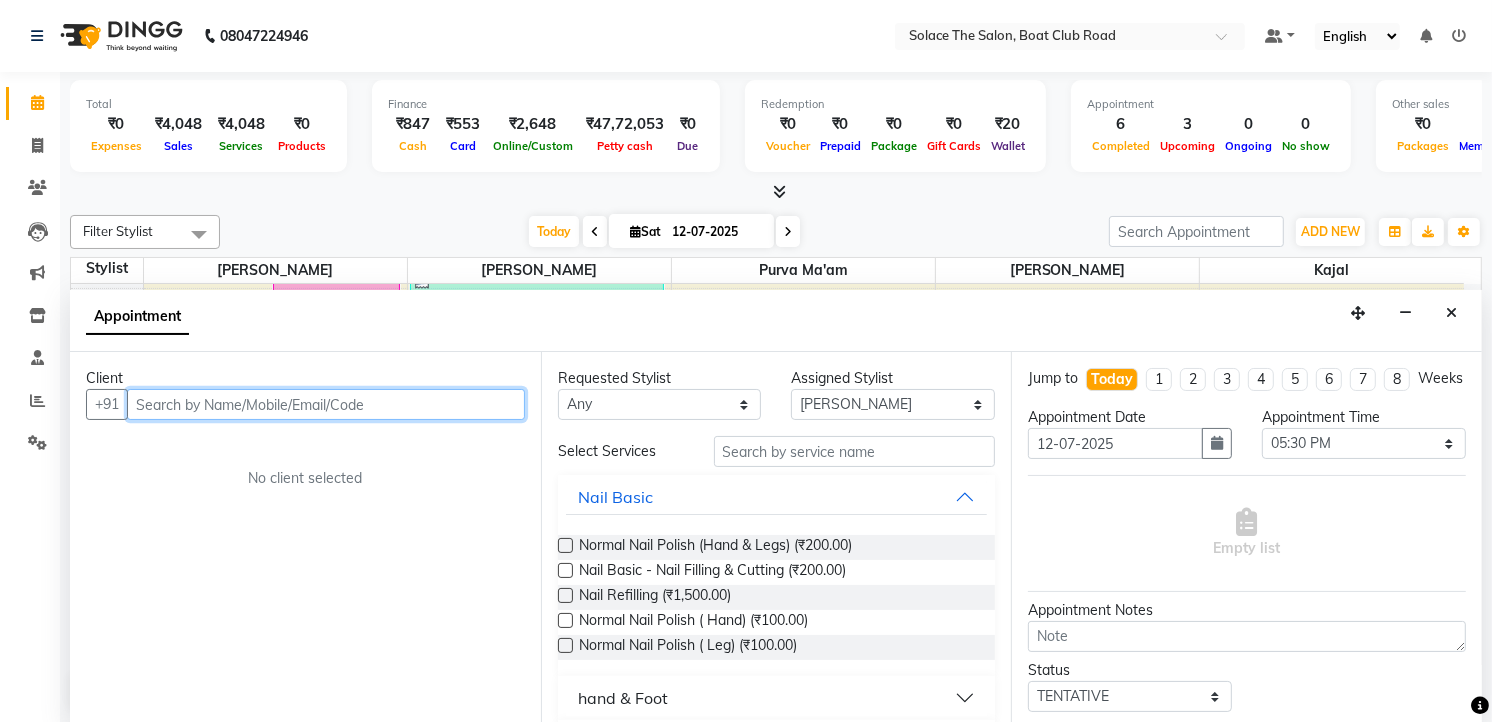 scroll, scrollTop: 1, scrollLeft: 0, axis: vertical 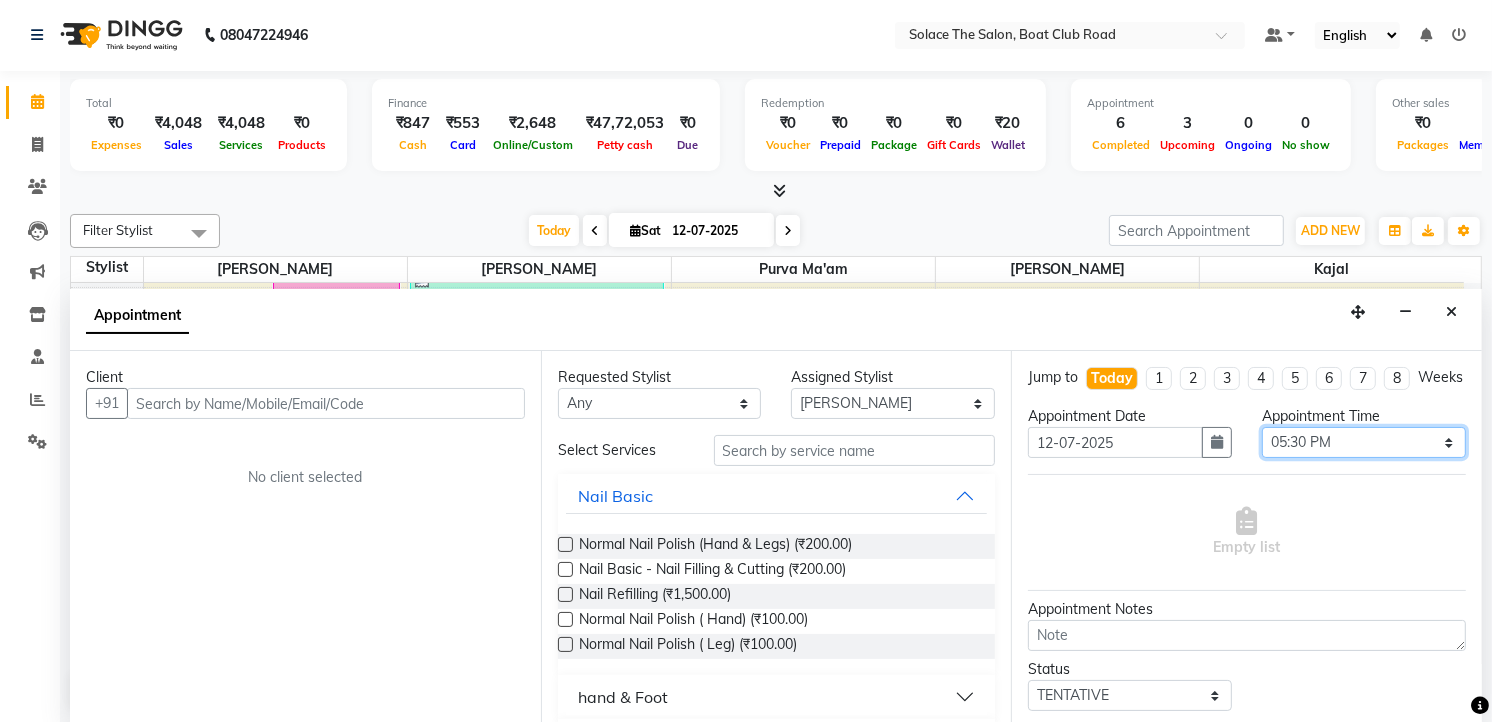 click on "Select 09:00 AM 09:15 AM 09:30 AM 09:45 AM 10:00 AM 10:15 AM 10:30 AM 10:45 AM 11:00 AM 11:15 AM 11:30 AM 11:45 AM 12:00 PM 12:15 PM 12:30 PM 12:45 PM 01:00 PM 01:15 PM 01:30 PM 01:45 PM 02:00 PM 02:15 PM 02:30 PM 02:45 PM 03:00 PM 03:15 PM 03:30 PM 03:45 PM 04:00 PM 04:15 PM 04:30 PM 04:45 PM 05:00 PM 05:15 PM 05:30 PM 05:45 PM 06:00 PM 06:15 PM 06:30 PM 06:45 PM 07:00 PM 07:15 PM 07:30 PM 07:45 PM 08:00 PM 08:15 PM 08:30 PM 08:45 PM 09:00 PM" at bounding box center [1364, 442] 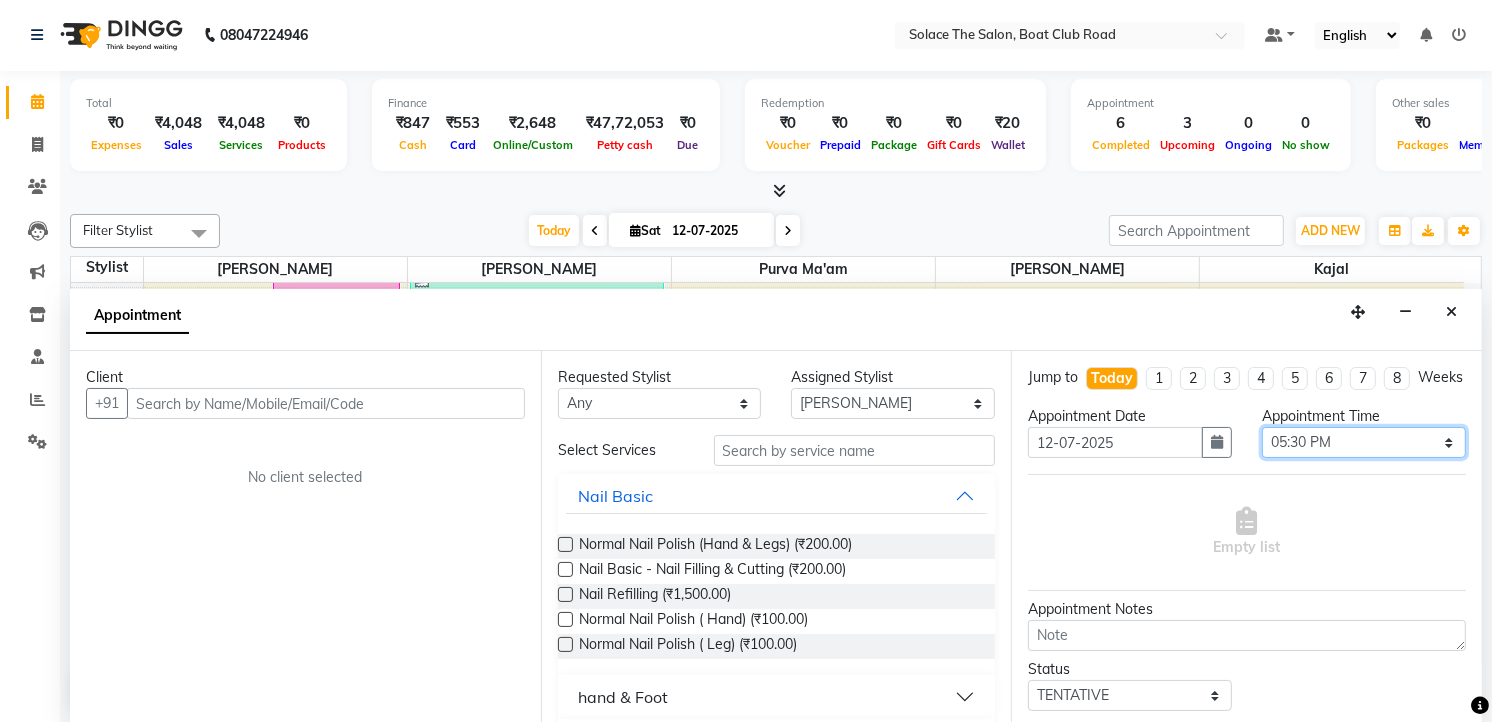 select on "1065" 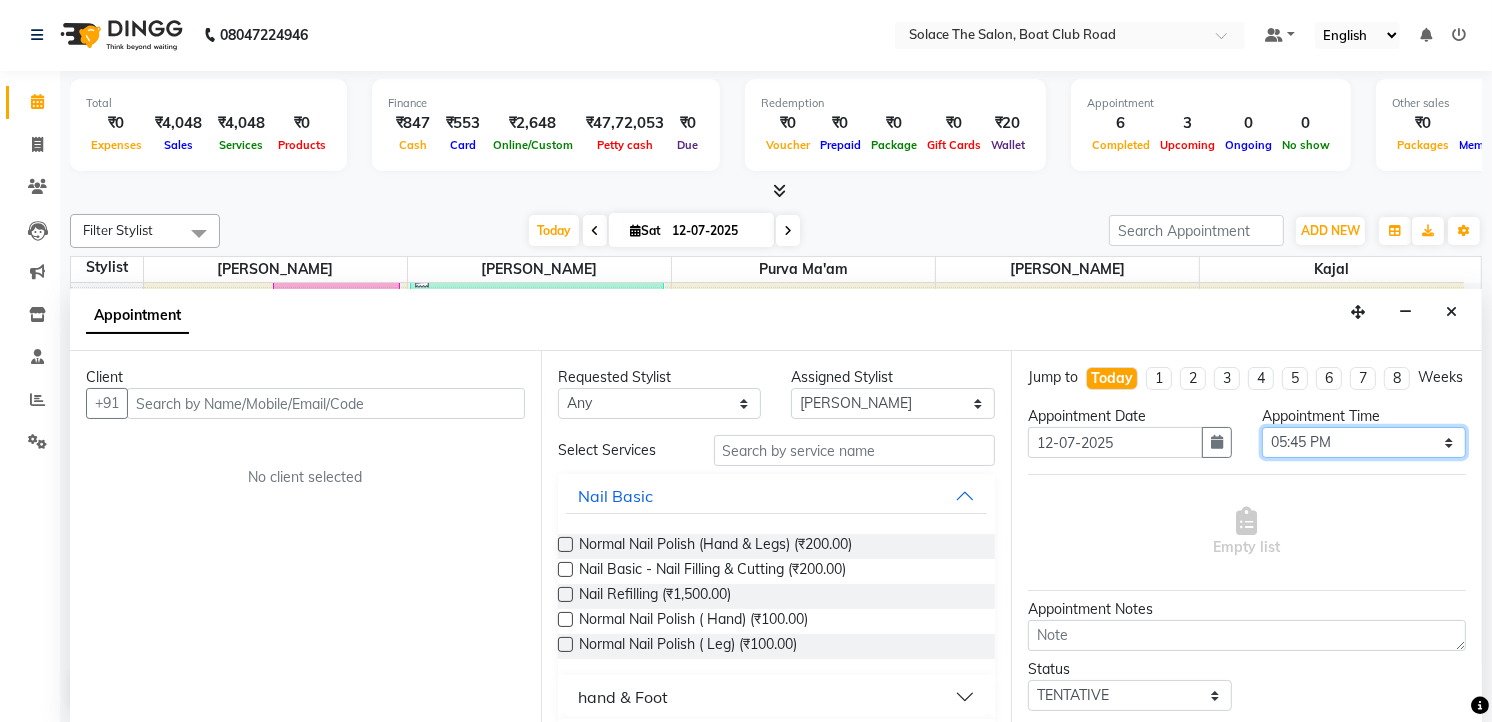 click on "Select 09:00 AM 09:15 AM 09:30 AM 09:45 AM 10:00 AM 10:15 AM 10:30 AM 10:45 AM 11:00 AM 11:15 AM 11:30 AM 11:45 AM 12:00 PM 12:15 PM 12:30 PM 12:45 PM 01:00 PM 01:15 PM 01:30 PM 01:45 PM 02:00 PM 02:15 PM 02:30 PM 02:45 PM 03:00 PM 03:15 PM 03:30 PM 03:45 PM 04:00 PM 04:15 PM 04:30 PM 04:45 PM 05:00 PM 05:15 PM 05:30 PM 05:45 PM 06:00 PM 06:15 PM 06:30 PM 06:45 PM 07:00 PM 07:15 PM 07:30 PM 07:45 PM 08:00 PM 08:15 PM 08:30 PM 08:45 PM 09:00 PM" at bounding box center (1364, 442) 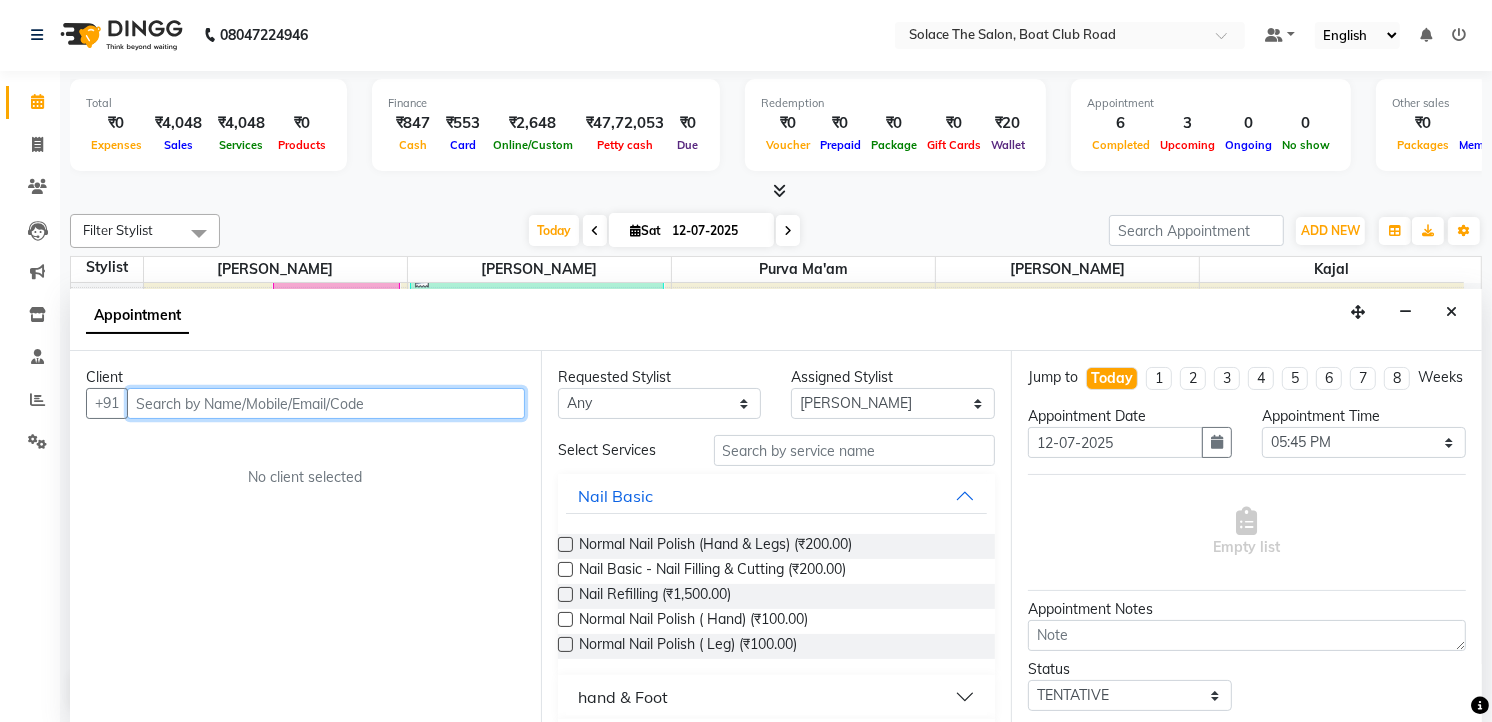 click at bounding box center [326, 403] 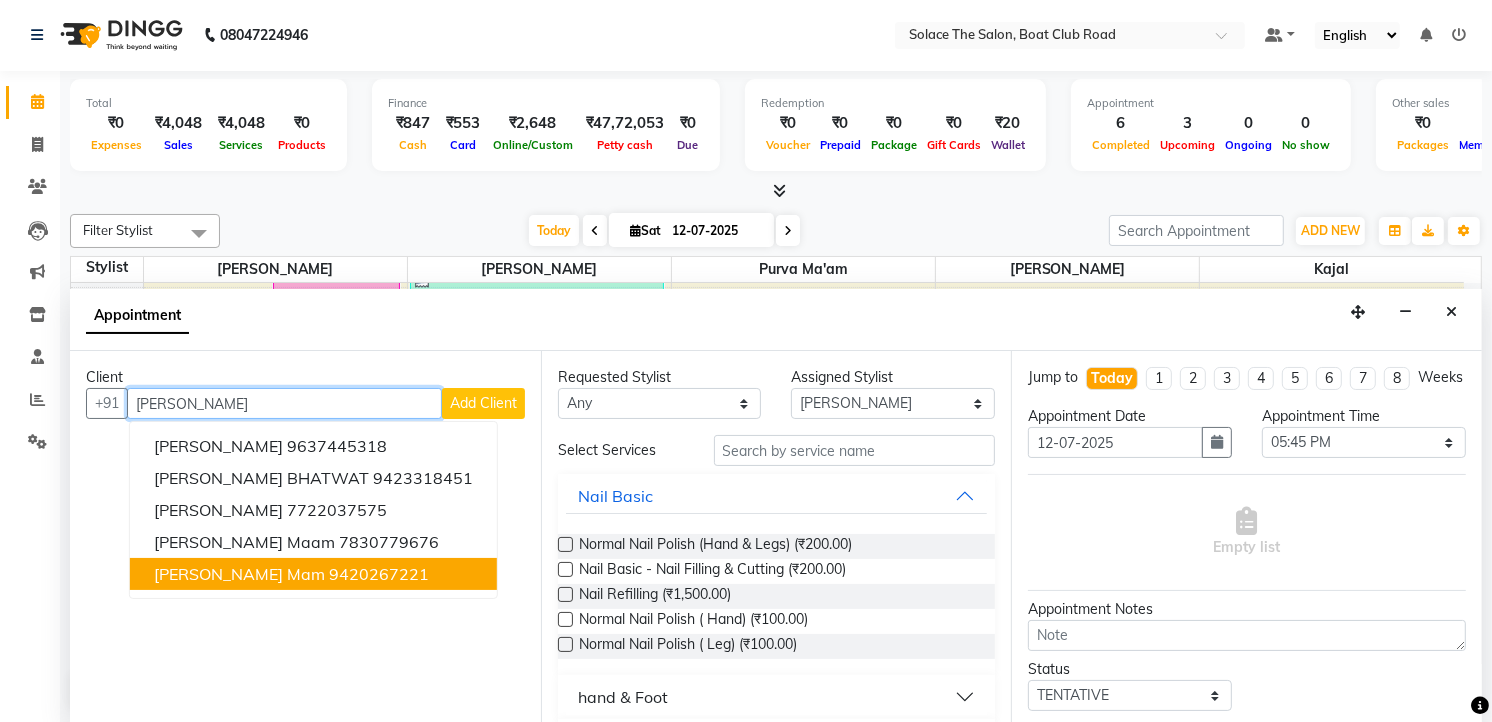 click on "[PERSON_NAME] mam" at bounding box center [239, 574] 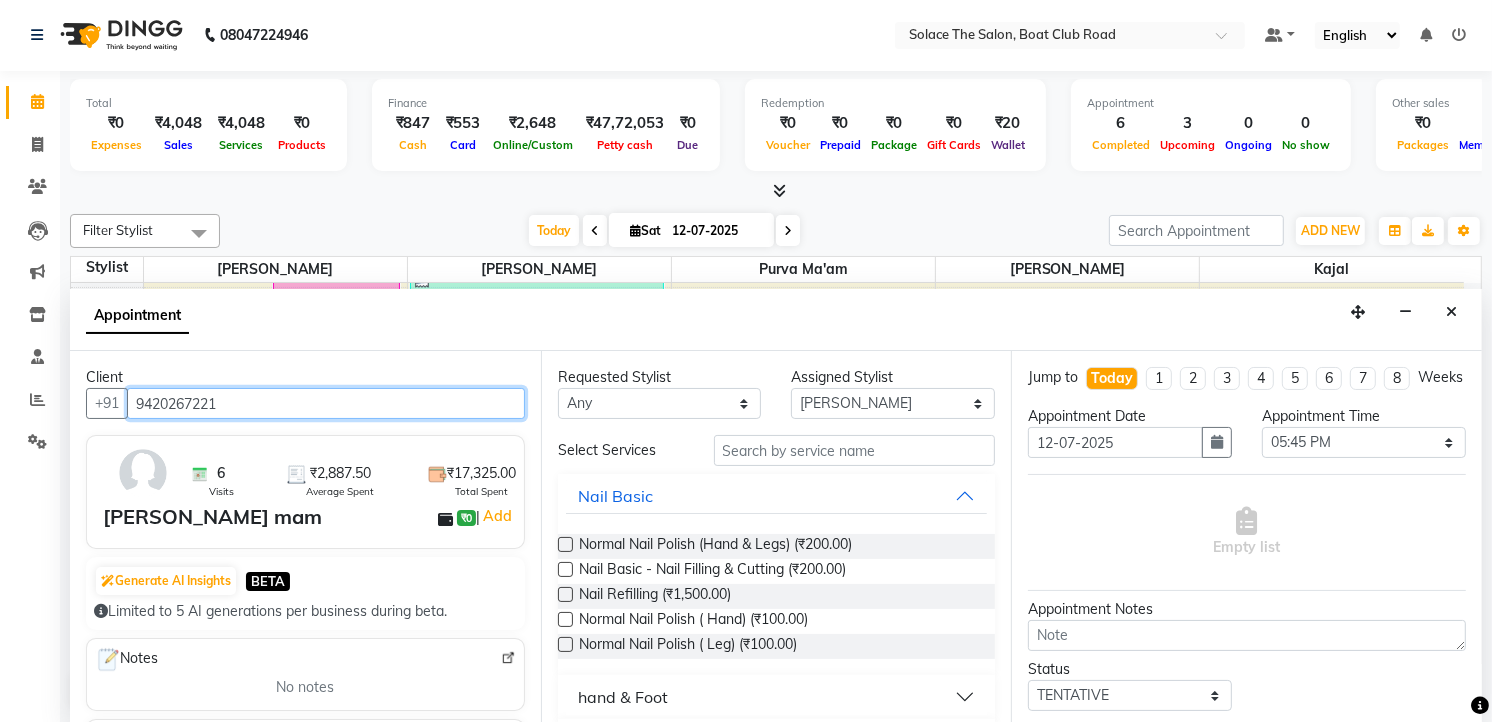 type on "9420267221" 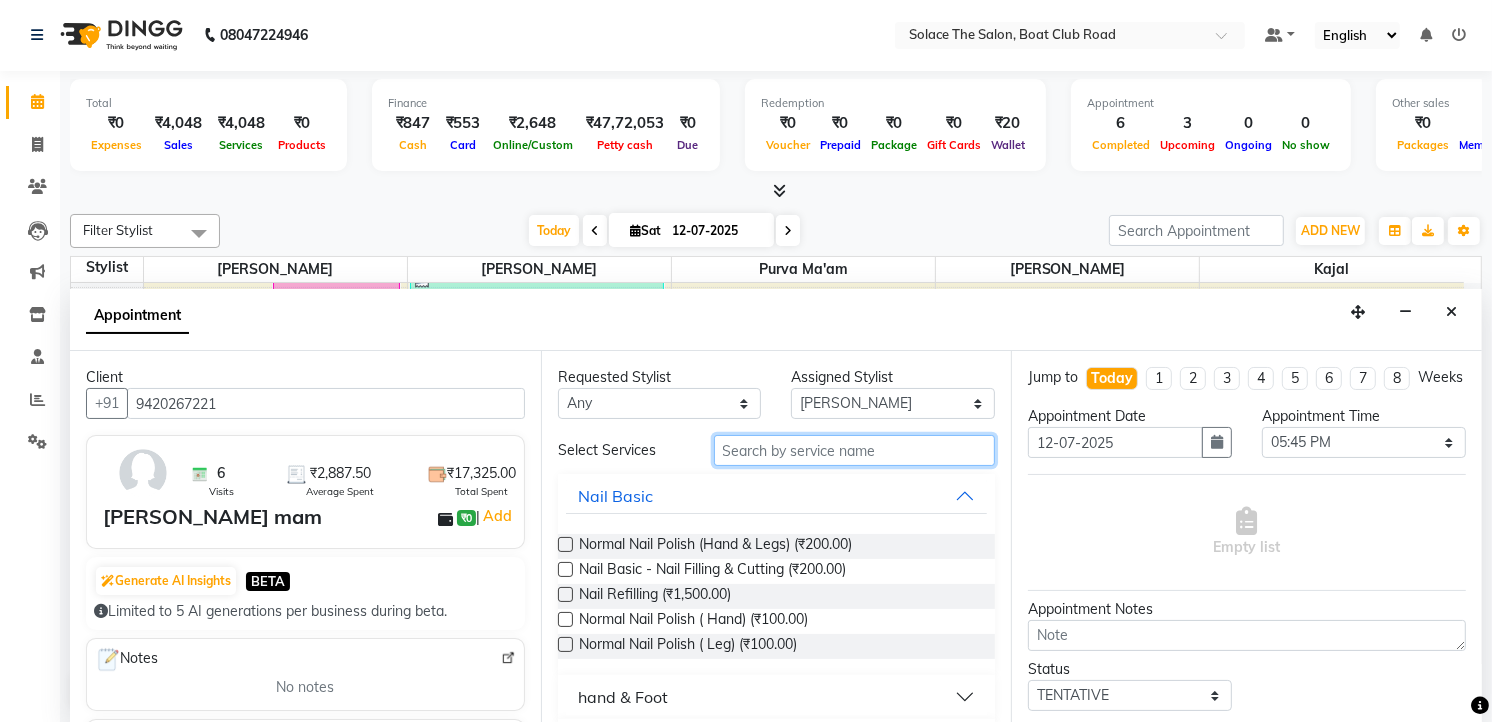 click at bounding box center (855, 450) 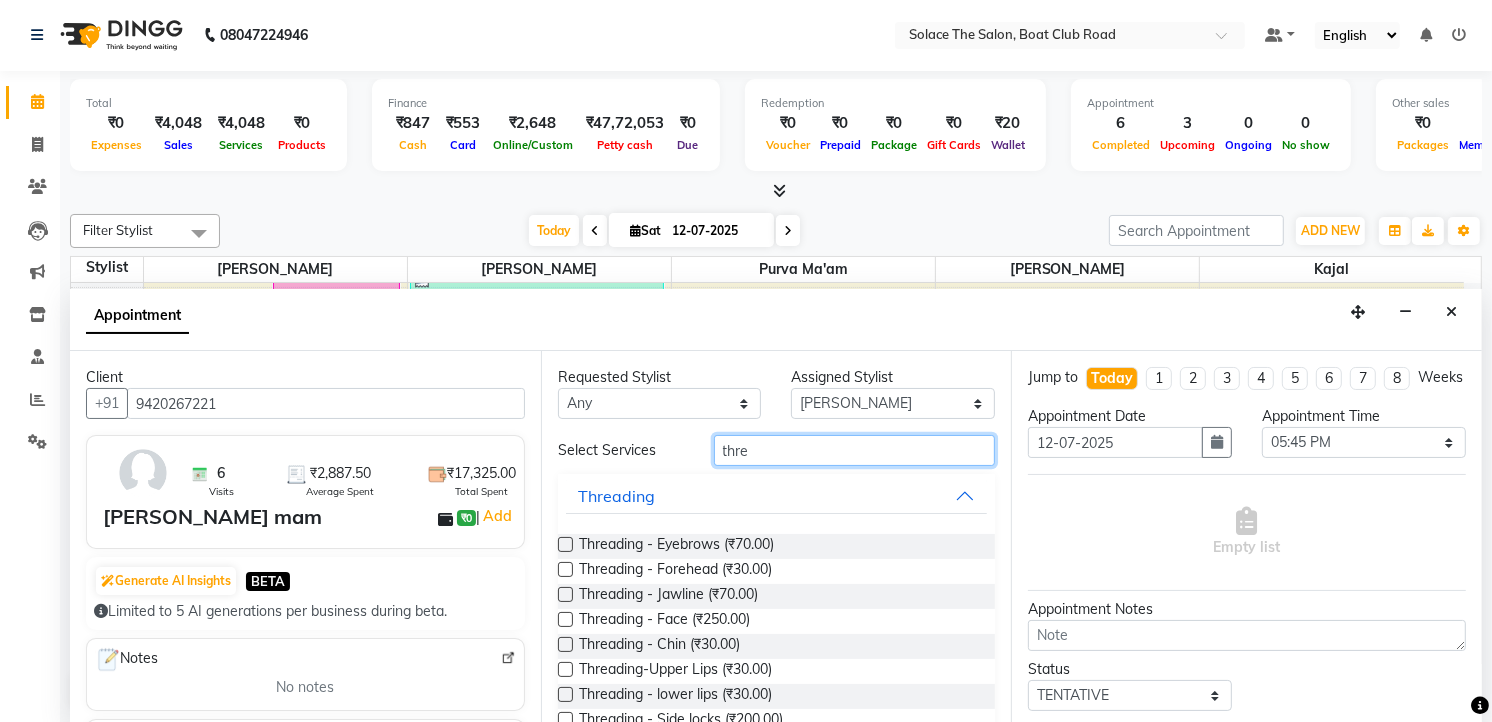 type on "thre" 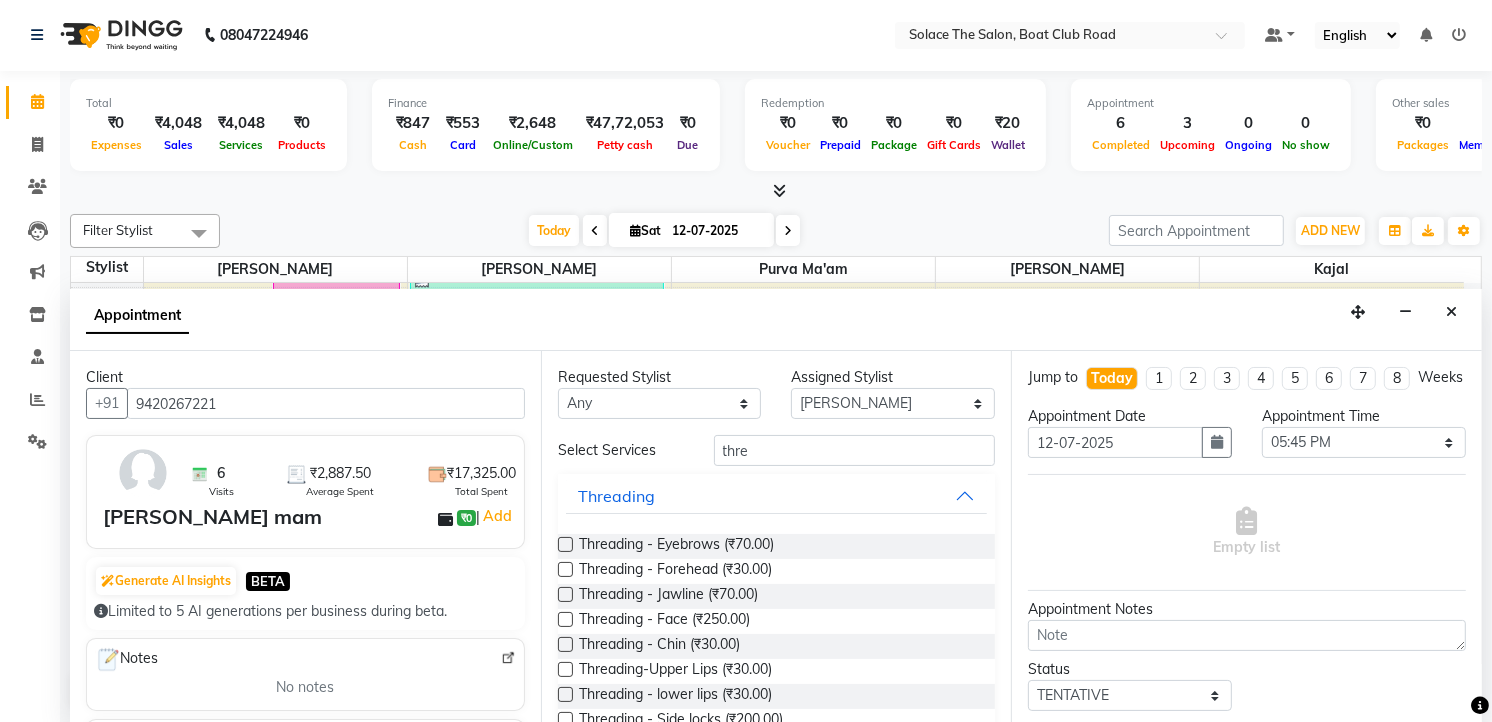 click at bounding box center [565, 544] 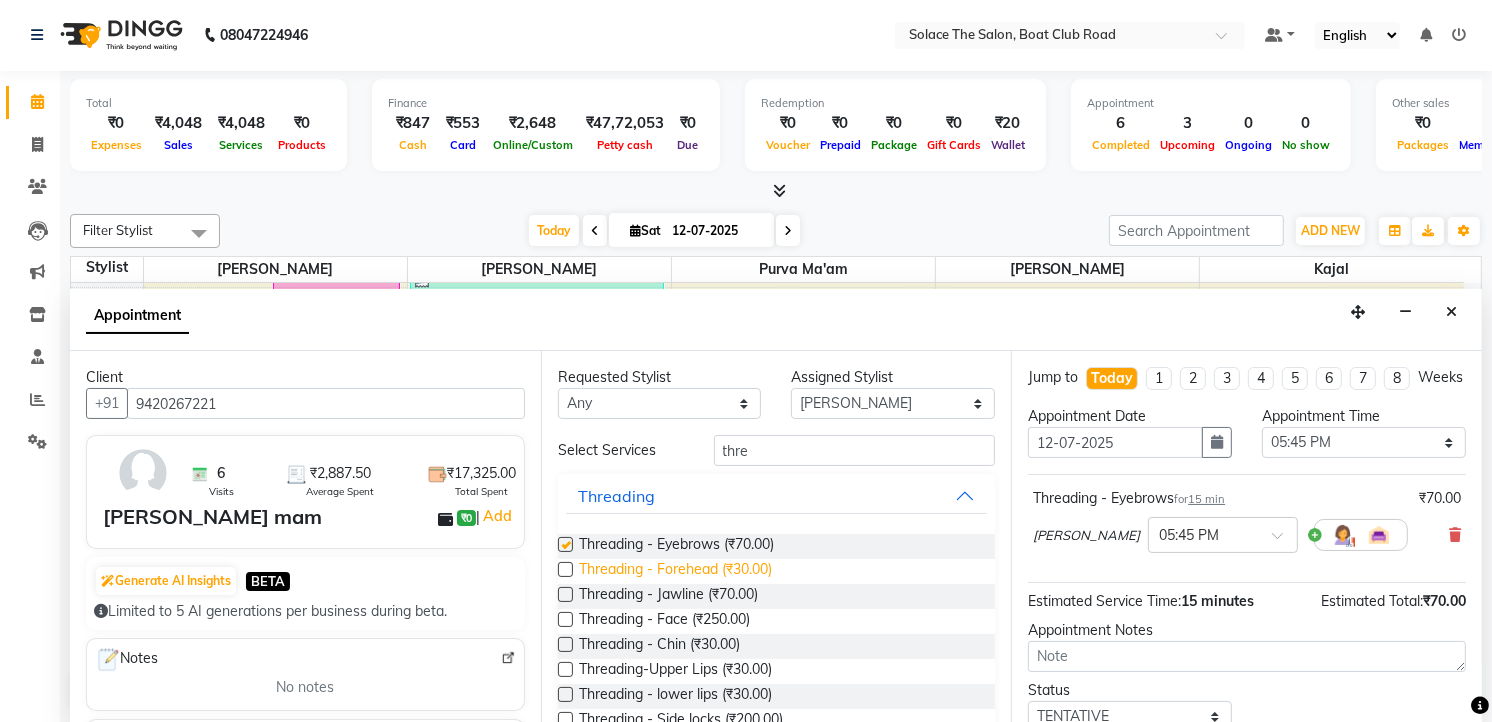 checkbox on "false" 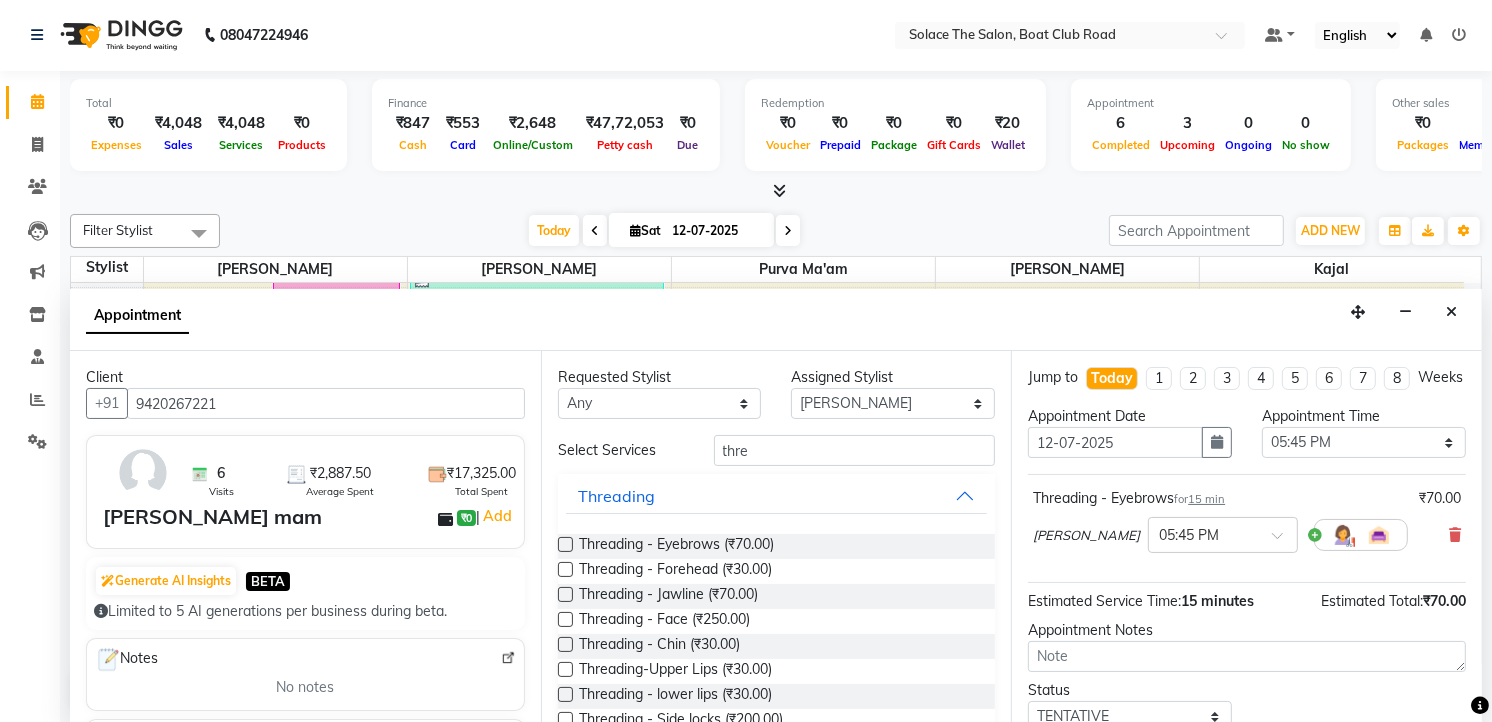 click at bounding box center (565, 569) 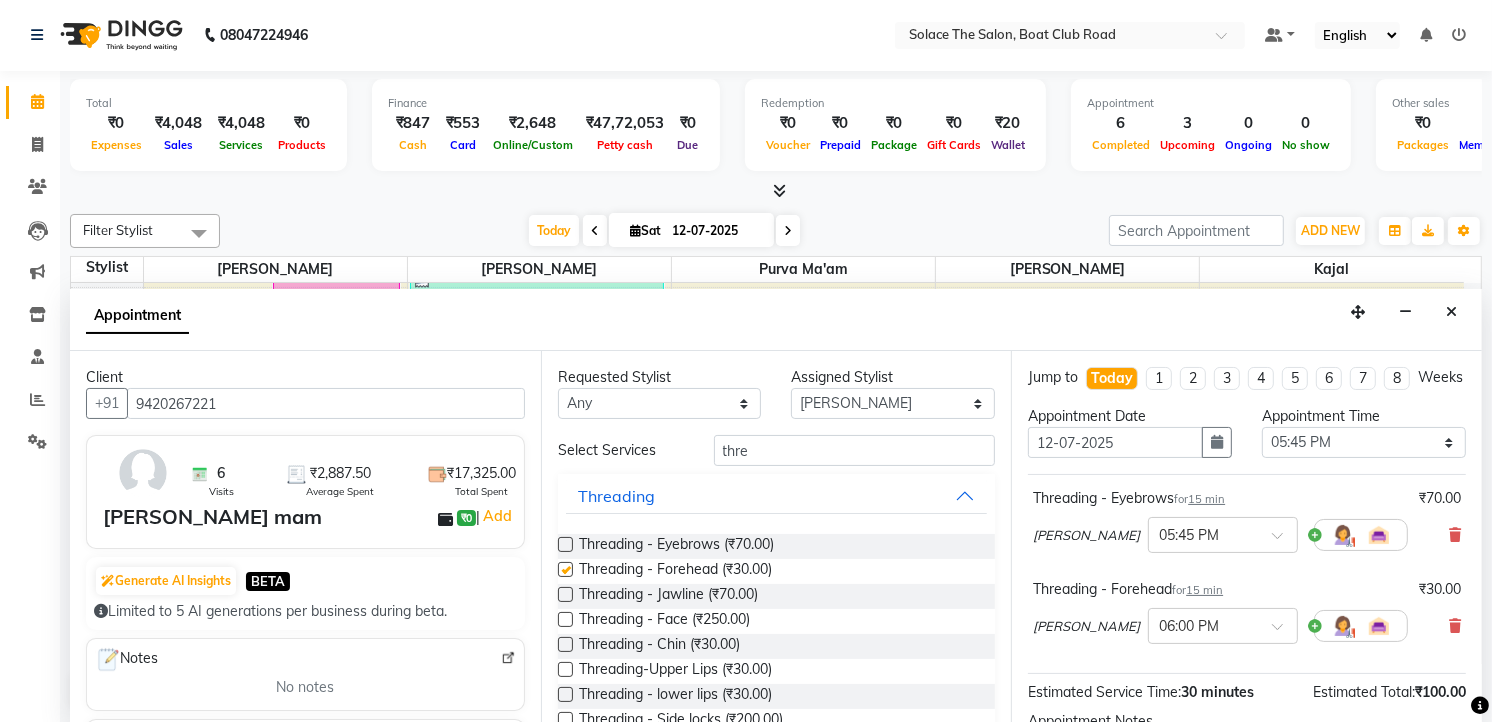 checkbox on "false" 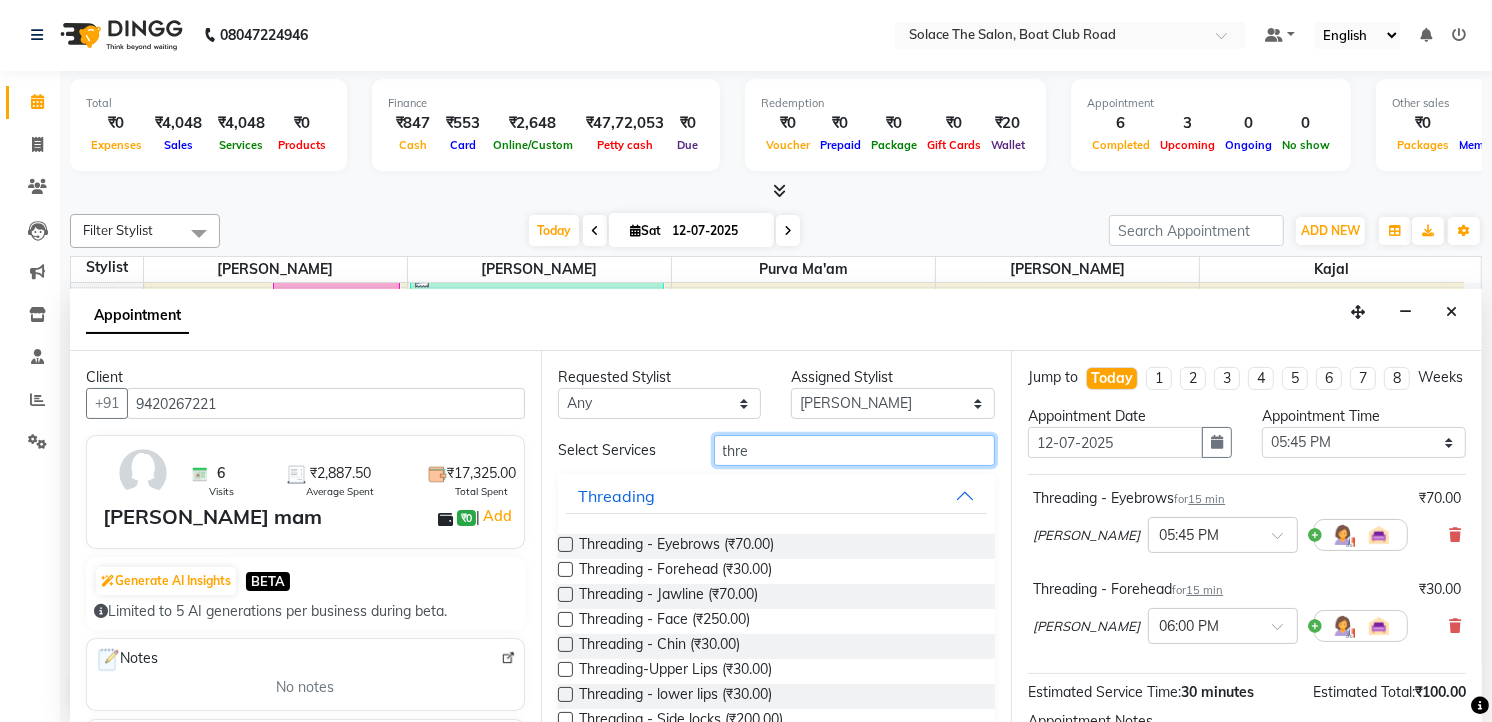 click on "thre" at bounding box center (855, 450) 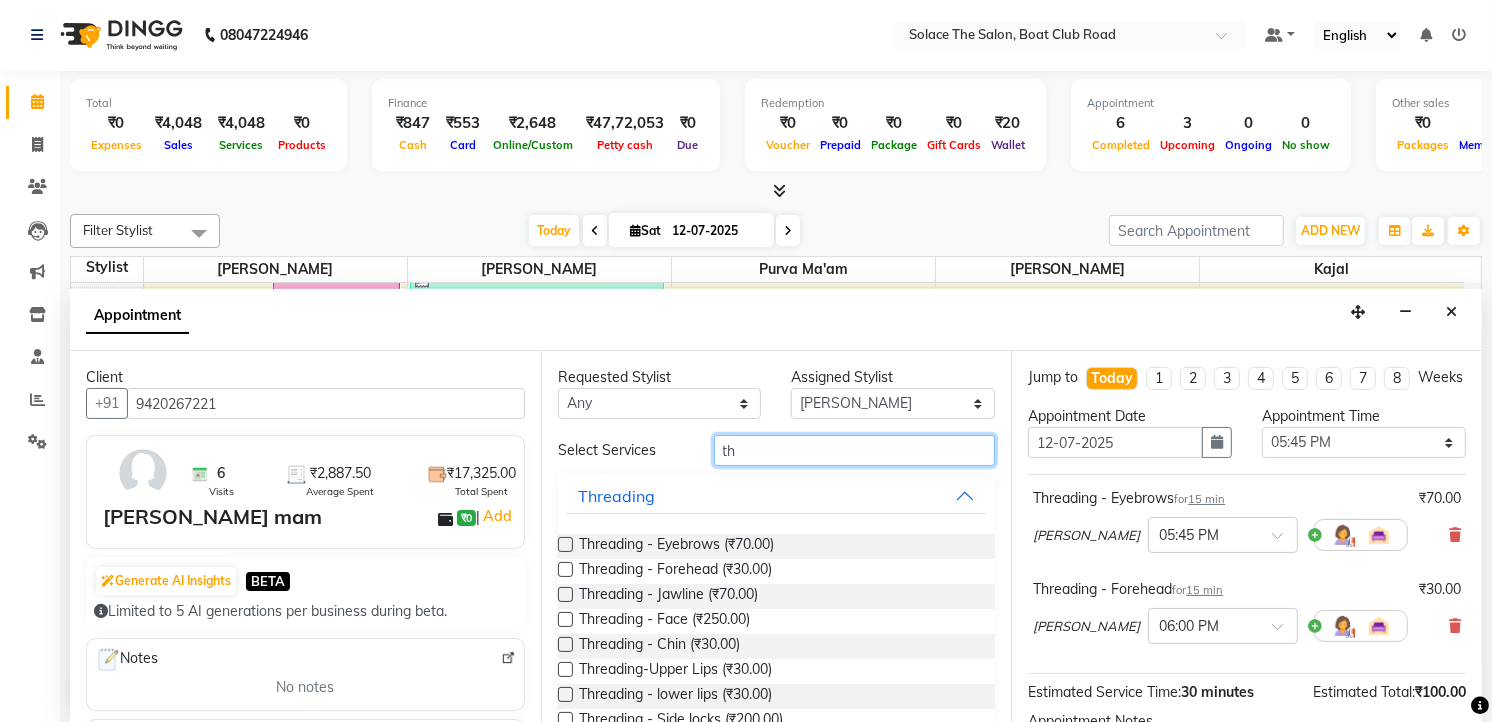 type on "t" 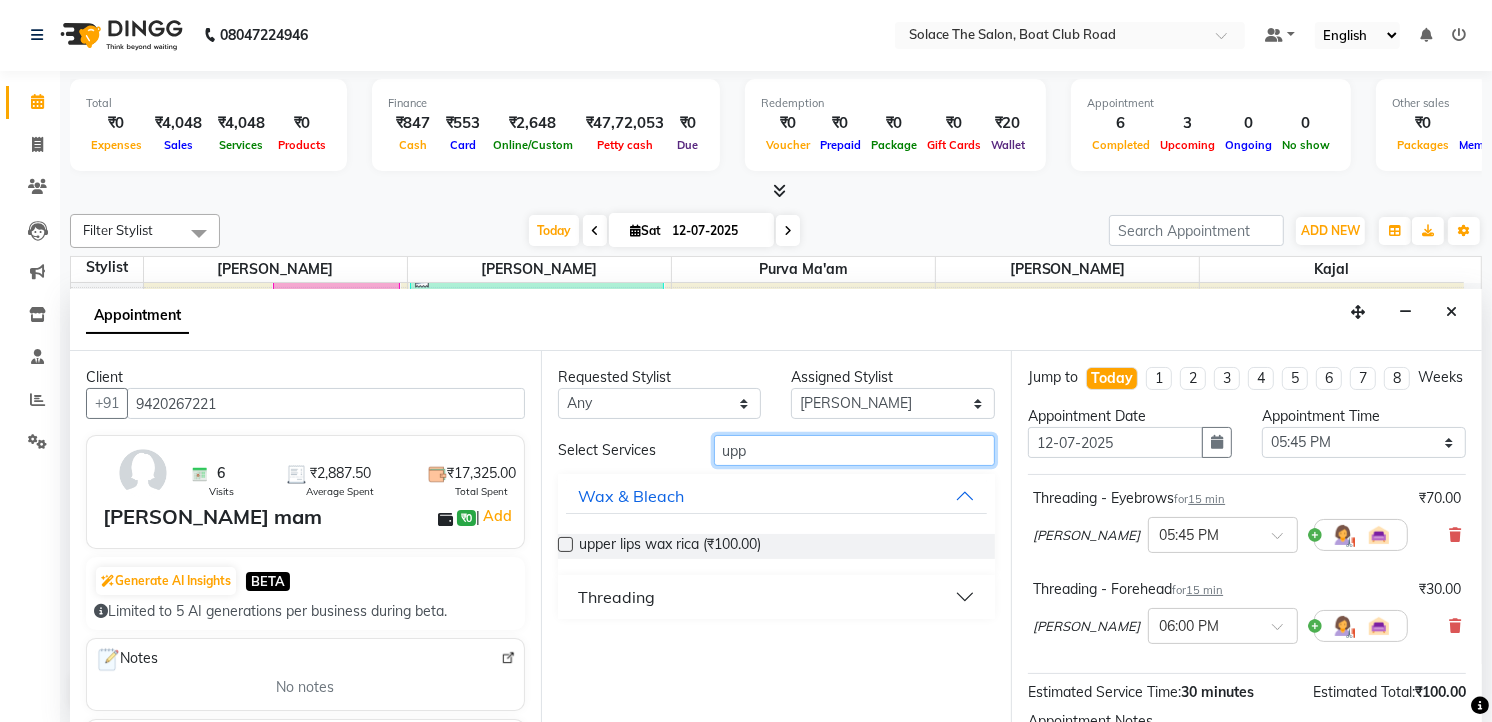 type on "upp" 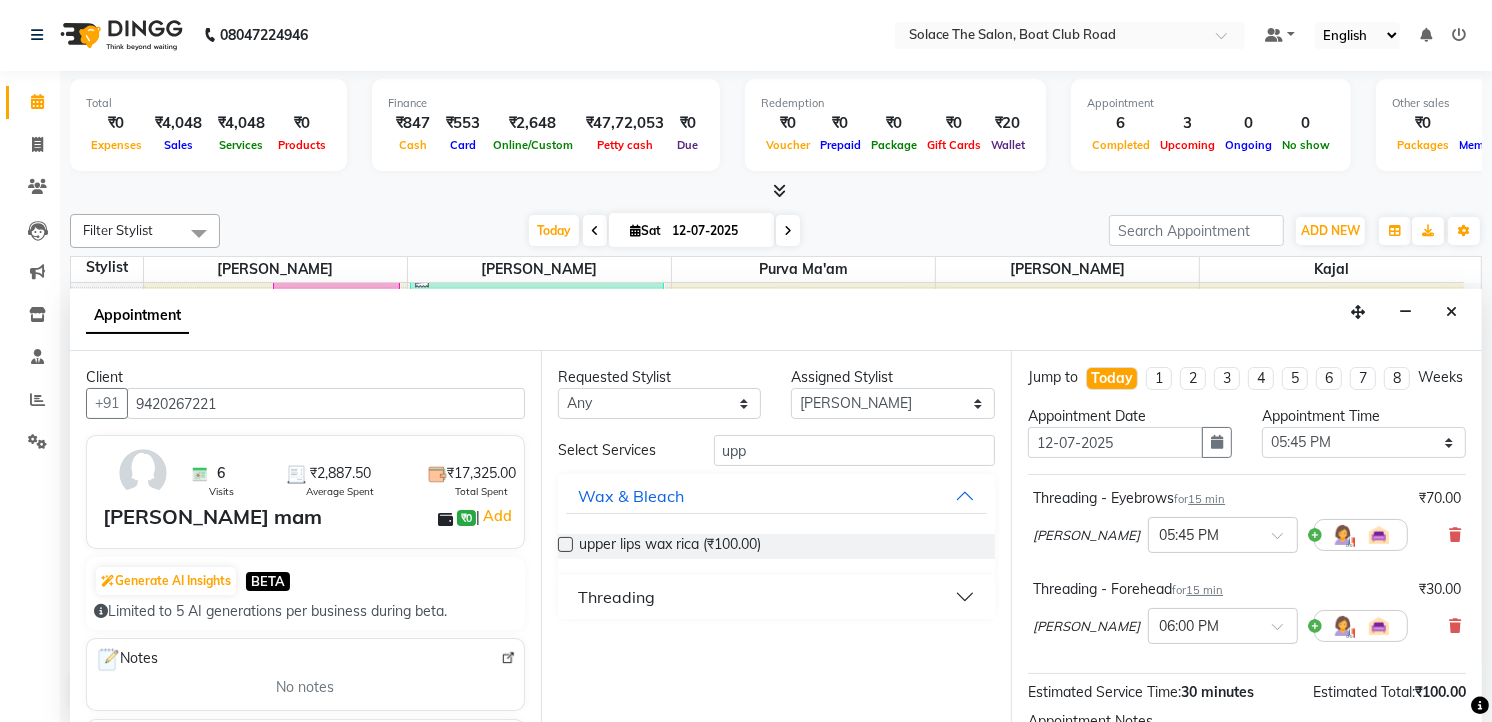 click at bounding box center [565, 544] 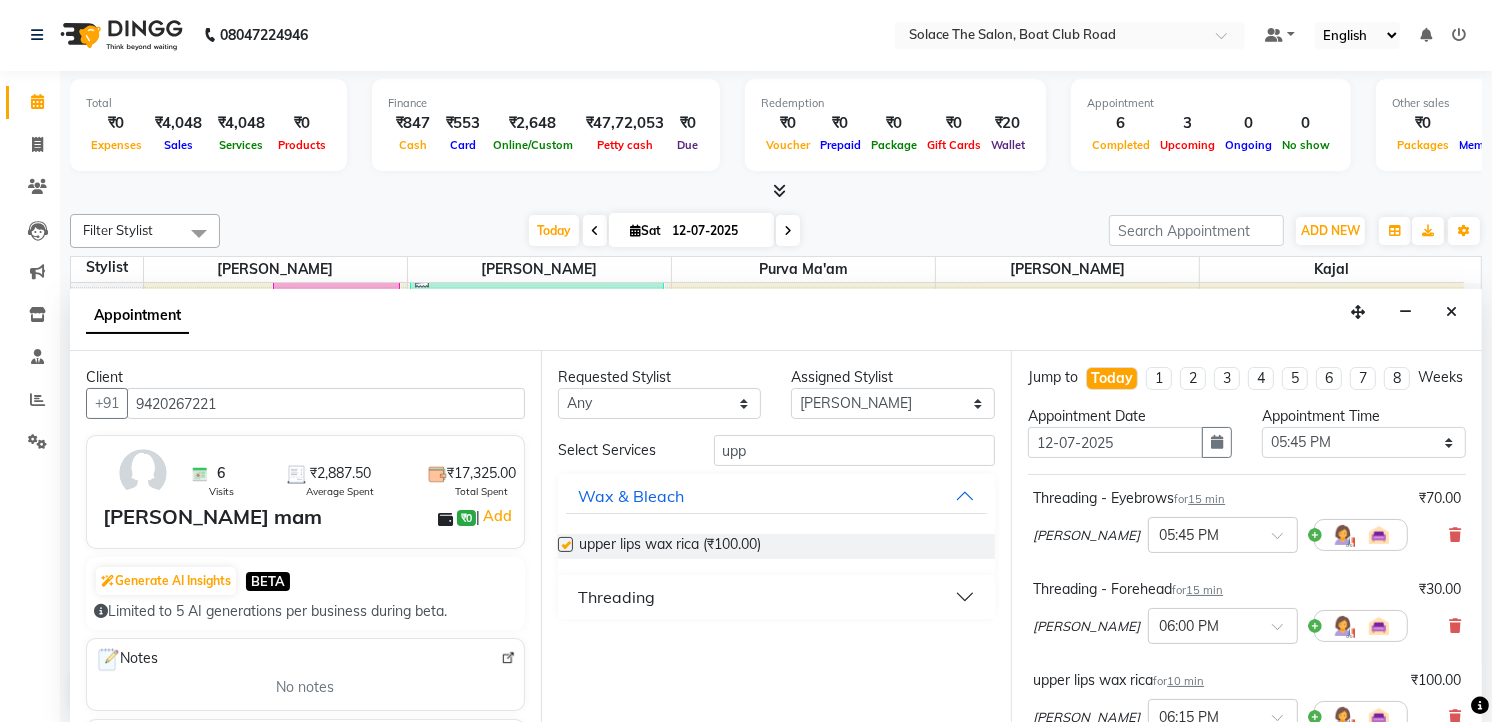 checkbox on "false" 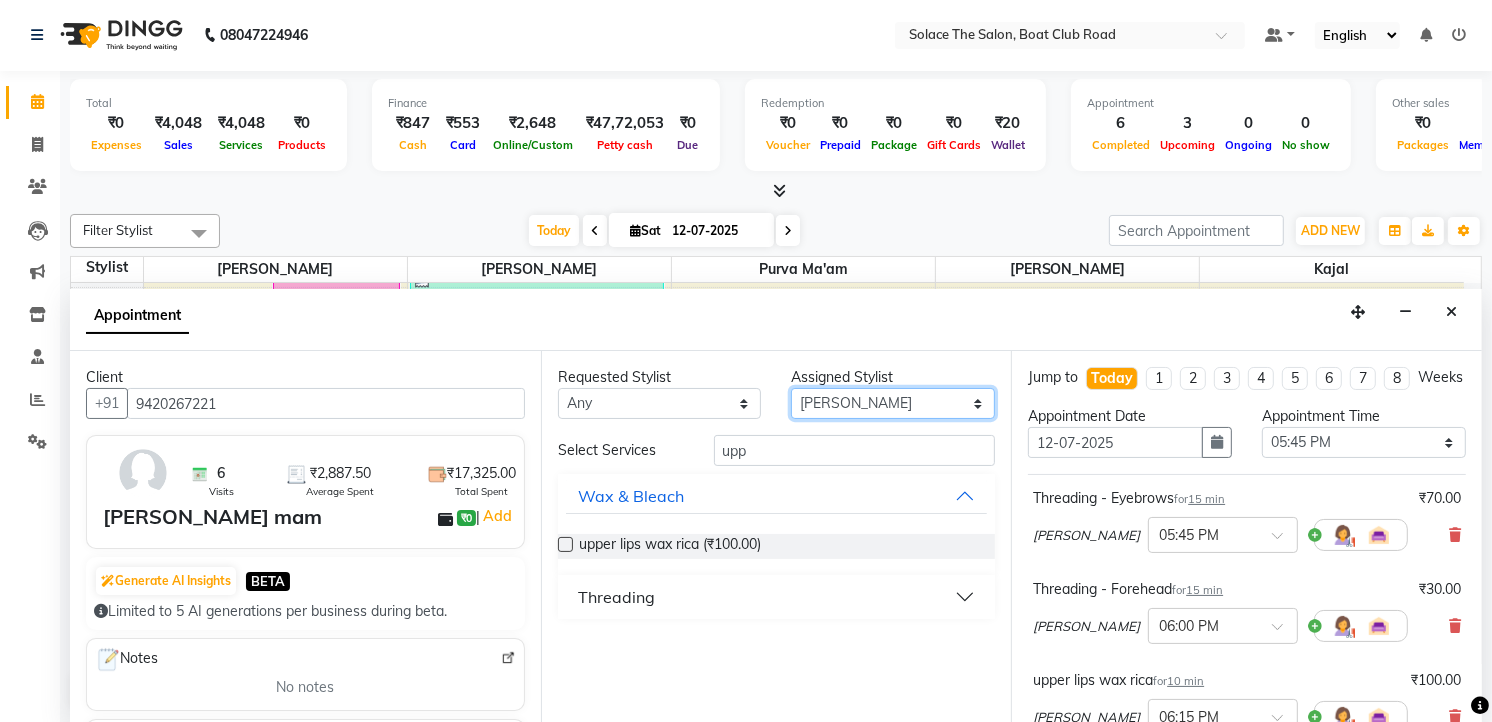 click on "Select Atul [PERSON_NAME] Kajal Purva Ma'am rishi  [PERSON_NAME] suraj" at bounding box center [893, 403] 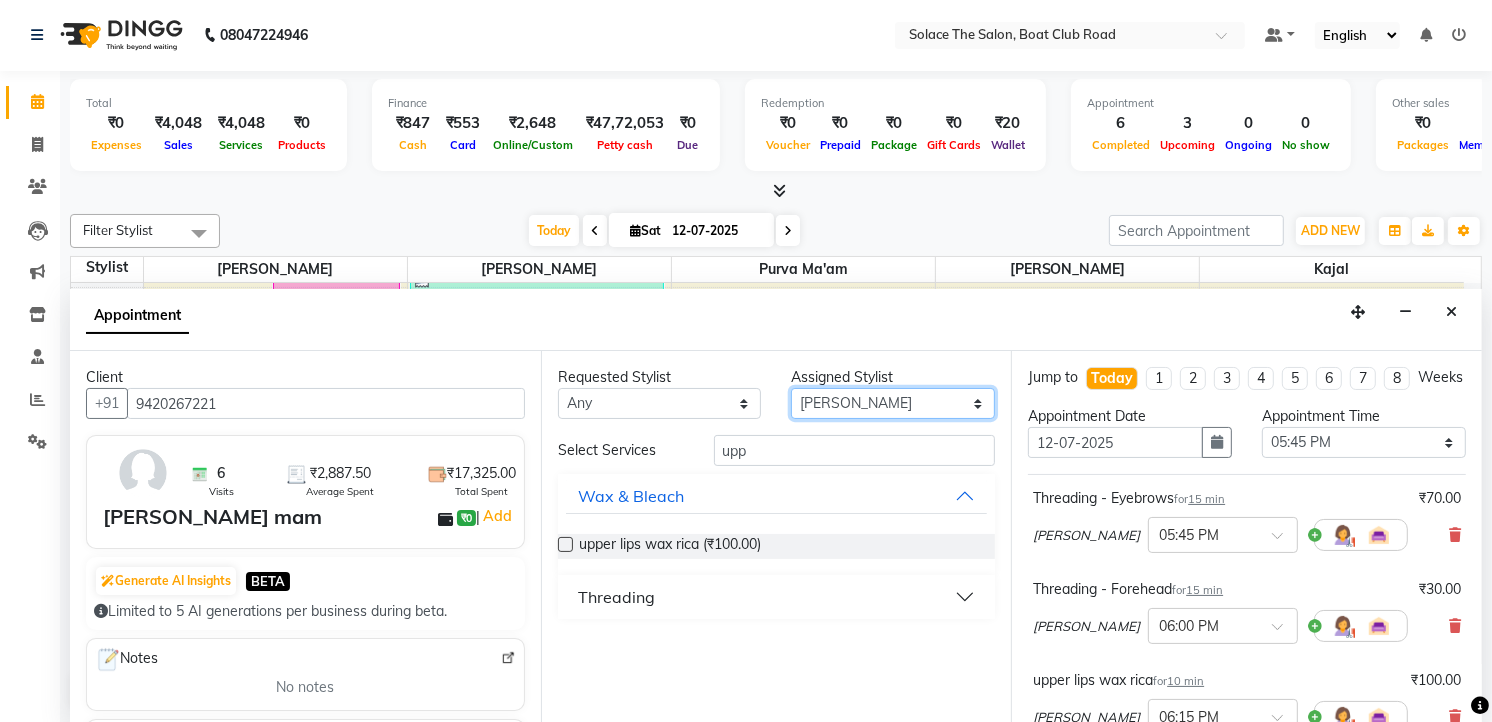 select on "74276" 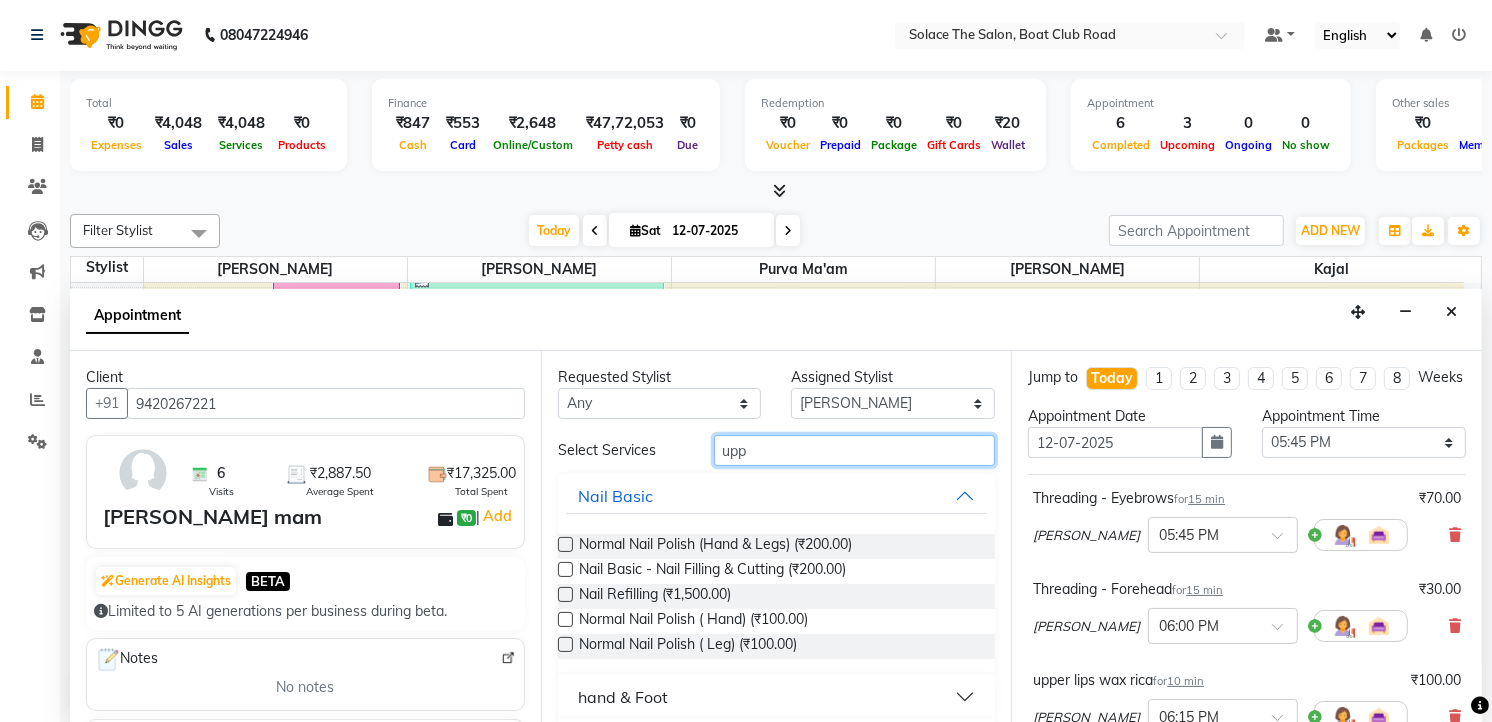 click on "upp" at bounding box center [855, 450] 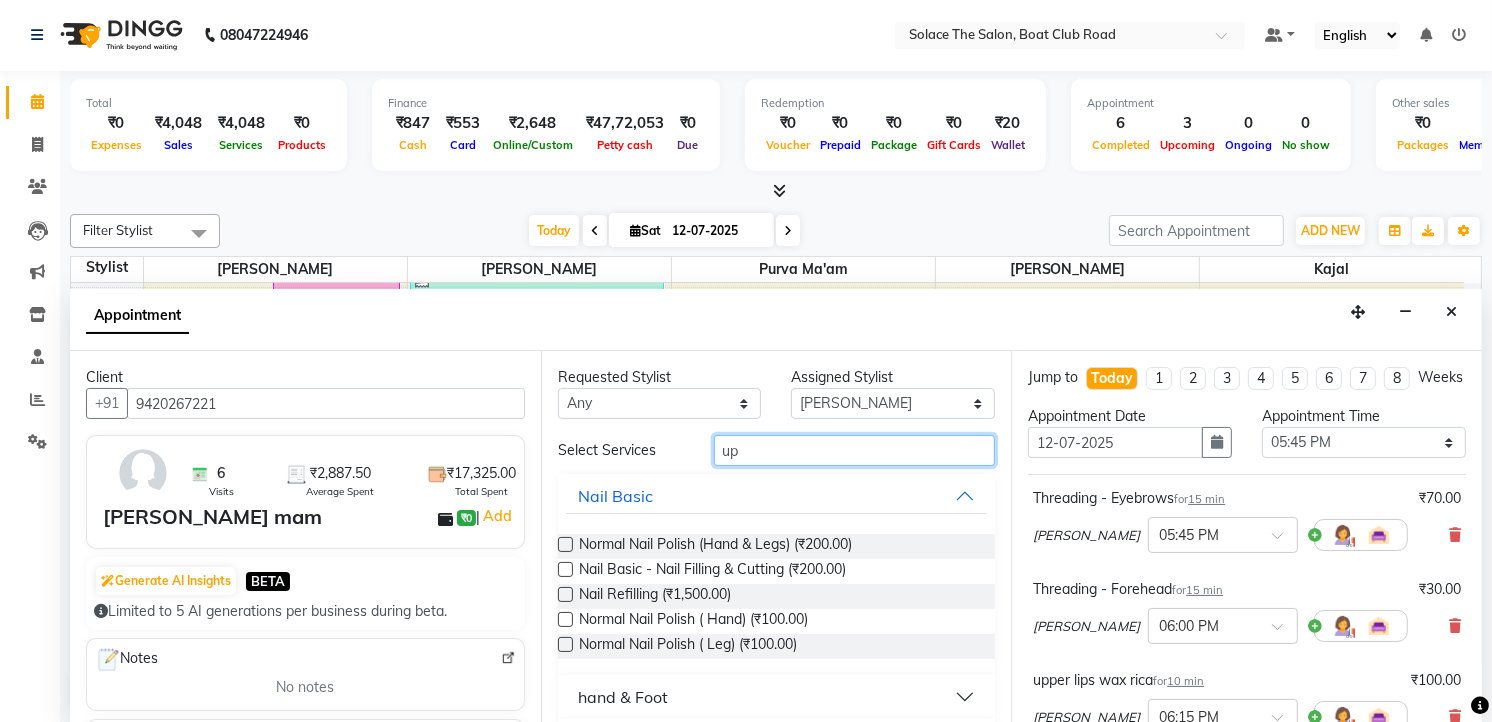 type on "u" 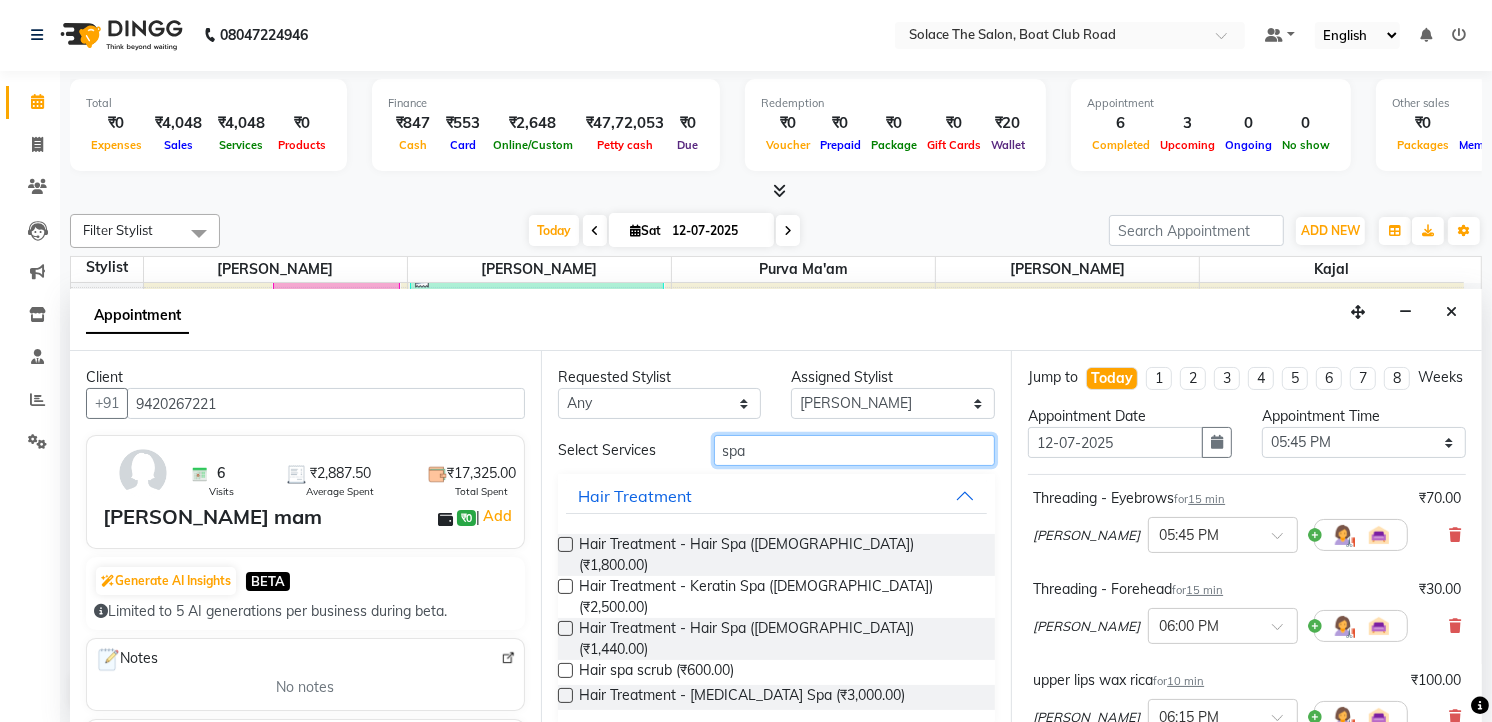 type on "spa" 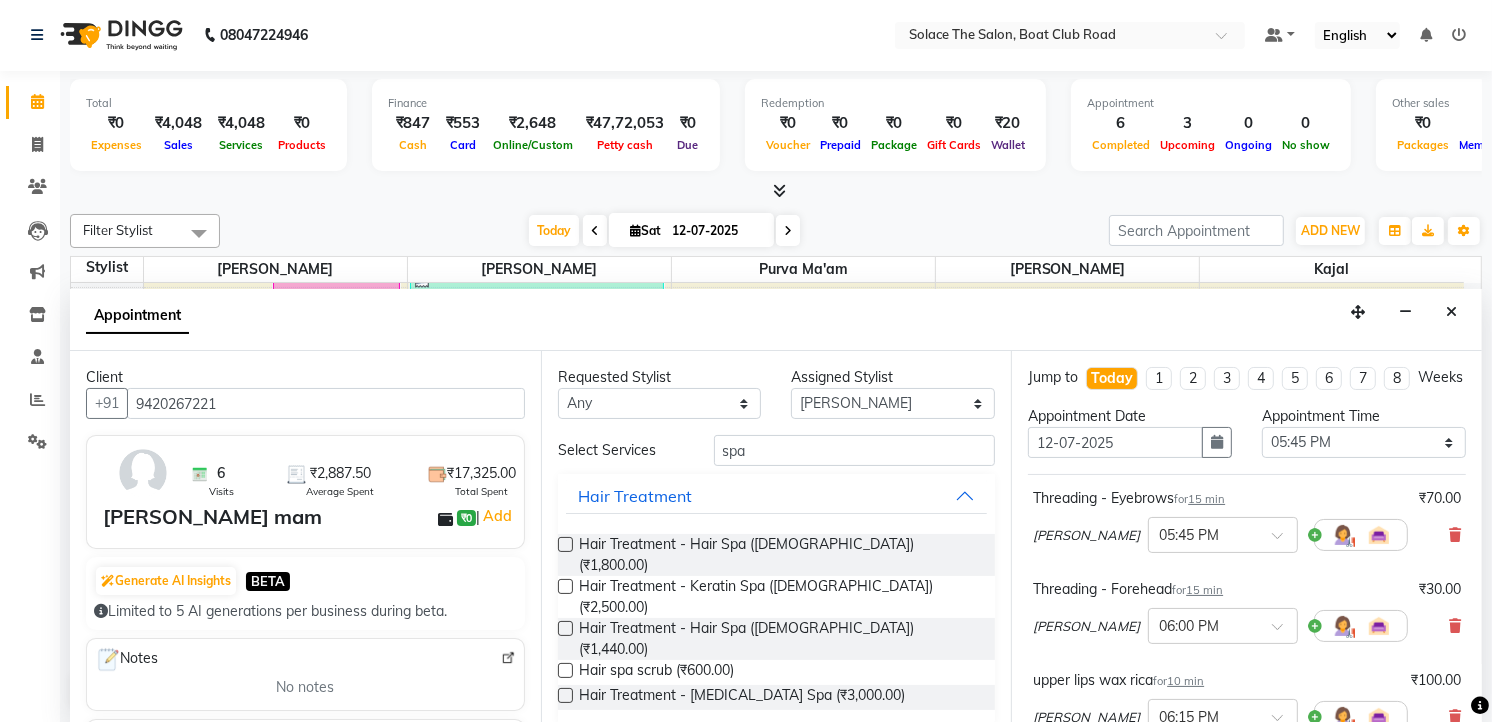 click at bounding box center [565, 544] 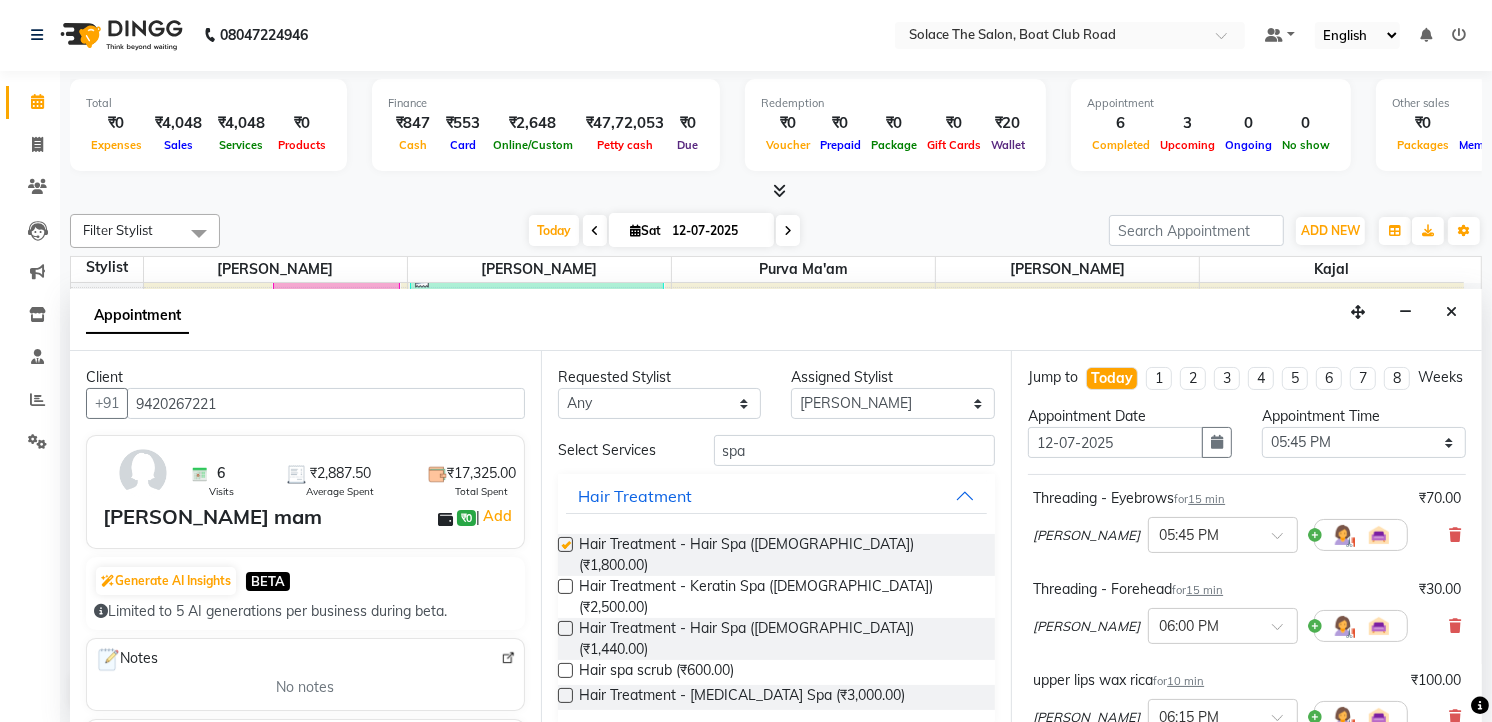 checkbox on "false" 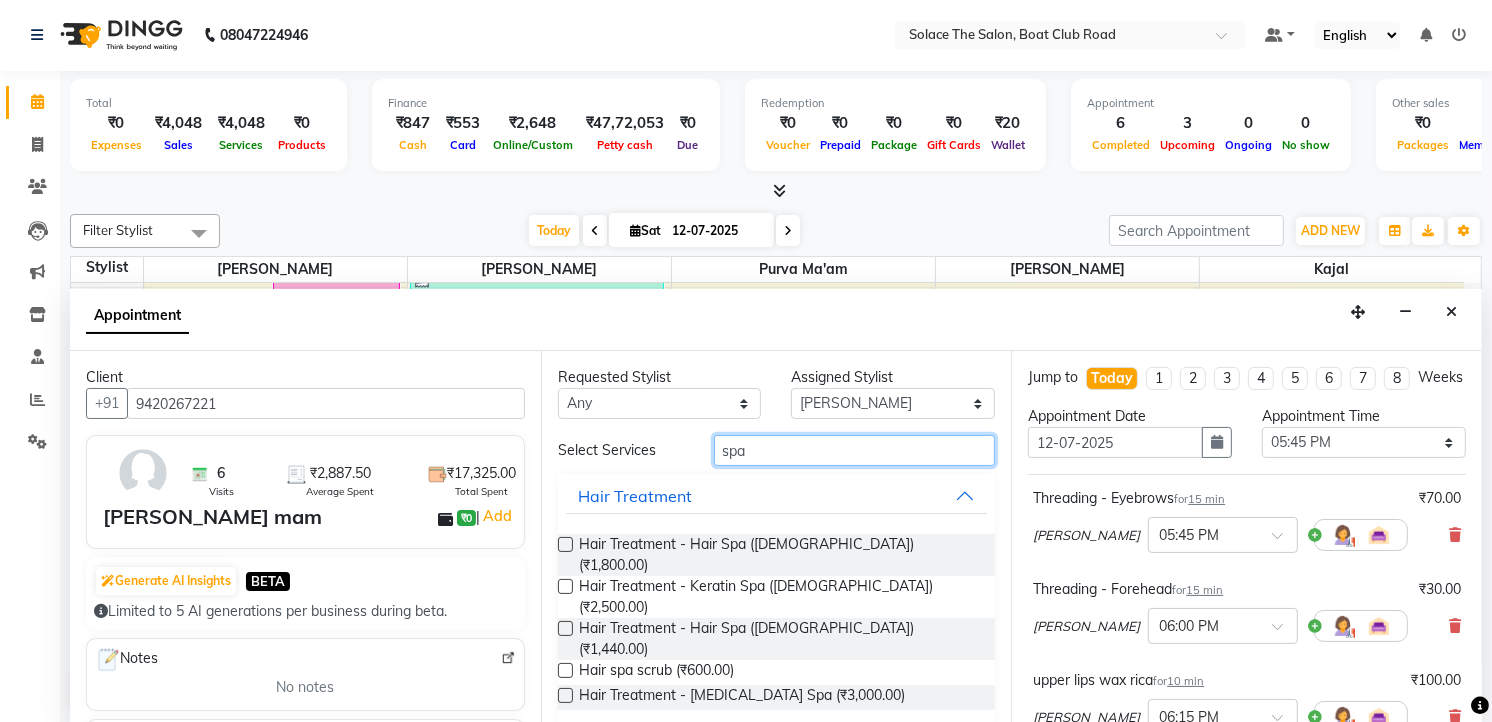 click on "spa" at bounding box center [855, 450] 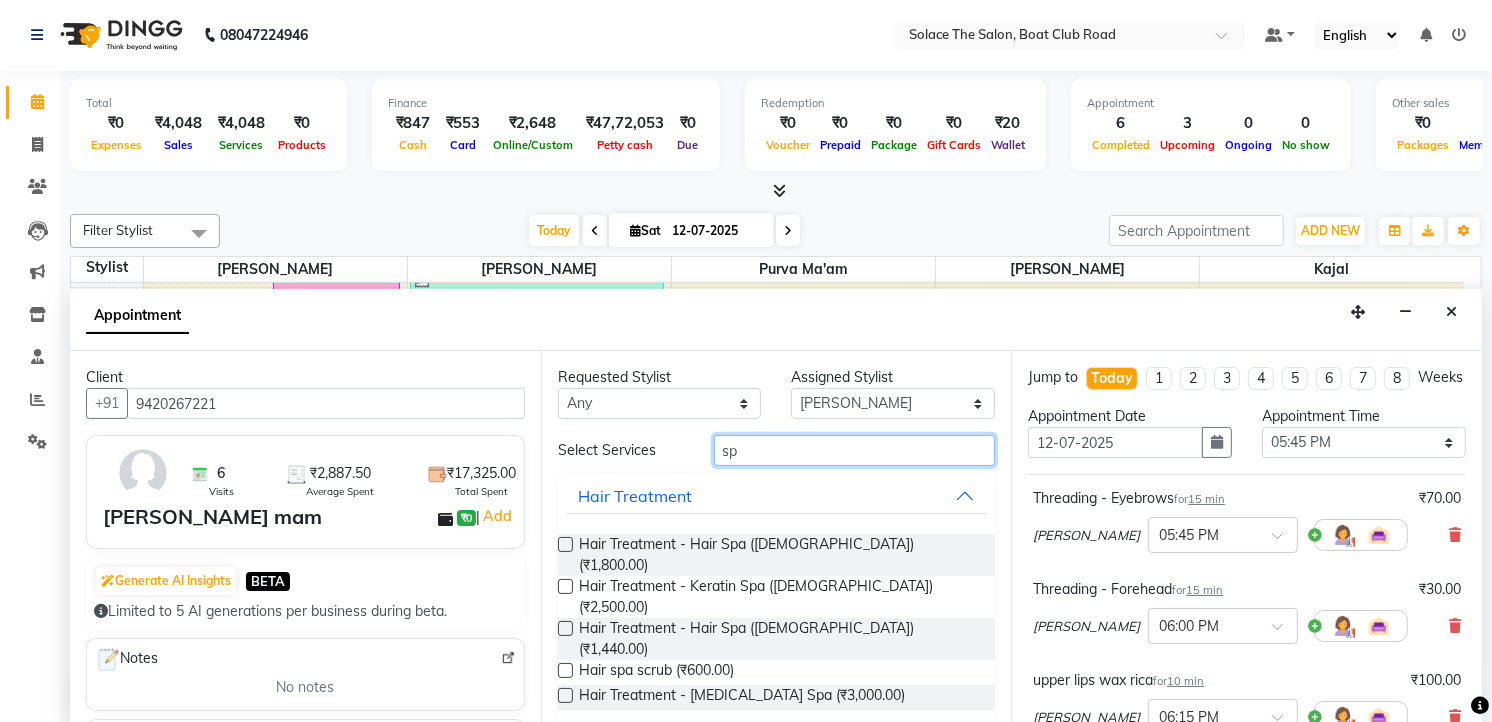type on "s" 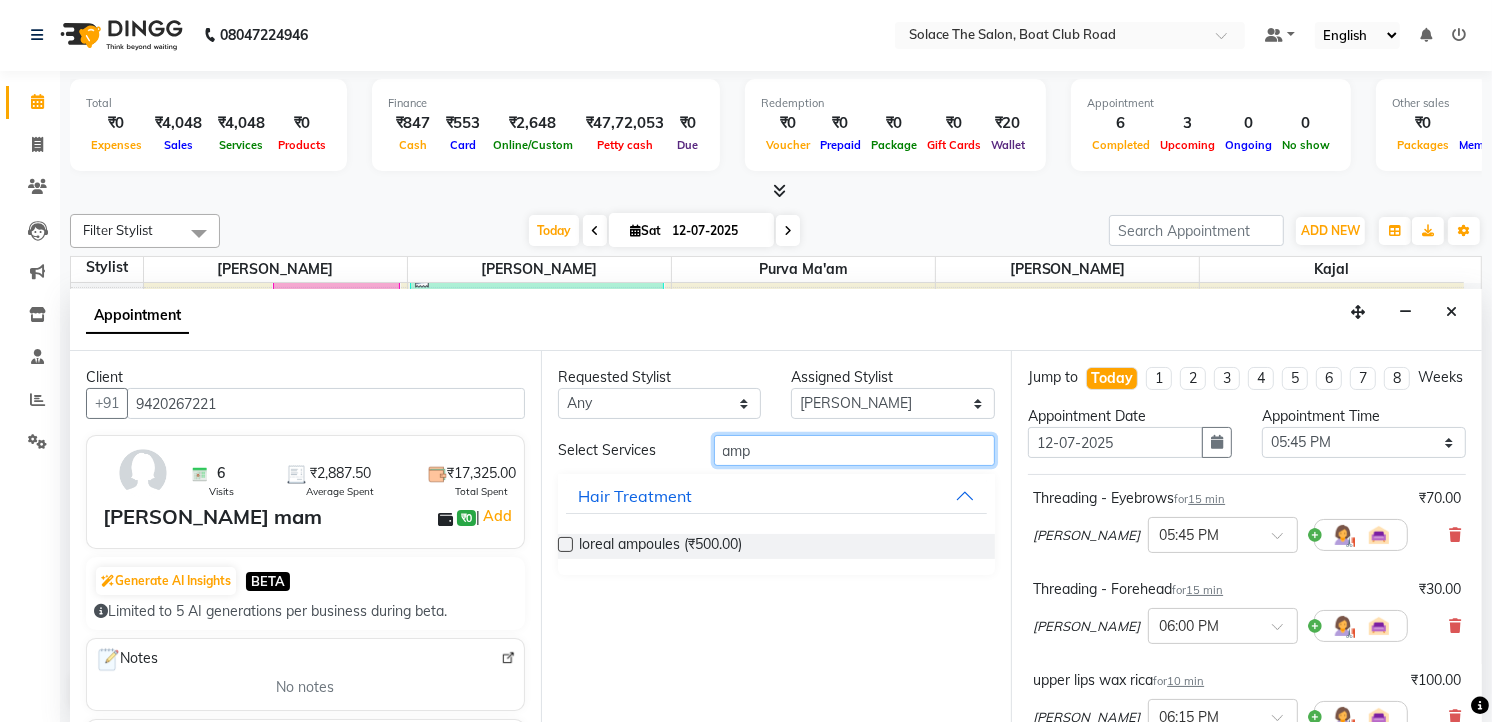 type on "amp" 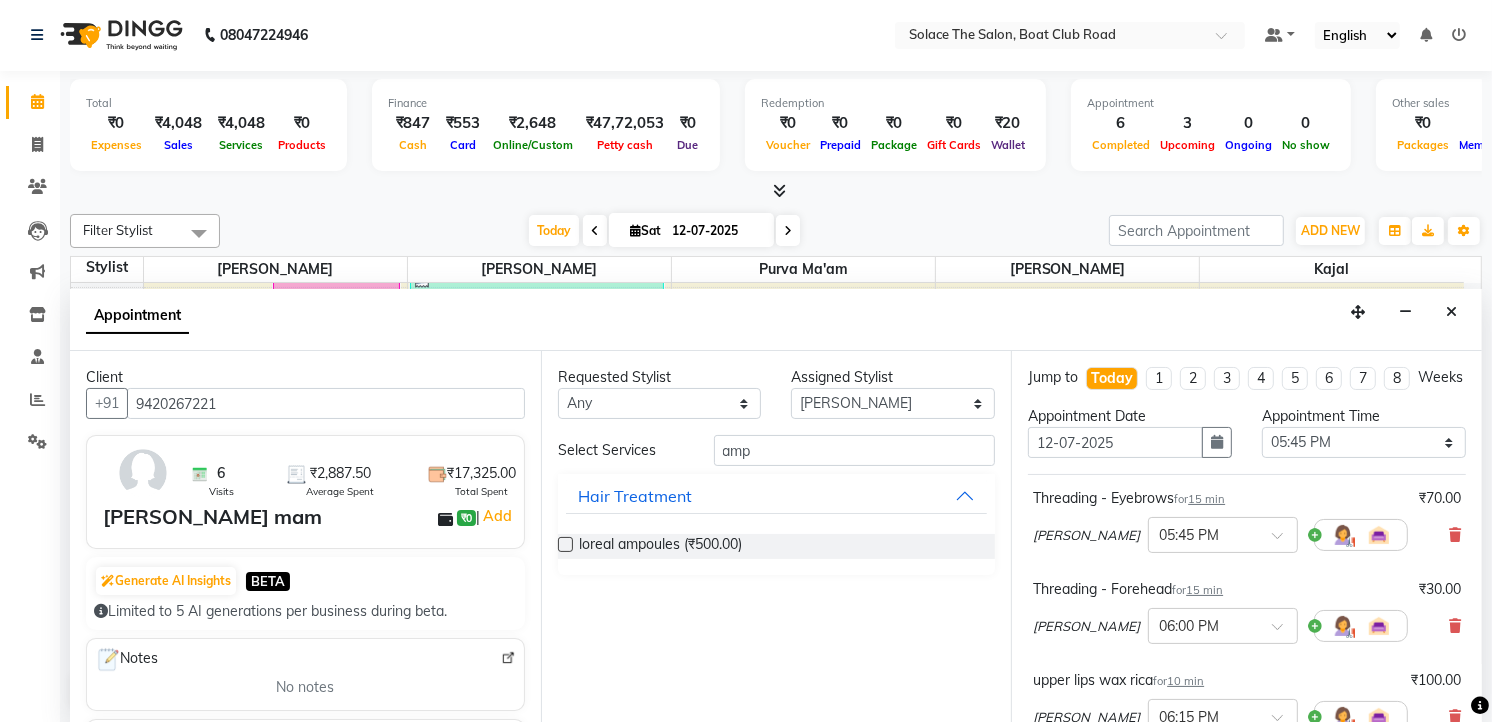 click at bounding box center (565, 544) 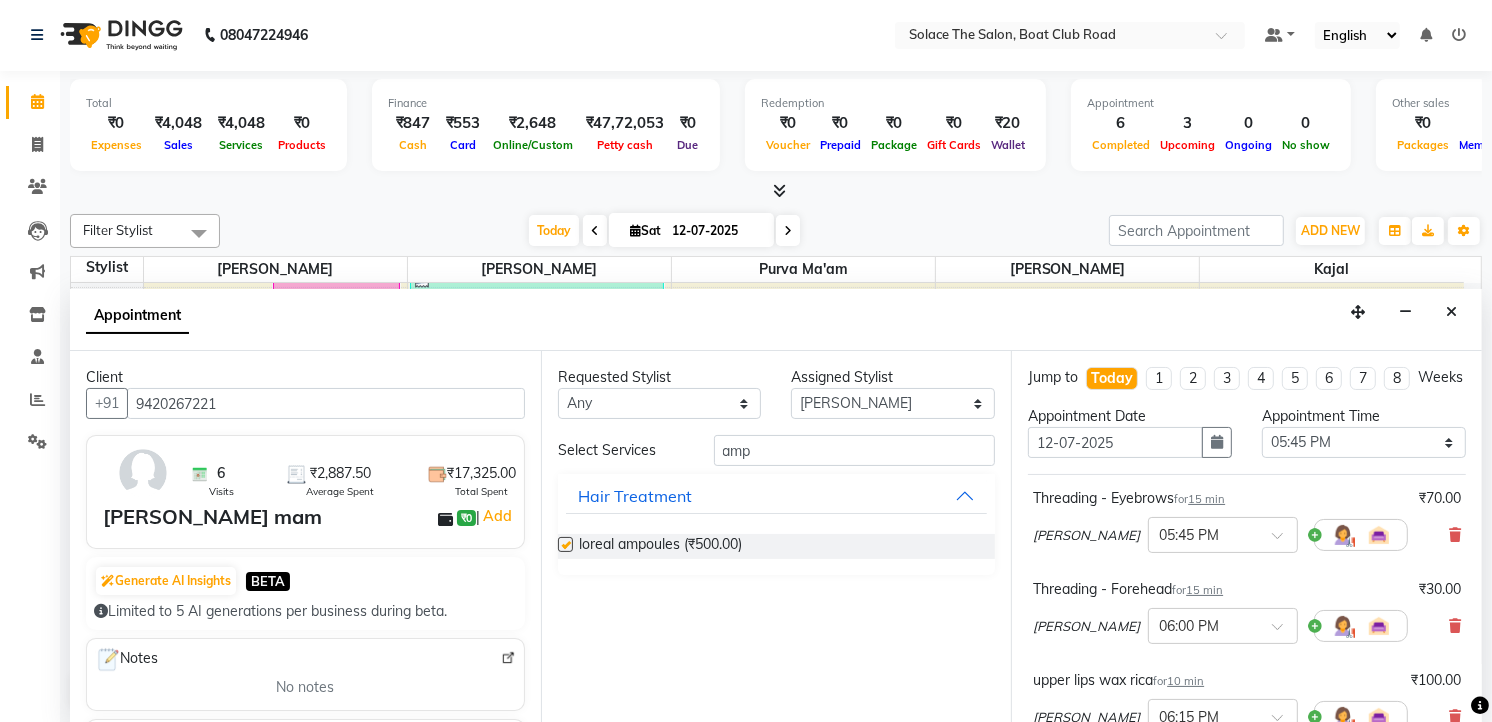 checkbox on "false" 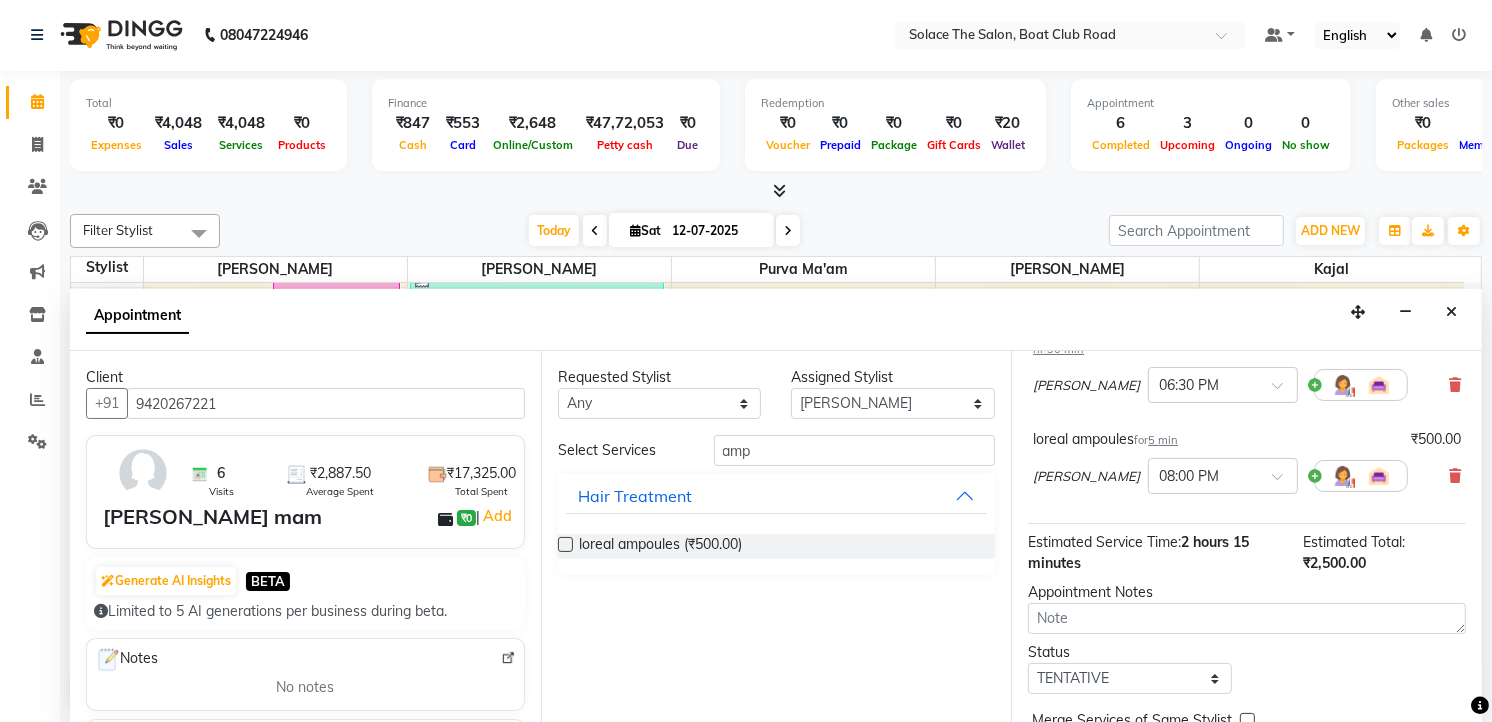 scroll, scrollTop: 538, scrollLeft: 0, axis: vertical 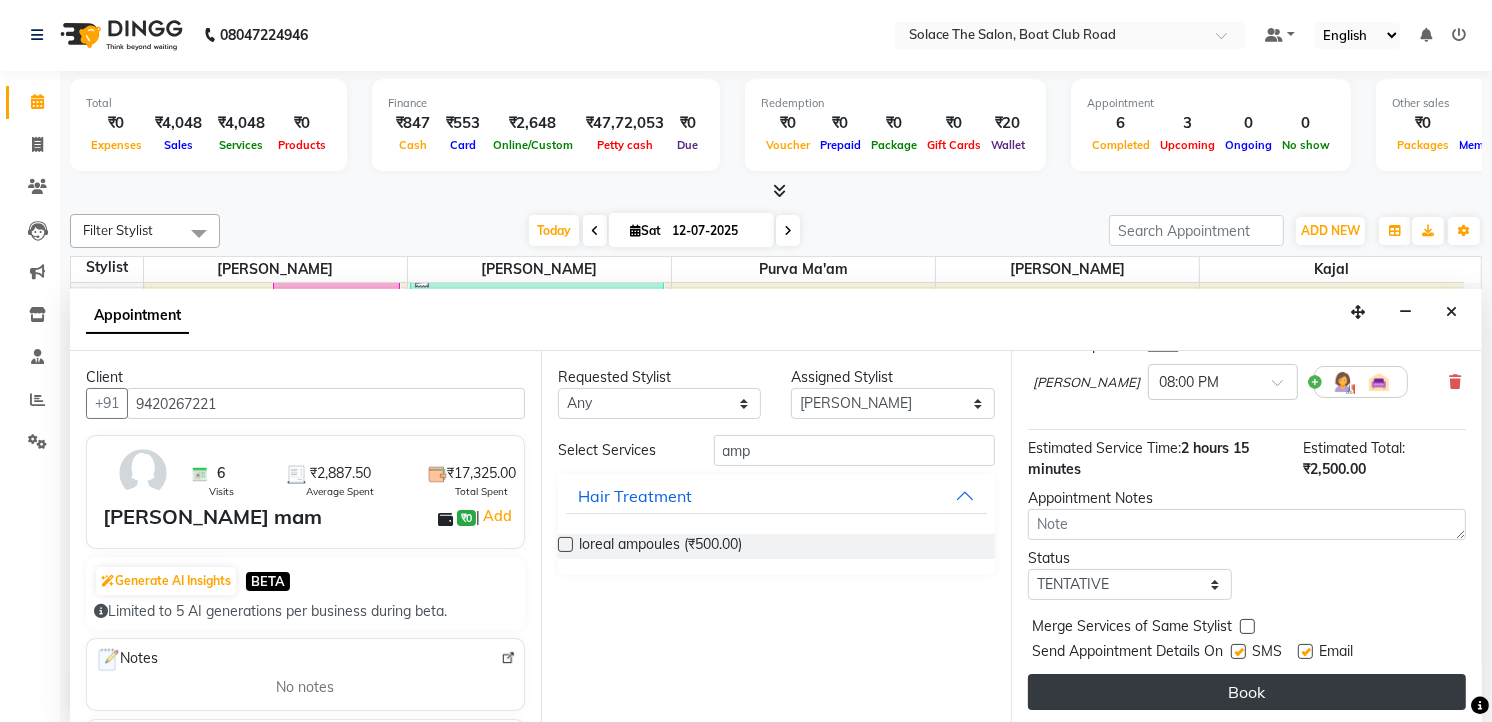 click on "Book" at bounding box center (1247, 692) 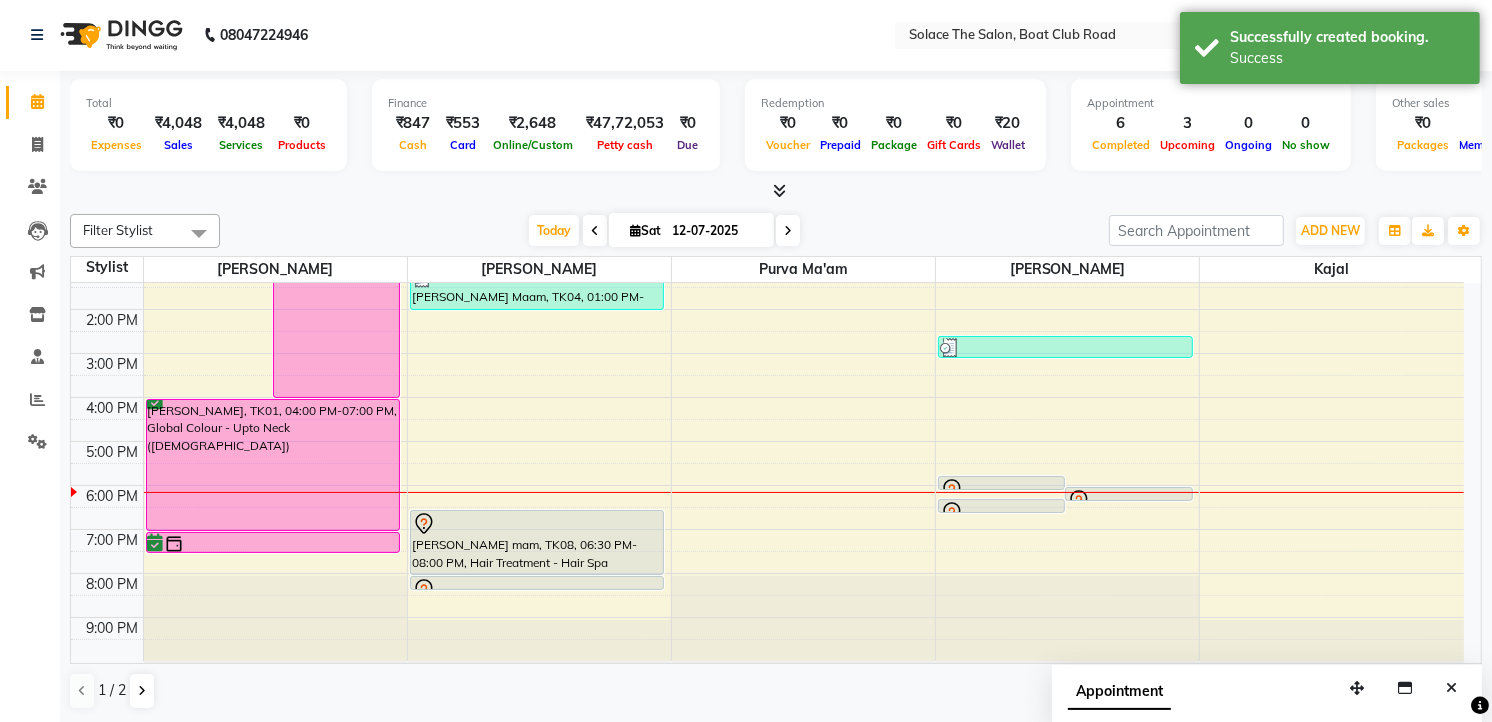 scroll, scrollTop: 0, scrollLeft: 0, axis: both 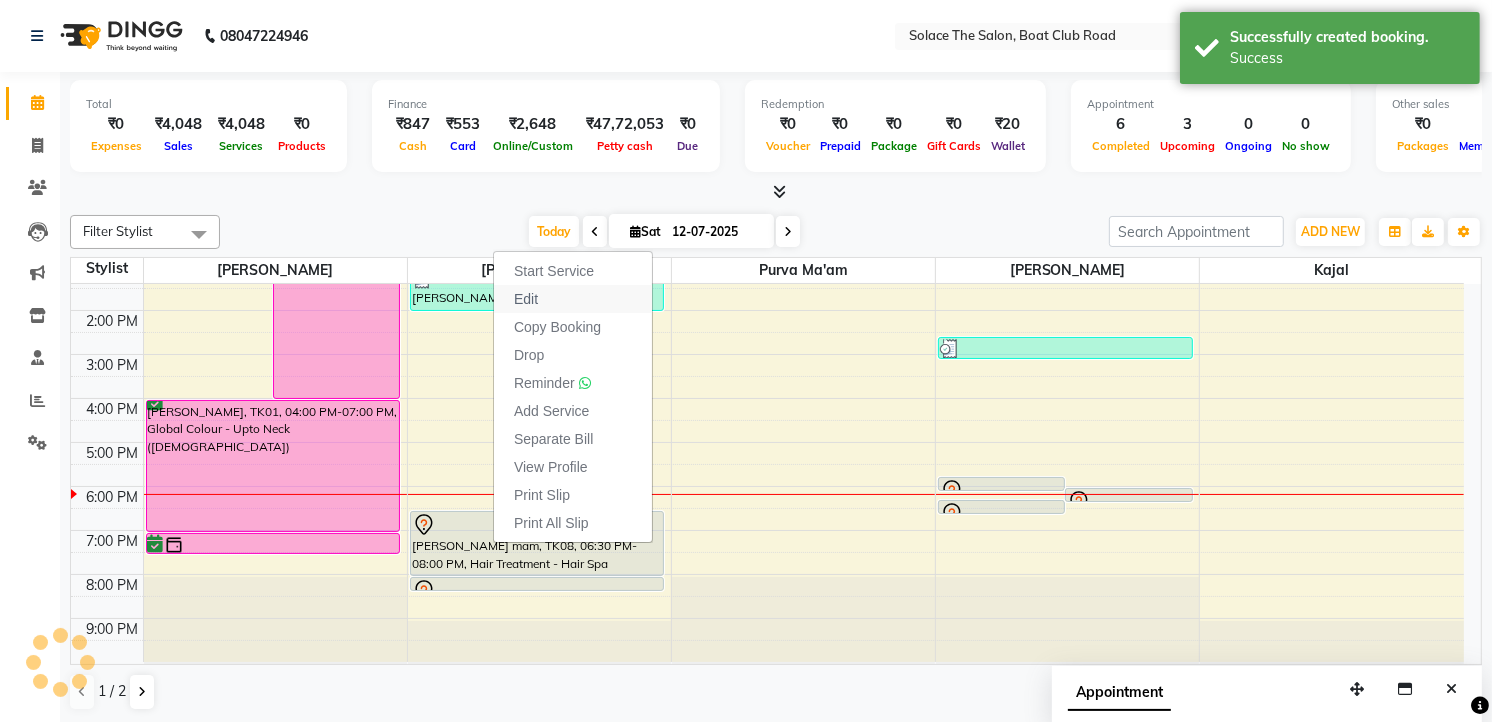 click on "Edit" at bounding box center (526, 299) 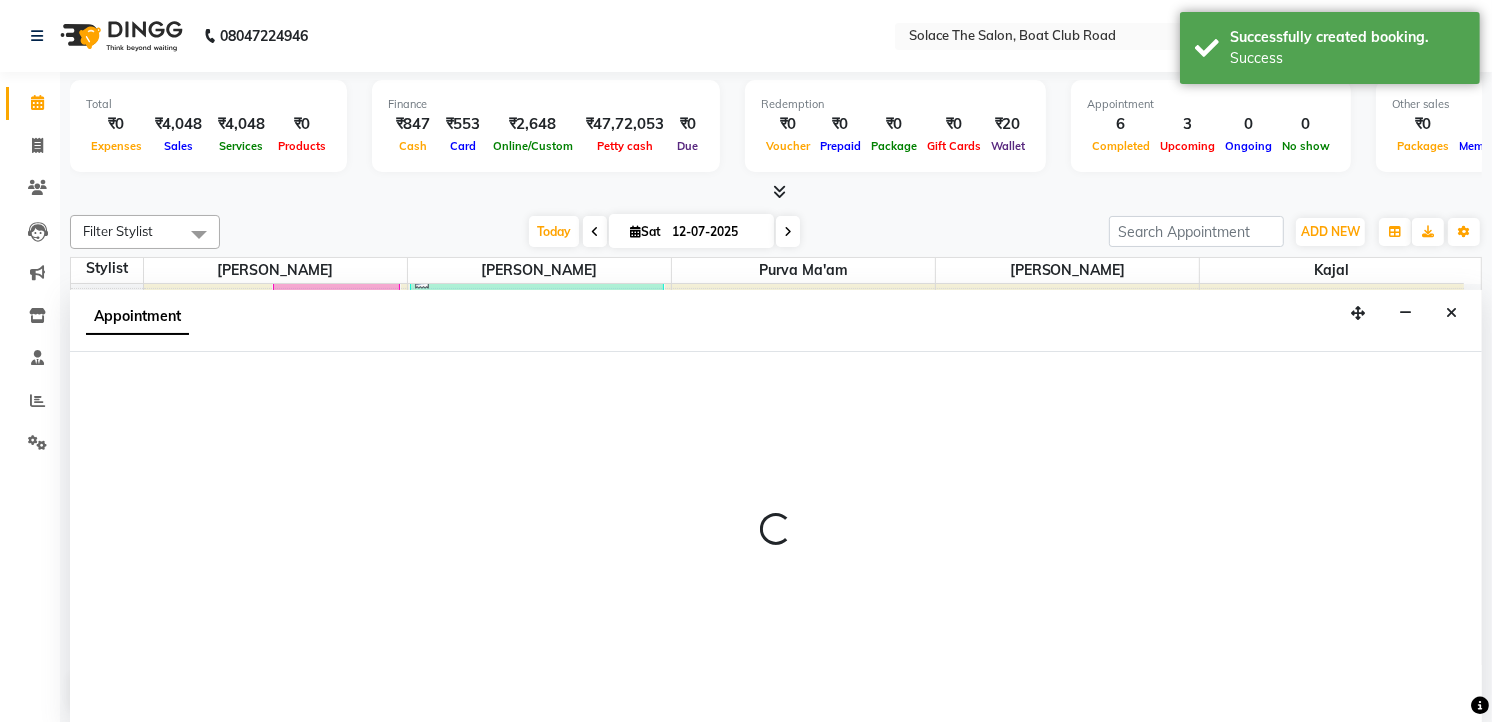 select on "tentative" 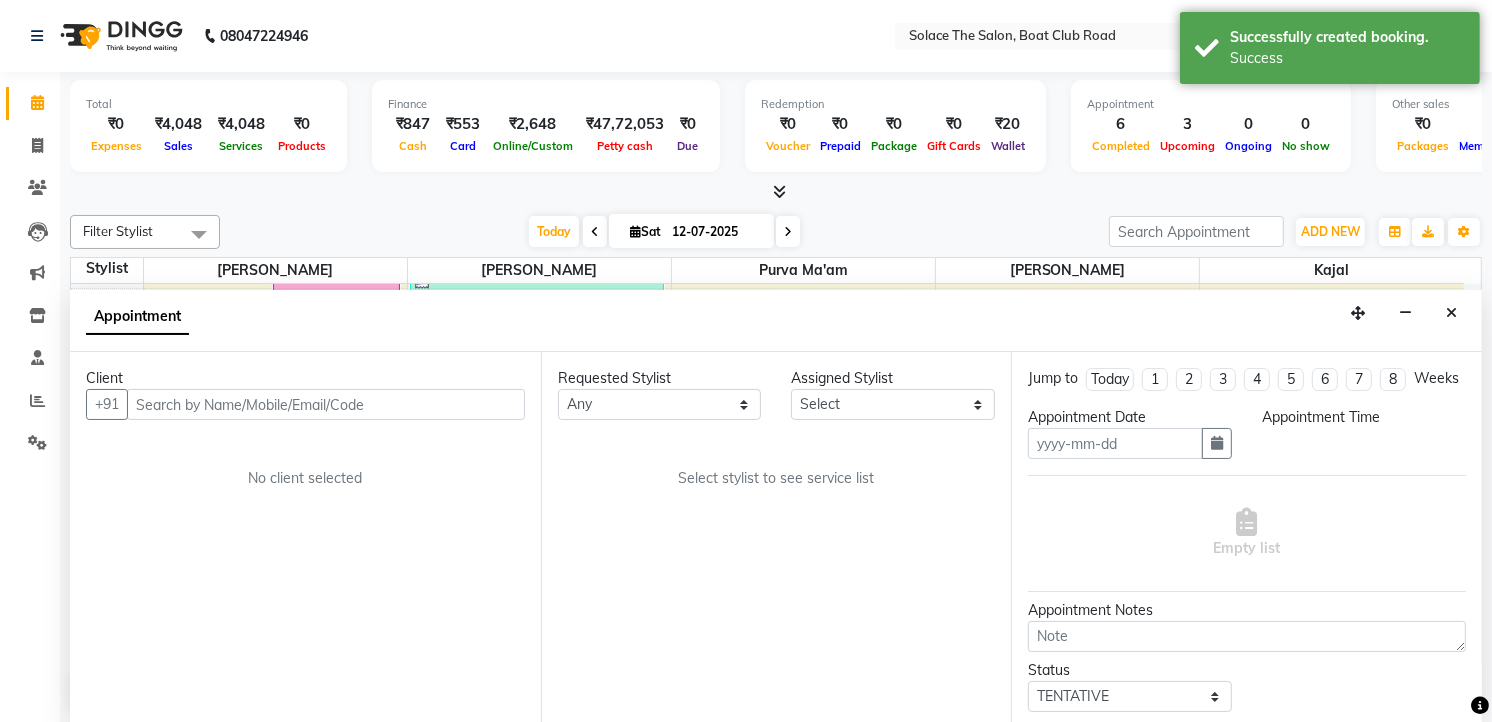 scroll, scrollTop: 1, scrollLeft: 0, axis: vertical 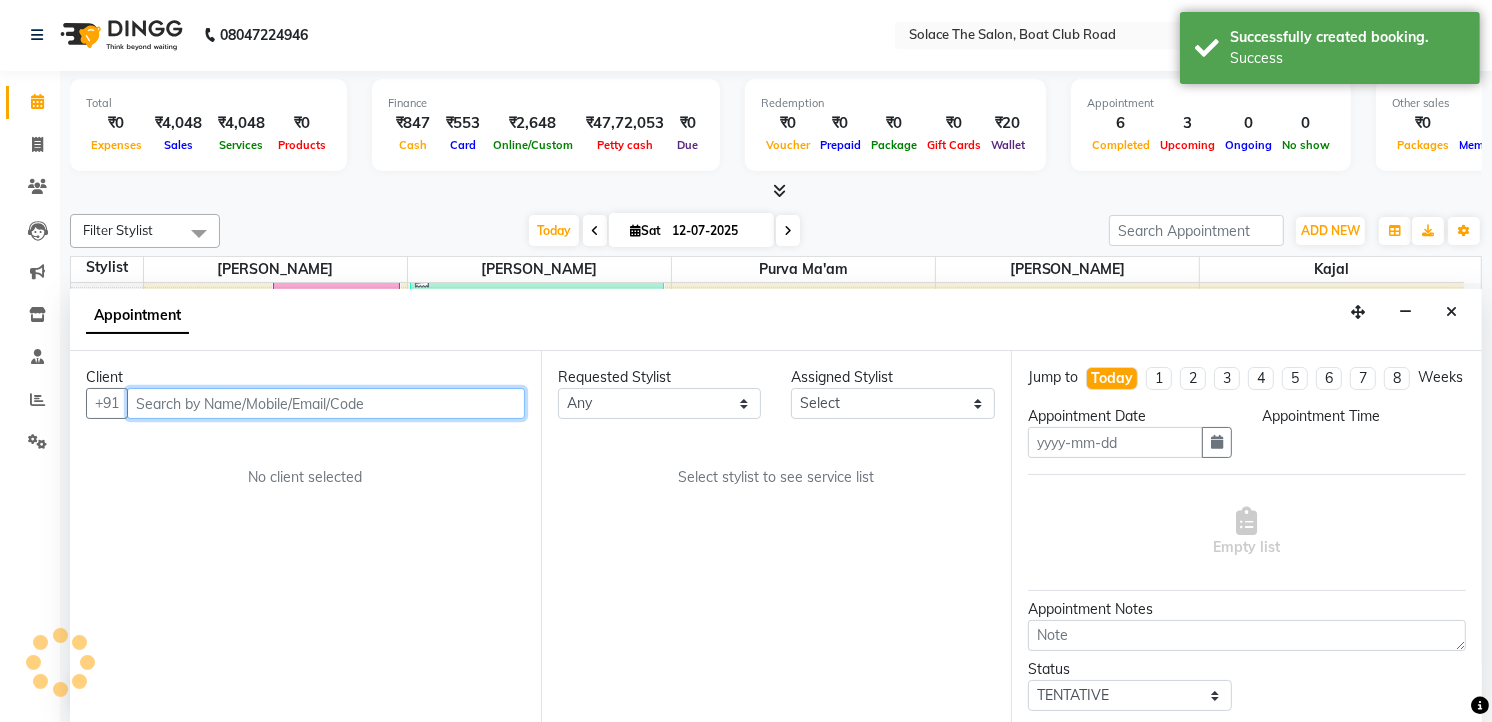 type on "12-07-2025" 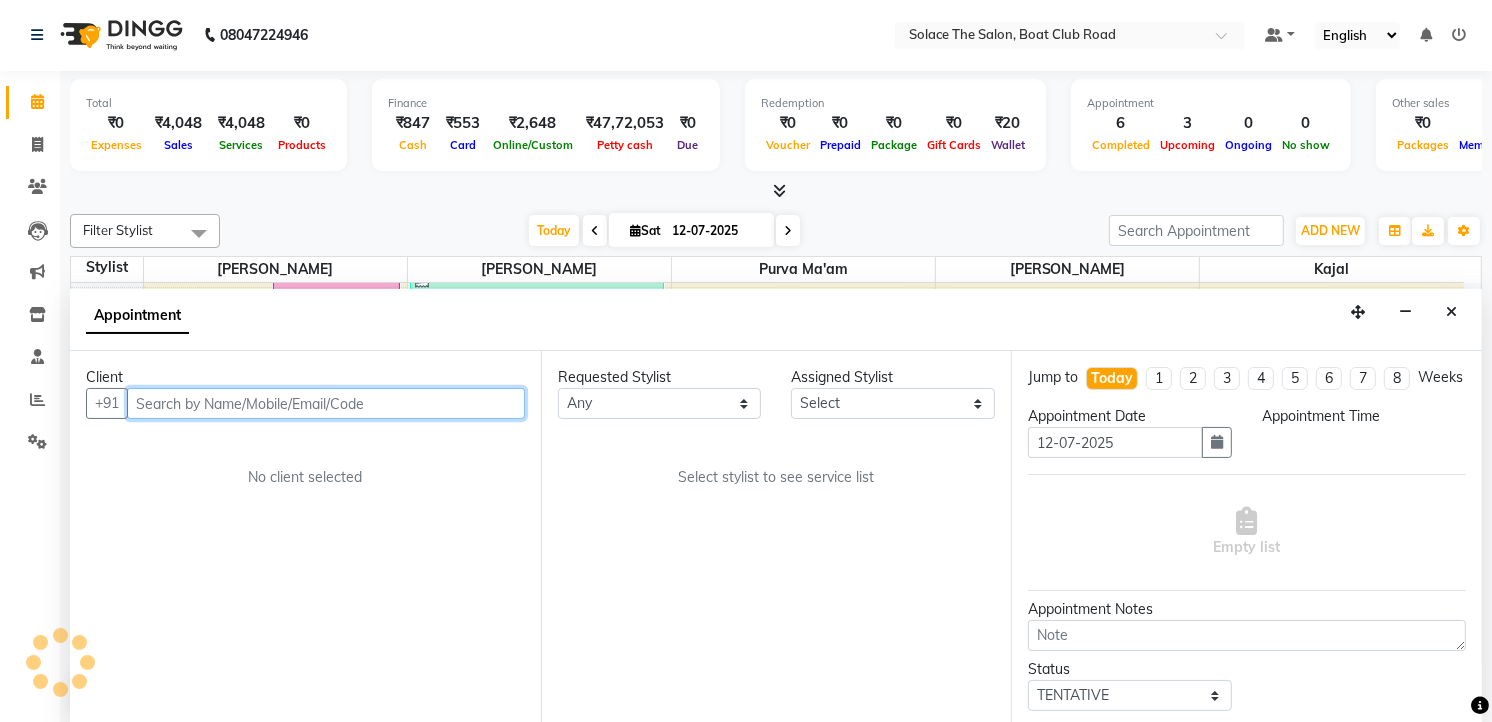 select on "1065" 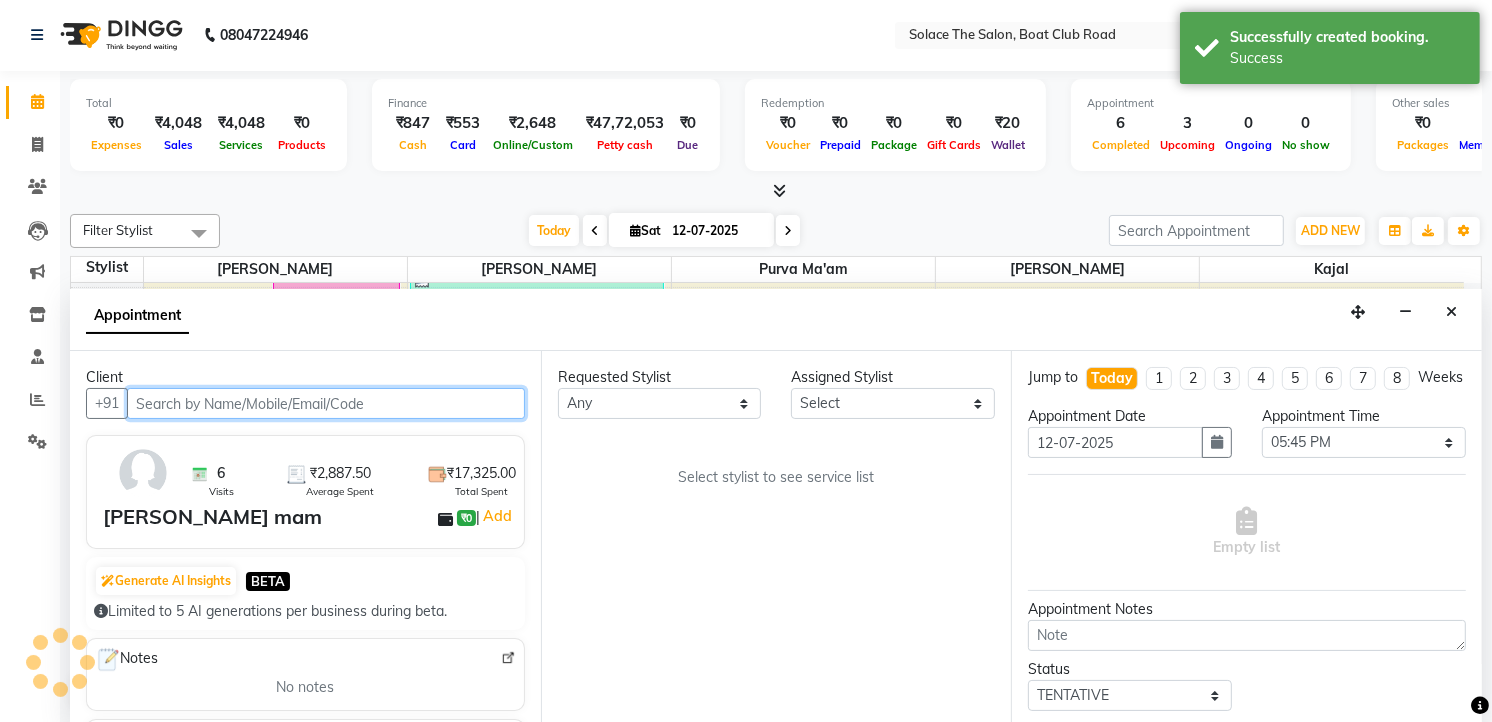 scroll, scrollTop: 238, scrollLeft: 0, axis: vertical 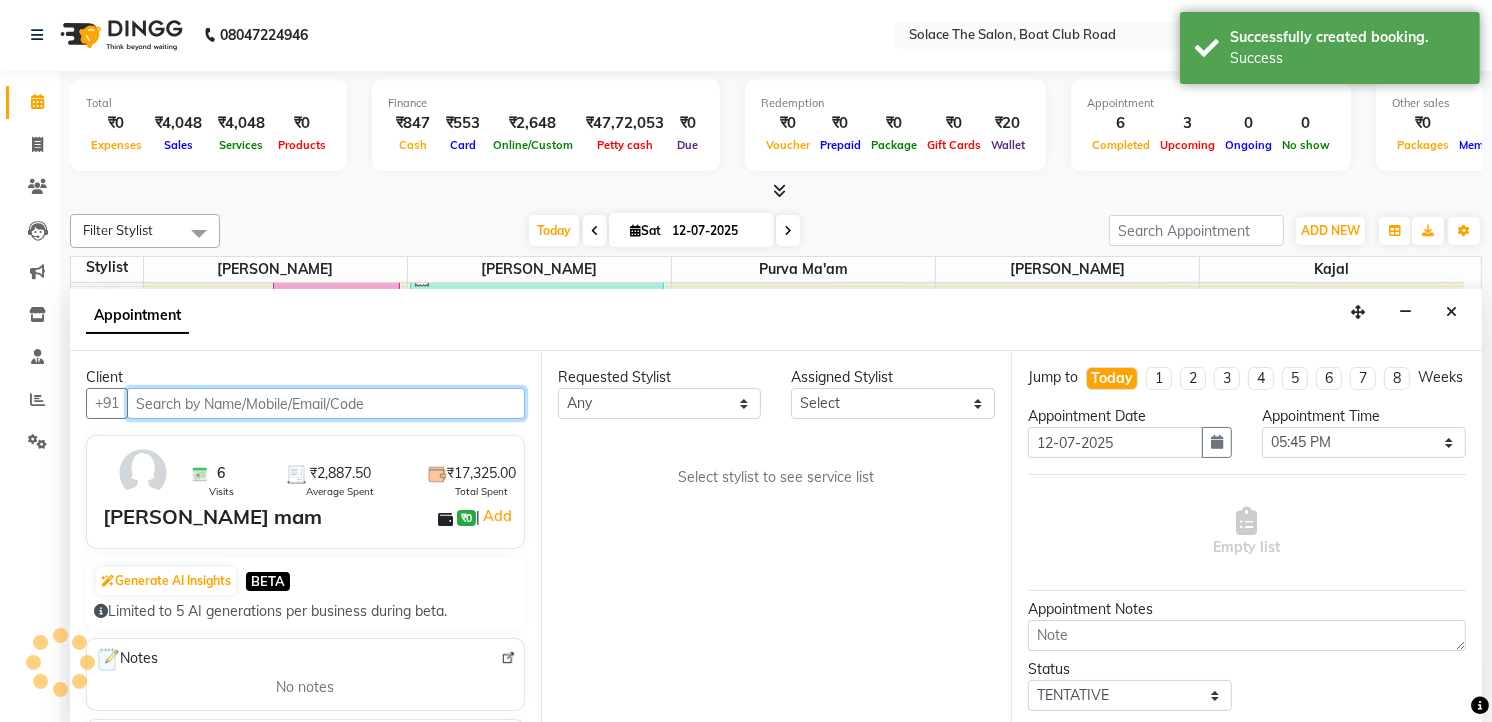 select on "74276" 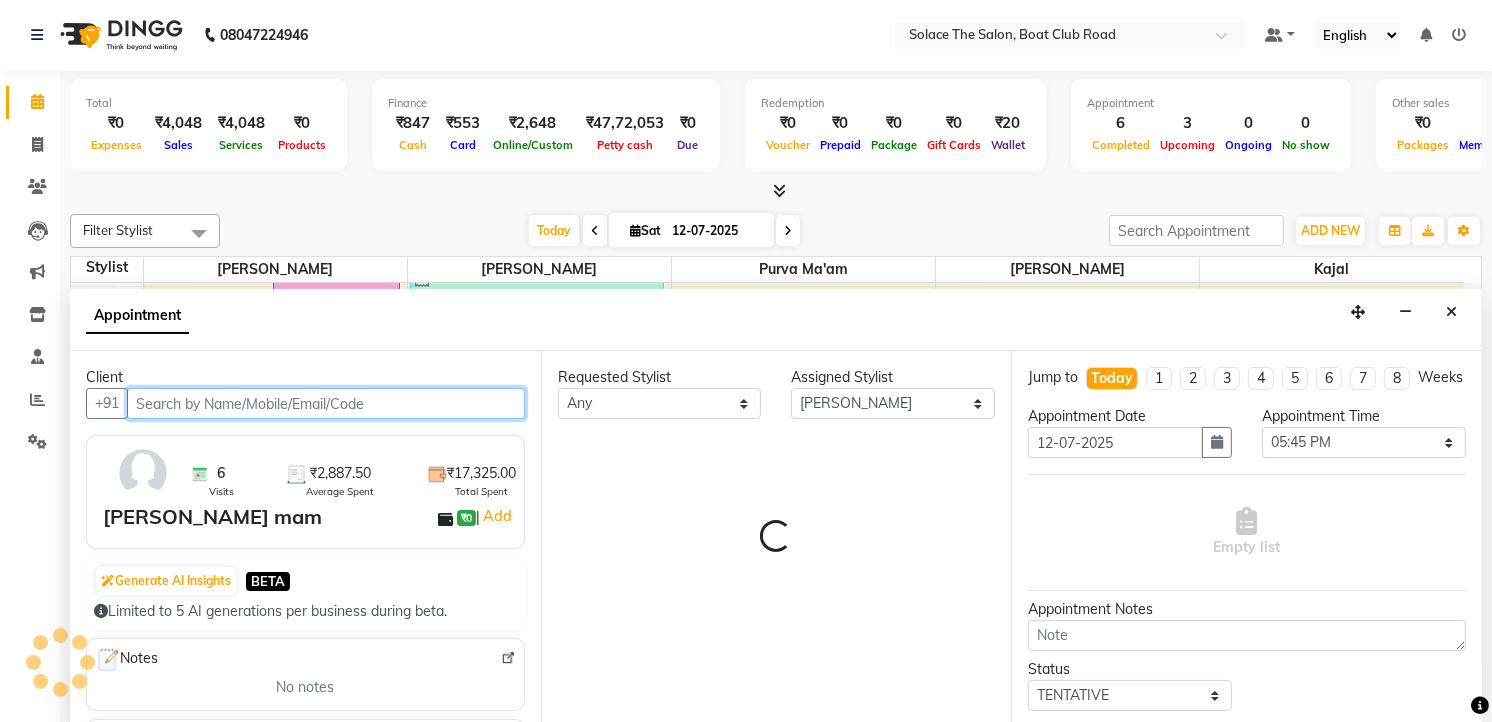 select on "720" 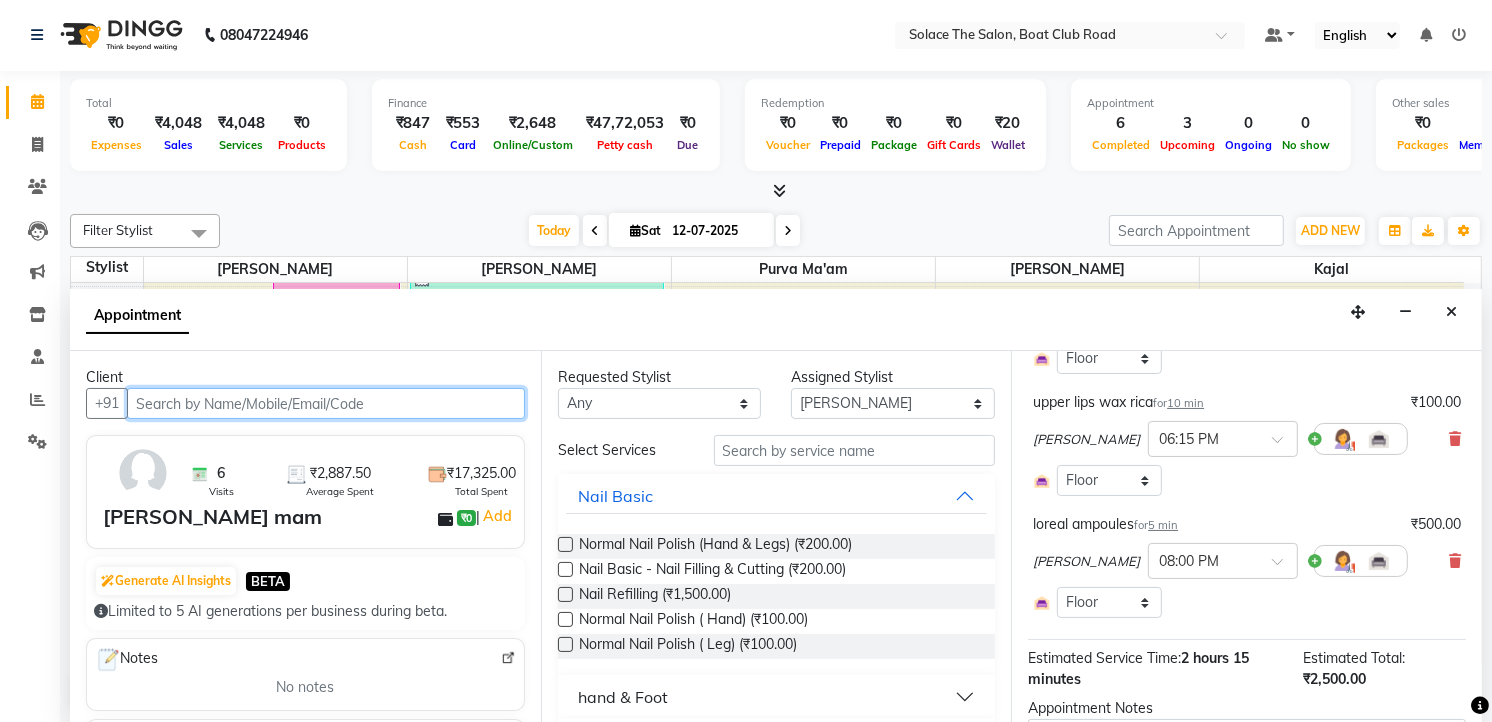 scroll, scrollTop: 636, scrollLeft: 0, axis: vertical 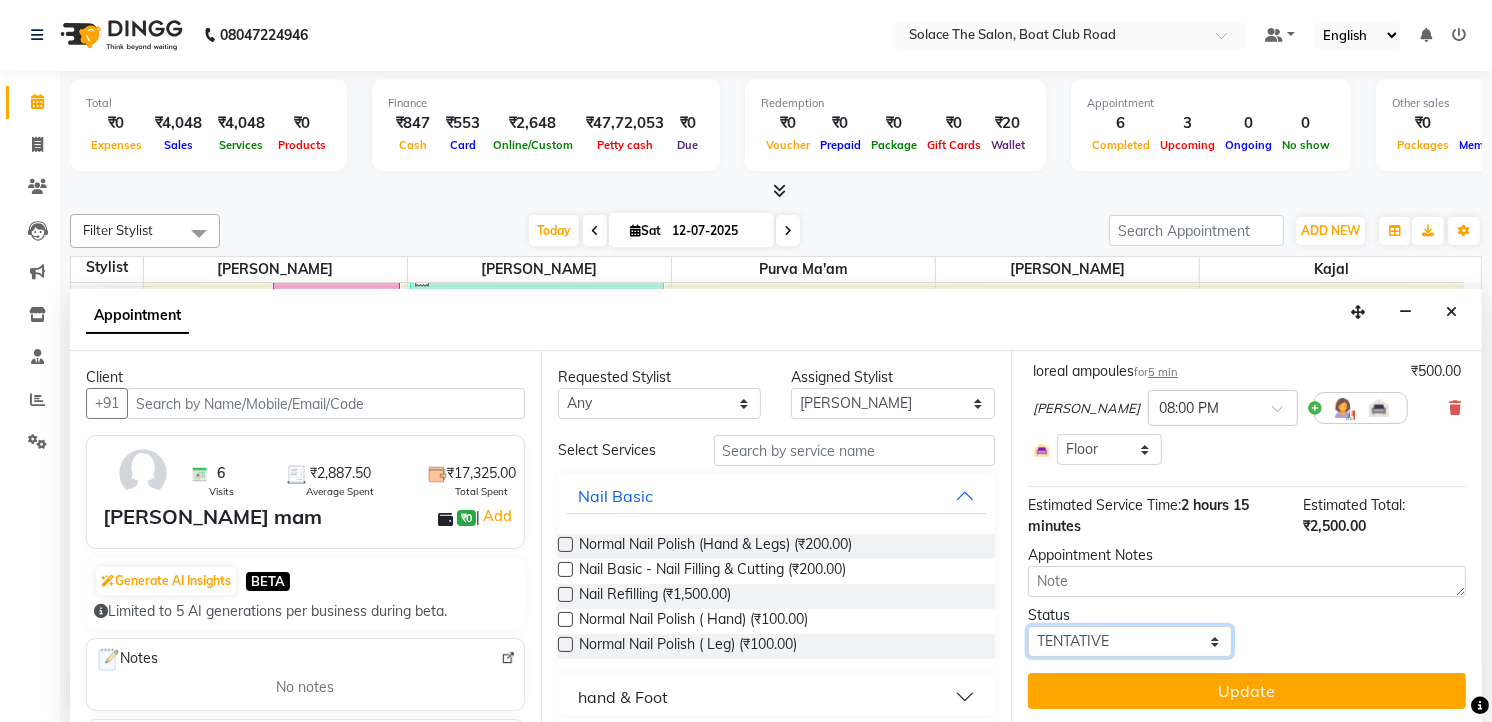 click on "Select TENTATIVE CONFIRM CHECK-IN UPCOMING" at bounding box center [1130, 641] 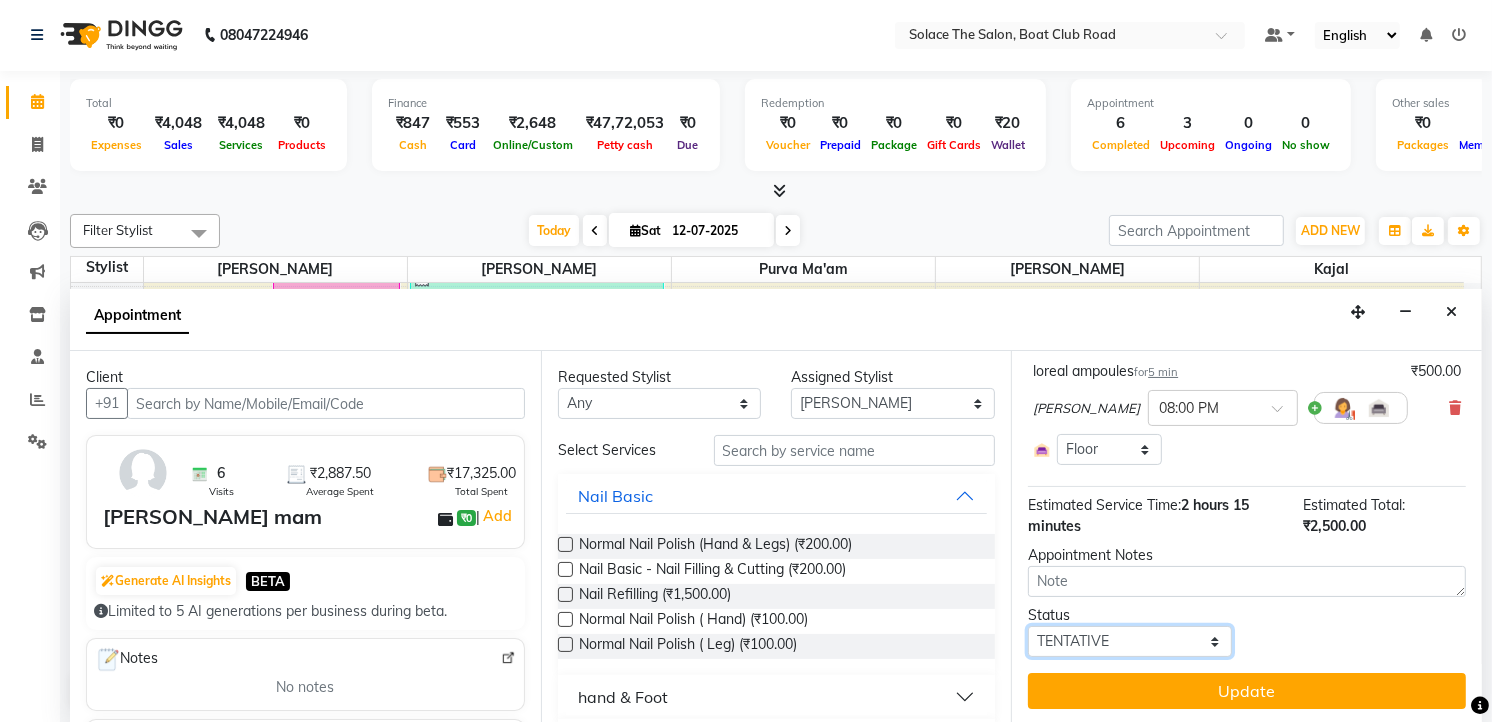select on "confirm booking" 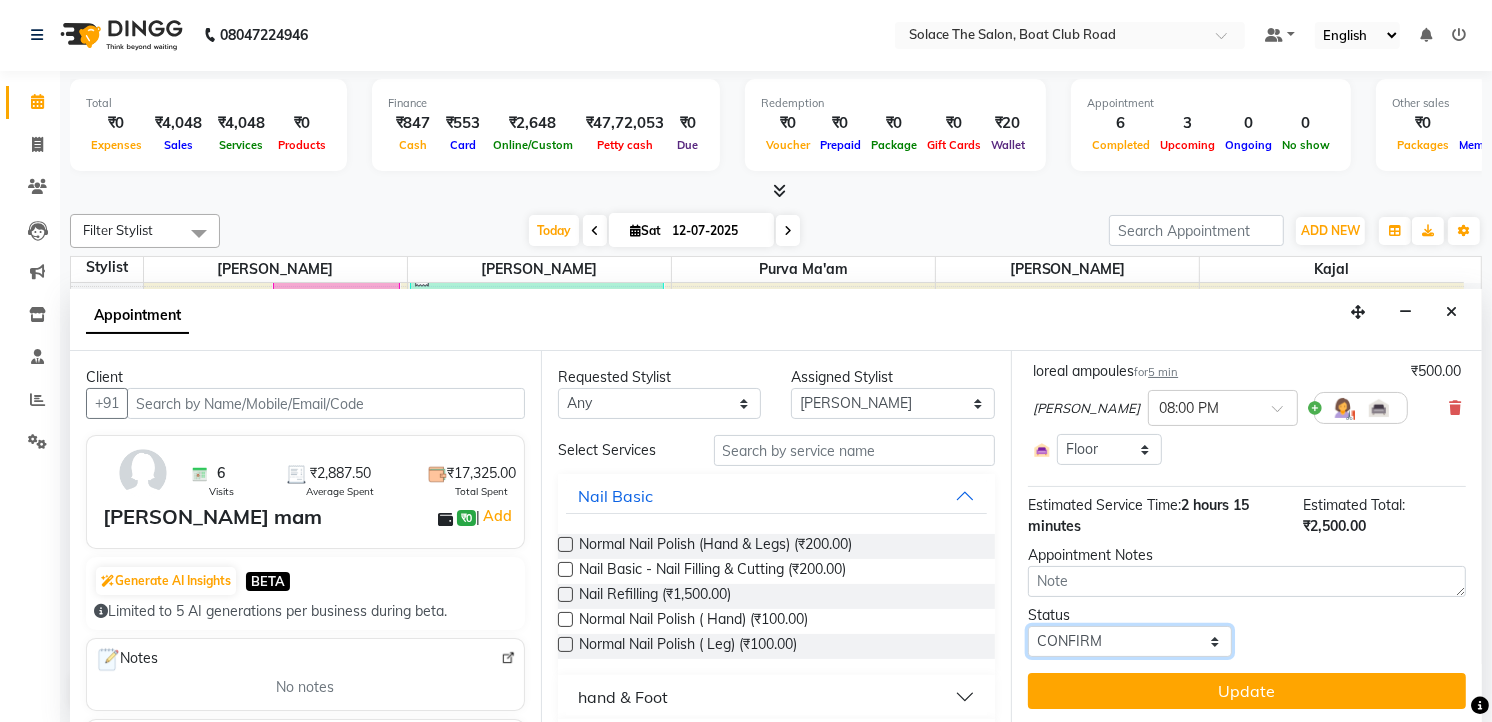 click on "Select TENTATIVE CONFIRM CHECK-IN UPCOMING" at bounding box center (1130, 641) 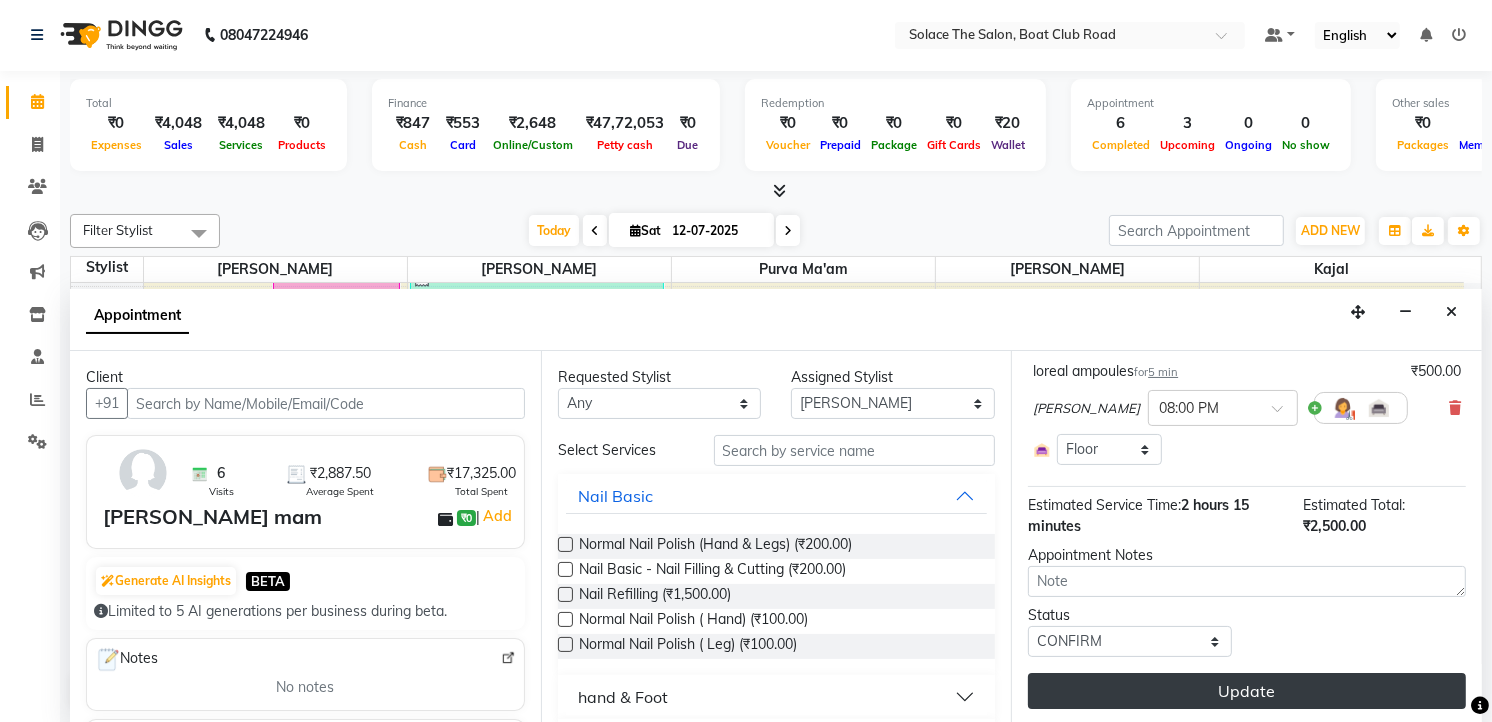 click on "Update" at bounding box center [1247, 691] 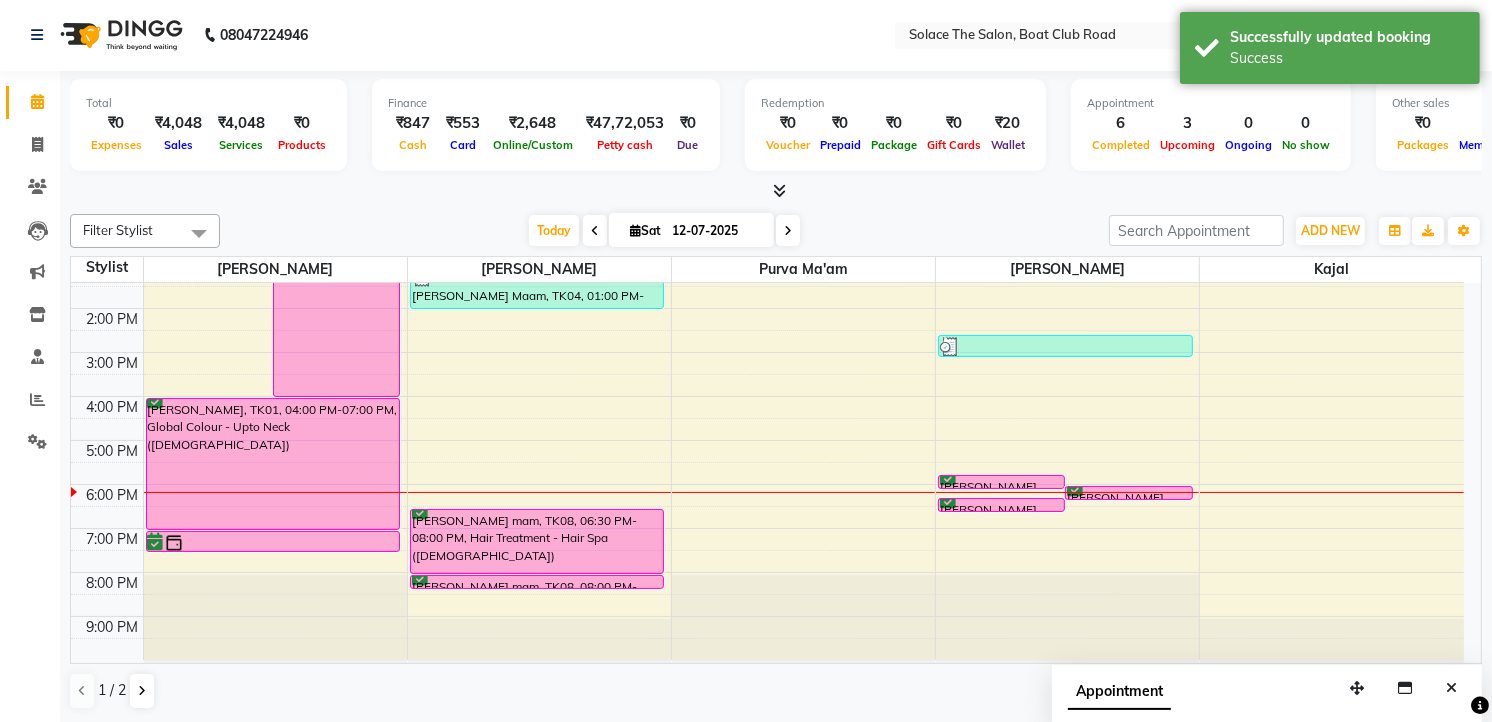 scroll, scrollTop: 0, scrollLeft: 0, axis: both 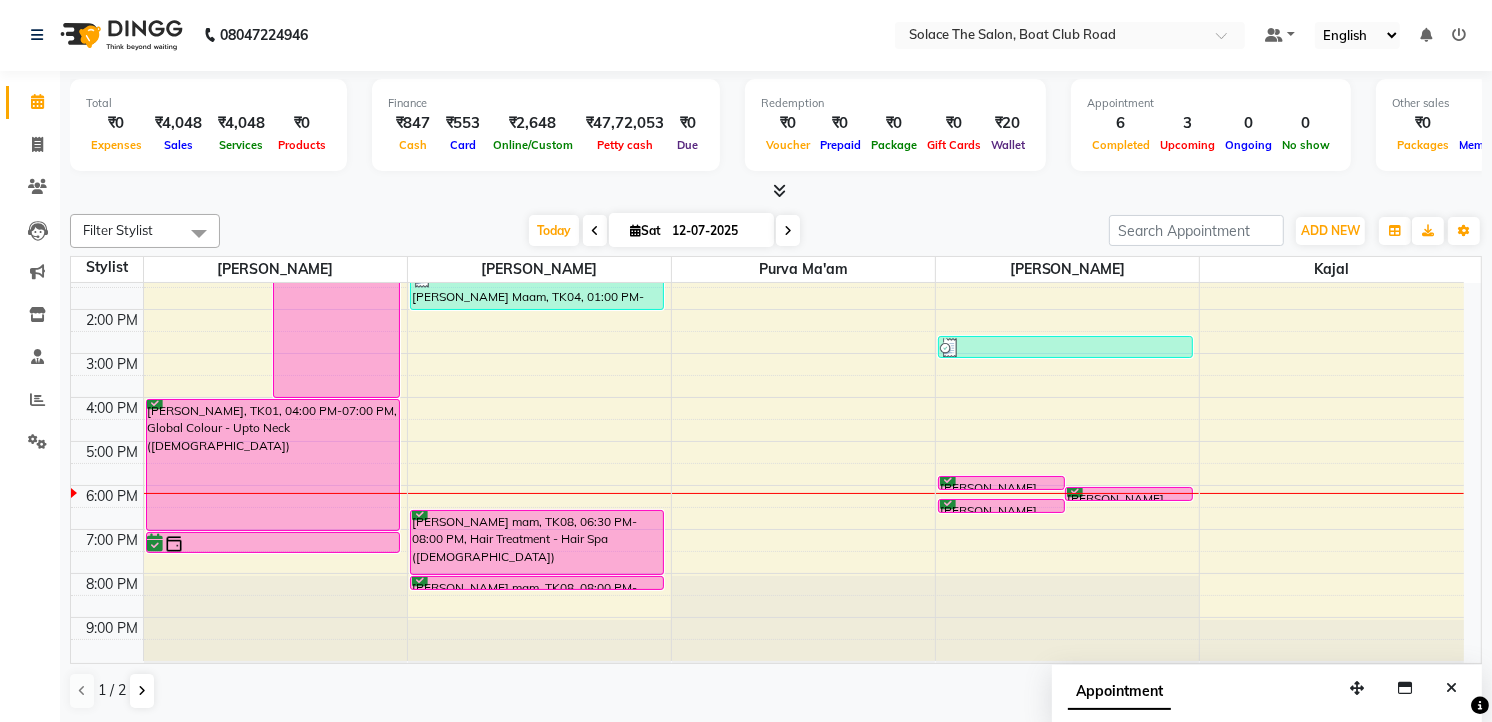 click at bounding box center [788, 231] 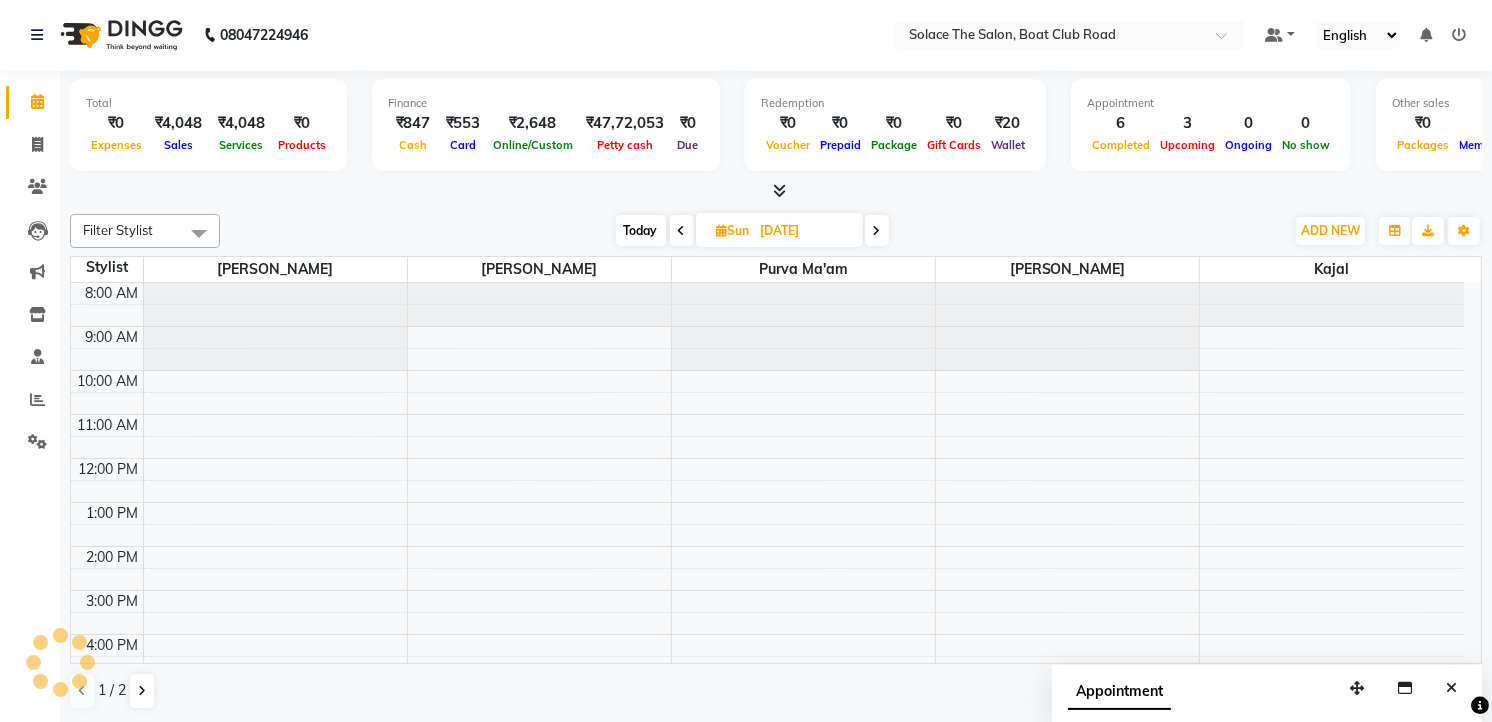 scroll, scrollTop: 238, scrollLeft: 0, axis: vertical 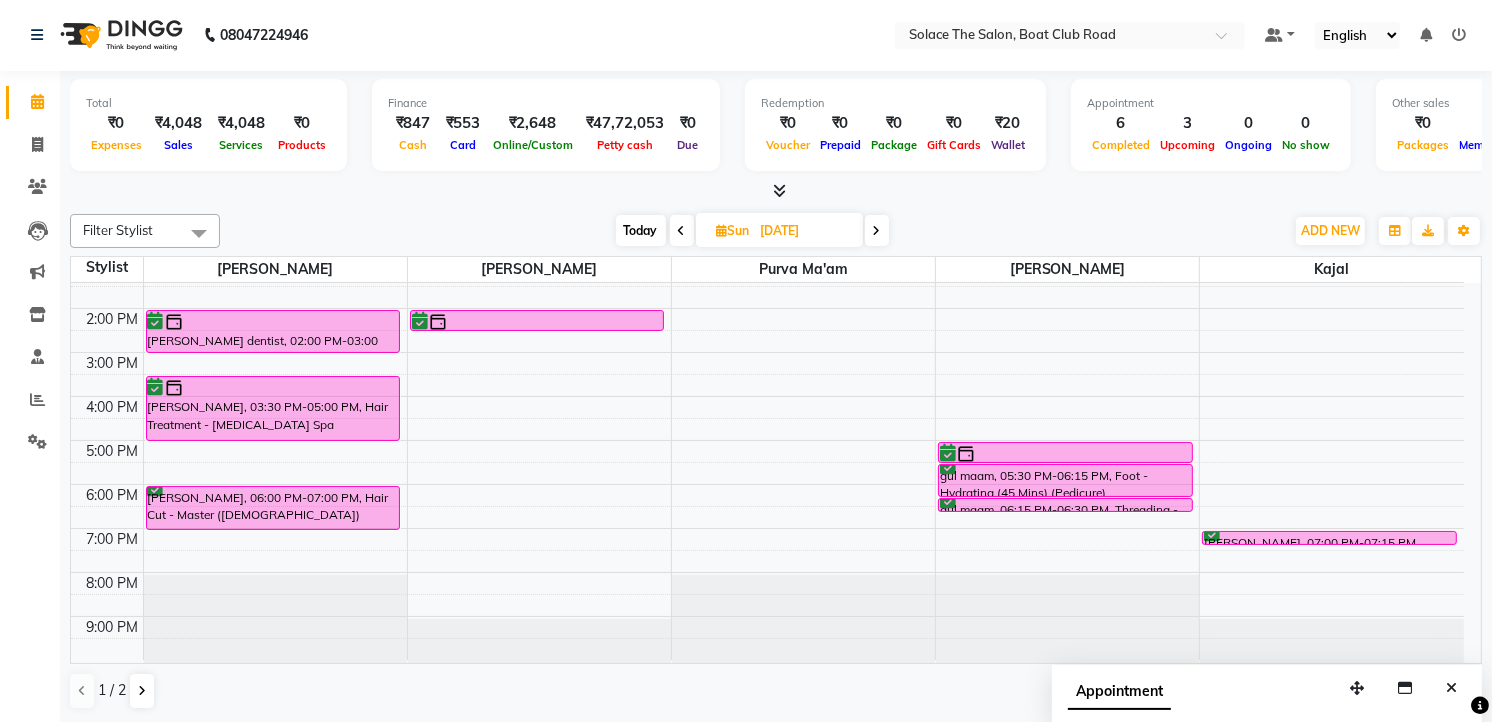 click on "Today" at bounding box center [641, 230] 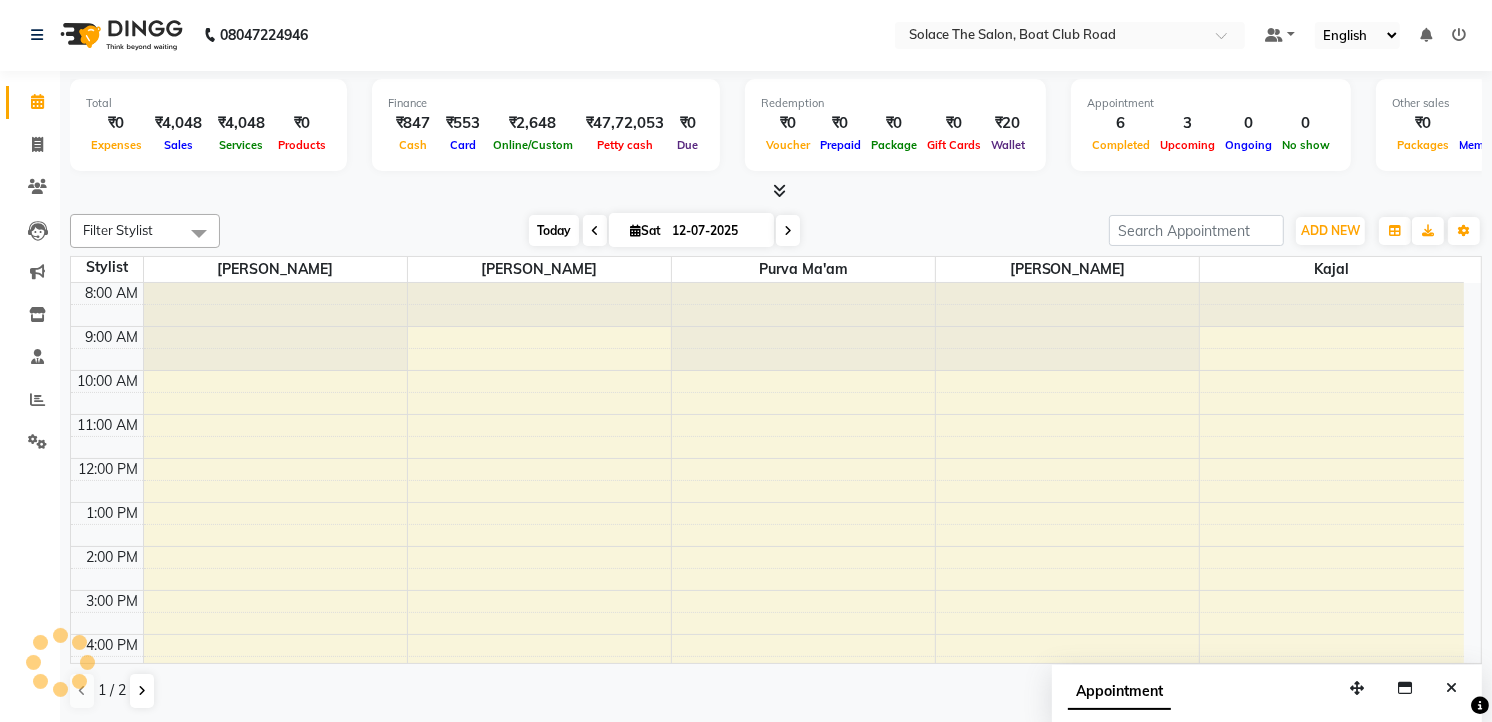 scroll, scrollTop: 238, scrollLeft: 0, axis: vertical 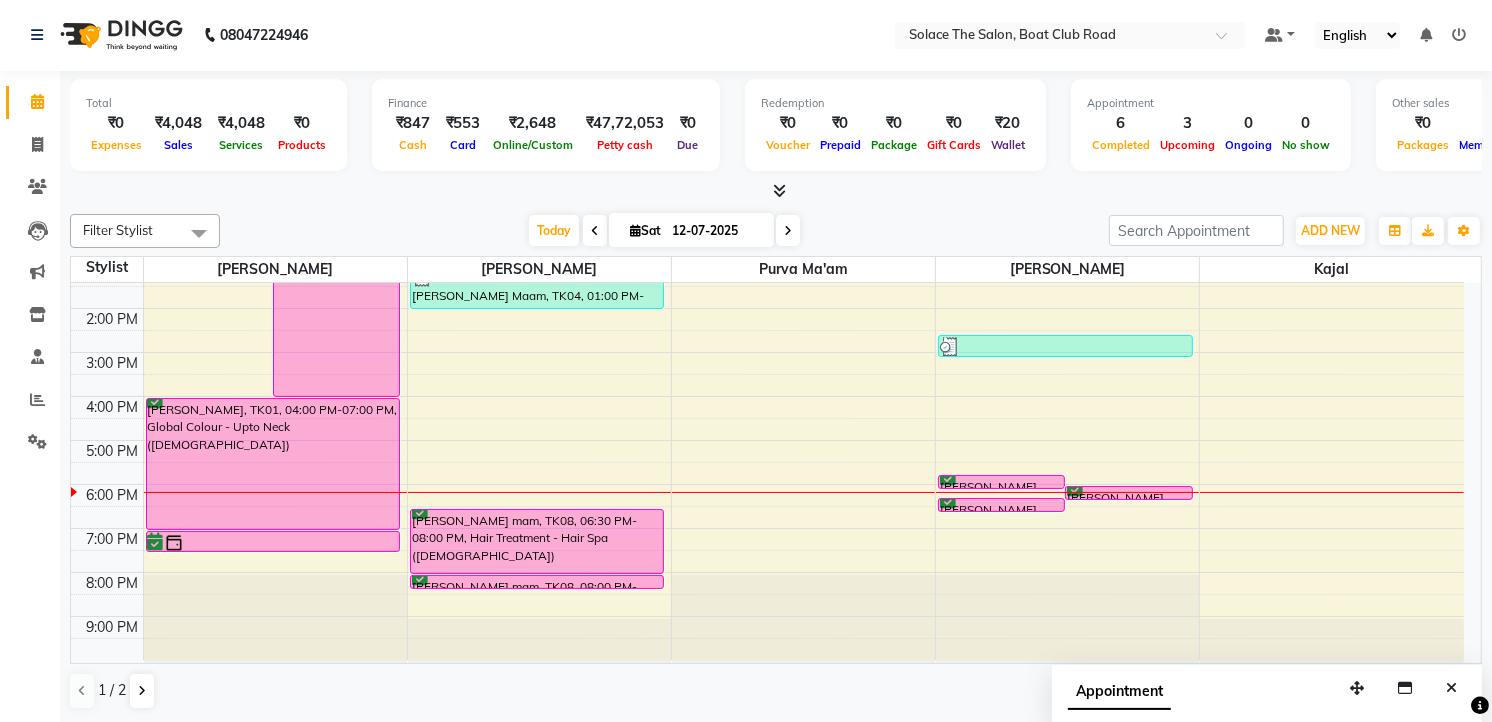 click at bounding box center [788, 231] 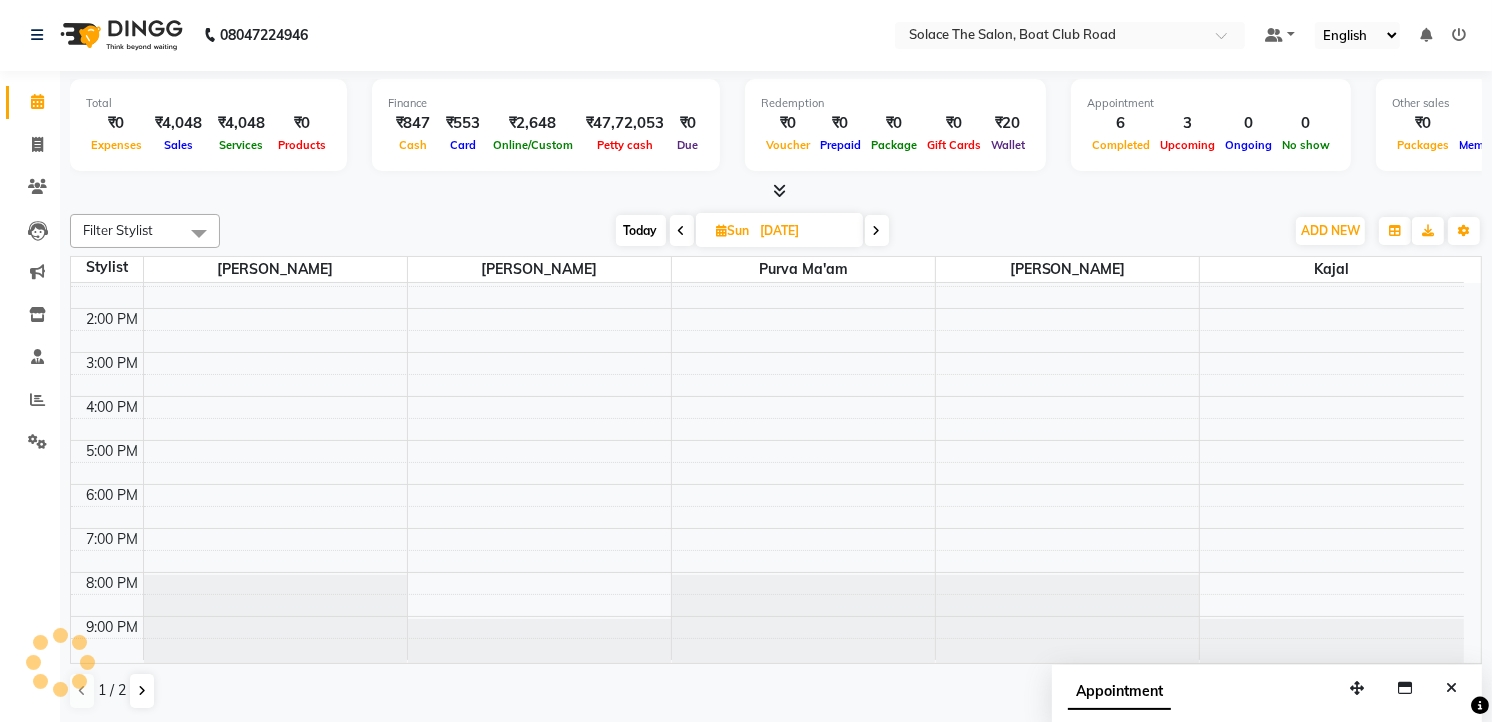 scroll, scrollTop: 238, scrollLeft: 0, axis: vertical 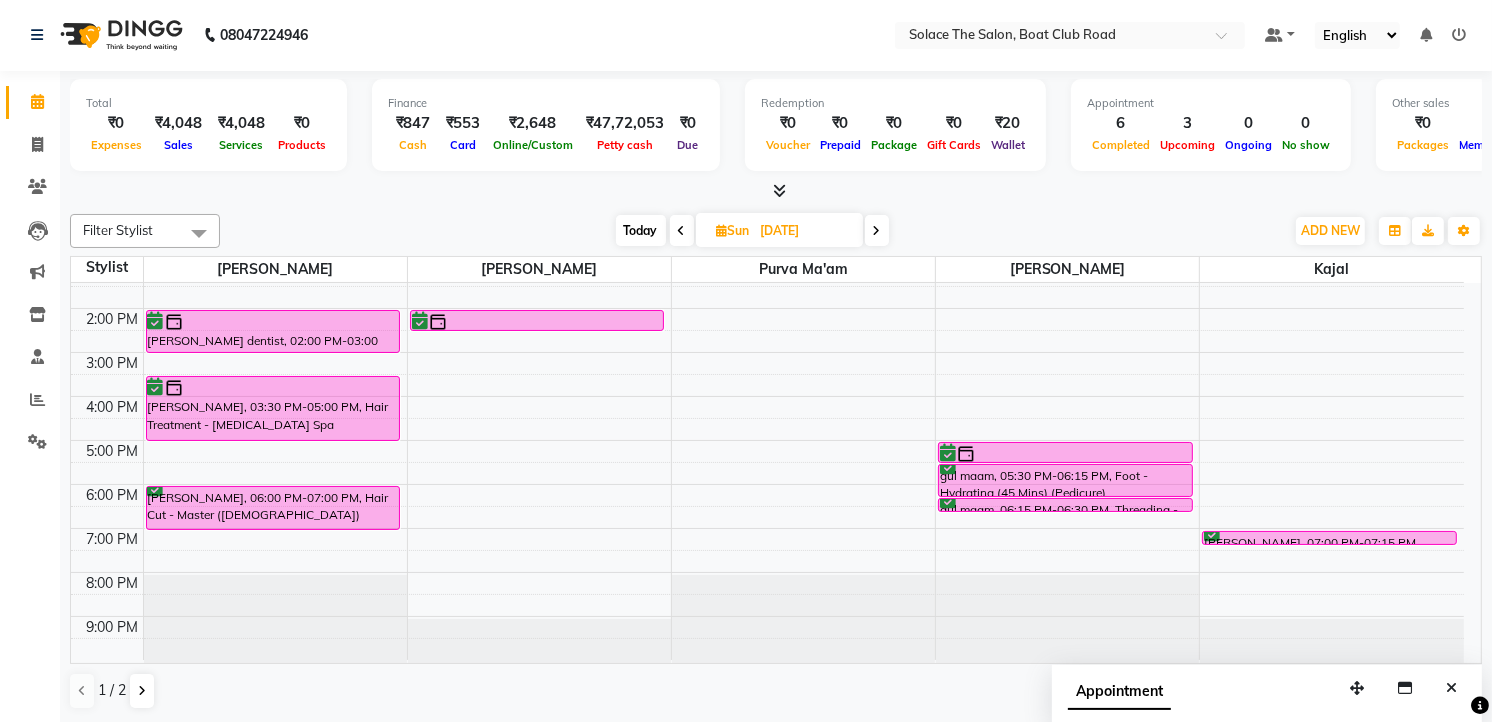 click at bounding box center [877, 231] 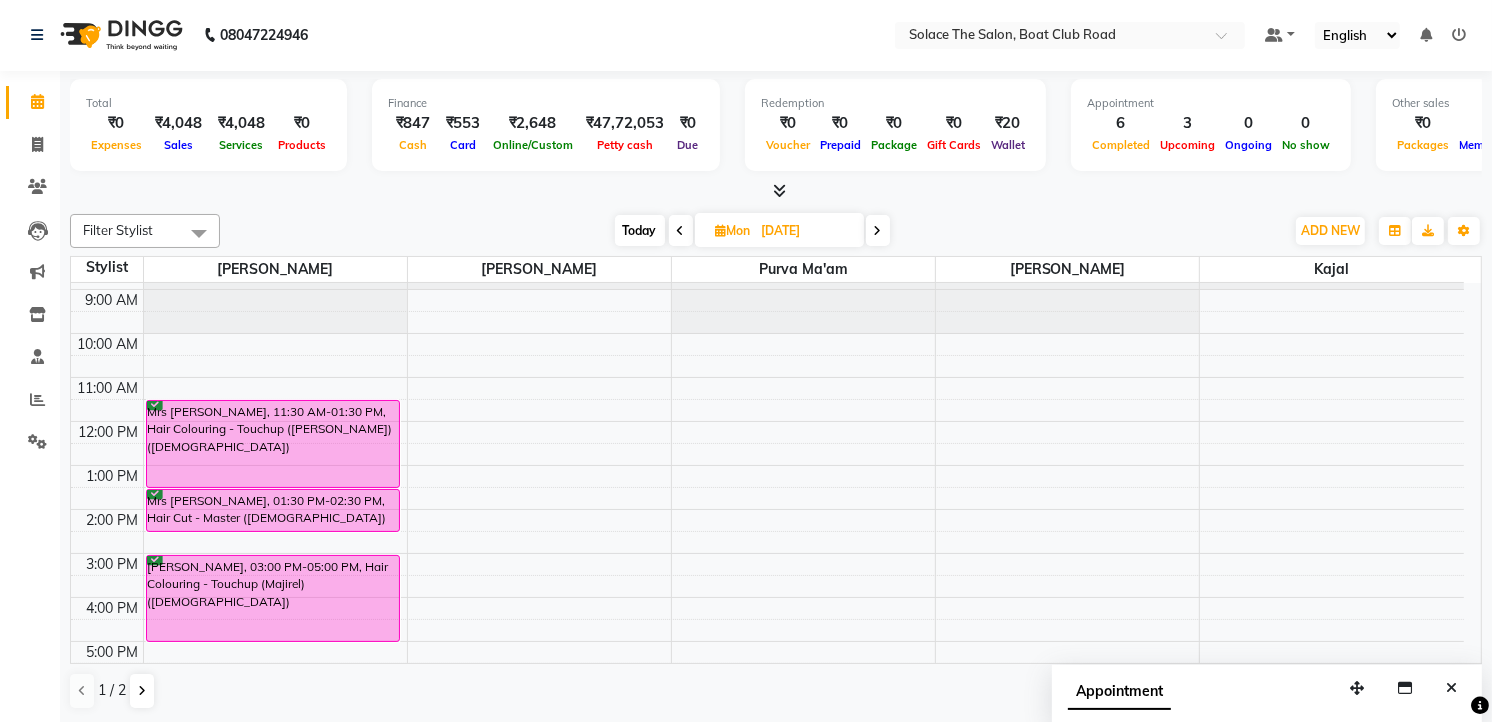 scroll, scrollTop: 16, scrollLeft: 0, axis: vertical 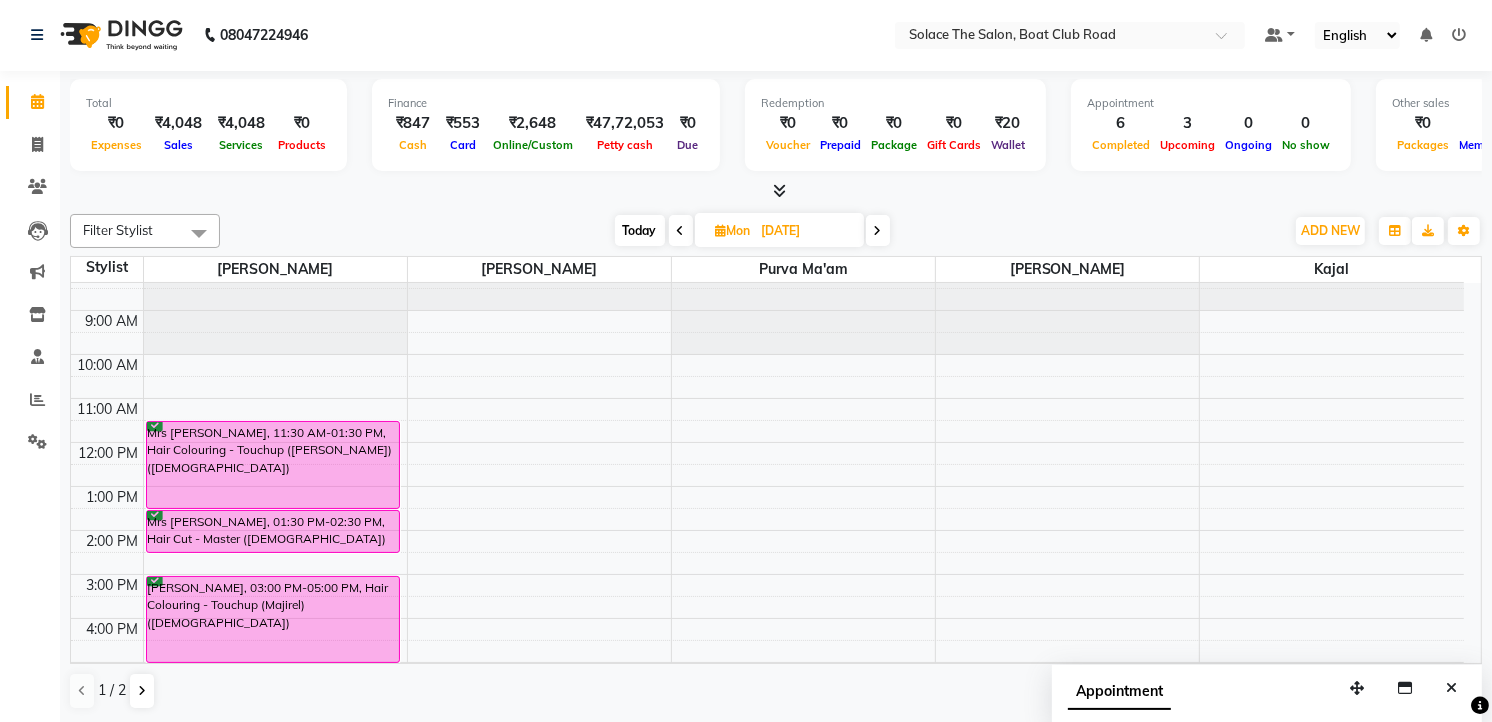 click at bounding box center [878, 231] 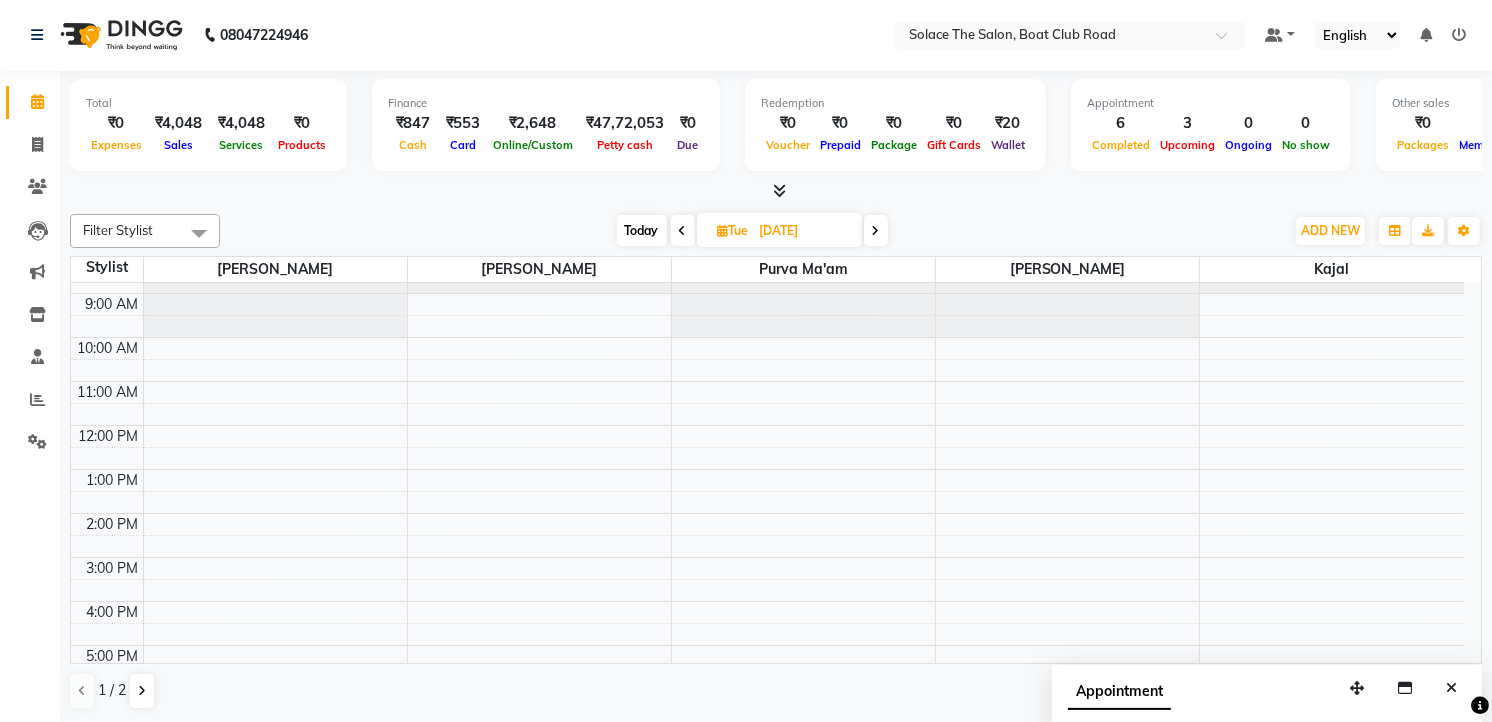 scroll, scrollTop: 0, scrollLeft: 0, axis: both 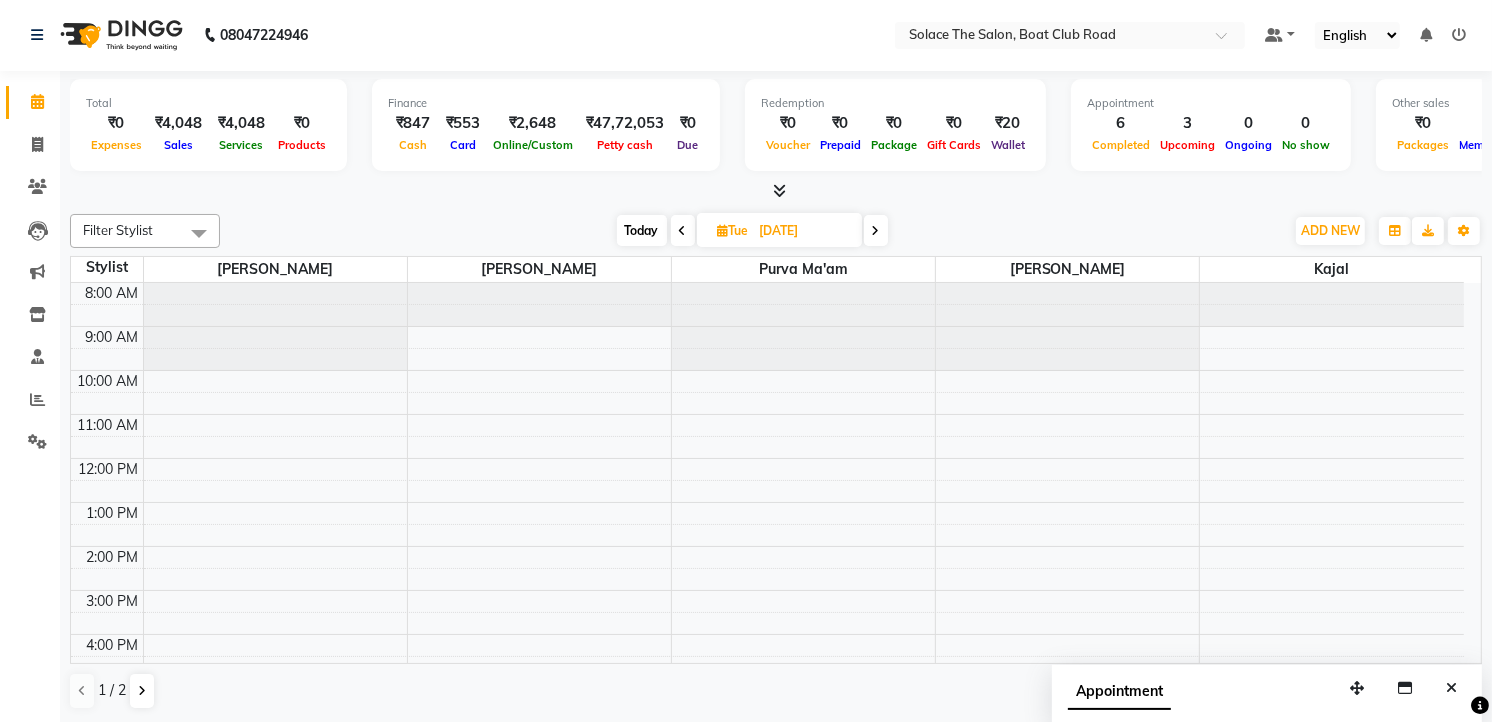 click at bounding box center [876, 231] 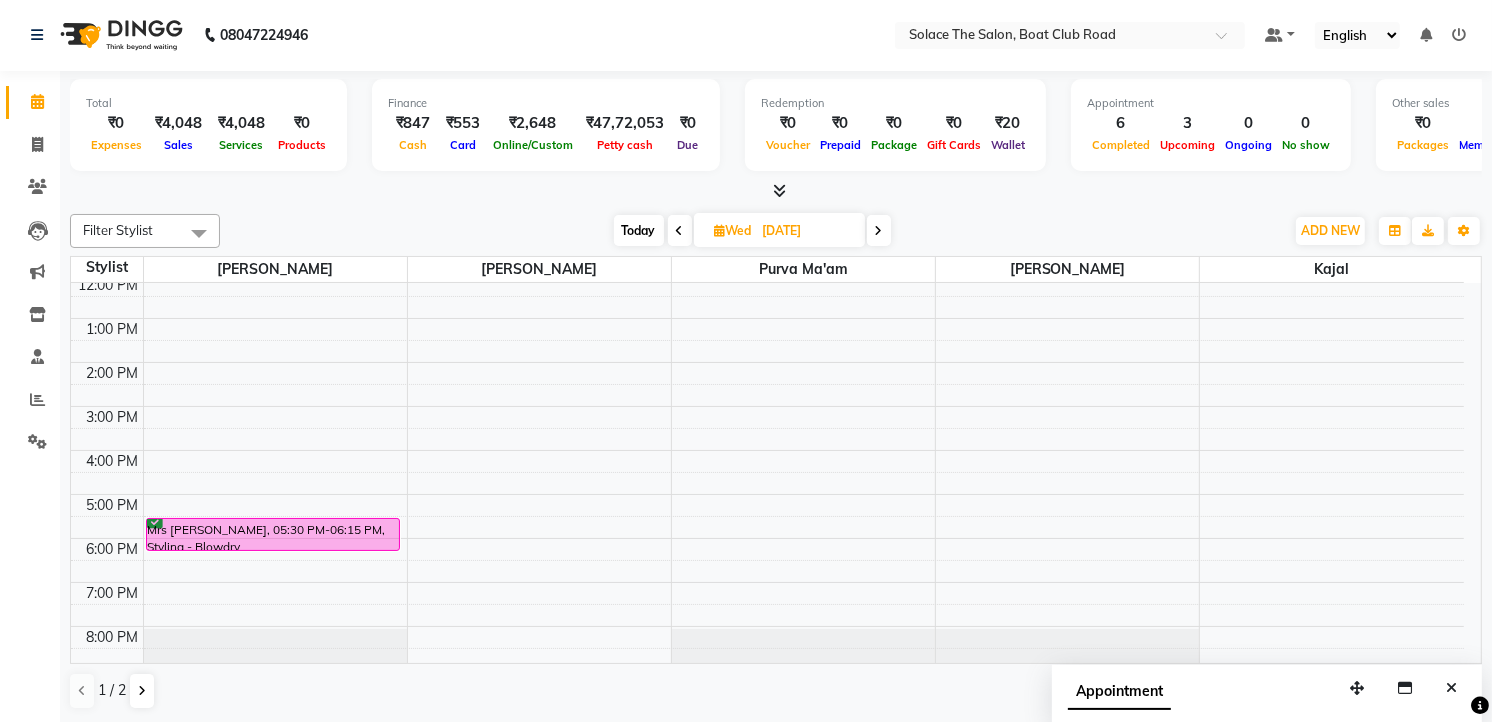 scroll, scrollTop: 237, scrollLeft: 0, axis: vertical 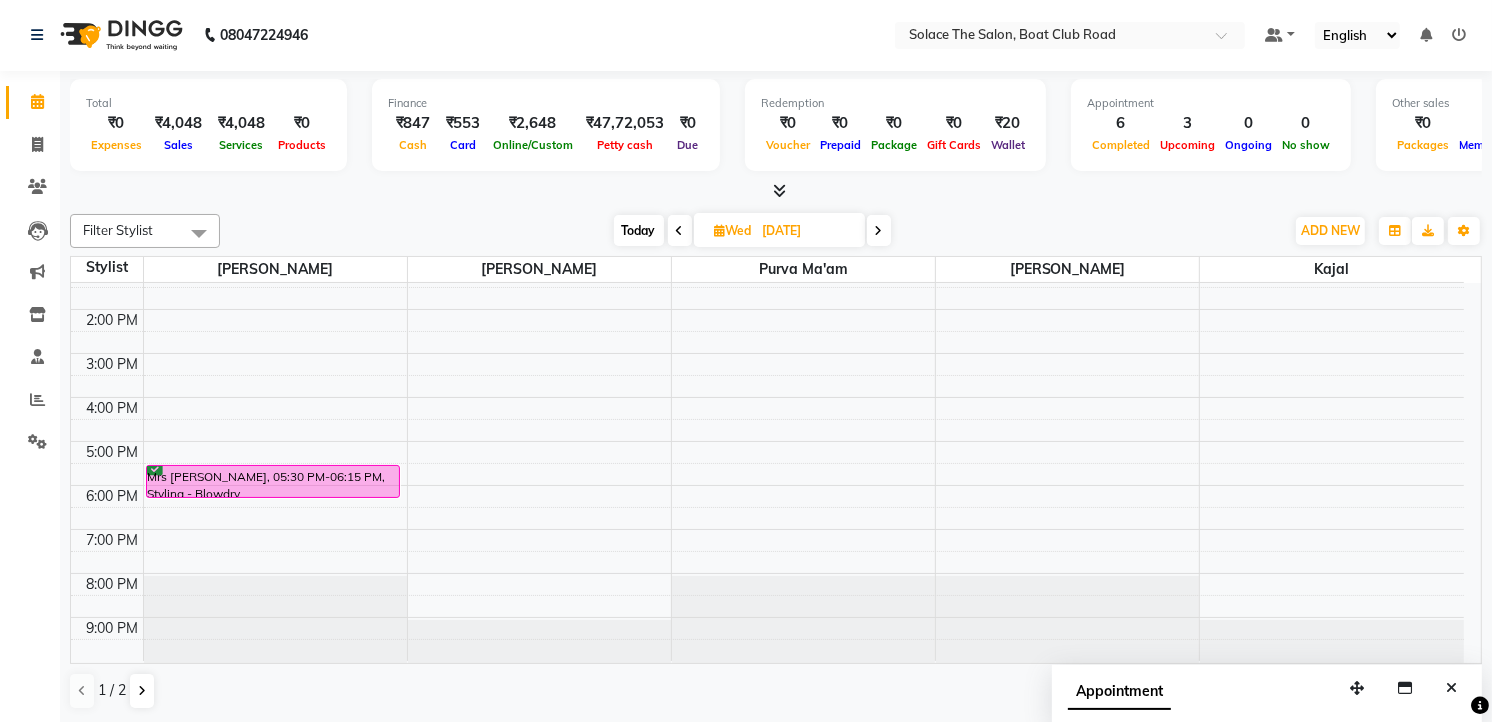click on "Today" at bounding box center (639, 230) 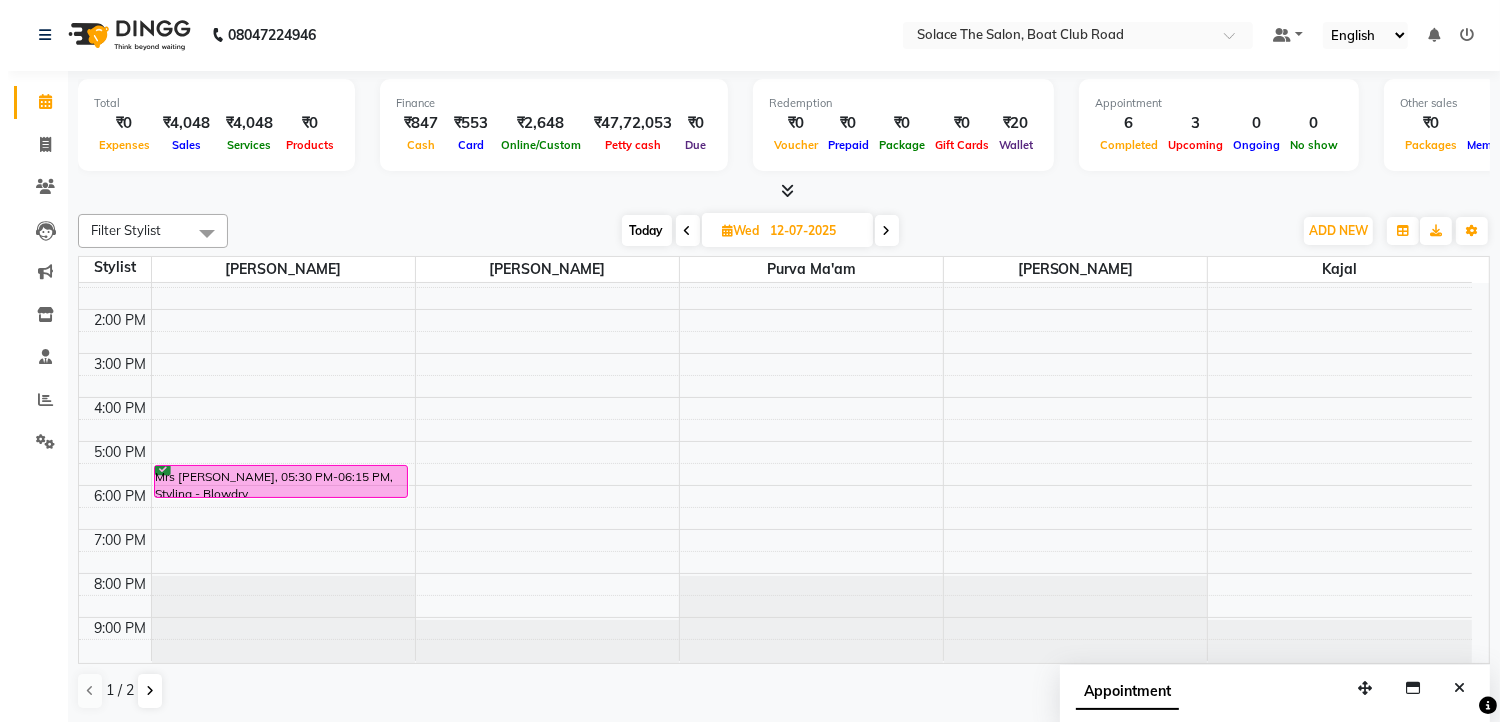 scroll, scrollTop: 238, scrollLeft: 0, axis: vertical 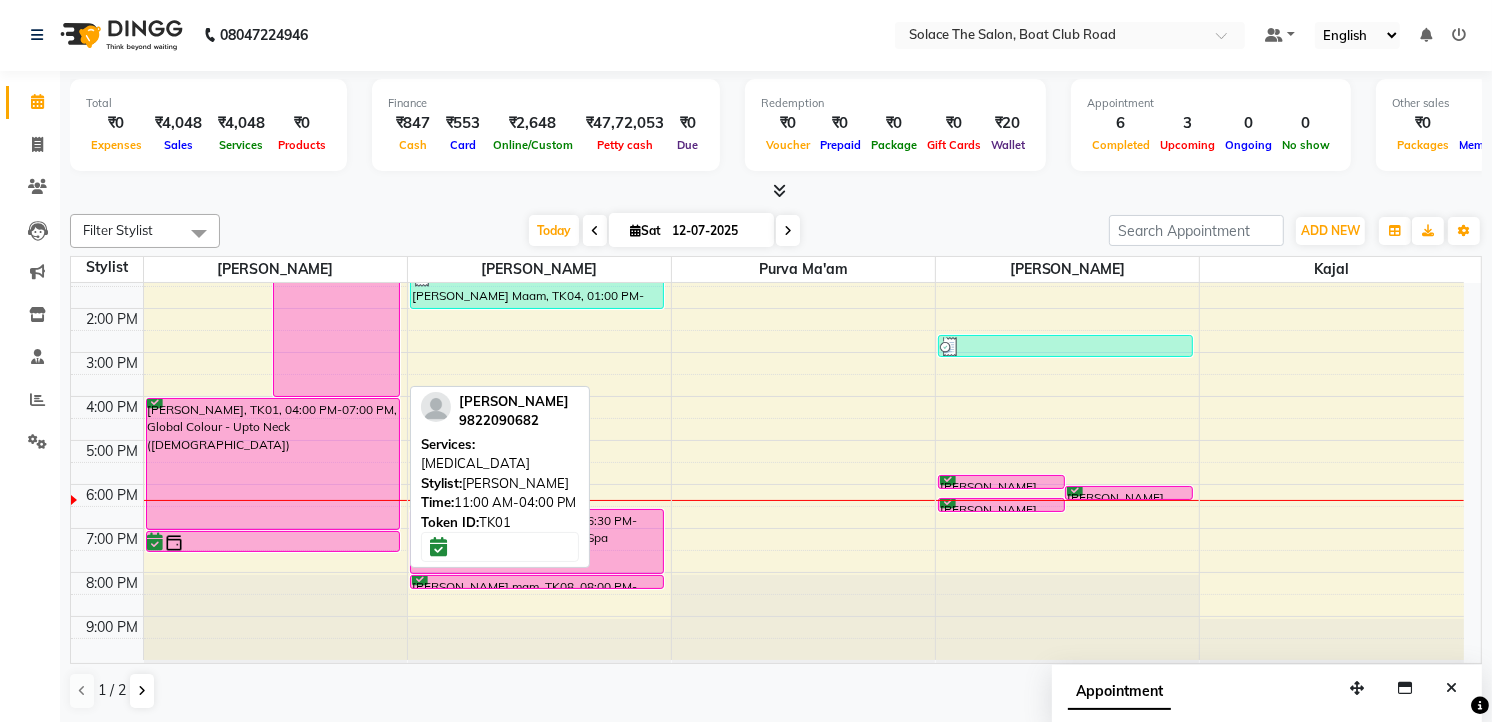 click on "[PERSON_NAME], TK01, 11:00 AM-04:00 PM, [MEDICAL_DATA]" at bounding box center [336, 287] 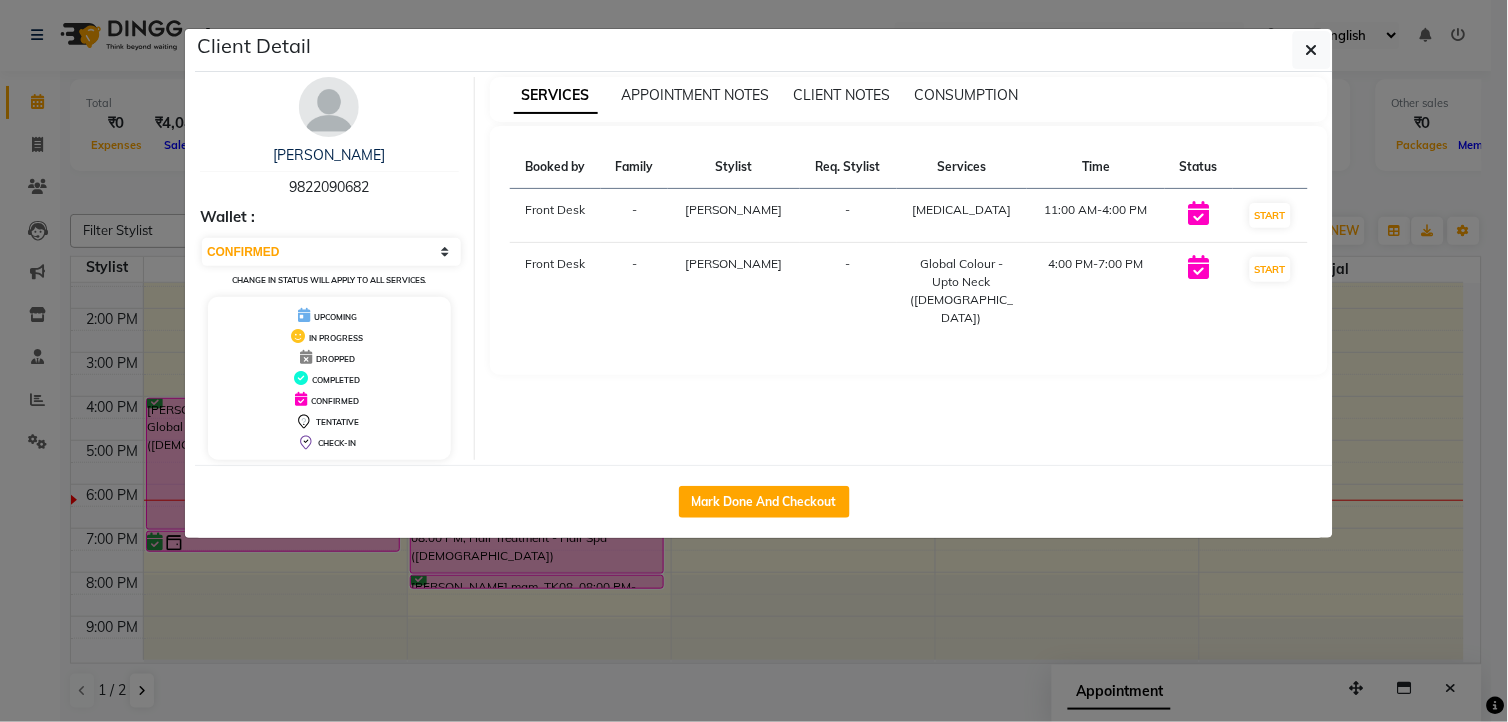 click at bounding box center (329, 107) 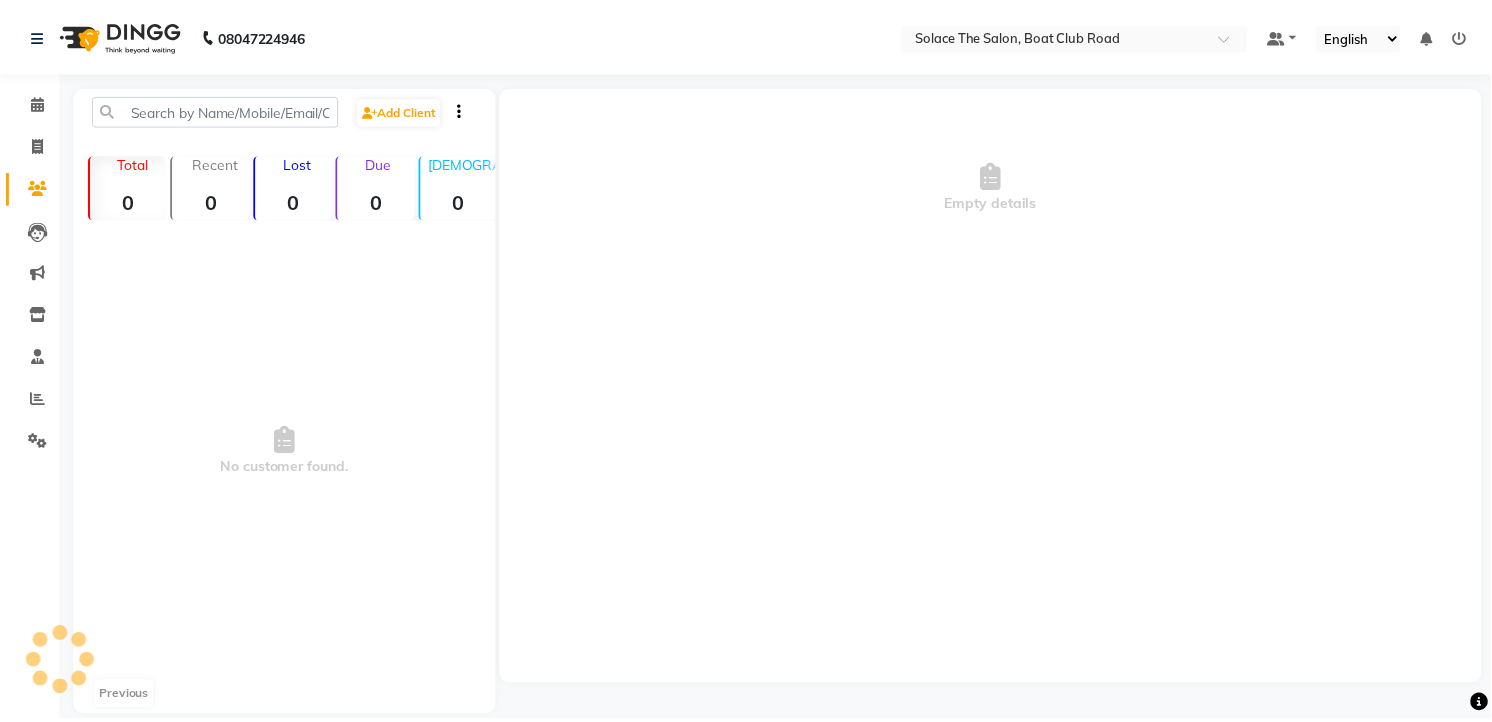 scroll, scrollTop: 0, scrollLeft: 0, axis: both 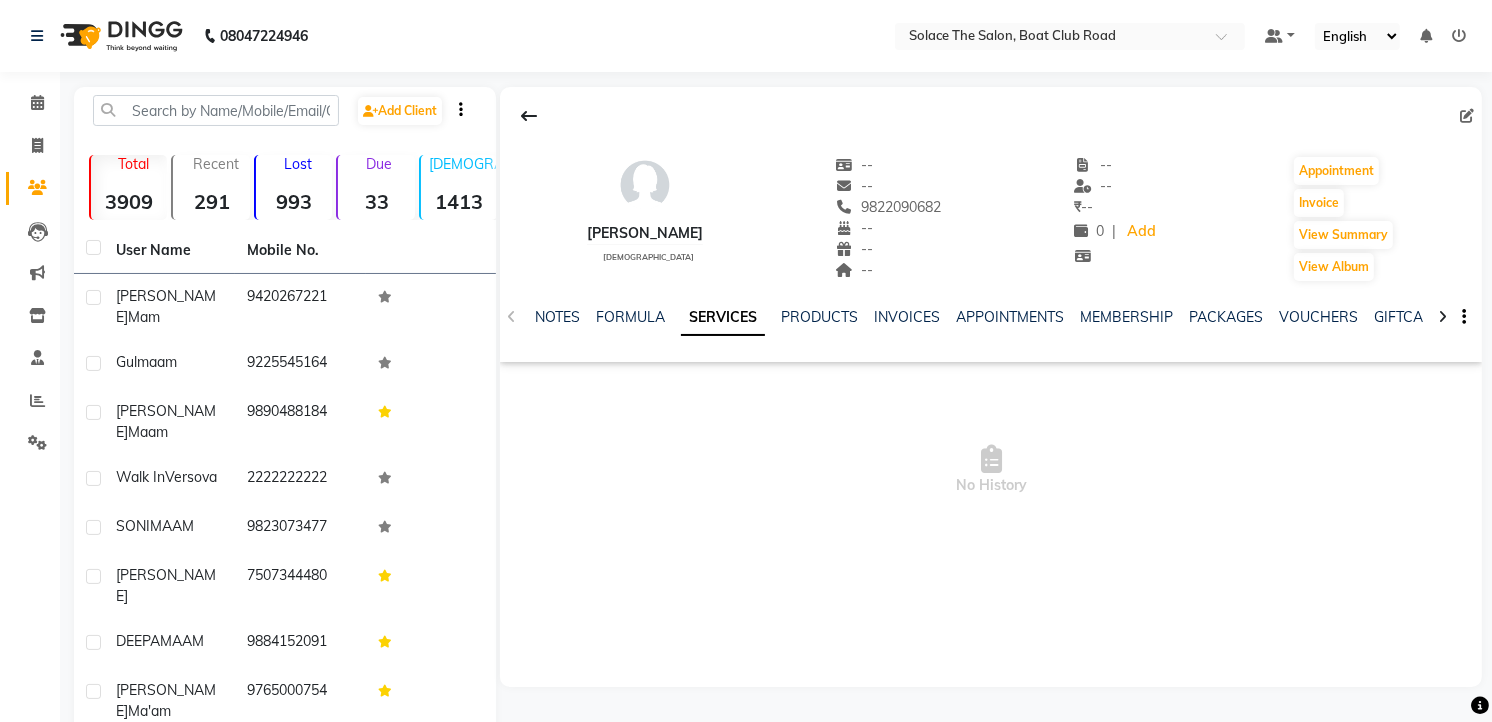 click on "NOTES FORMULA SERVICES PRODUCTS INVOICES APPOINTMENTS MEMBERSHIP PACKAGES VOUCHERS GIFTCARDS POINTS FORMS FAMILY CARDS WALLET" 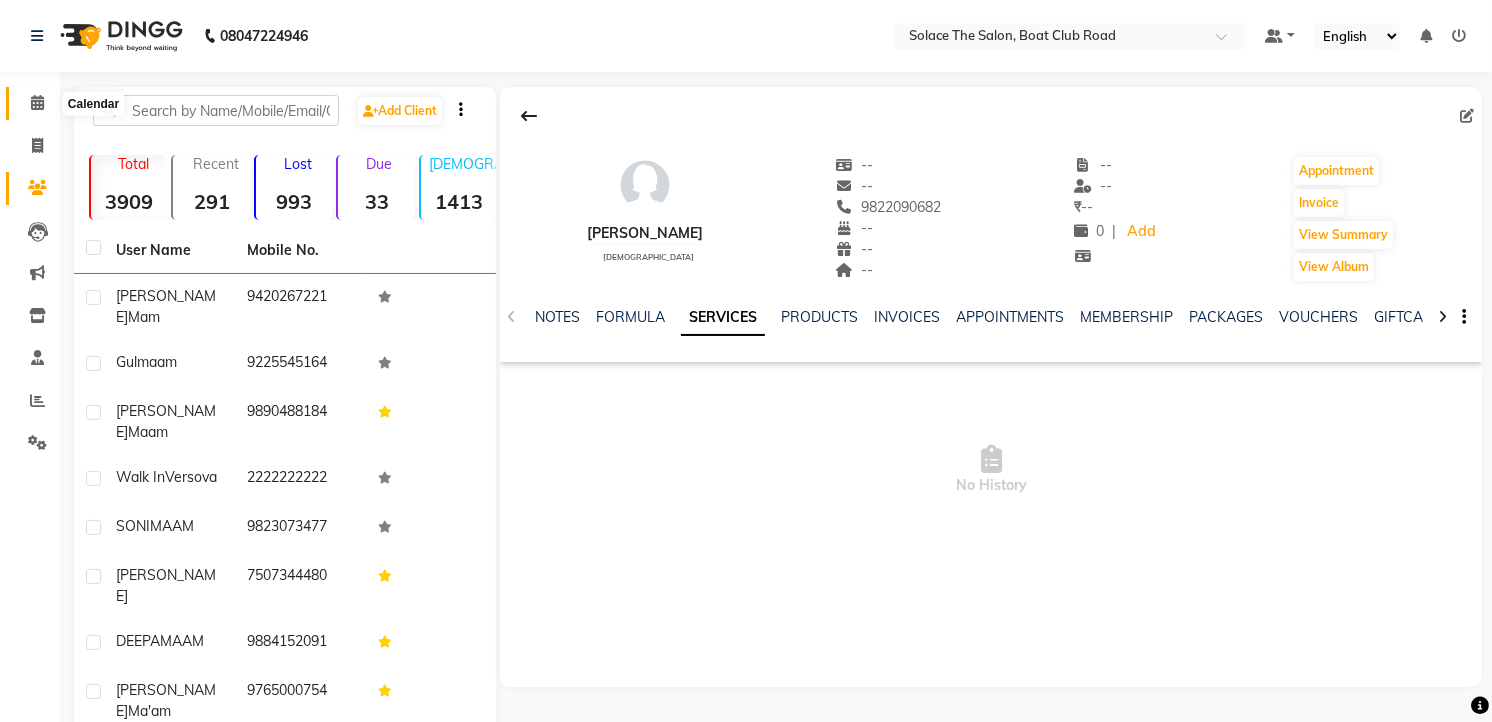 click 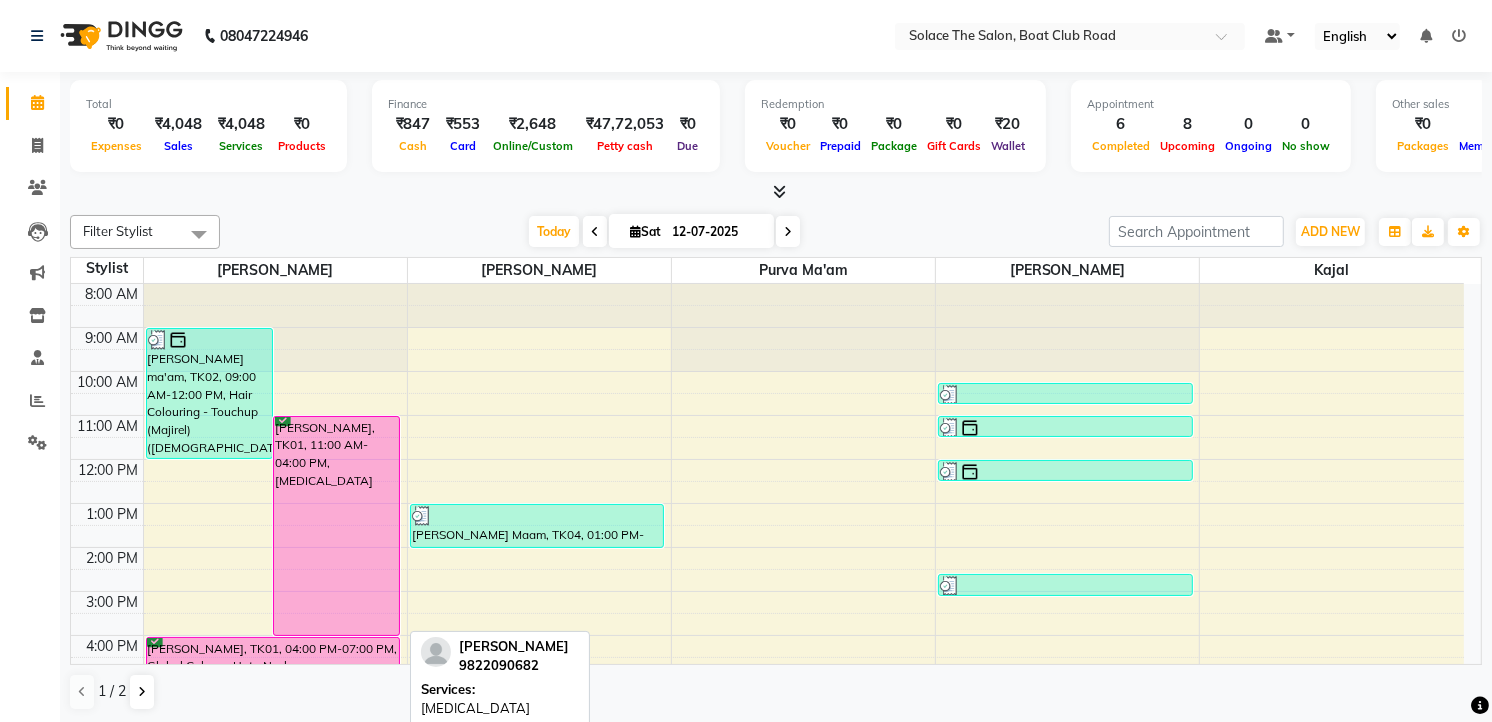 scroll, scrollTop: 0, scrollLeft: 0, axis: both 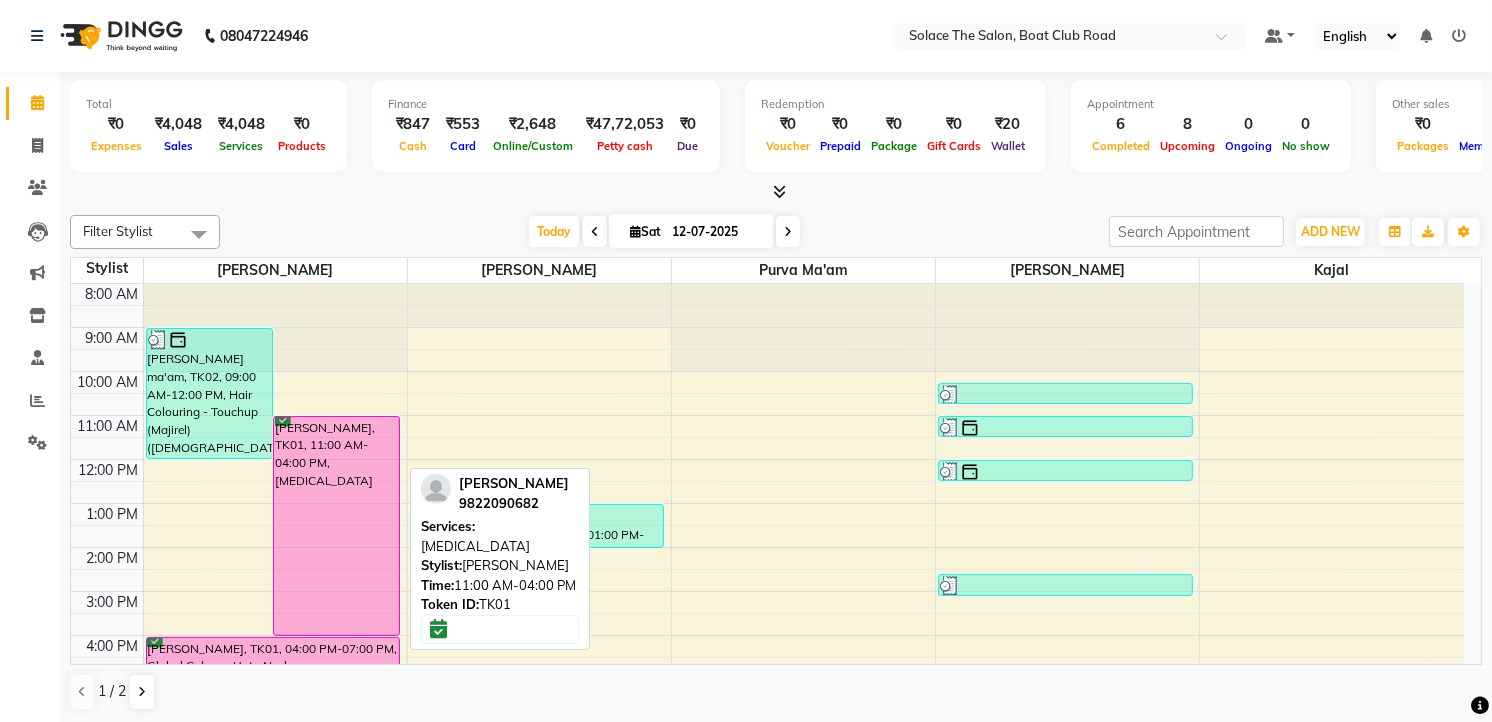 click on "[PERSON_NAME], TK01, 11:00 AM-04:00 PM, [MEDICAL_DATA]" at bounding box center [336, 526] 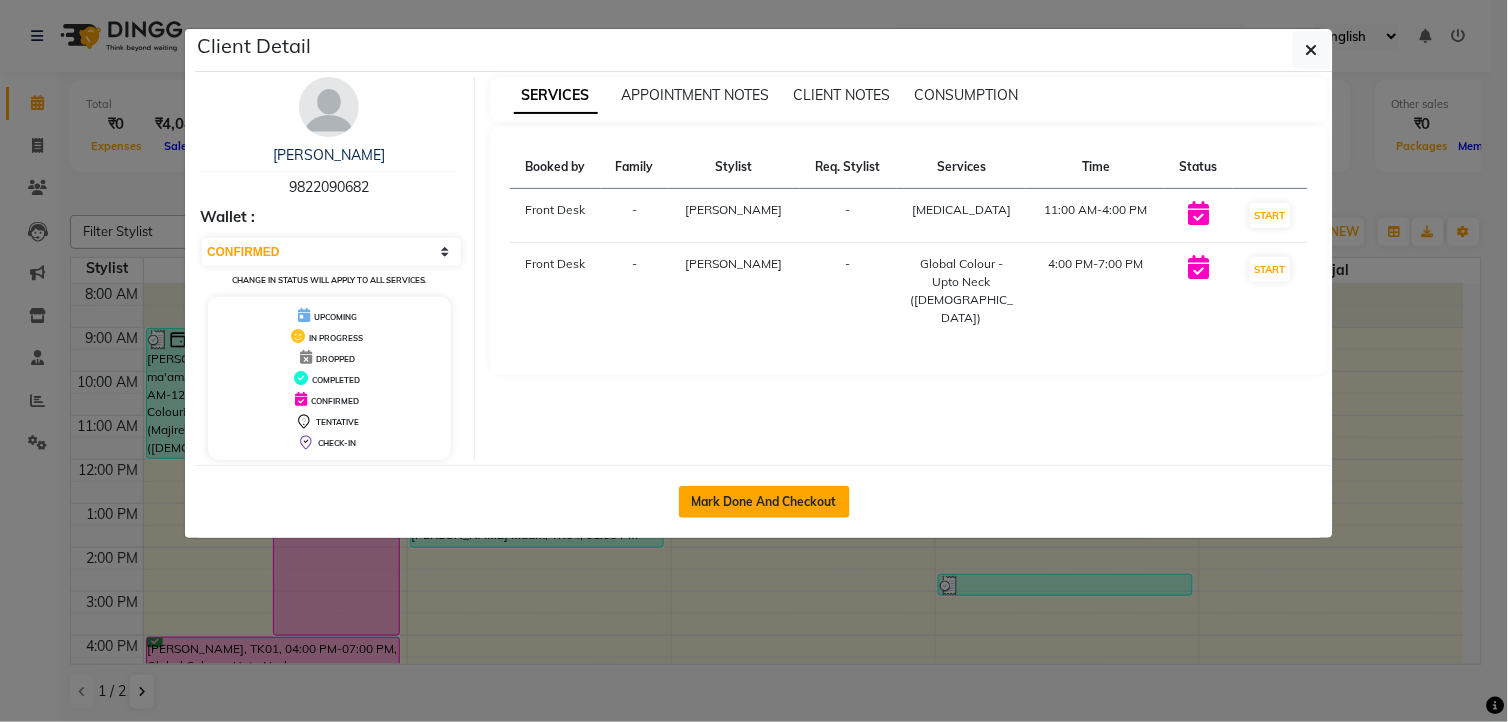 click on "Mark Done And Checkout" 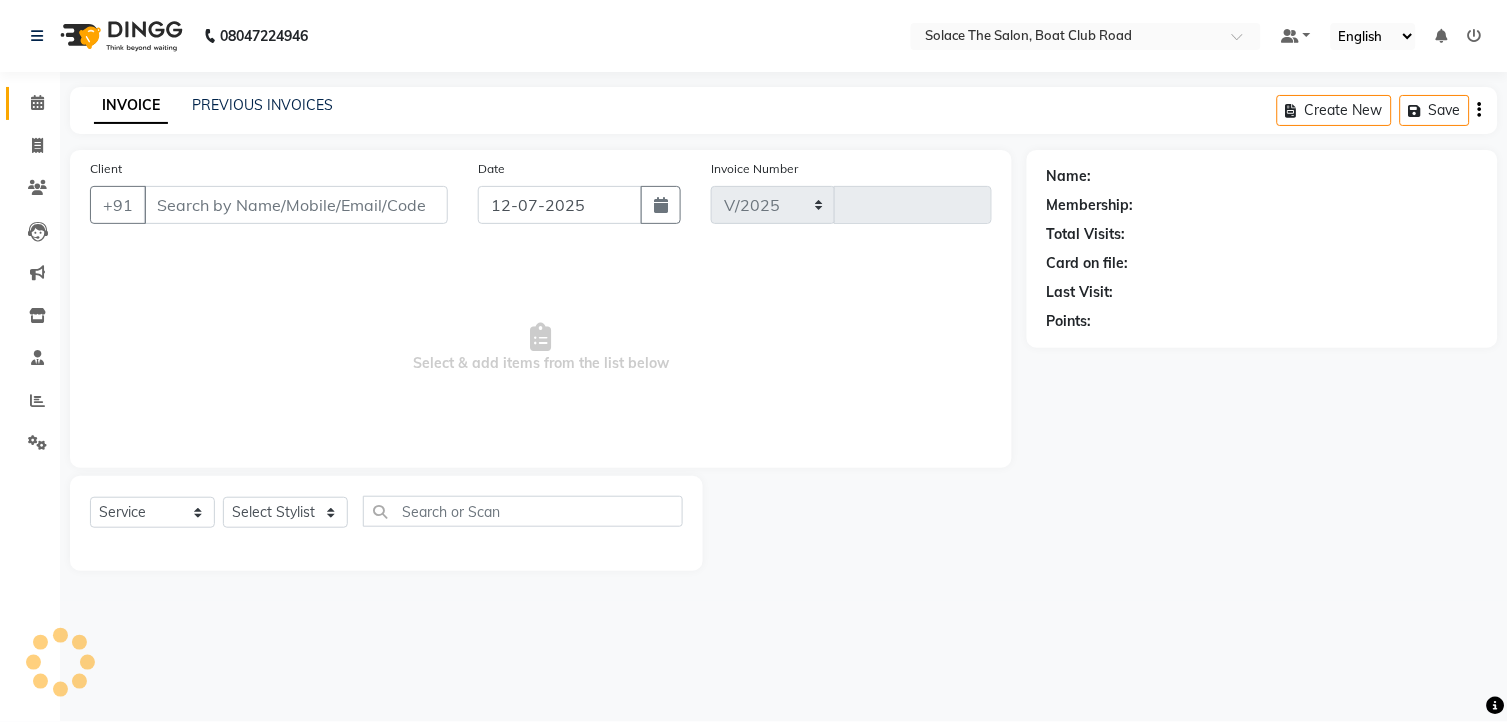 select on "585" 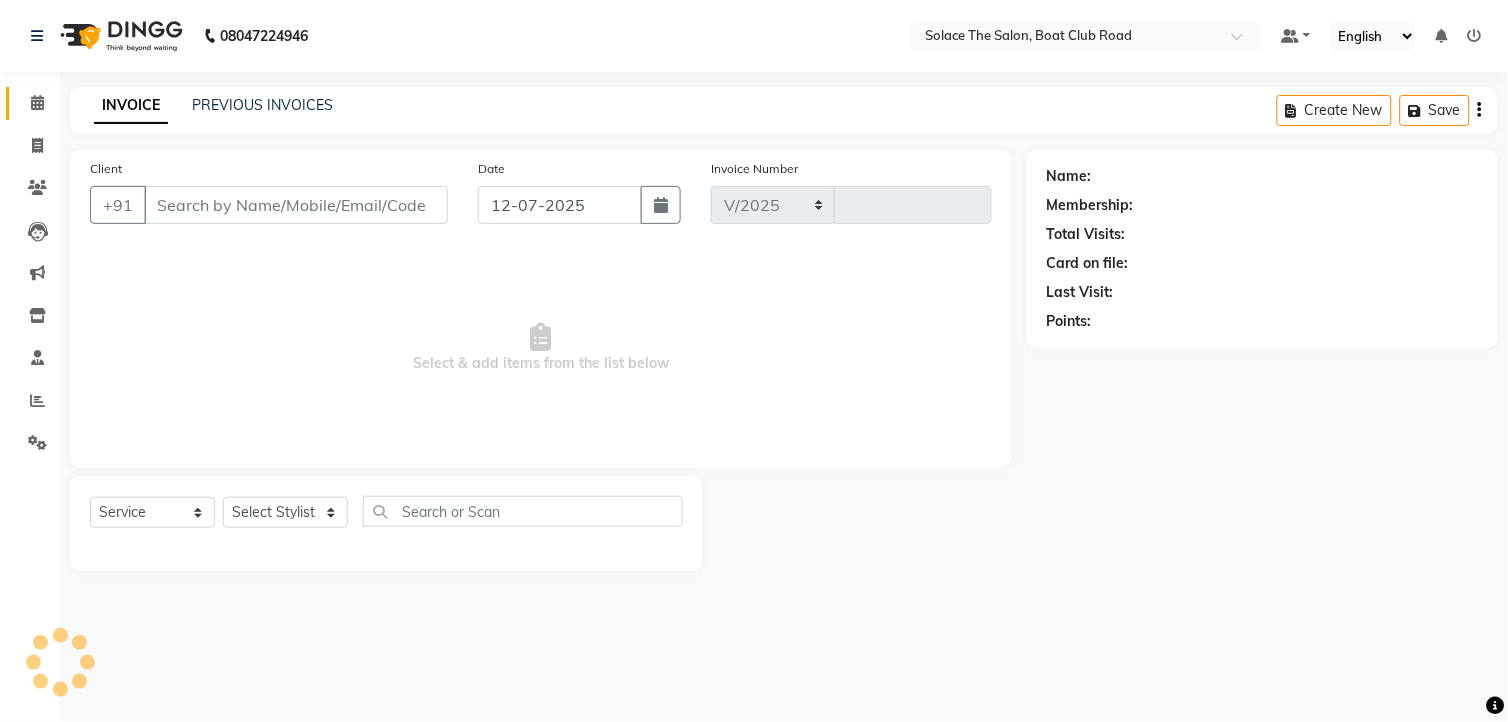 type on "0820" 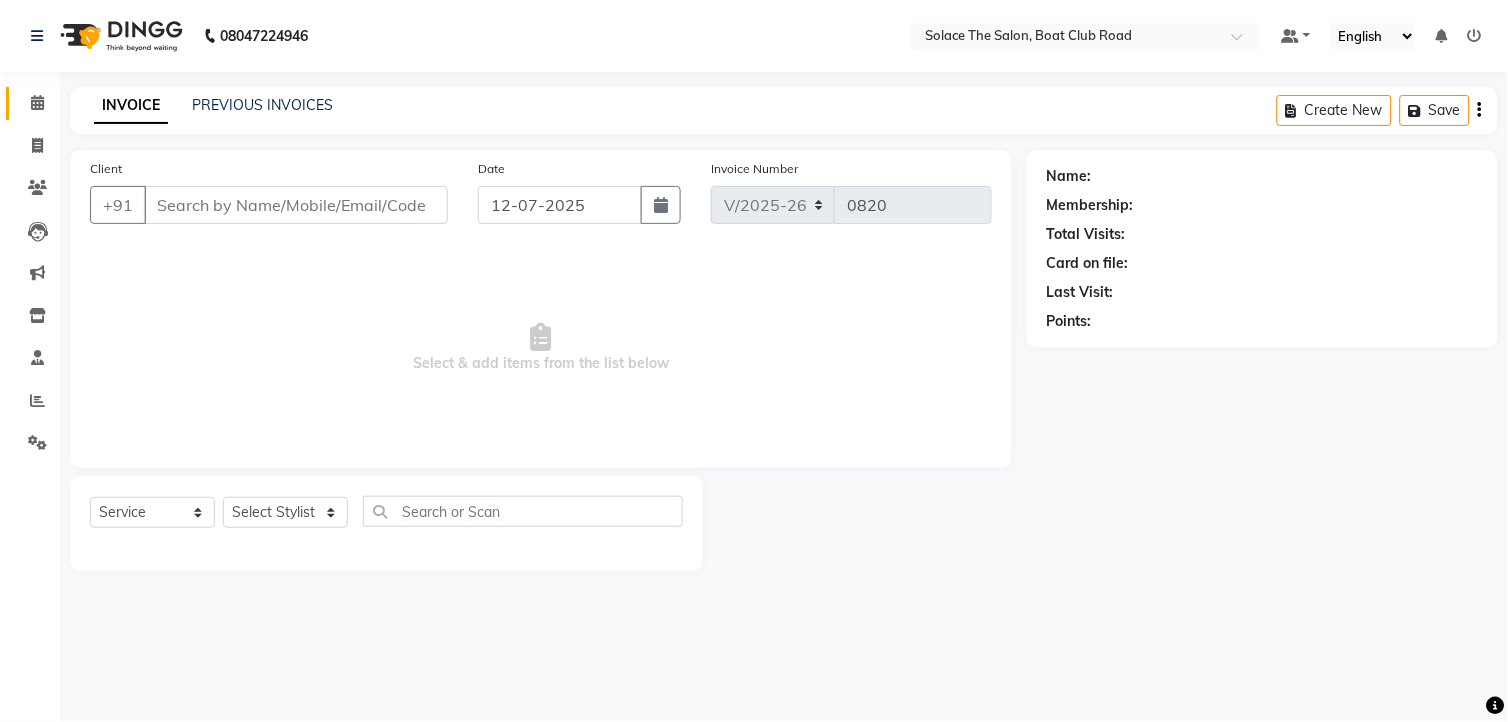 type on "9822090682" 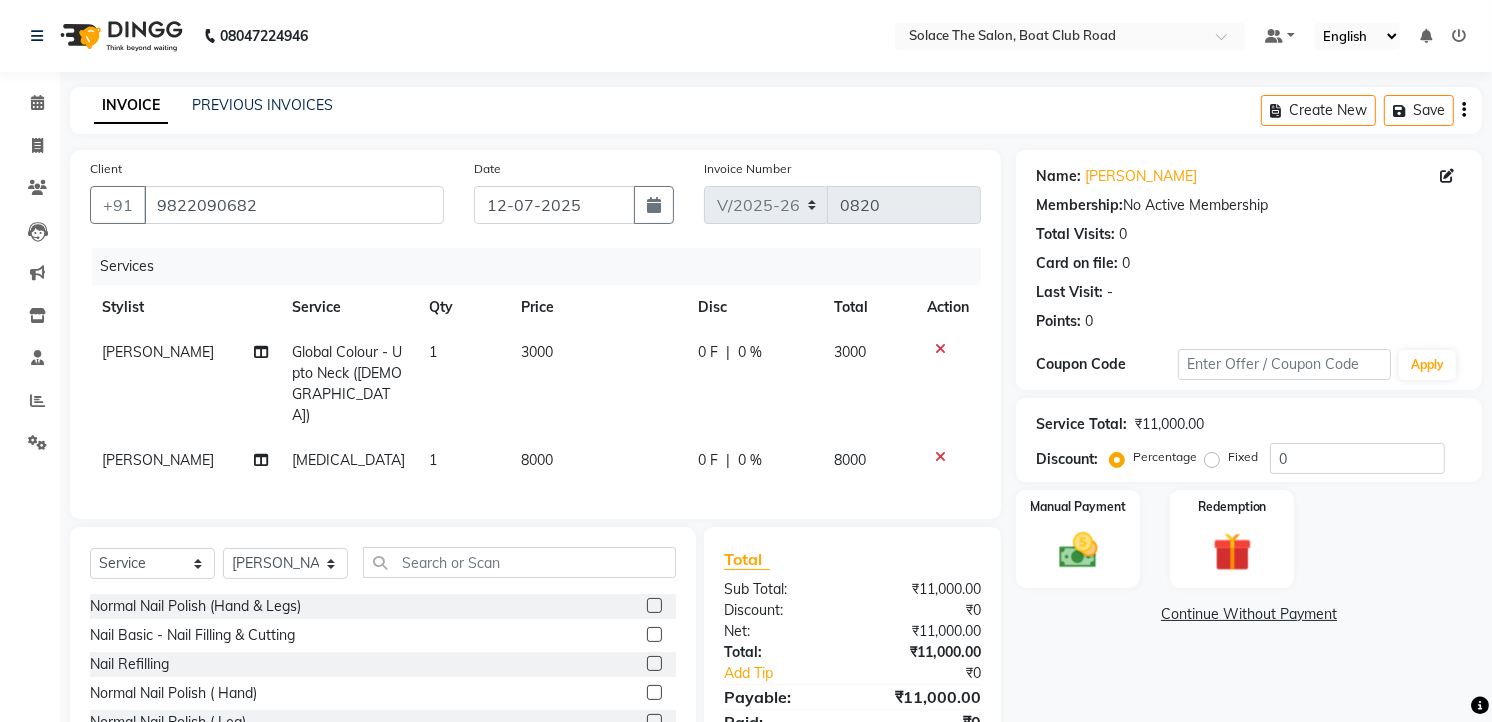 click 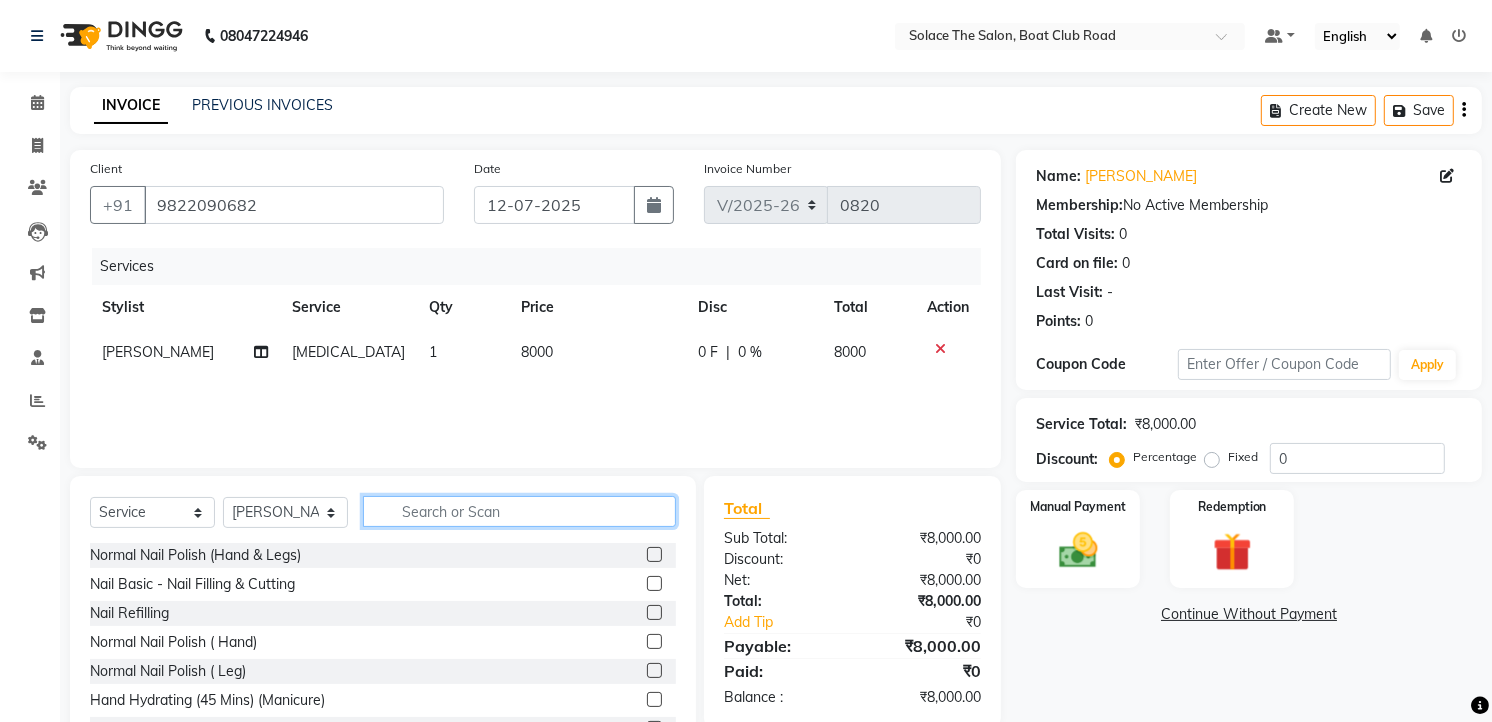 click 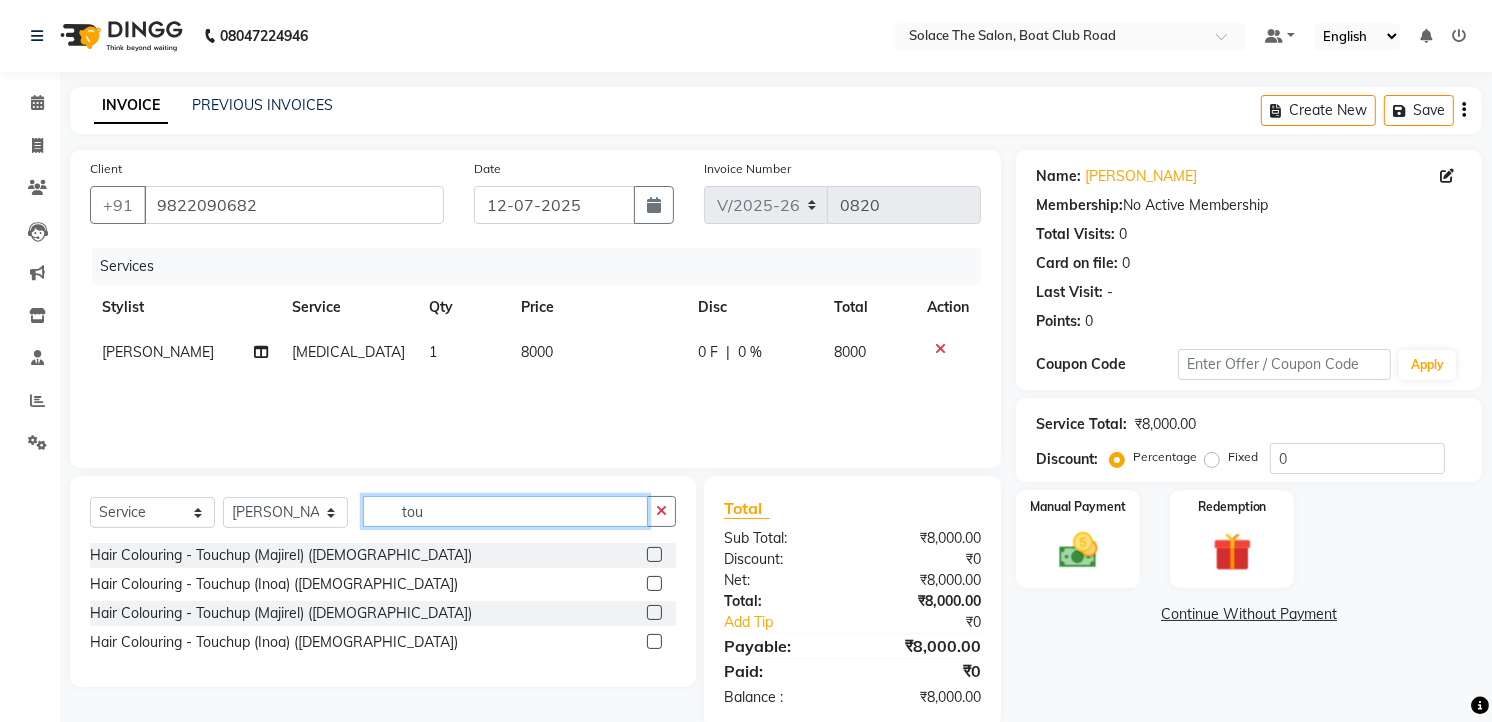 type on "tou" 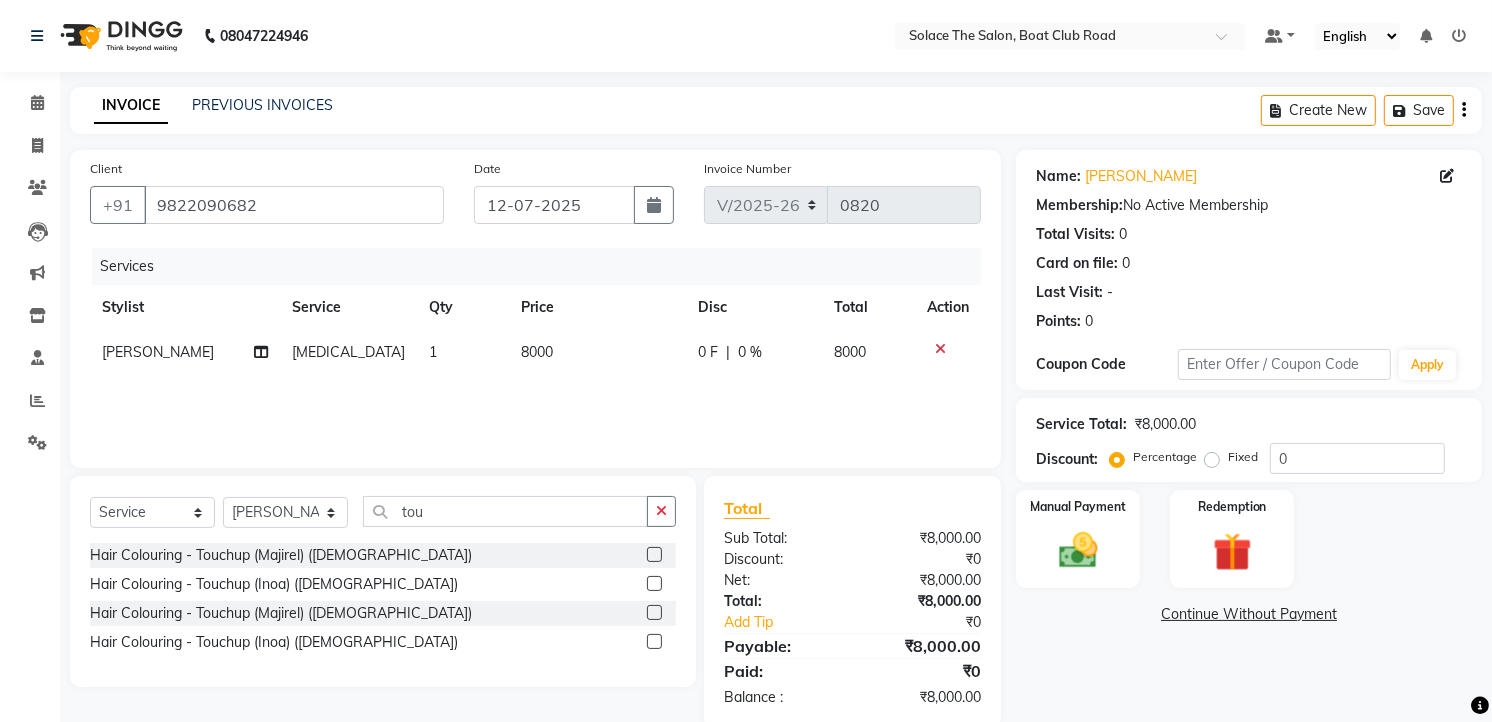 click 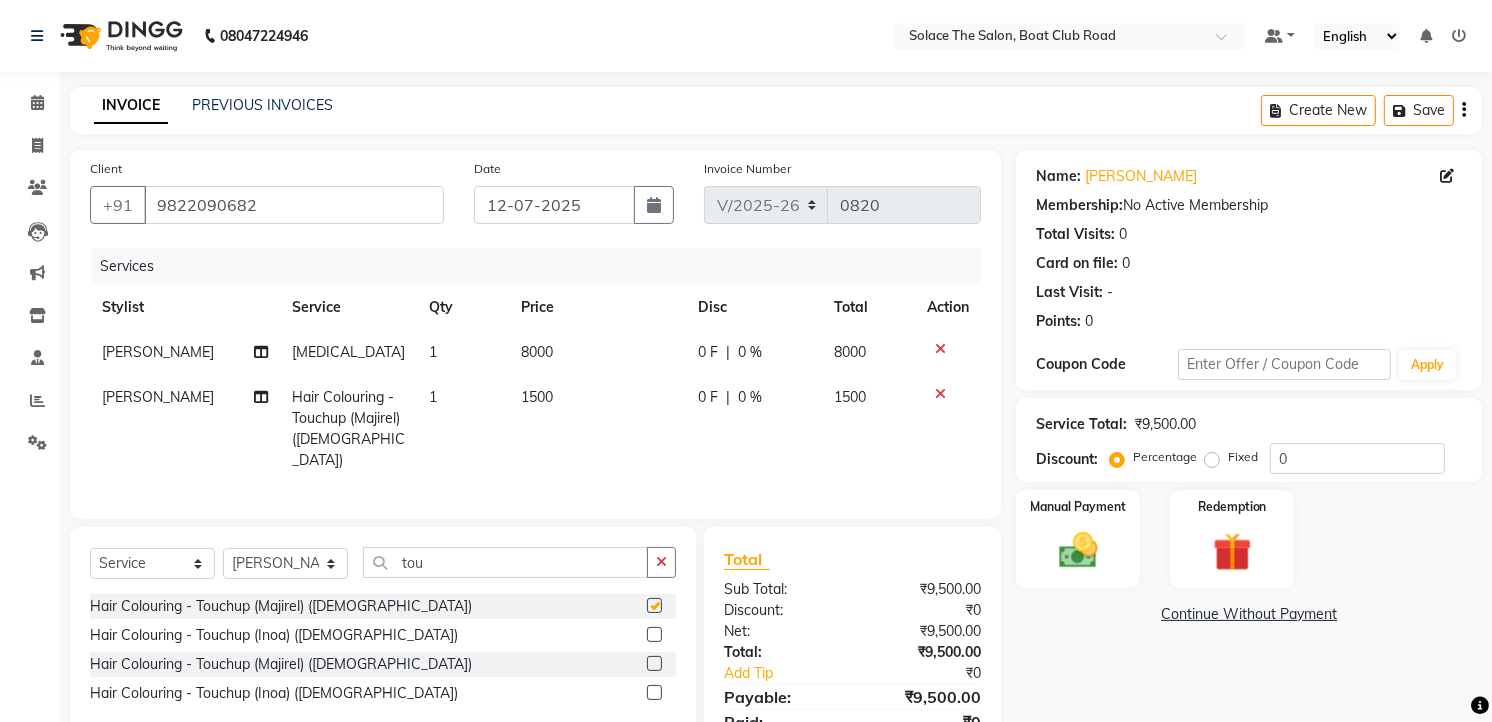 checkbox on "false" 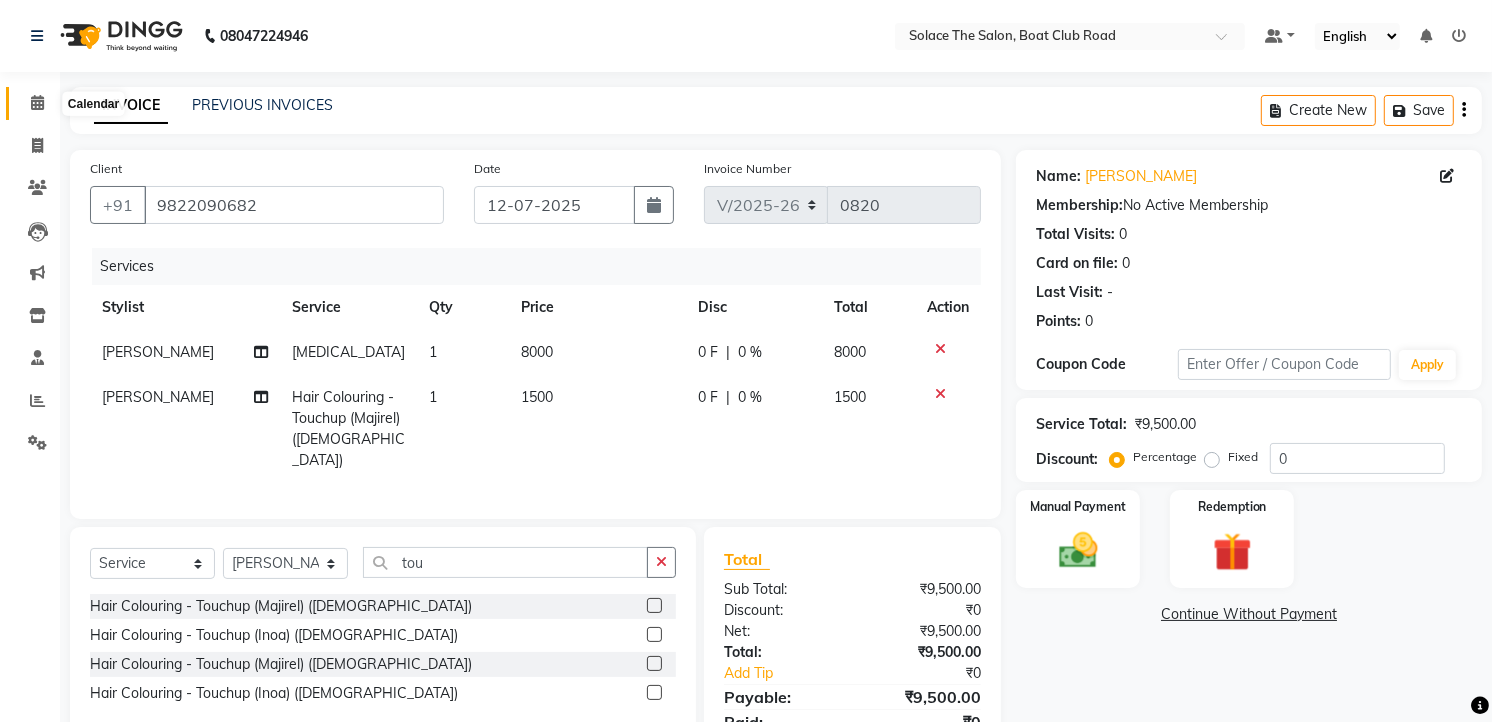 click 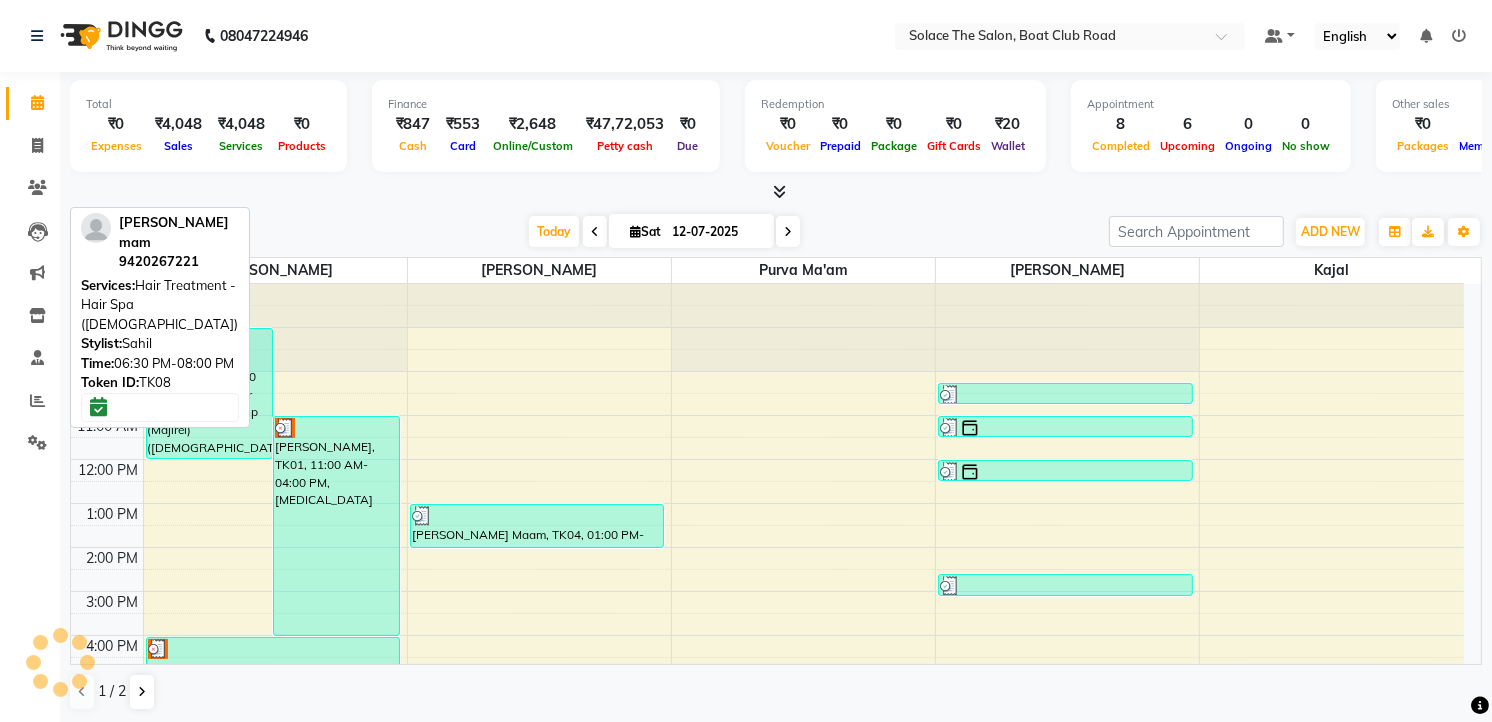 scroll, scrollTop: 200, scrollLeft: 0, axis: vertical 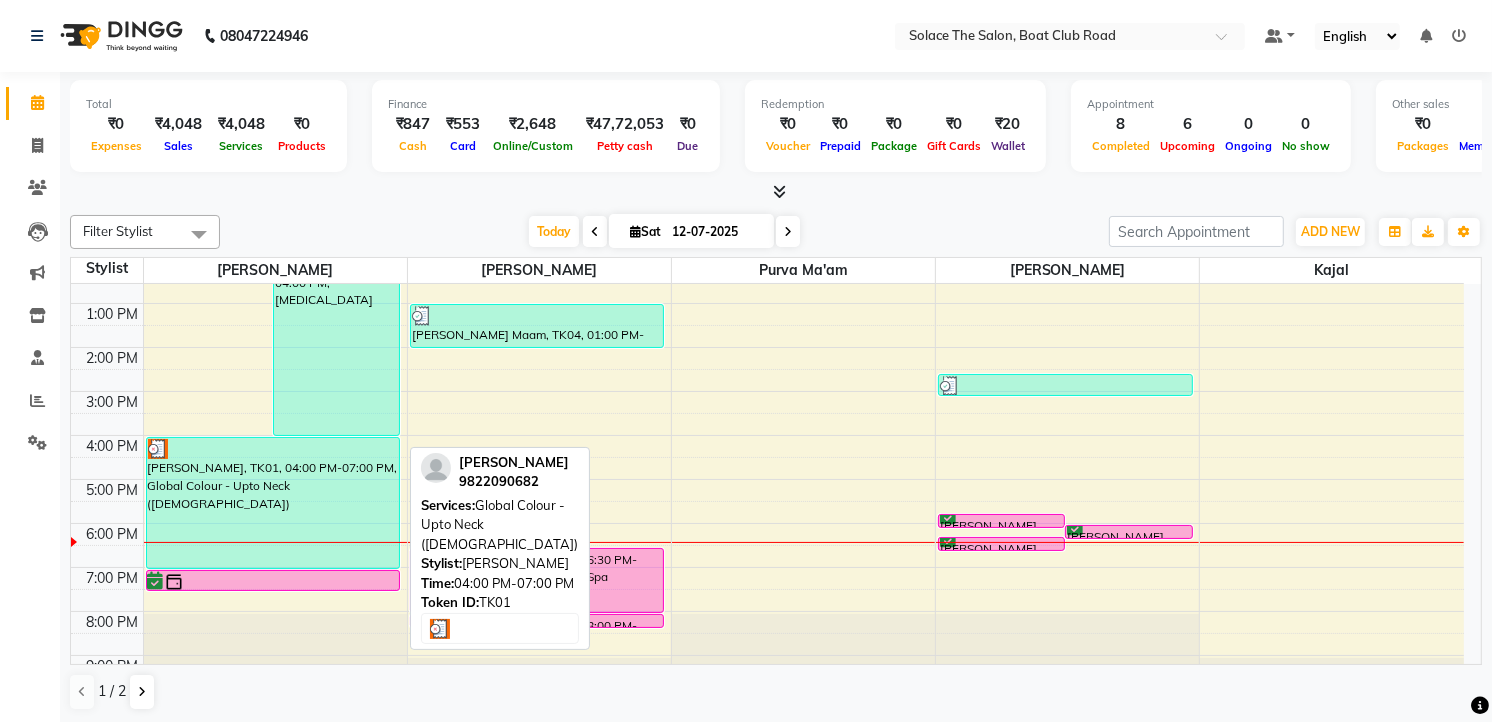 click on "[PERSON_NAME], TK01, 04:00 PM-07:00 PM, Global Colour - Upto Neck ([DEMOGRAPHIC_DATA])" at bounding box center [273, 503] 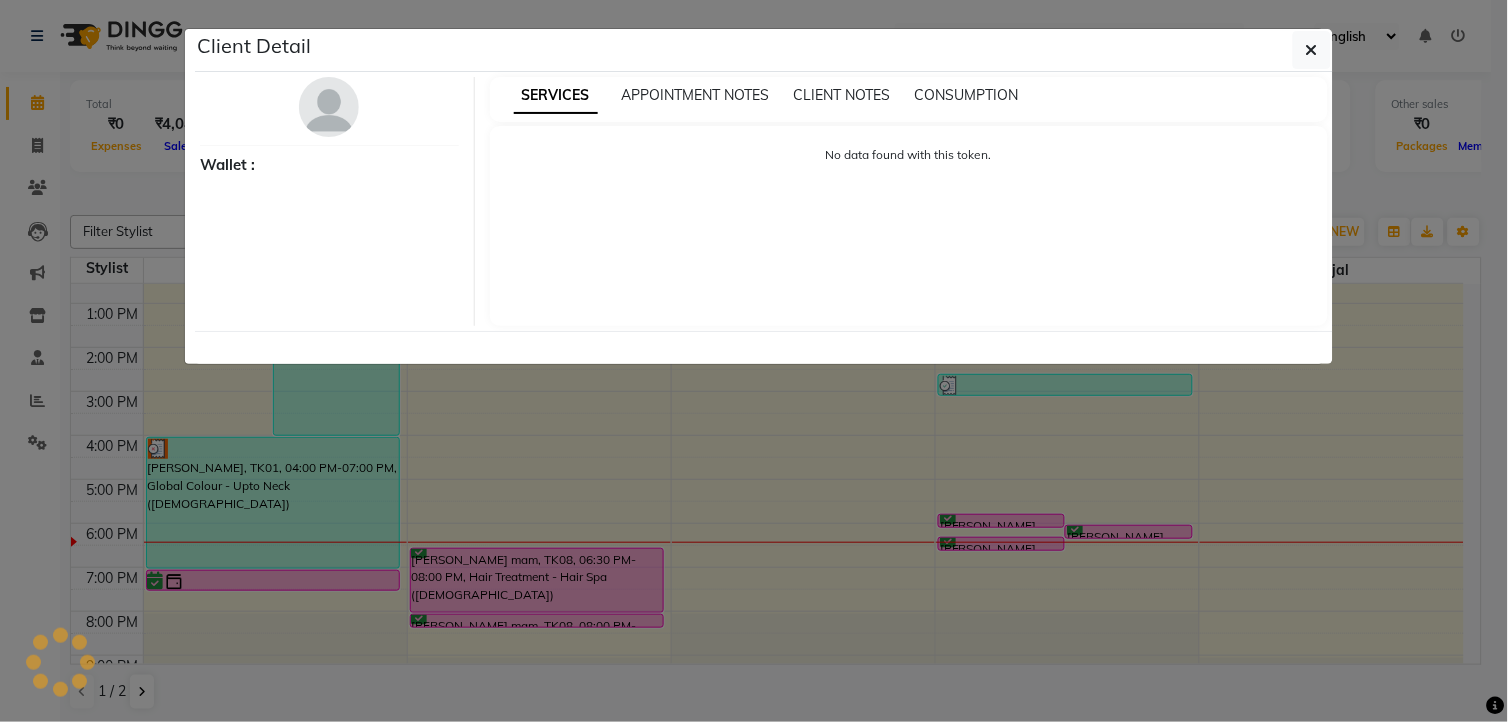 select on "3" 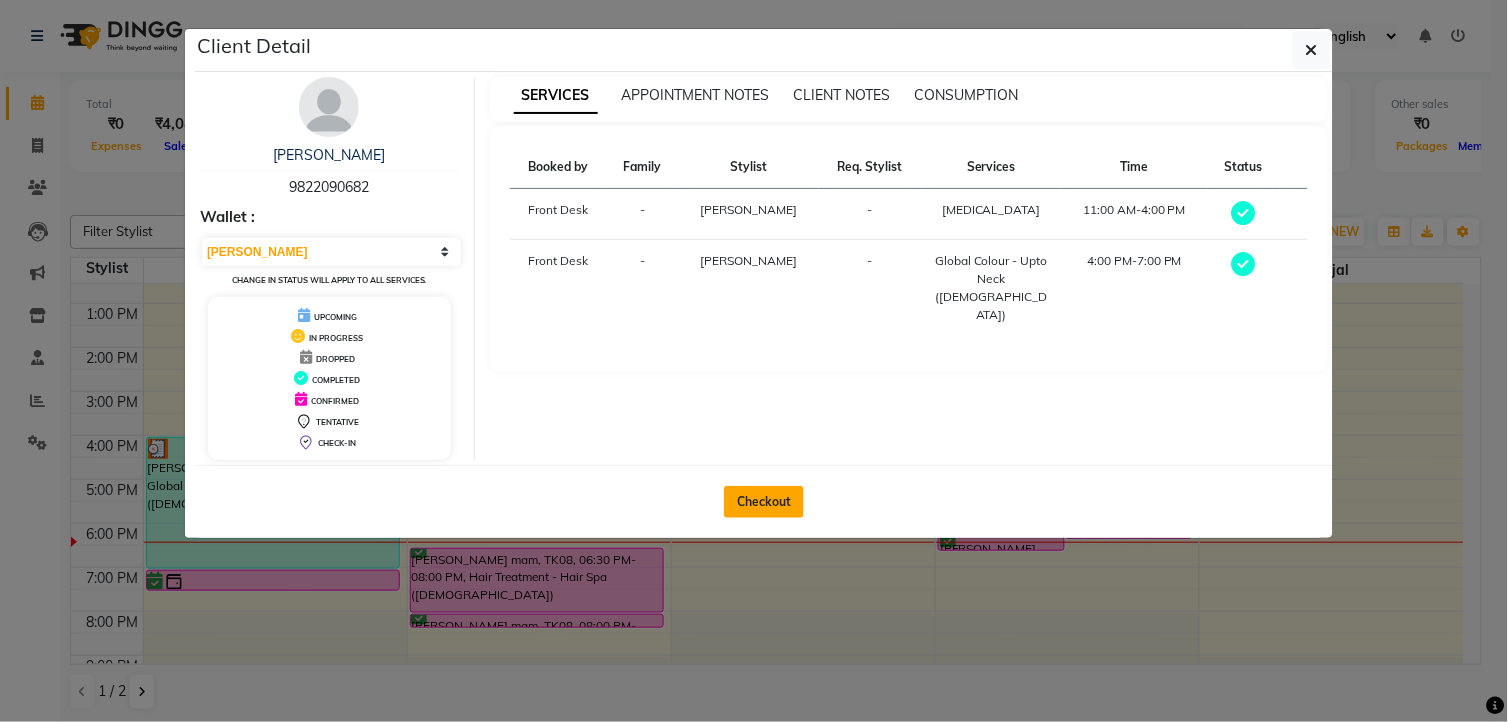 click on "Checkout" 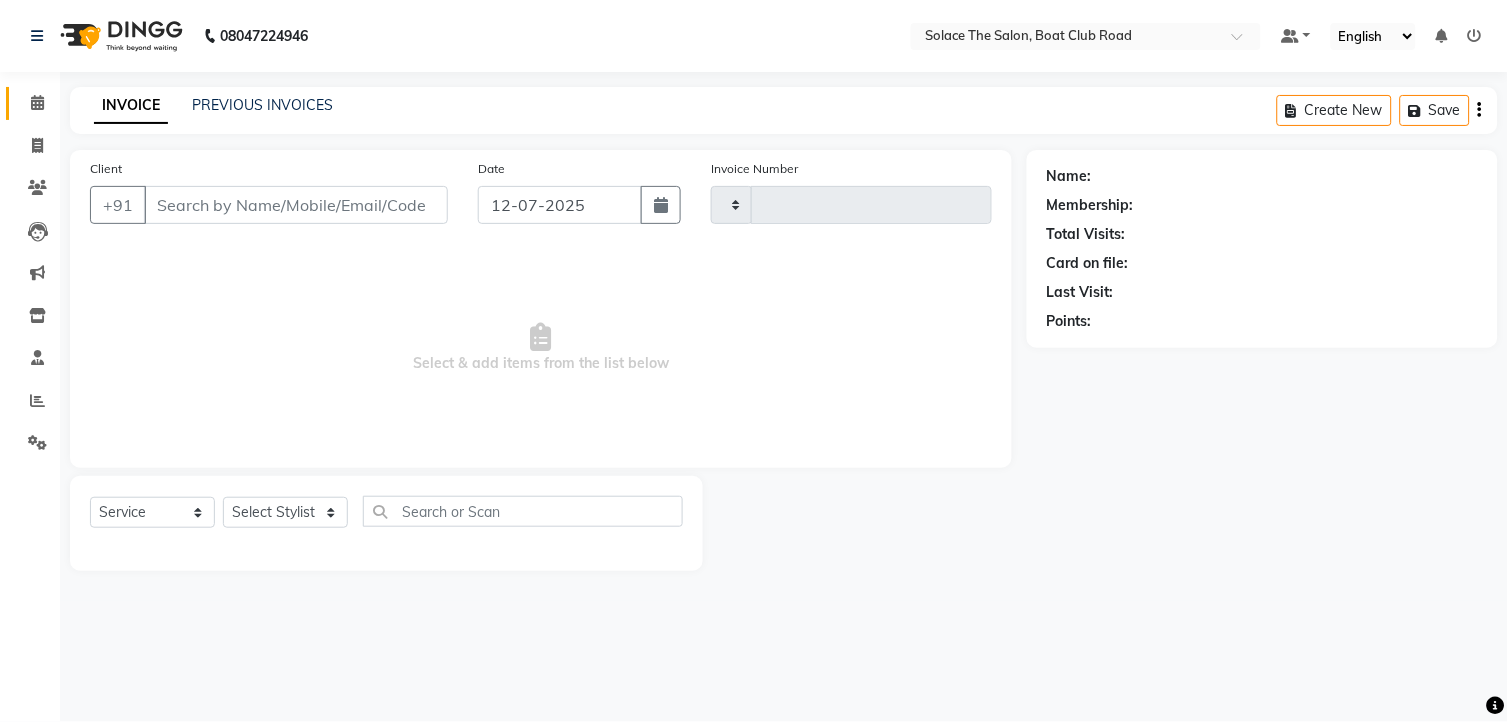 type on "0820" 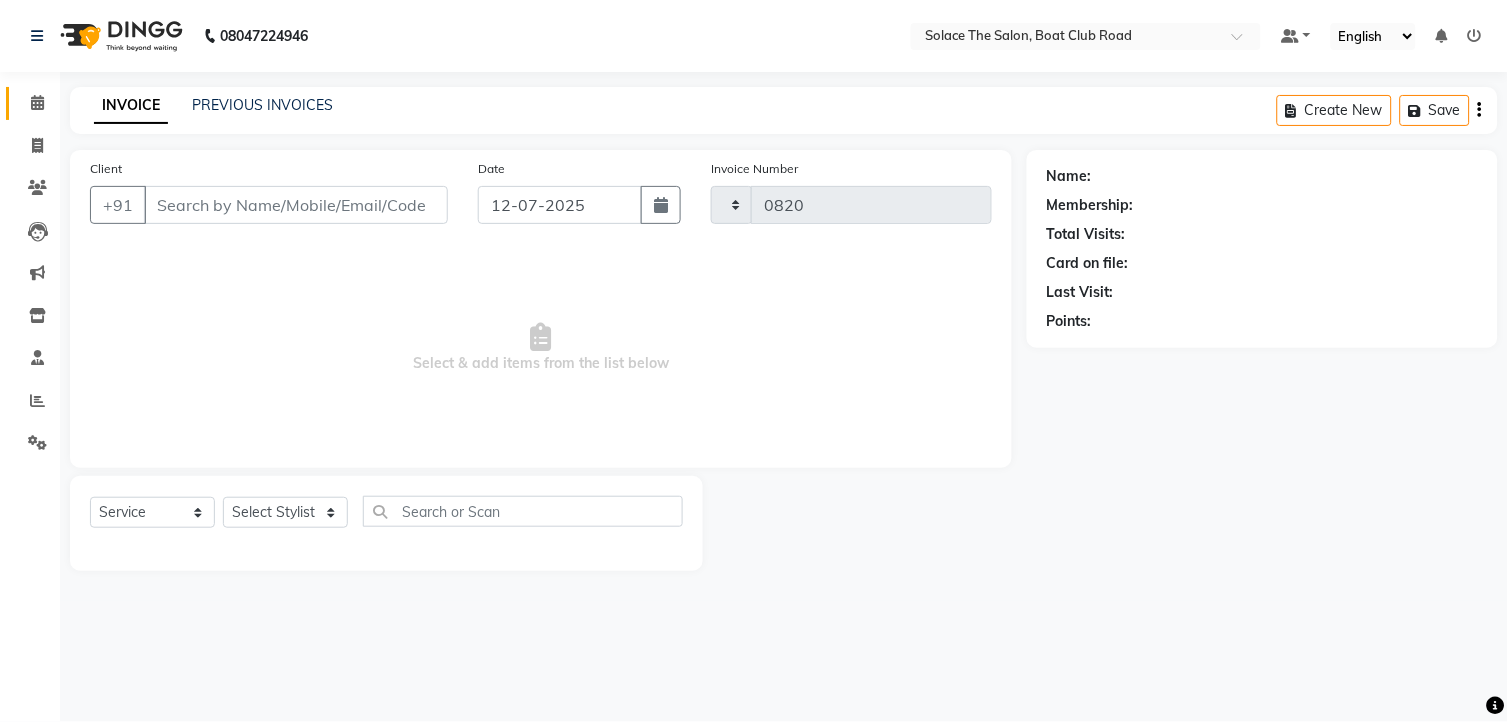 select on "585" 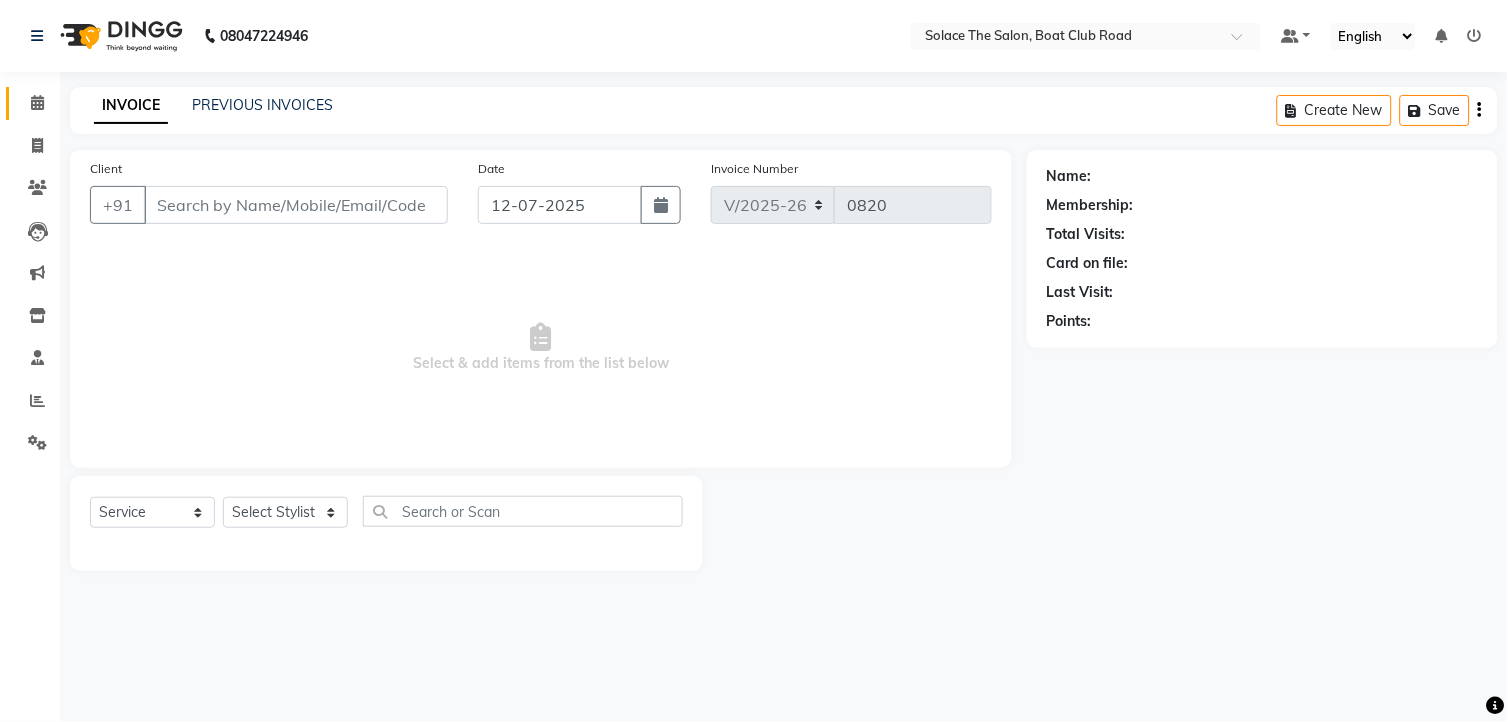 type on "9822090682" 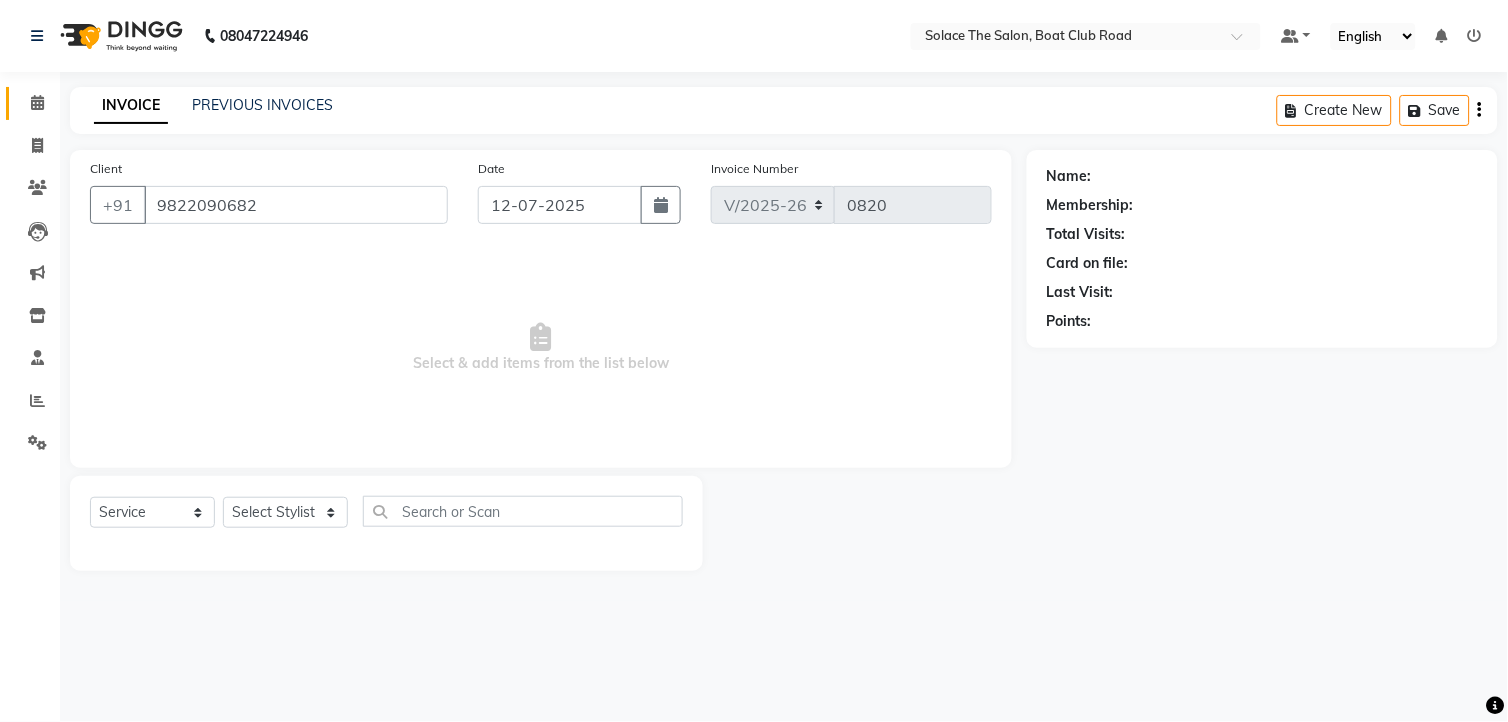 select on "9746" 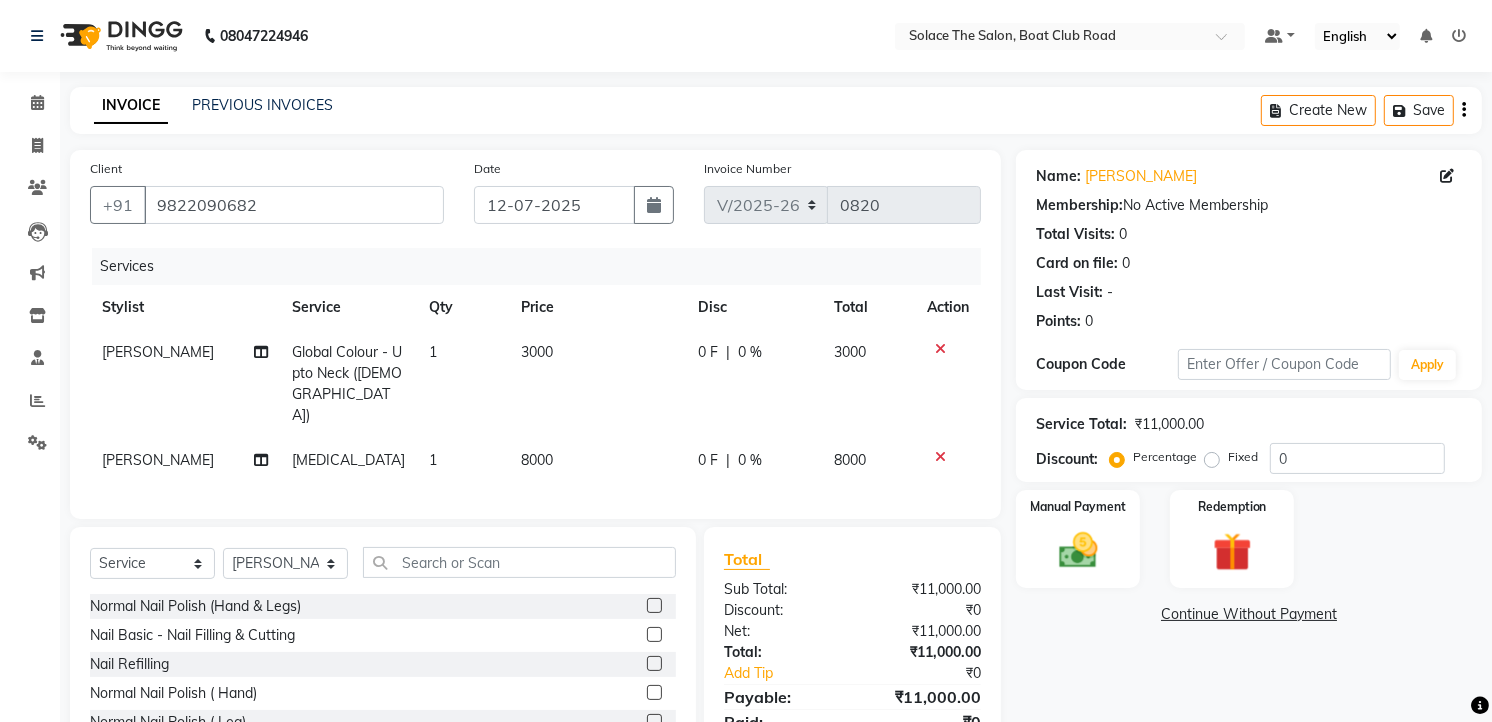 click 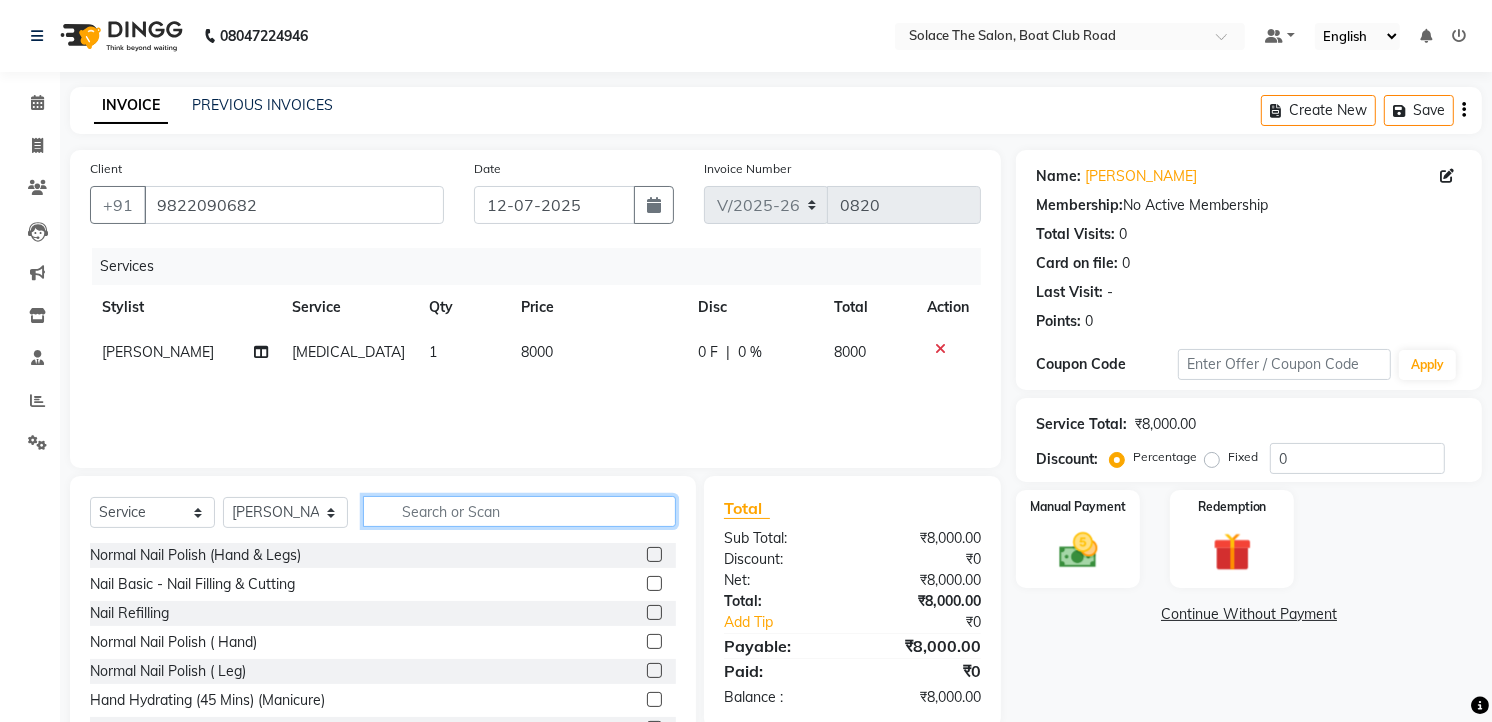 click 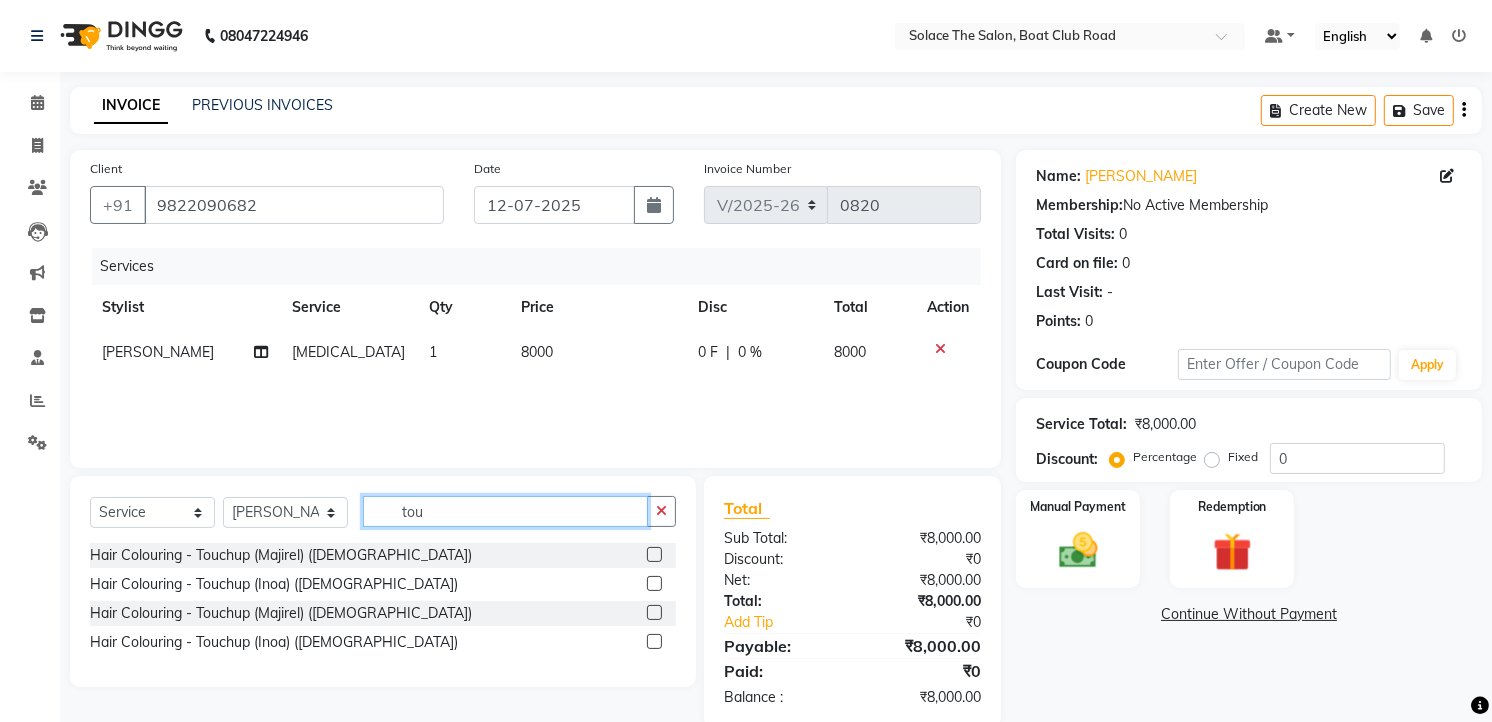 type on "tou" 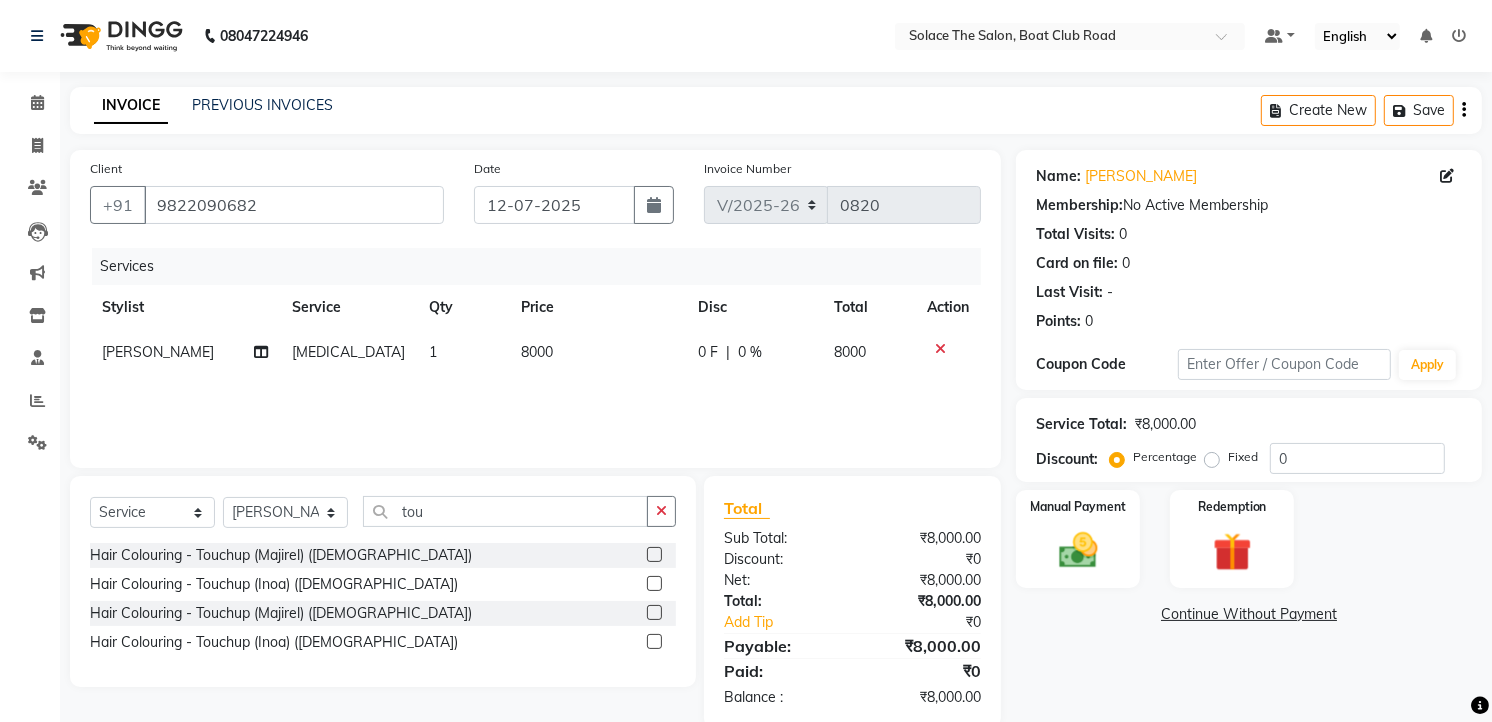 click 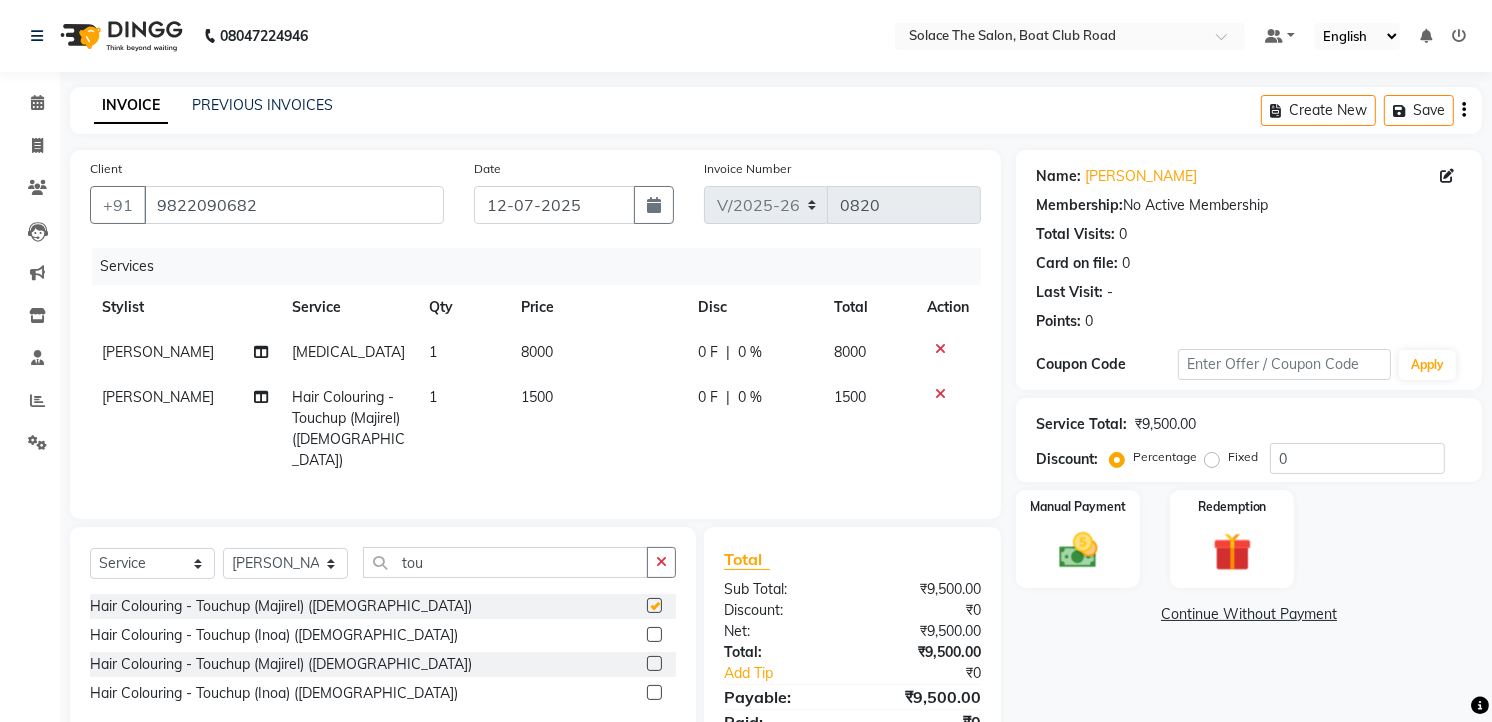 checkbox on "false" 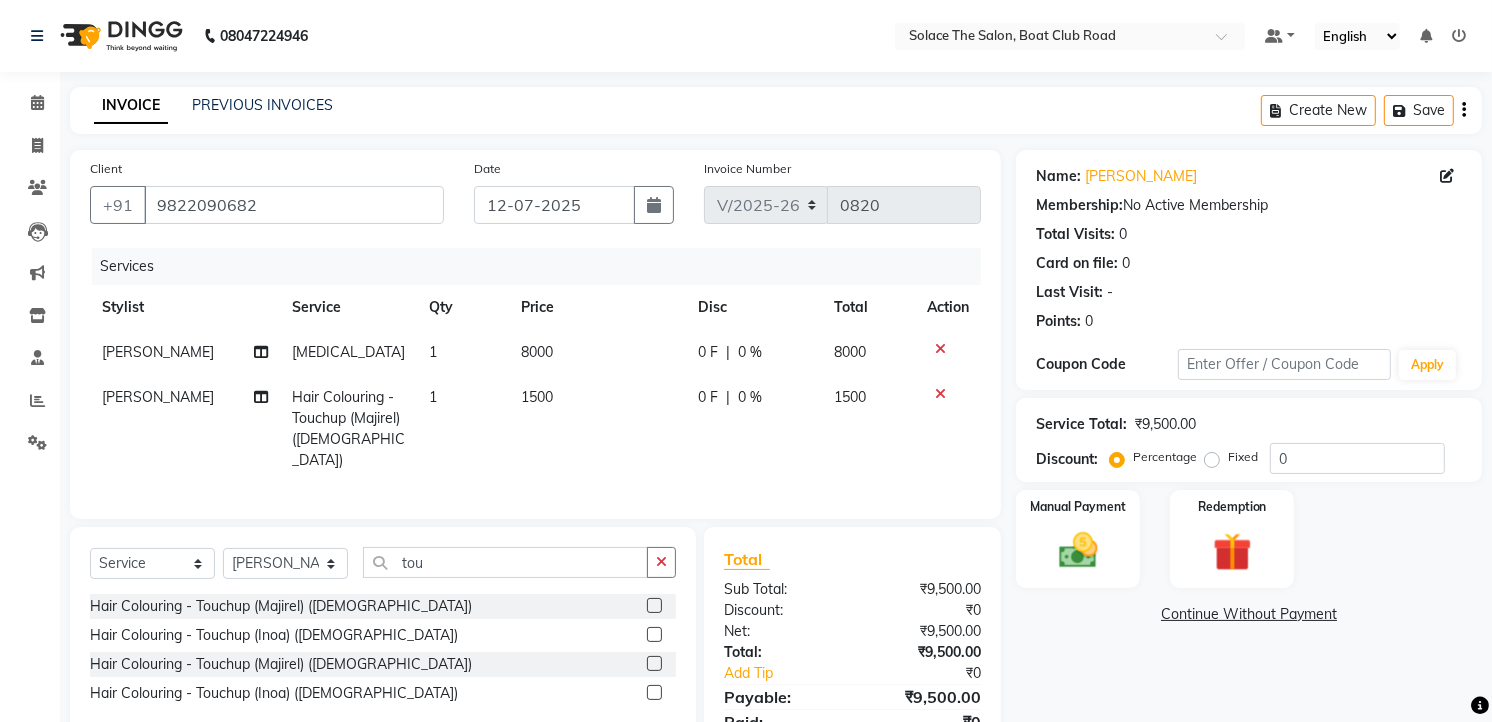 click on "1500" 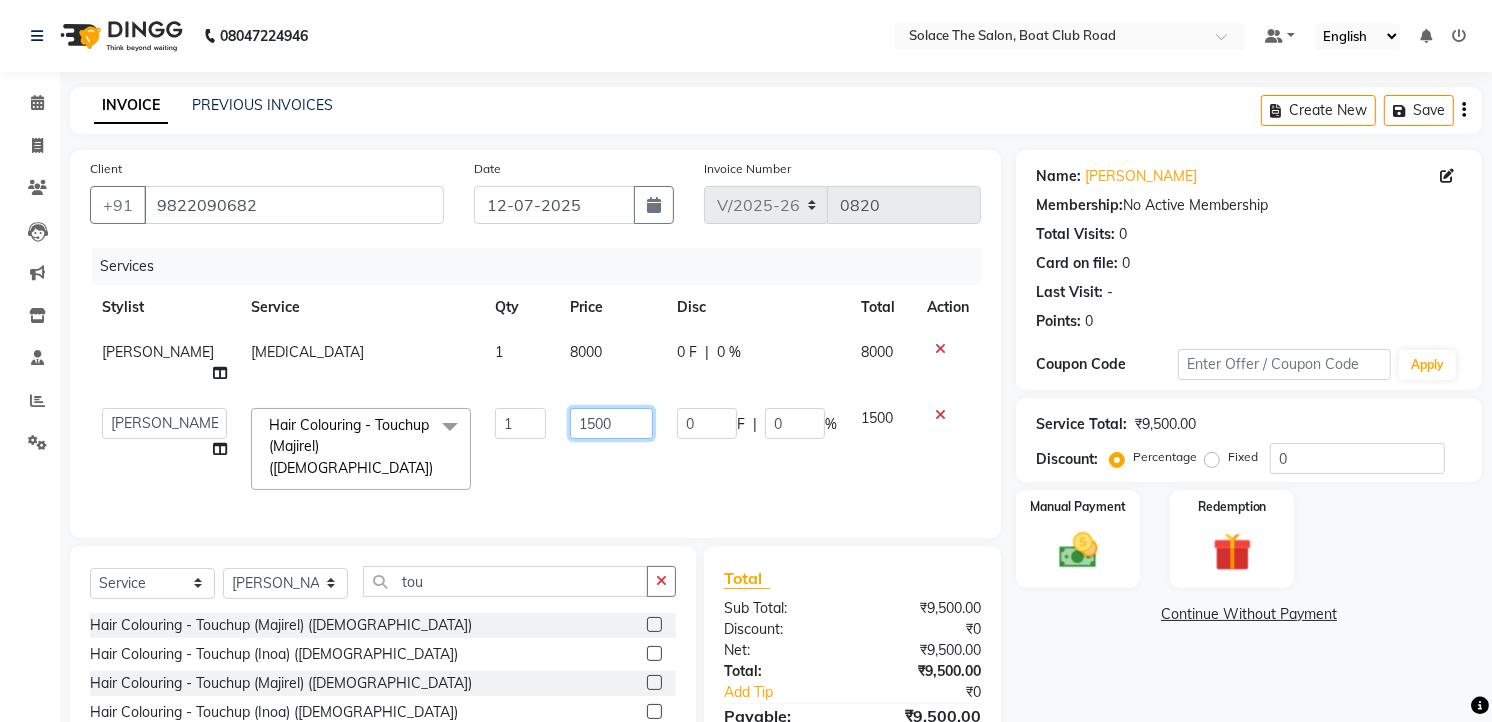 click on "1500" 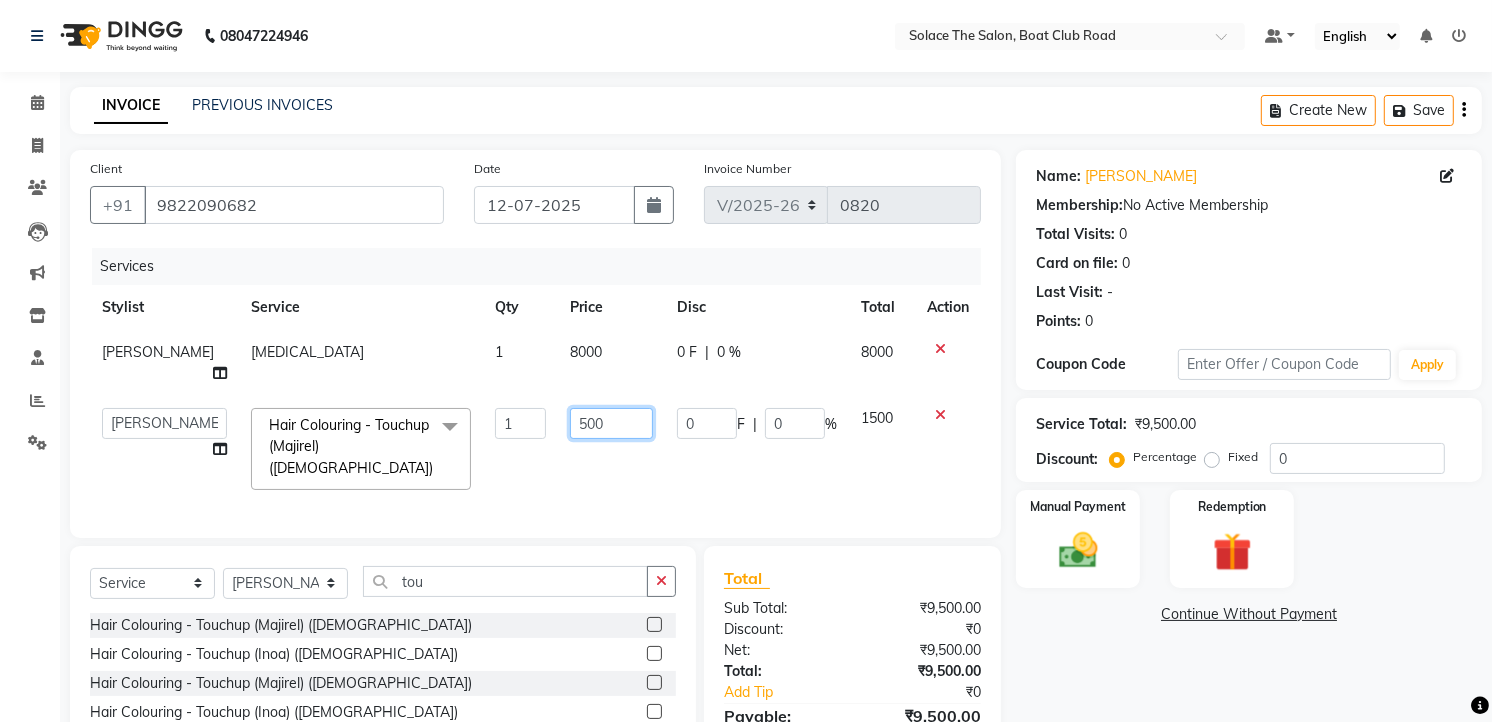 type on "2500" 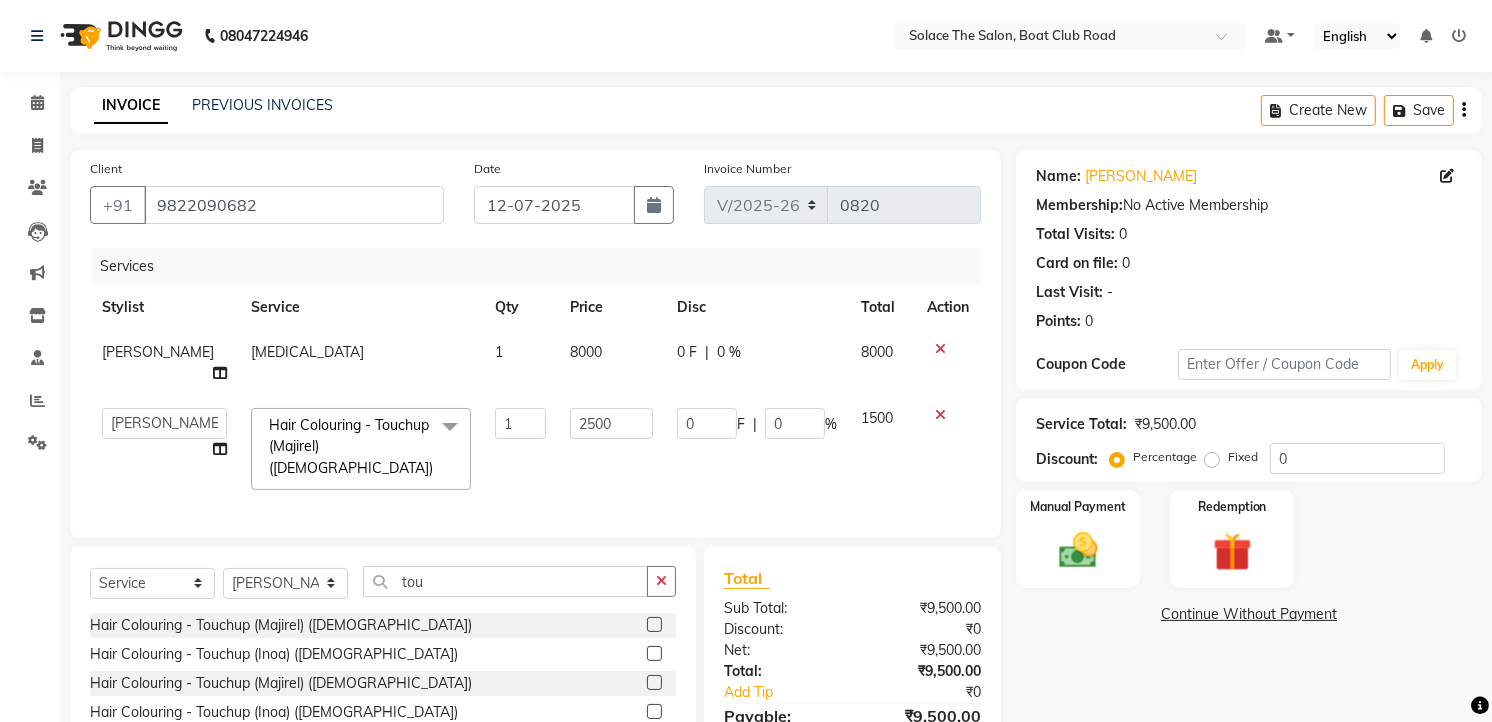 click on "8000" 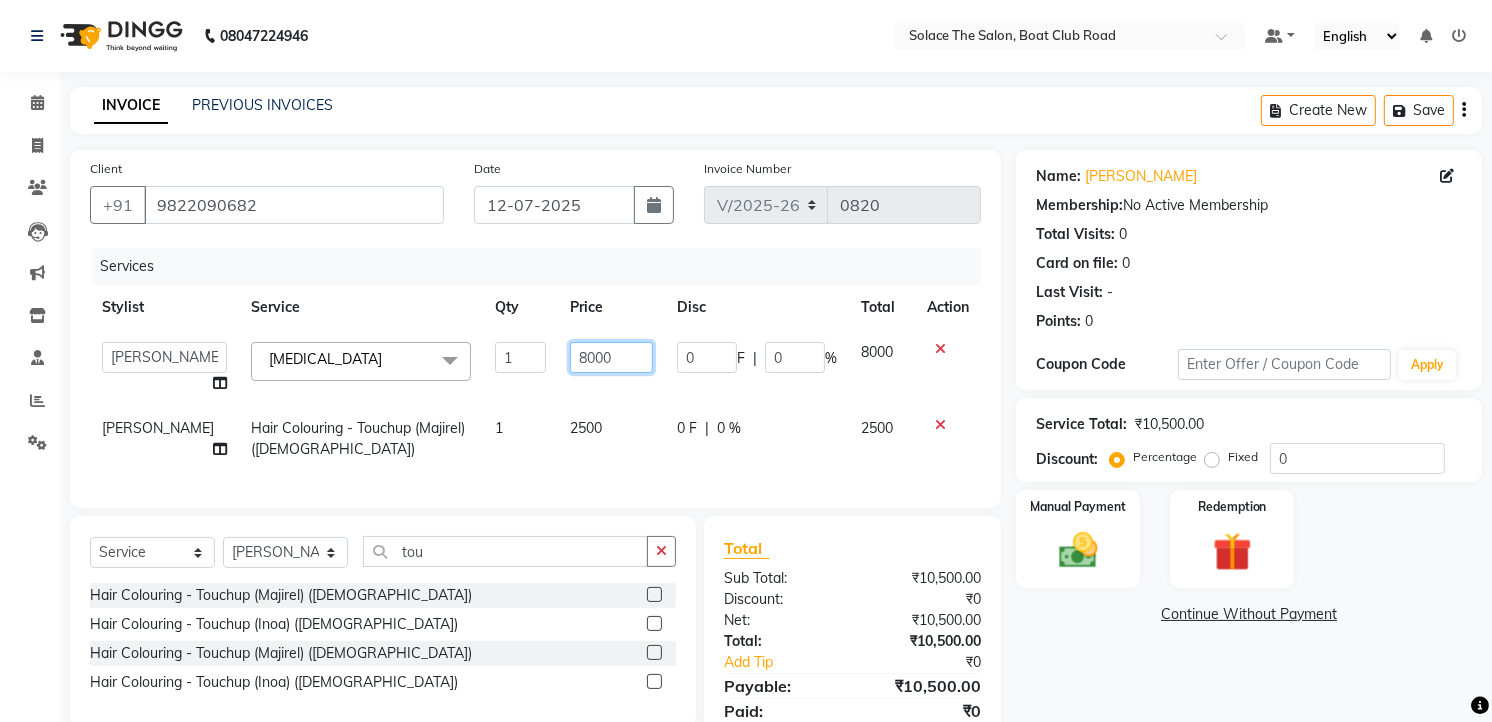 click on "8000" 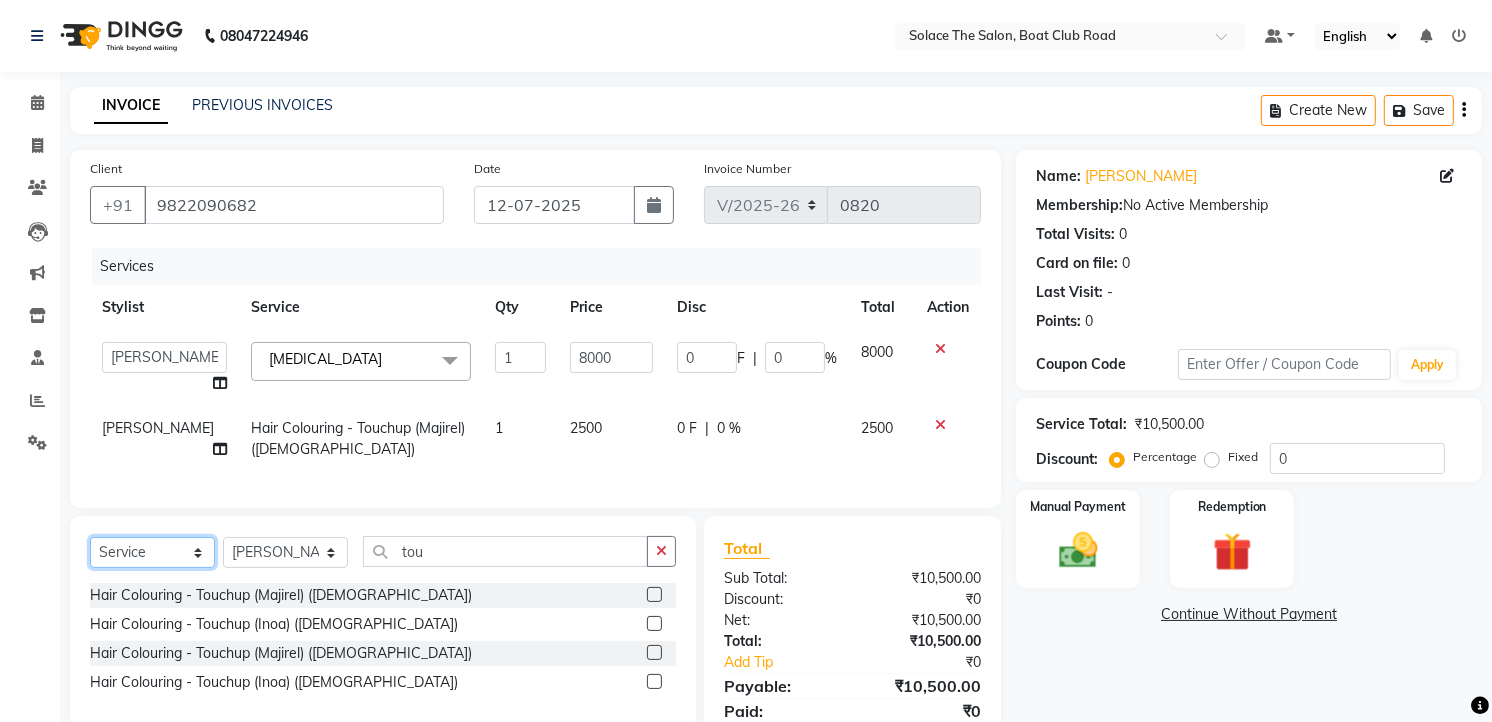 drag, startPoint x: 146, startPoint y: 568, endPoint x: 158, endPoint y: 572, distance: 12.649111 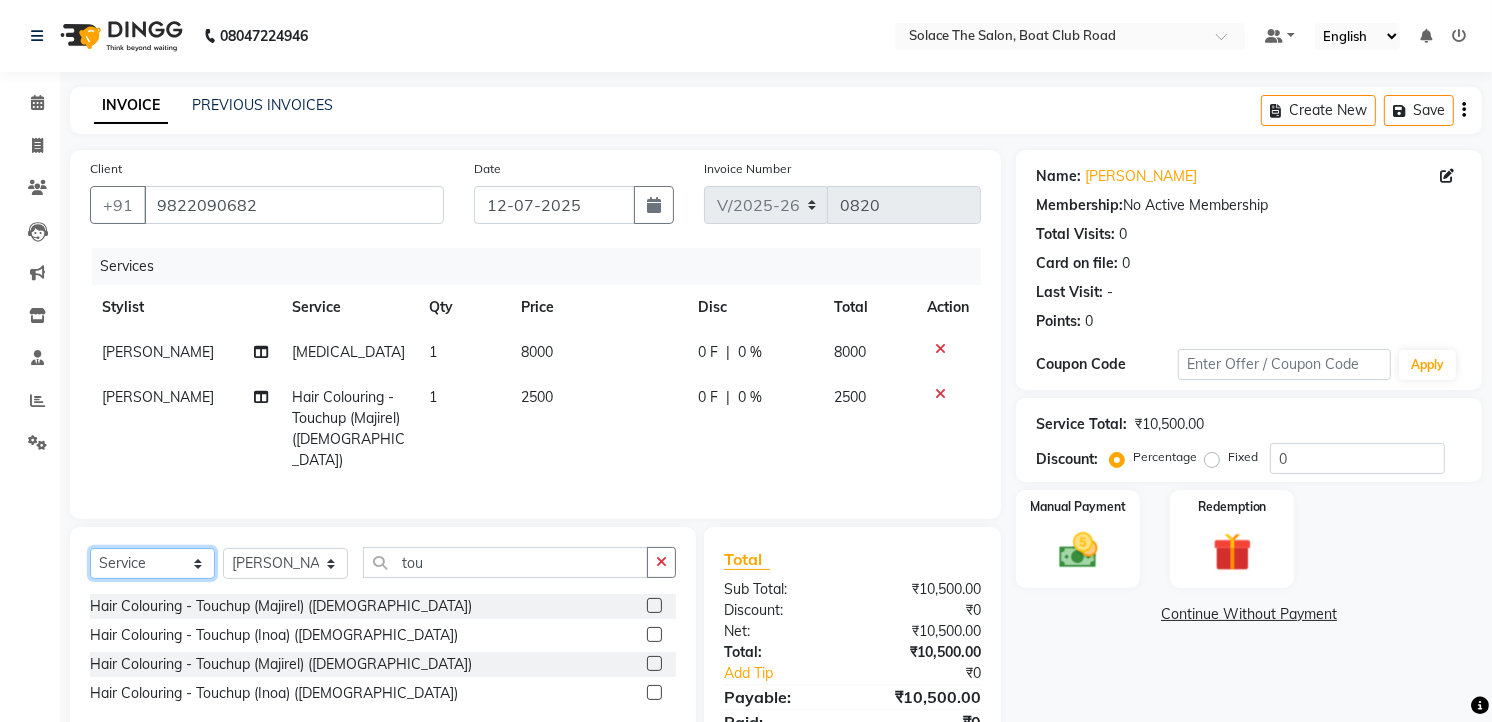click on "Select  Service  Product  Membership  Package Voucher Prepaid Gift Card" 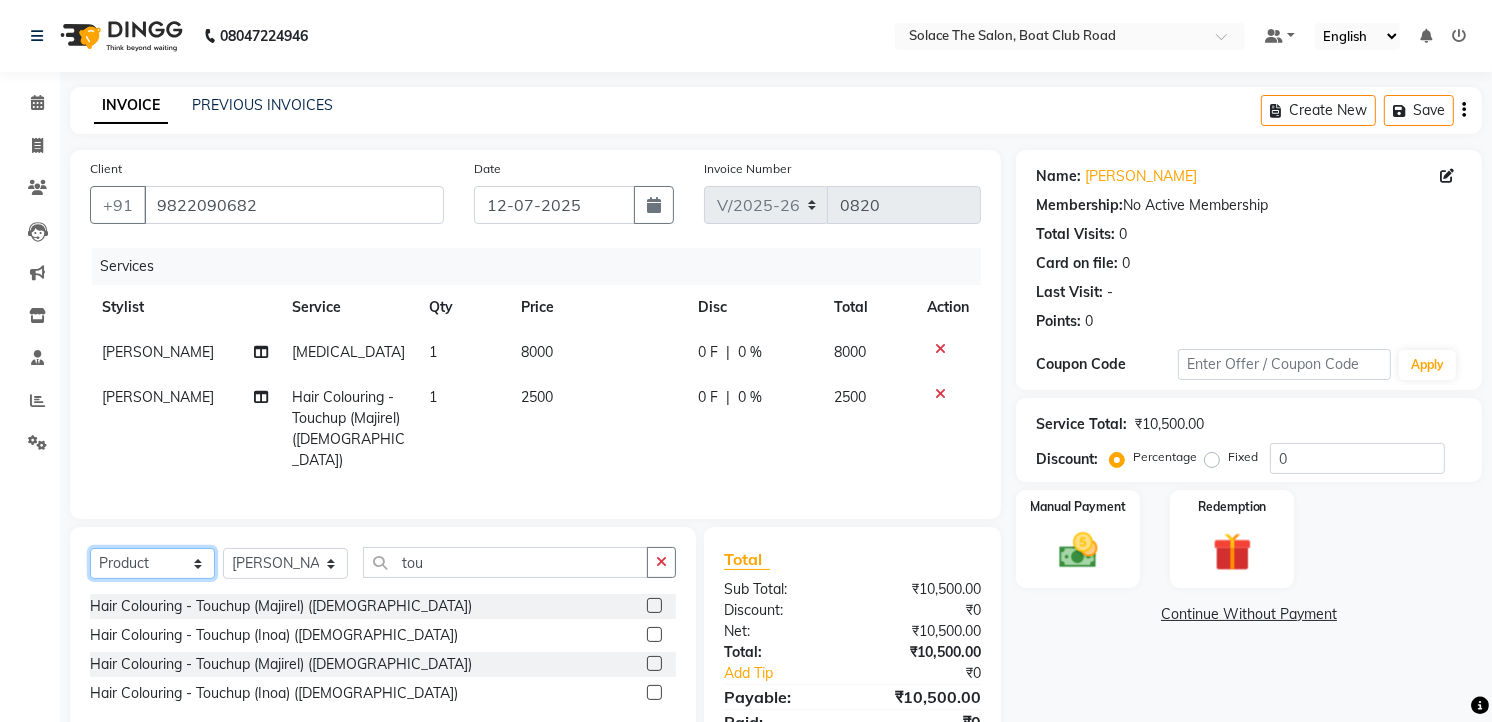click on "Select  Service  Product  Membership  Package Voucher Prepaid Gift Card" 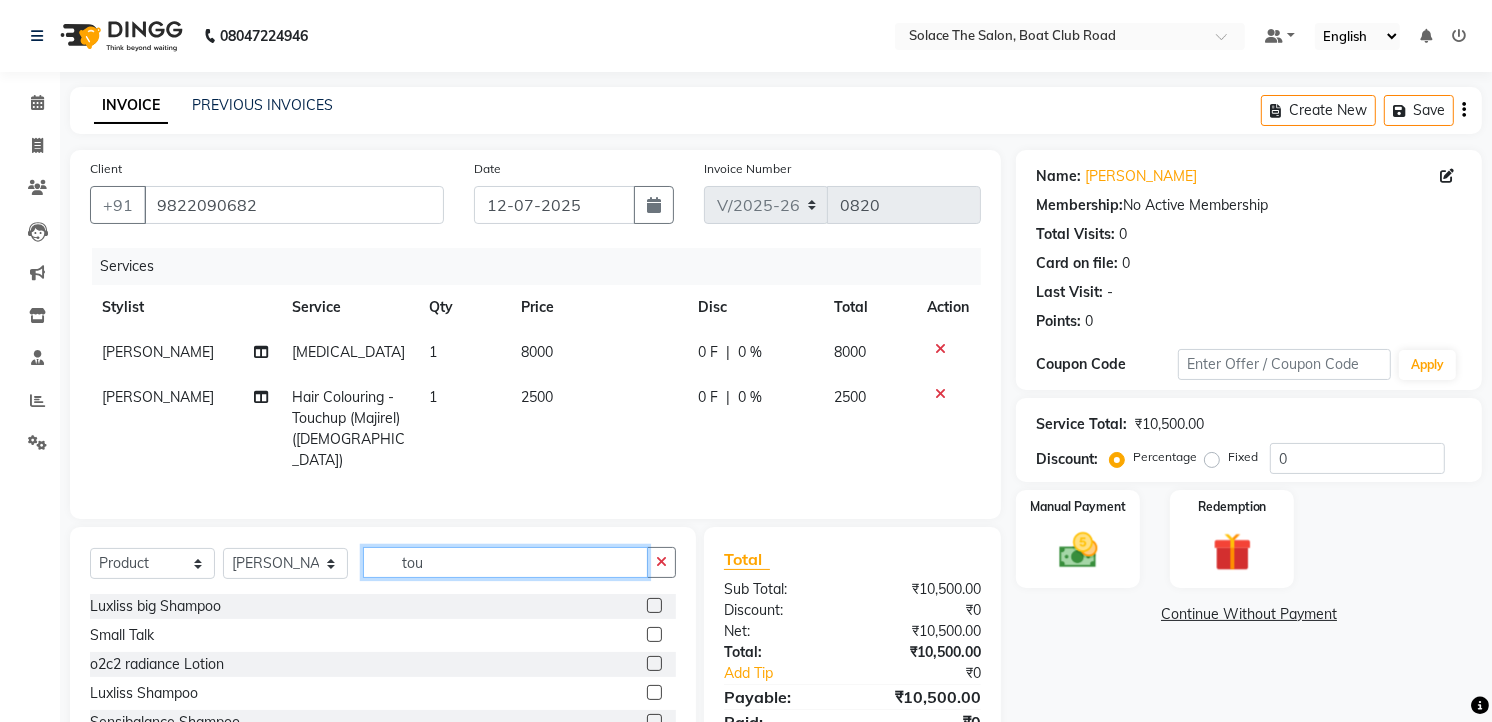 click on "tou" 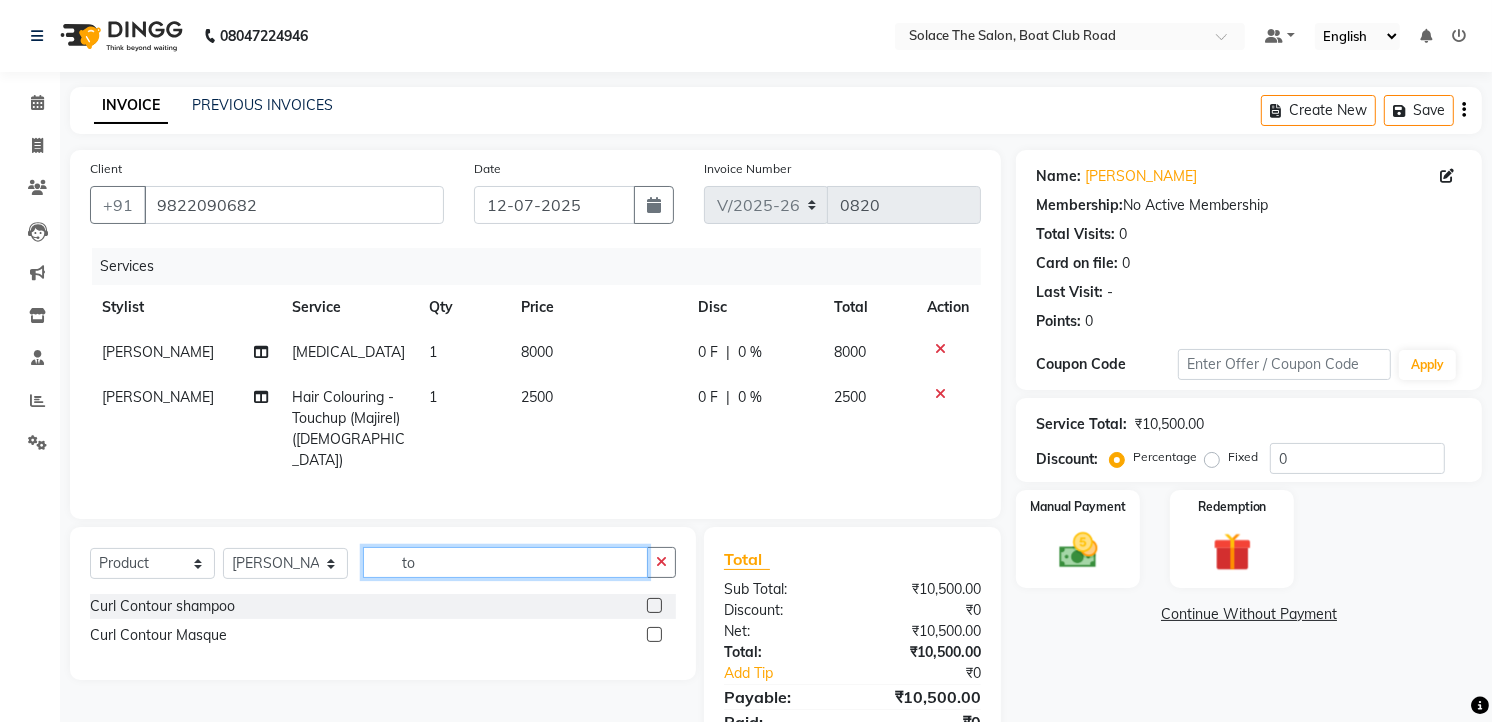 type on "t" 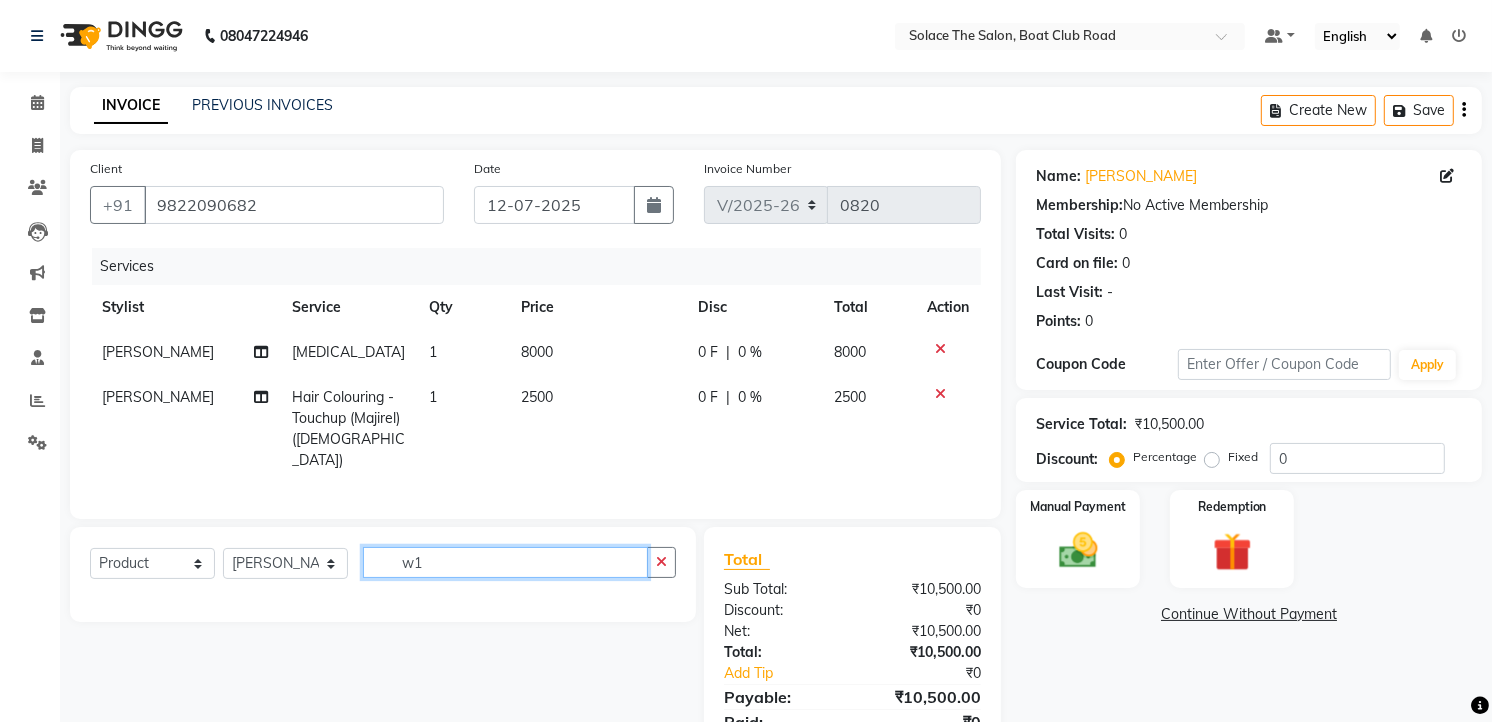 type on "w" 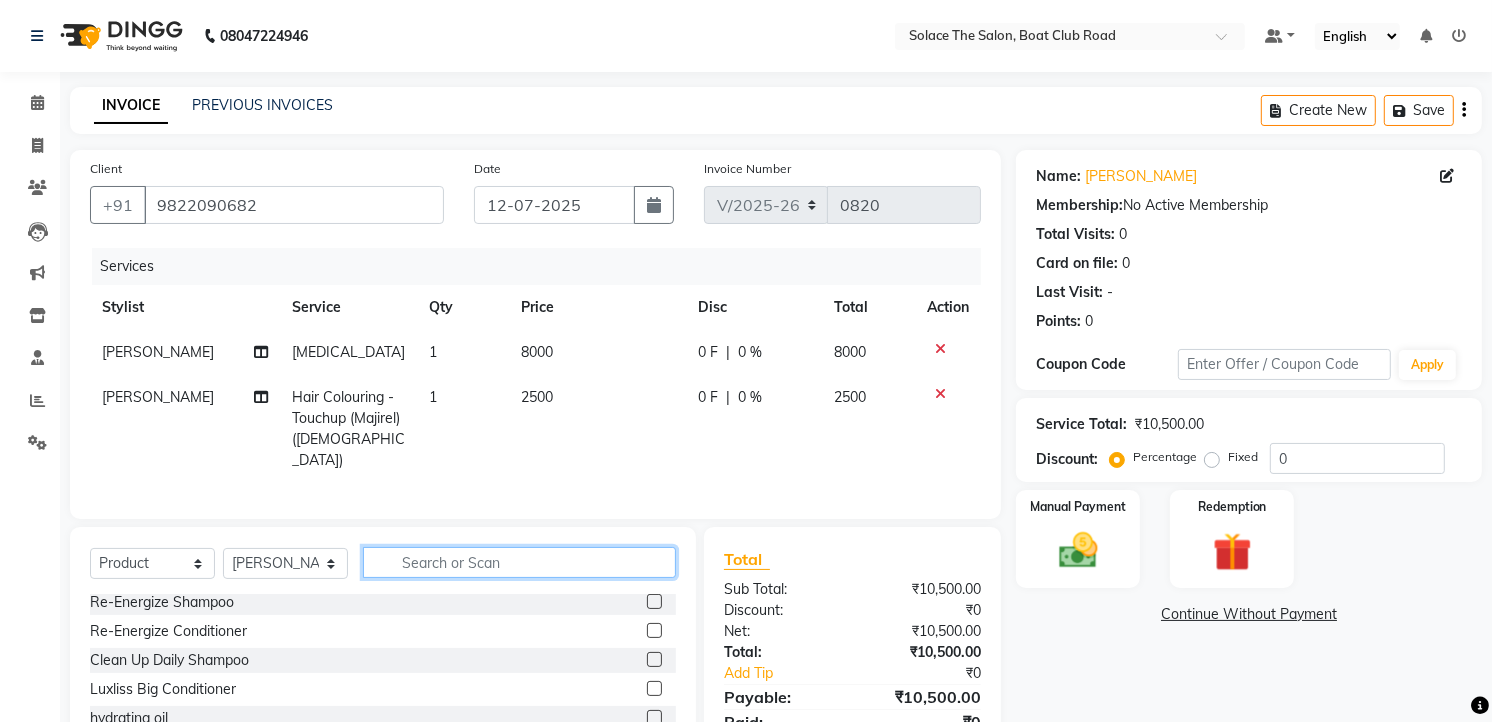 scroll, scrollTop: 1248, scrollLeft: 0, axis: vertical 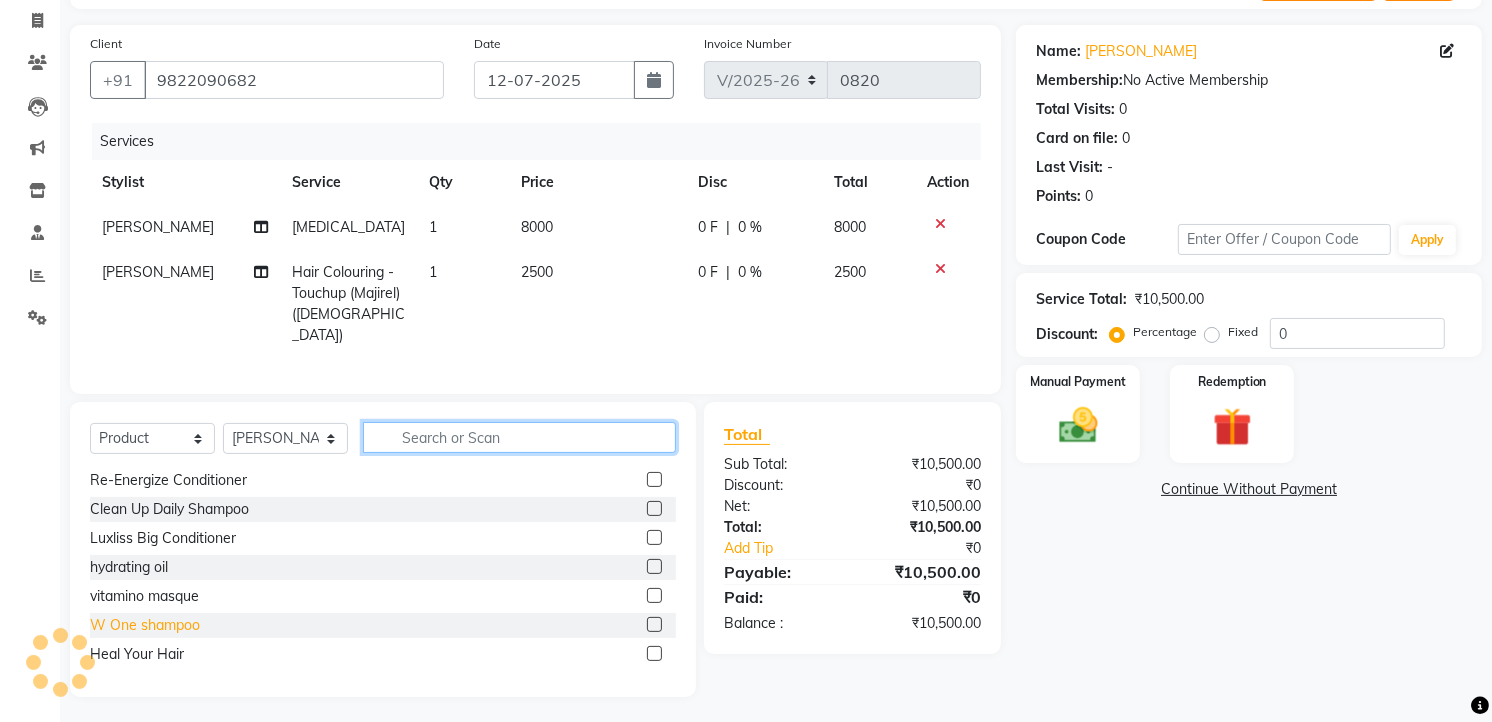 type 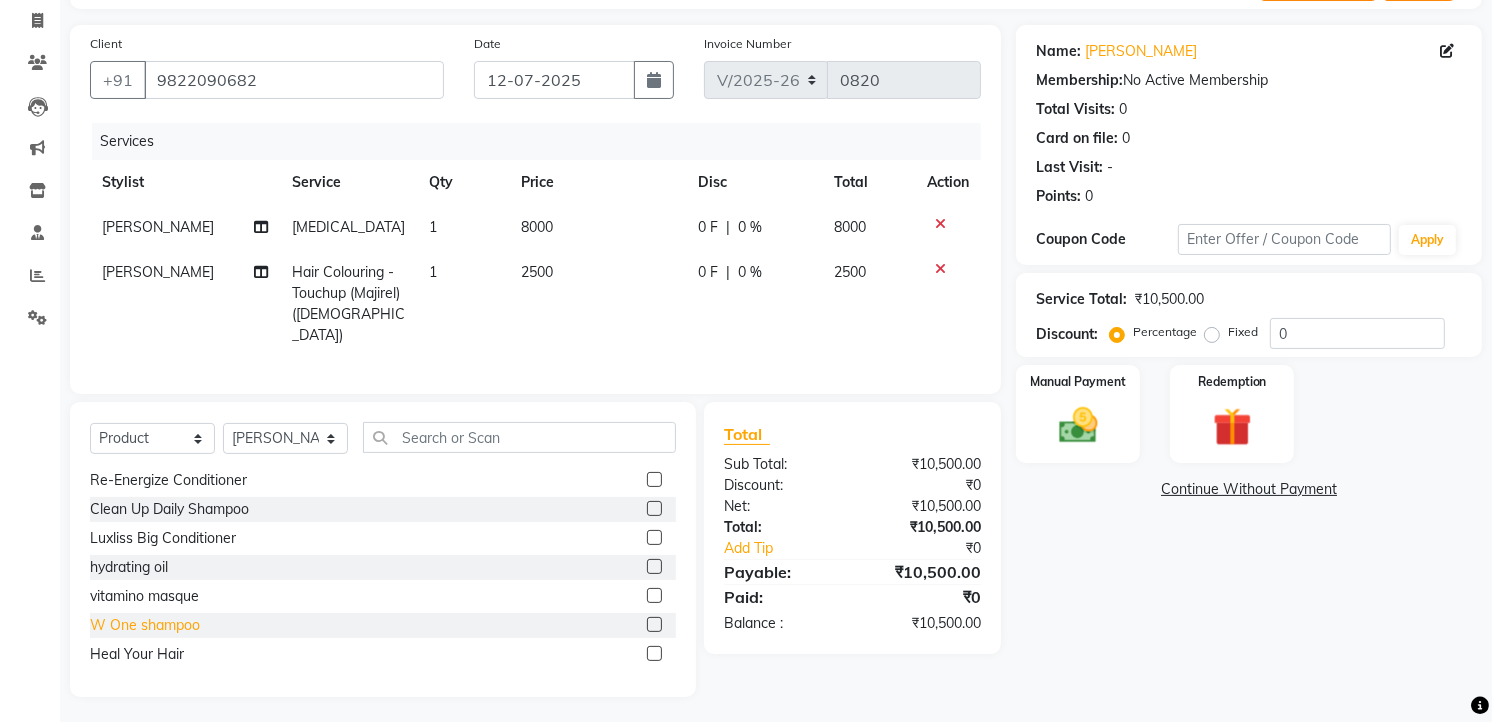 click on "W One shampoo" 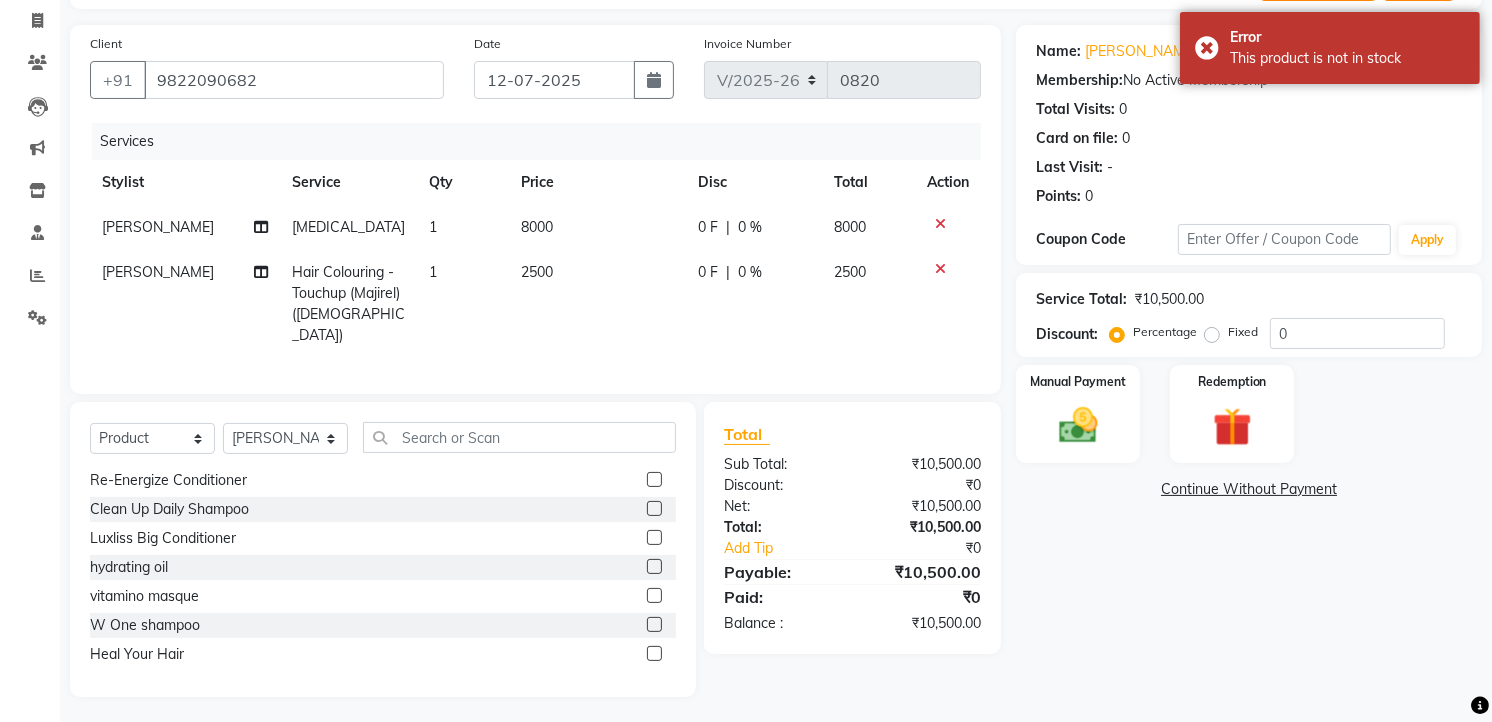 click 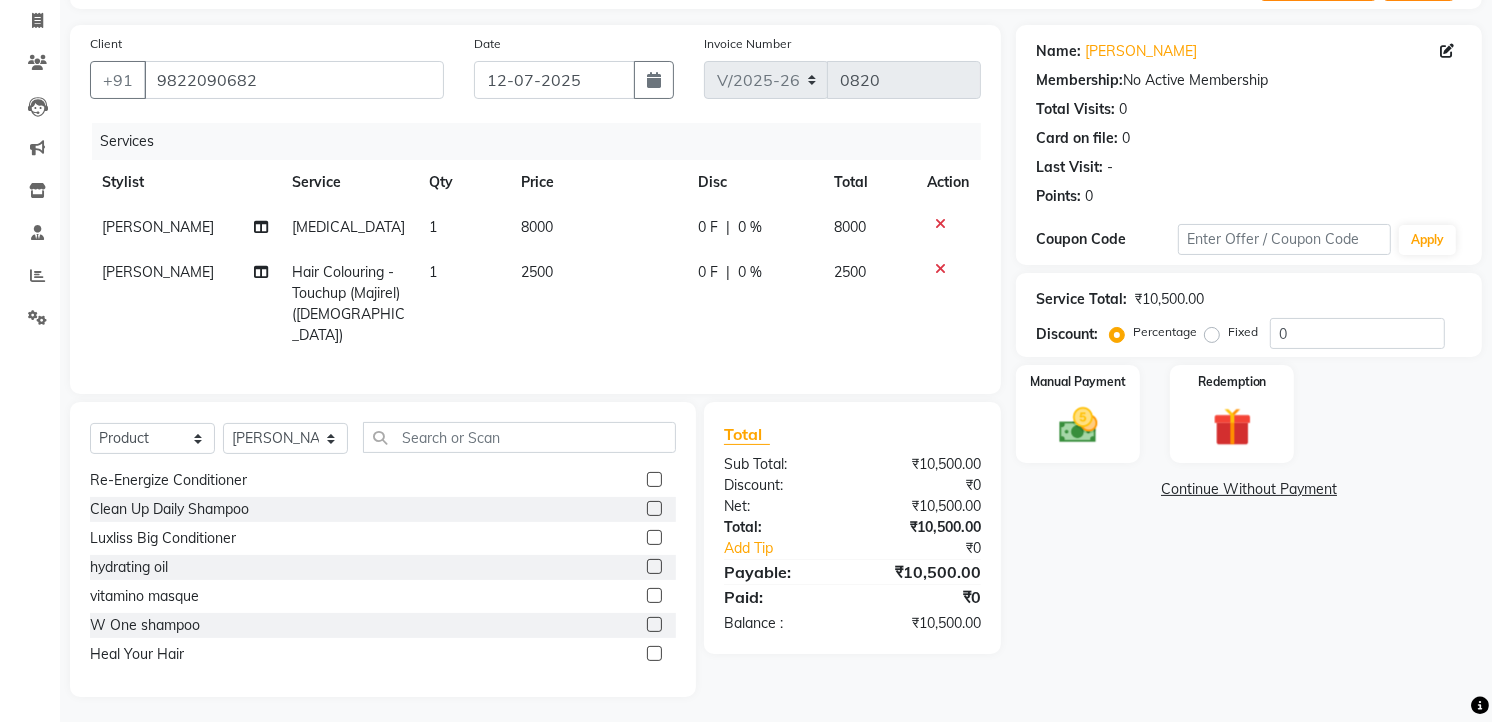 click 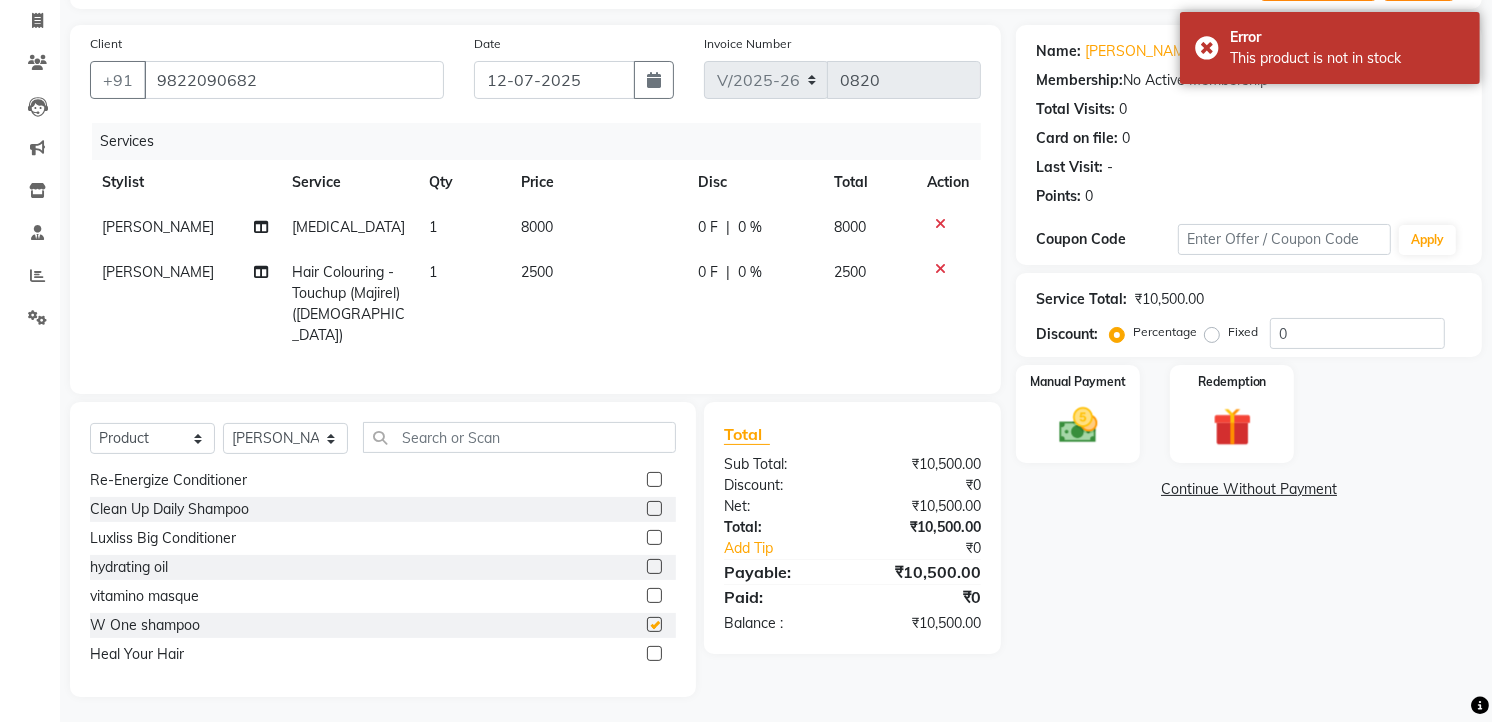 checkbox on "false" 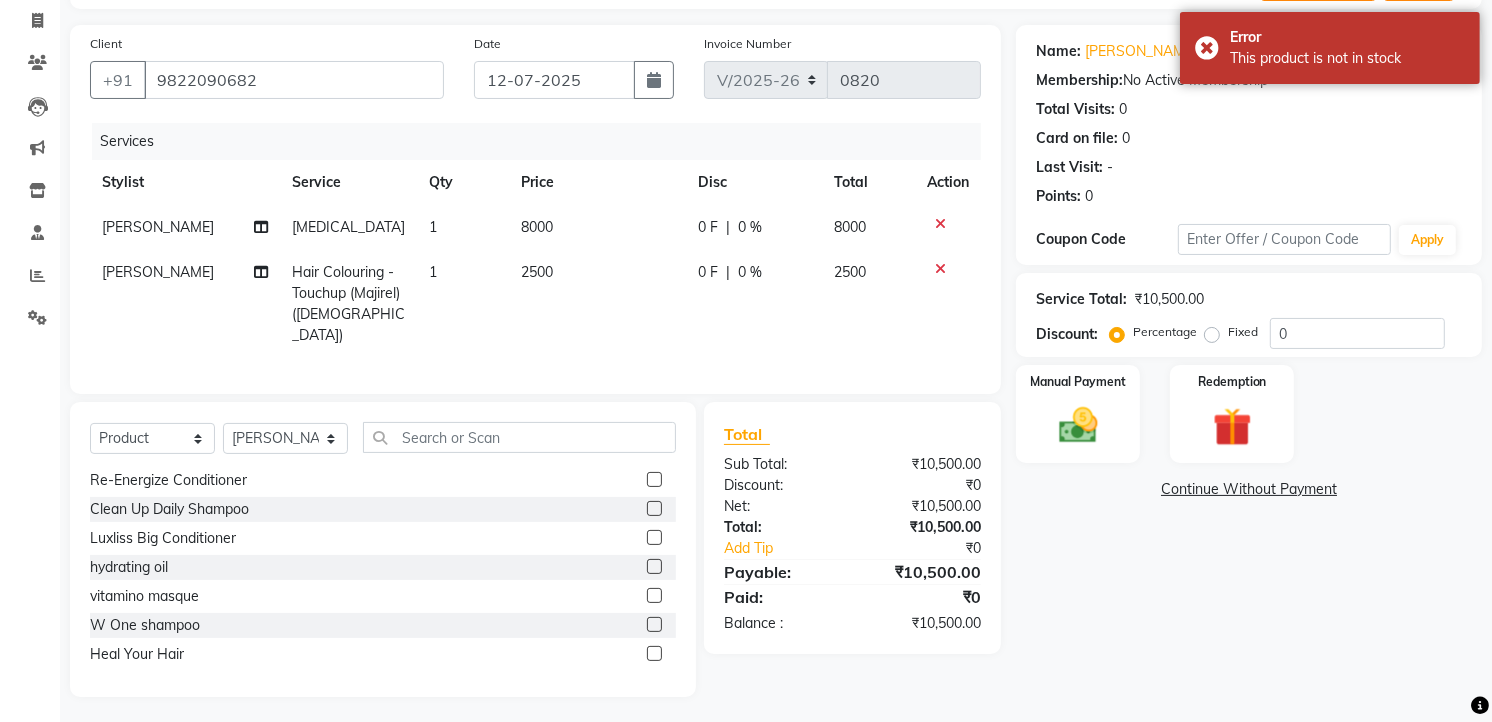 click 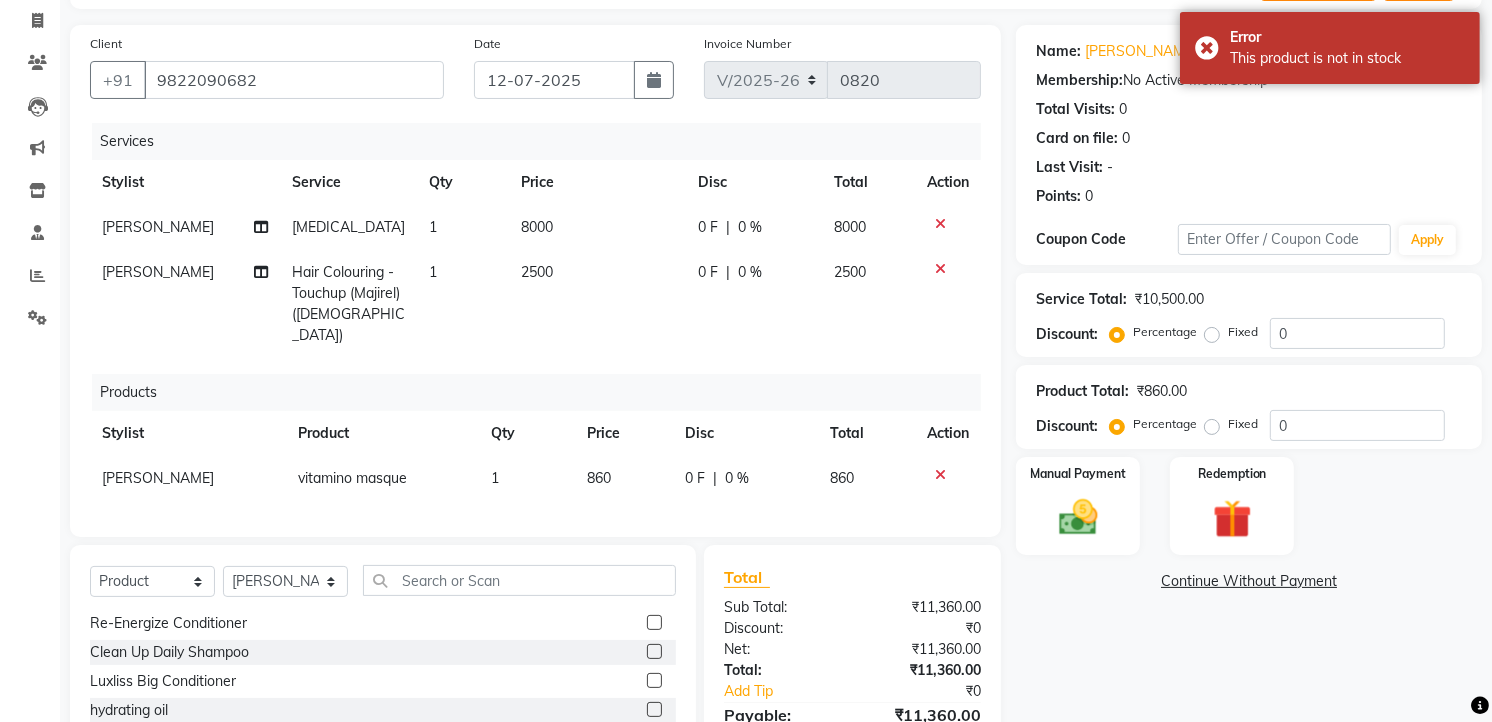 checkbox on "false" 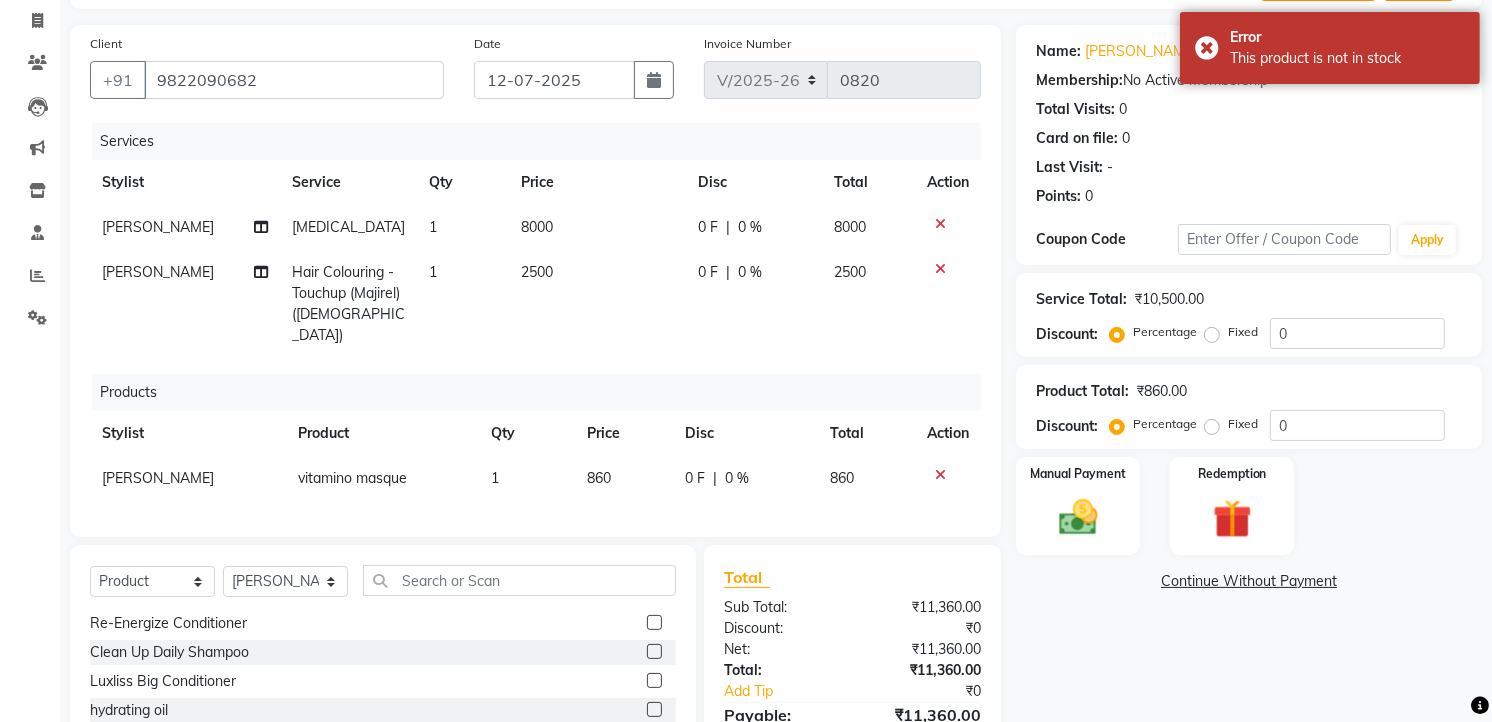 click 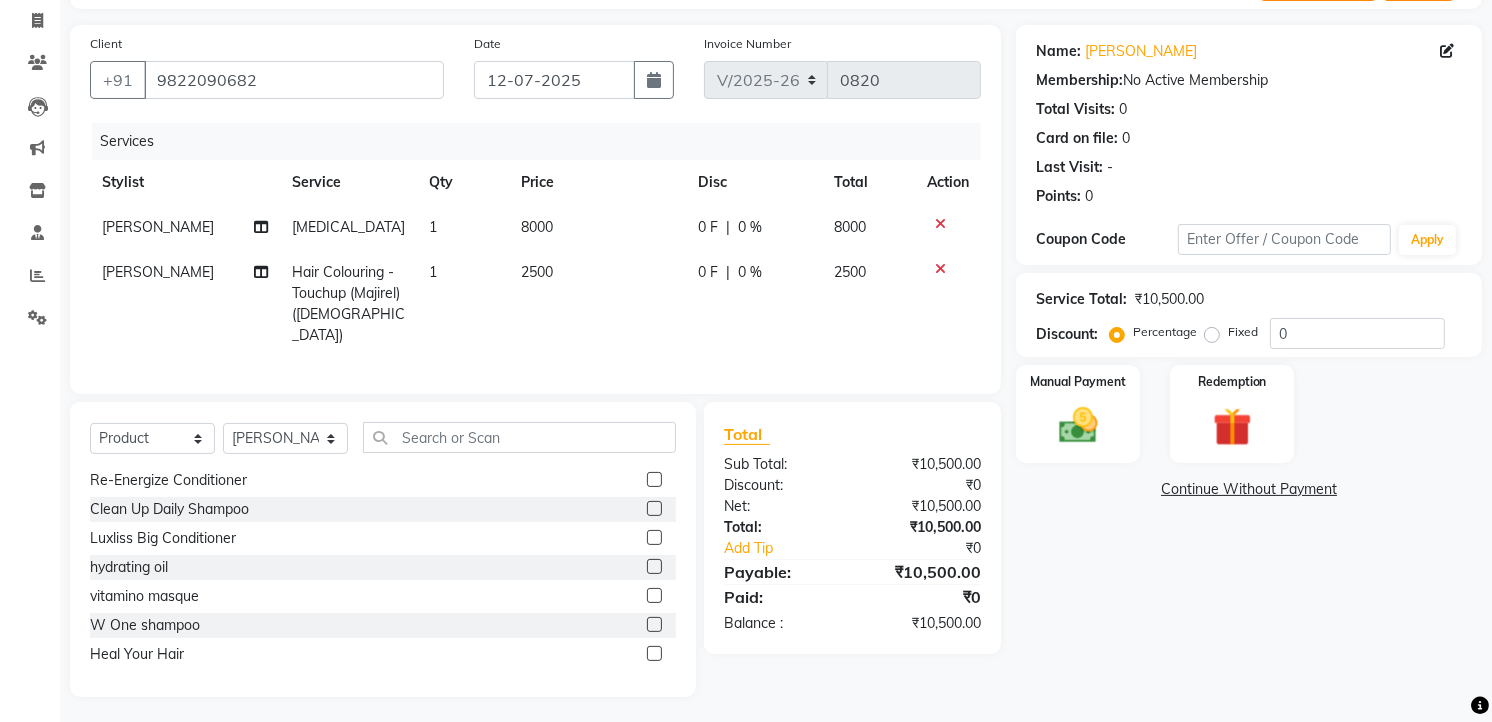 click 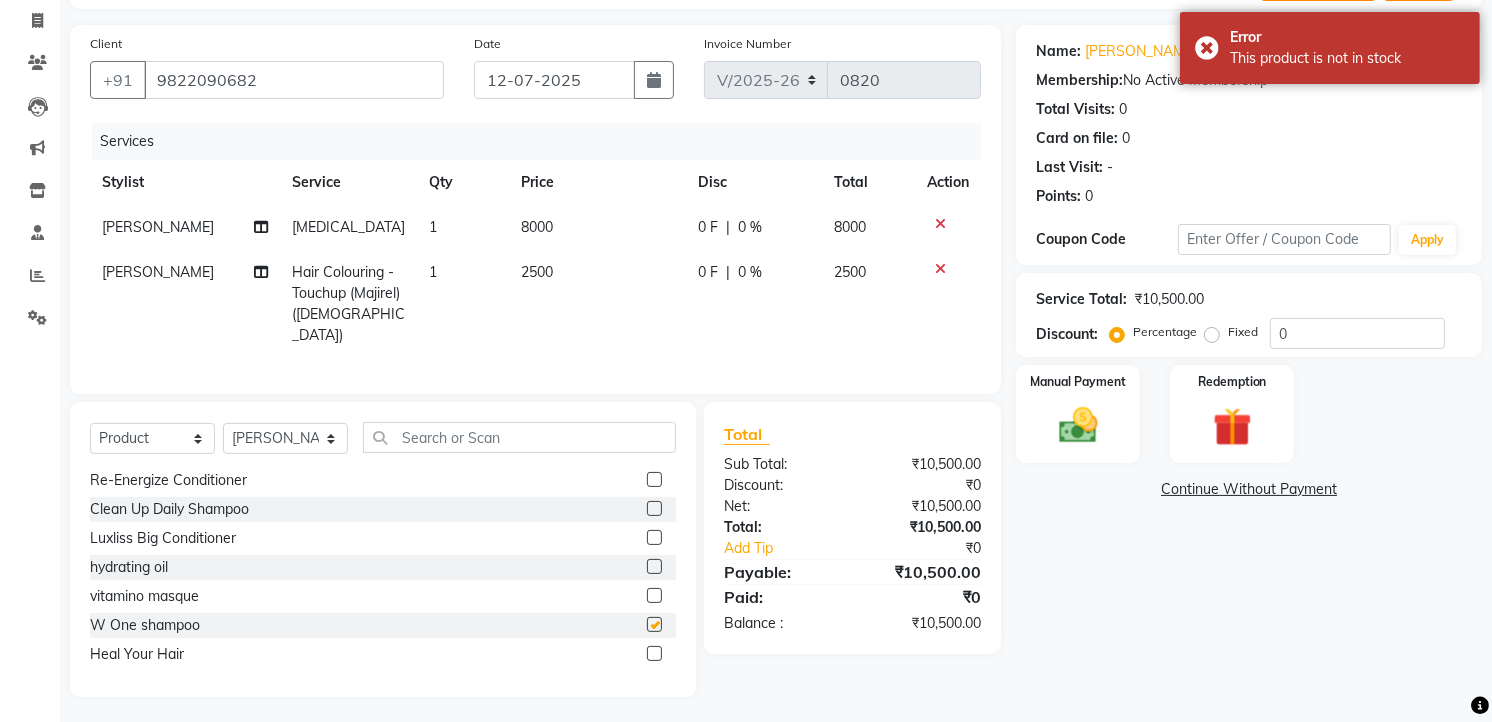 checkbox on "false" 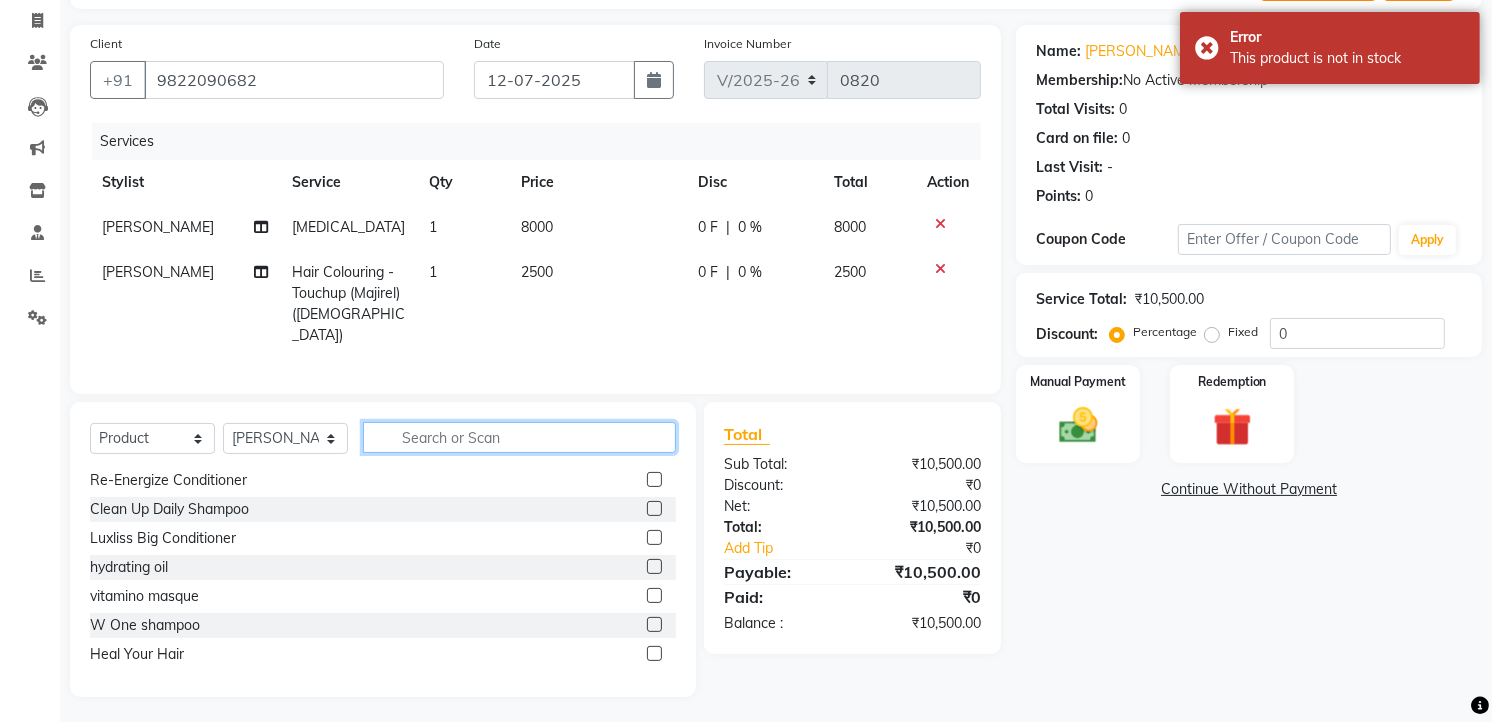 click 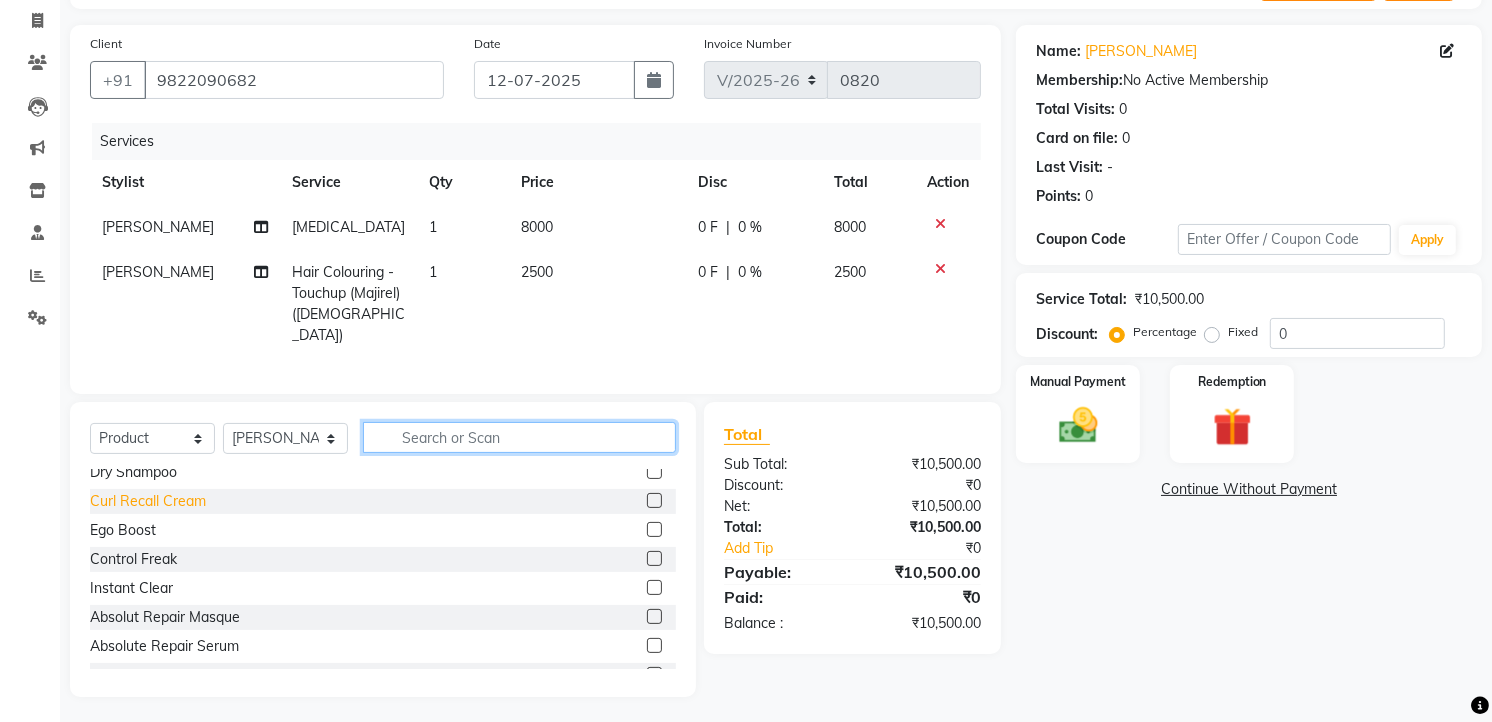scroll, scrollTop: 360, scrollLeft: 0, axis: vertical 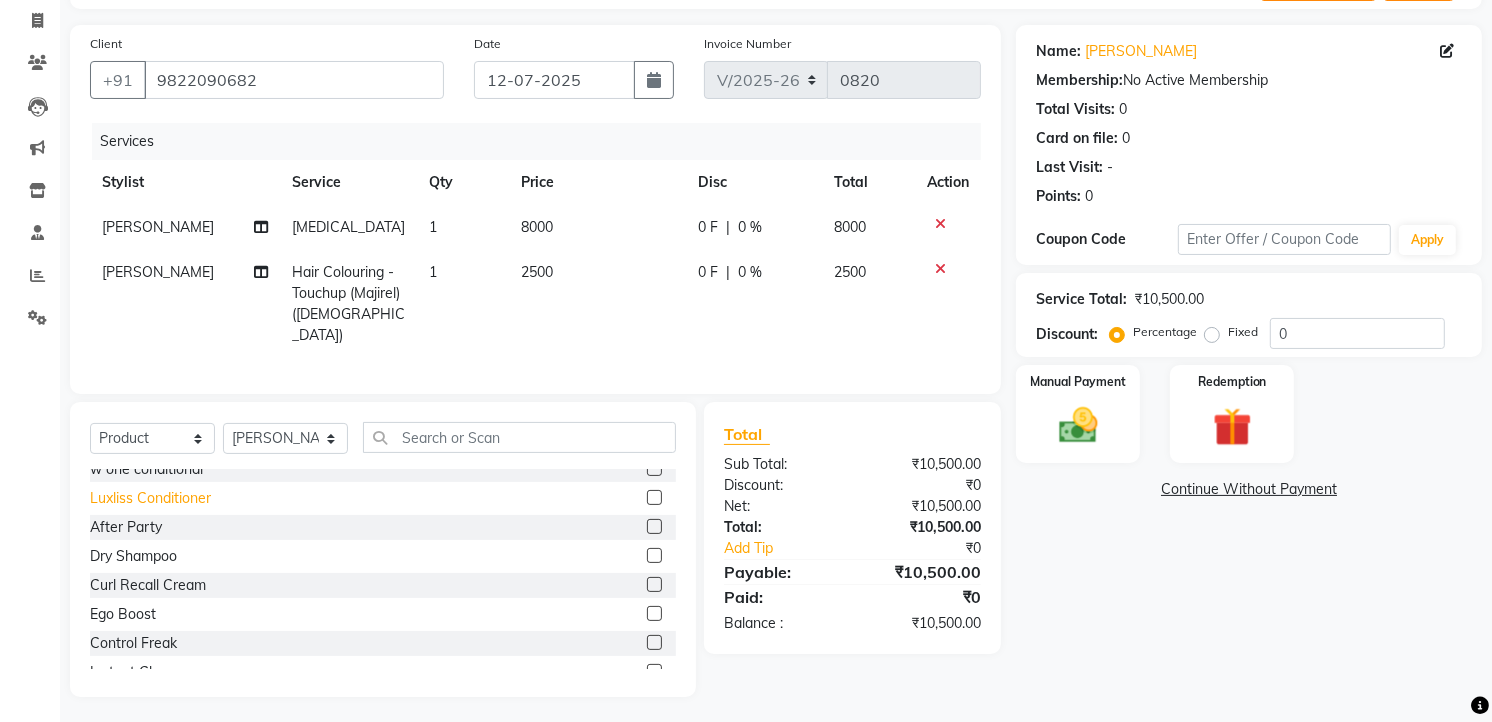 click on "Luxliss Conditioner" 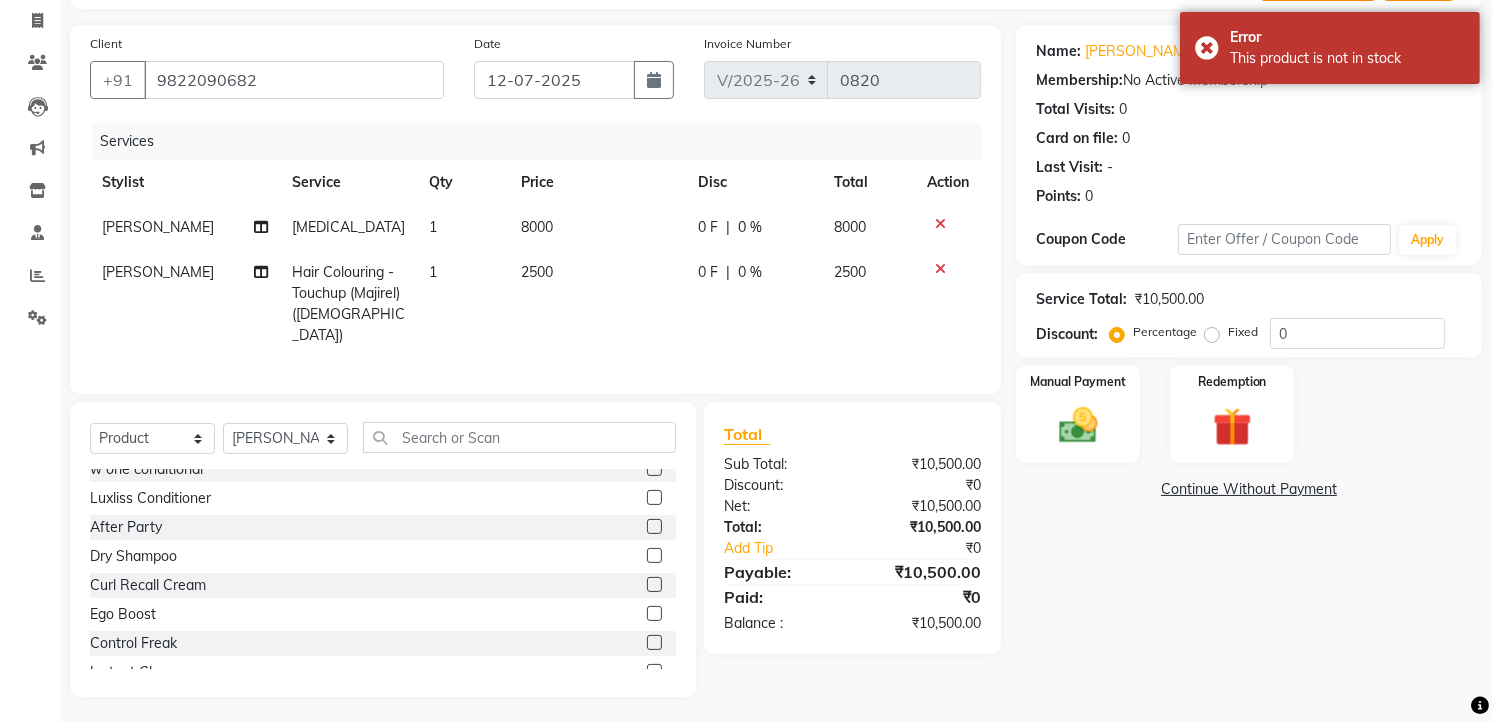 click 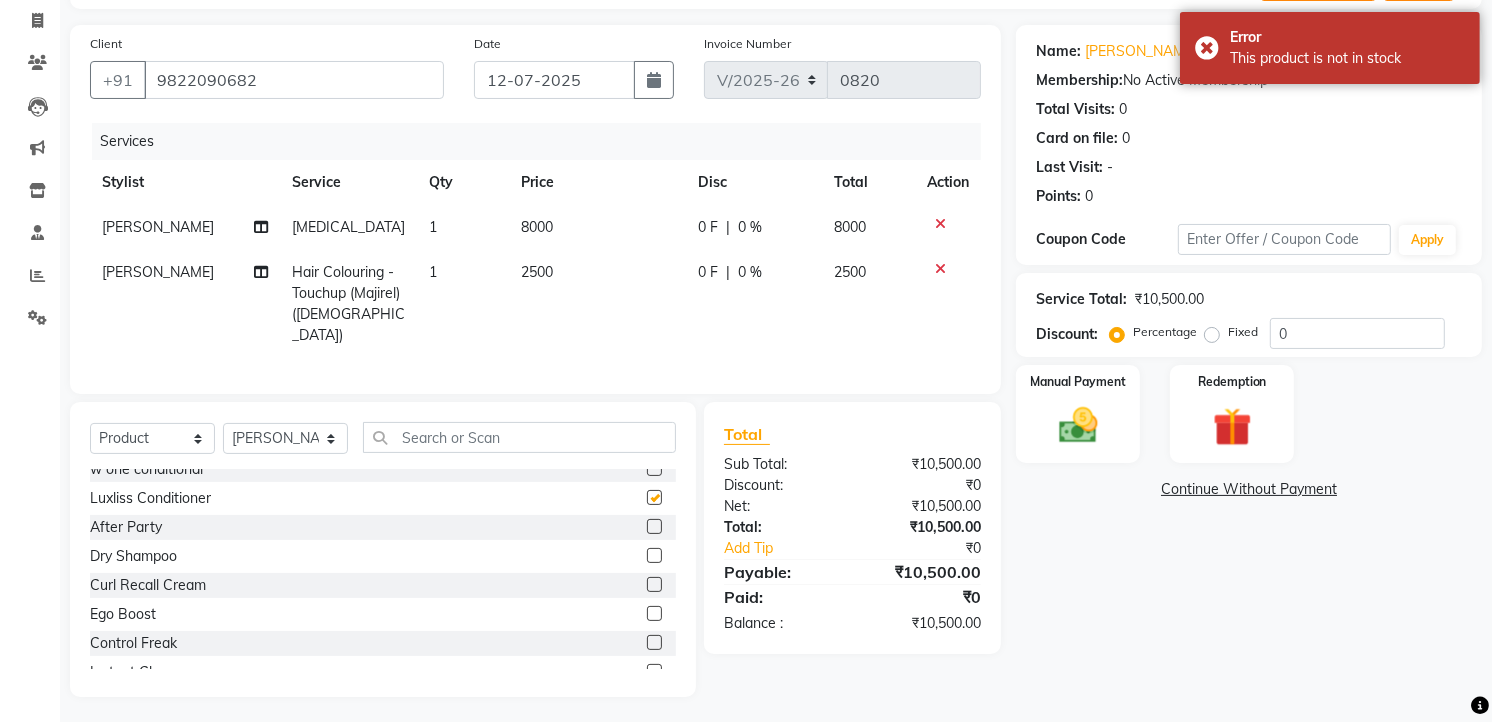 checkbox on "false" 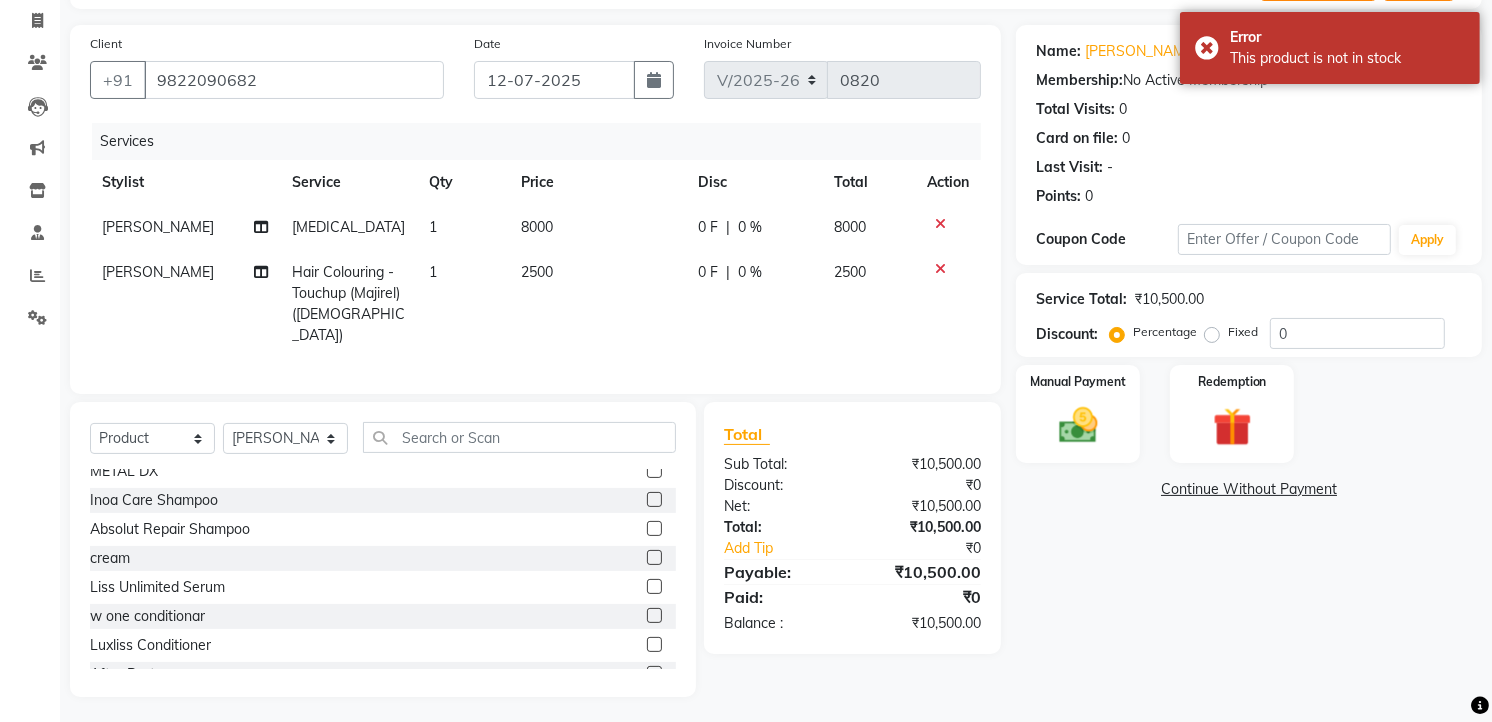scroll, scrollTop: 26, scrollLeft: 0, axis: vertical 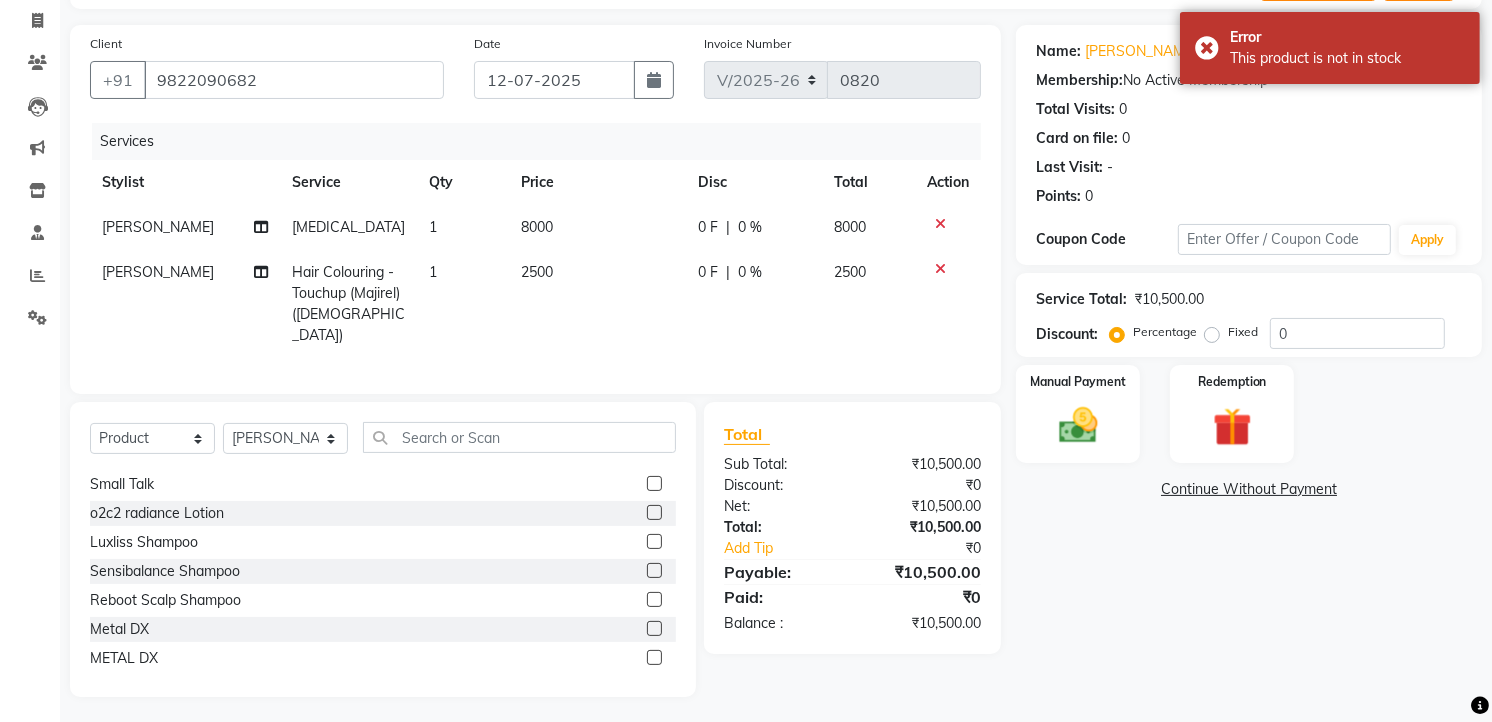 click 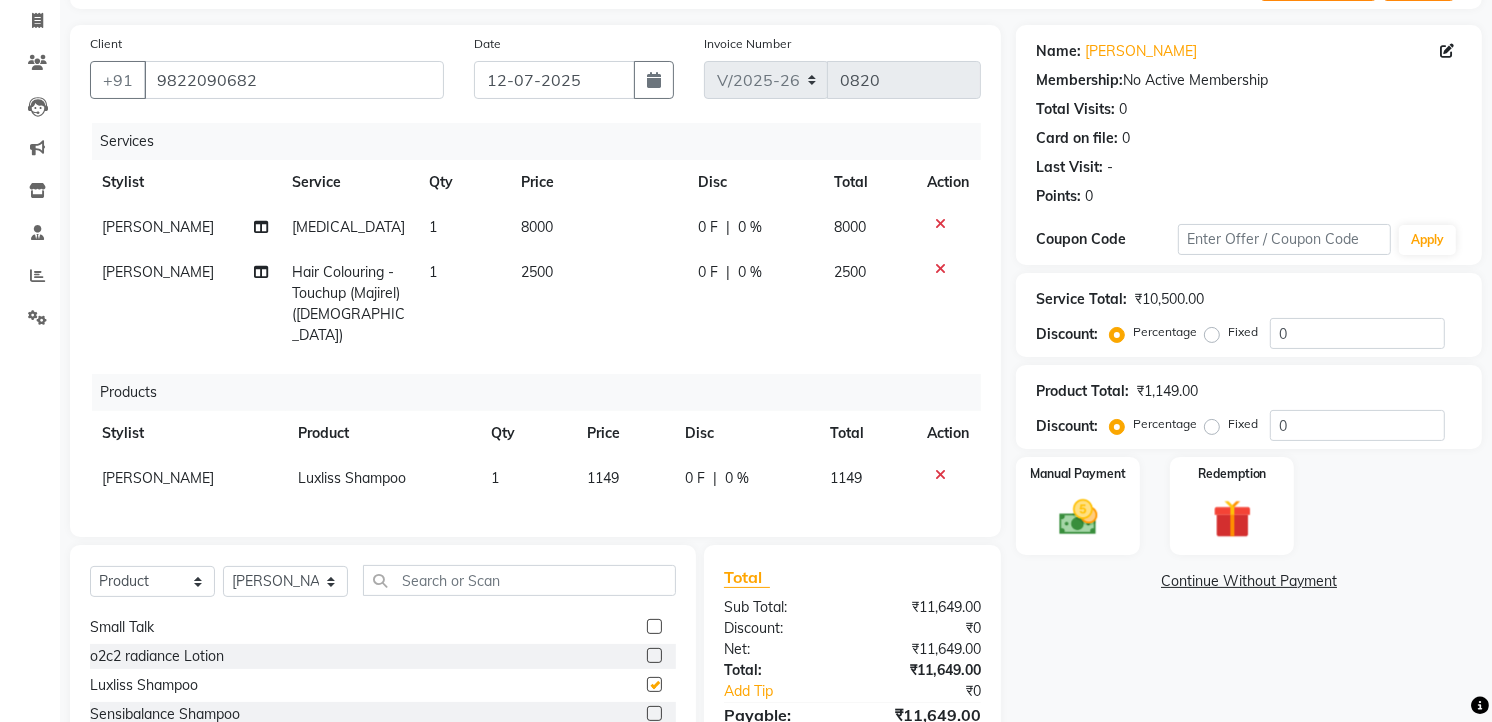 checkbox on "false" 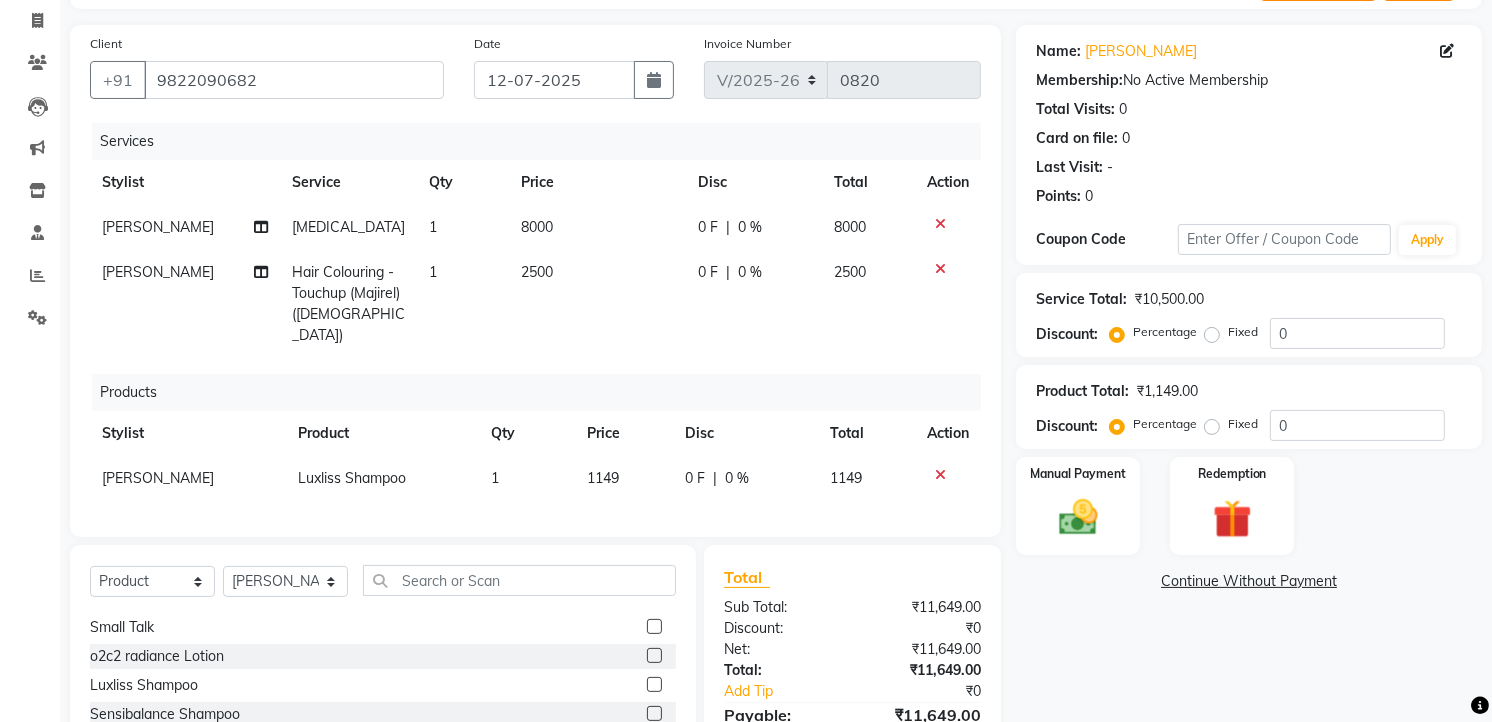 scroll, scrollTop: 0, scrollLeft: 0, axis: both 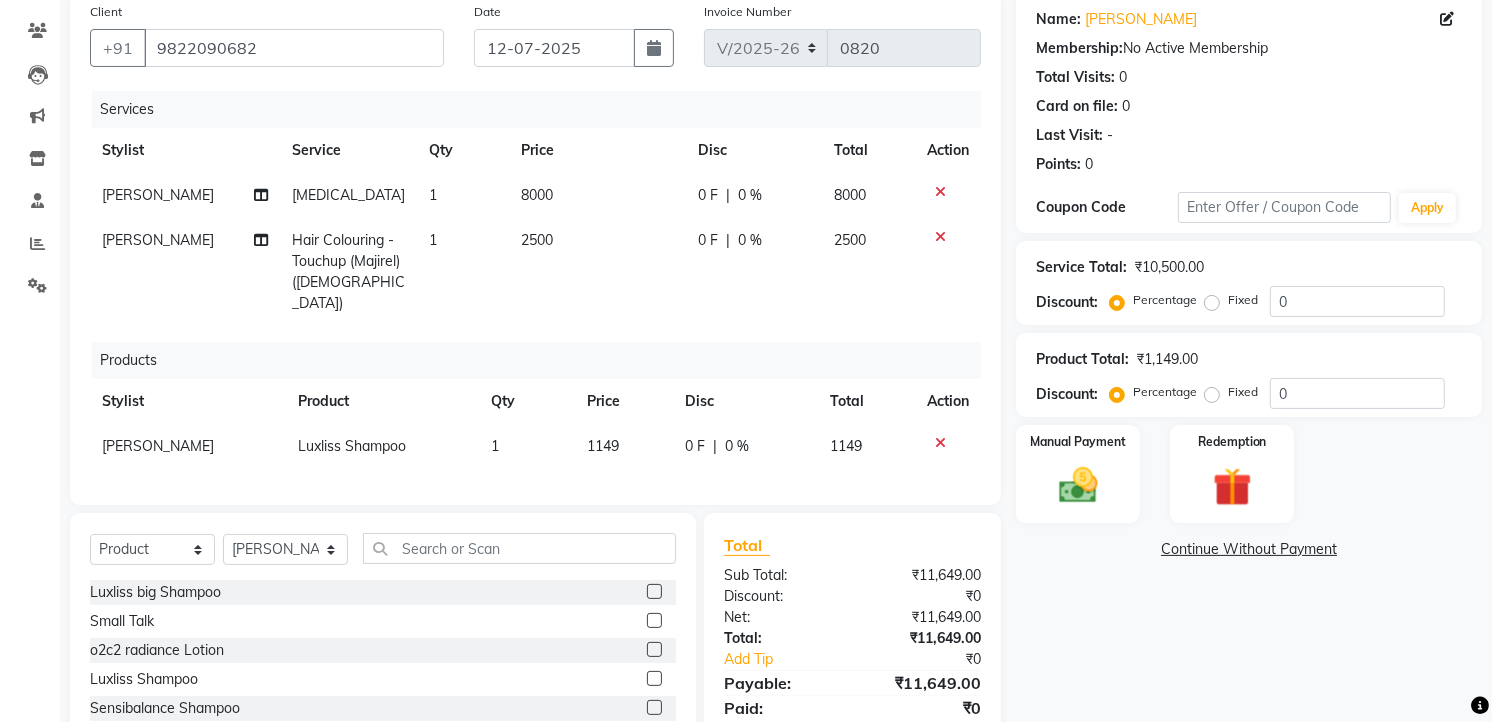 click on "8000" 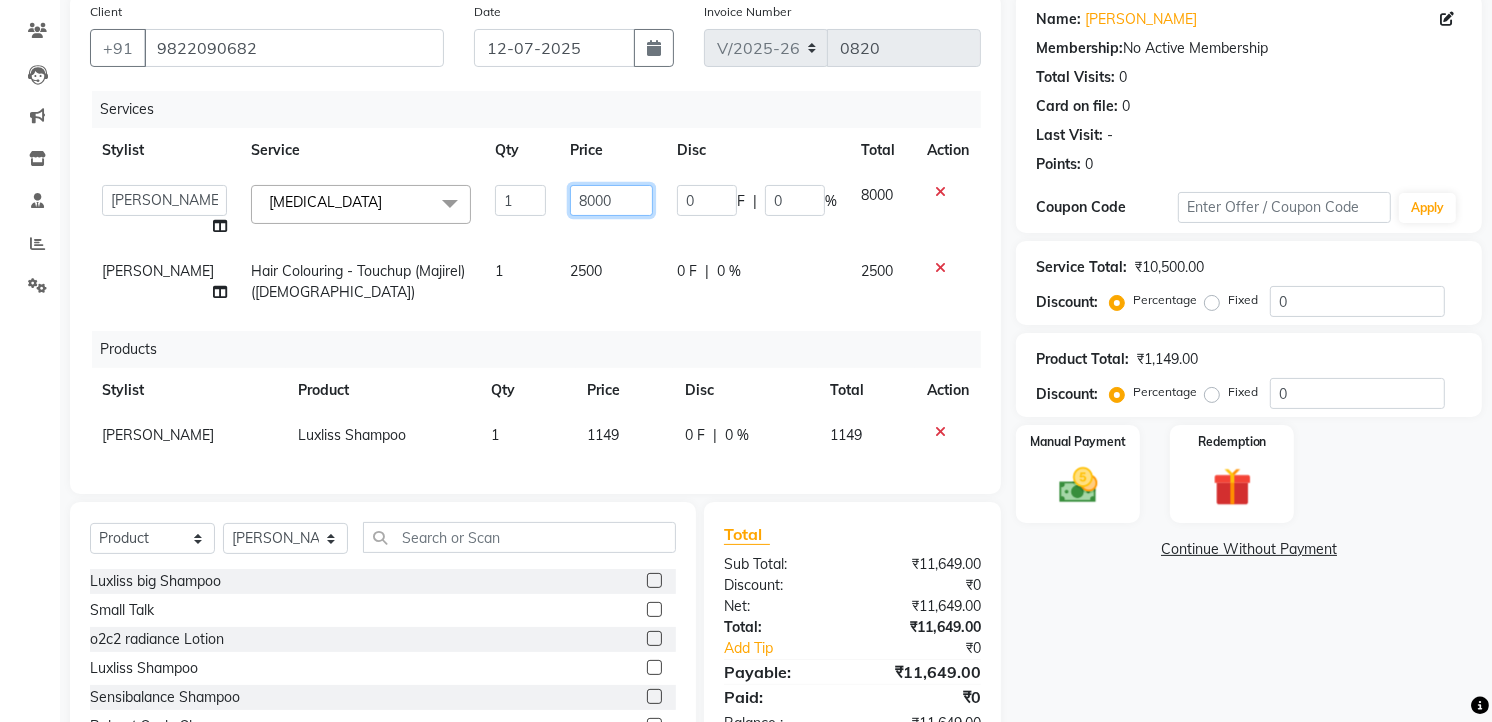click on "8000" 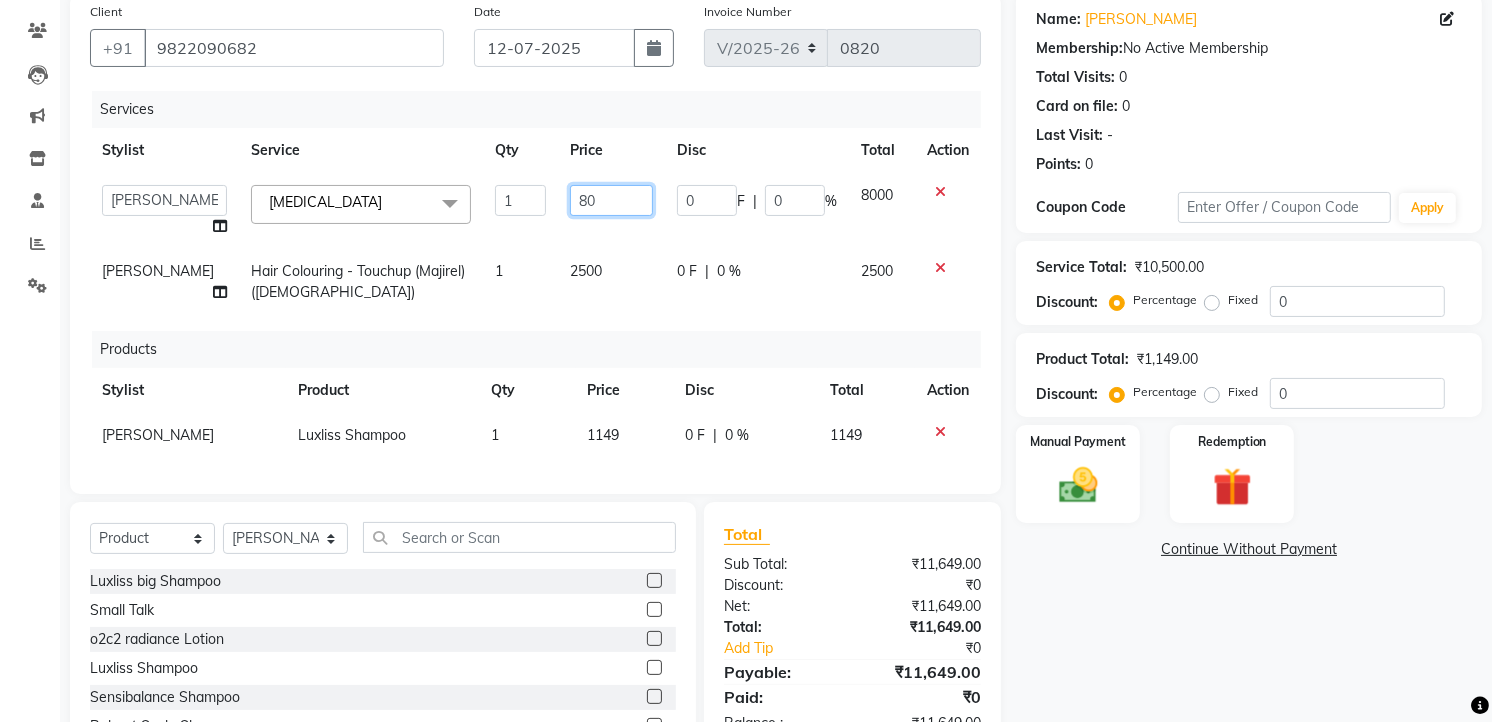 type on "8" 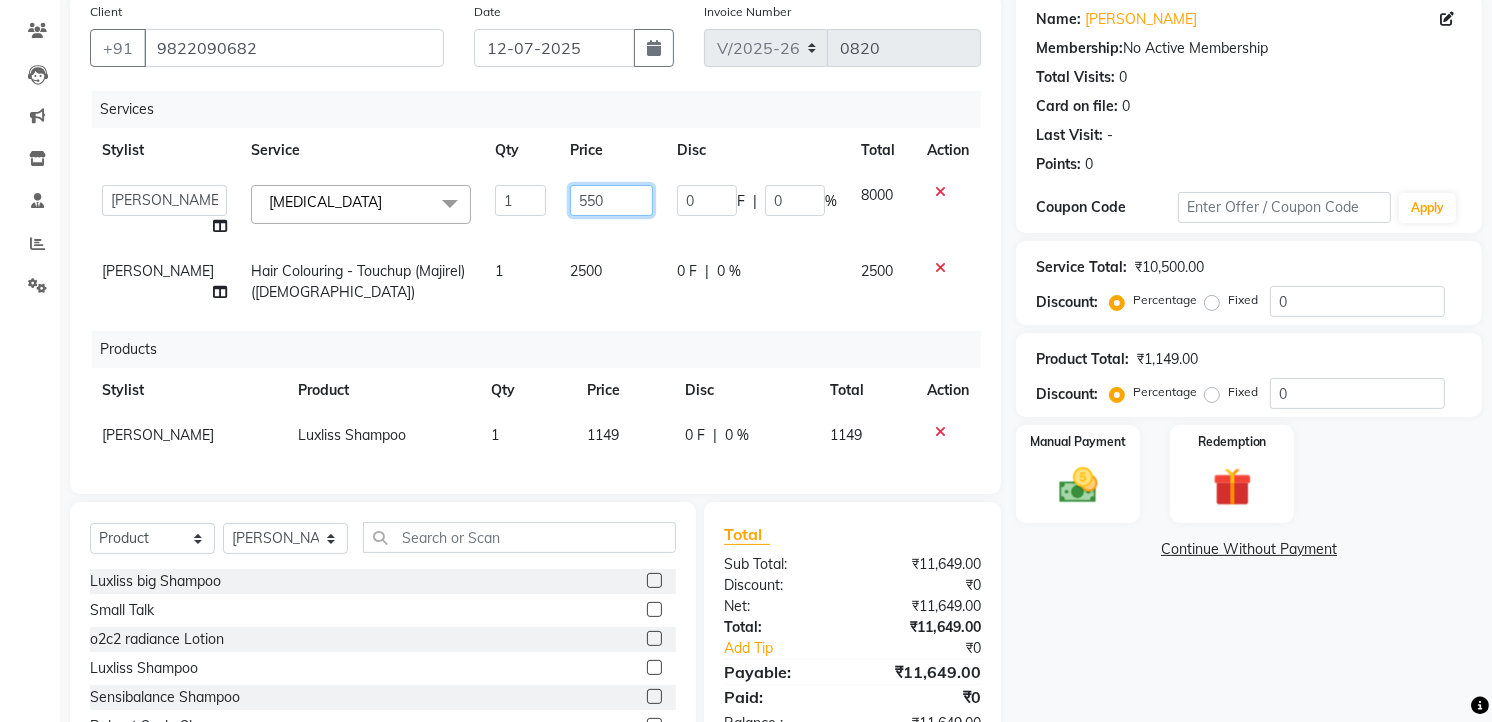type on "5500" 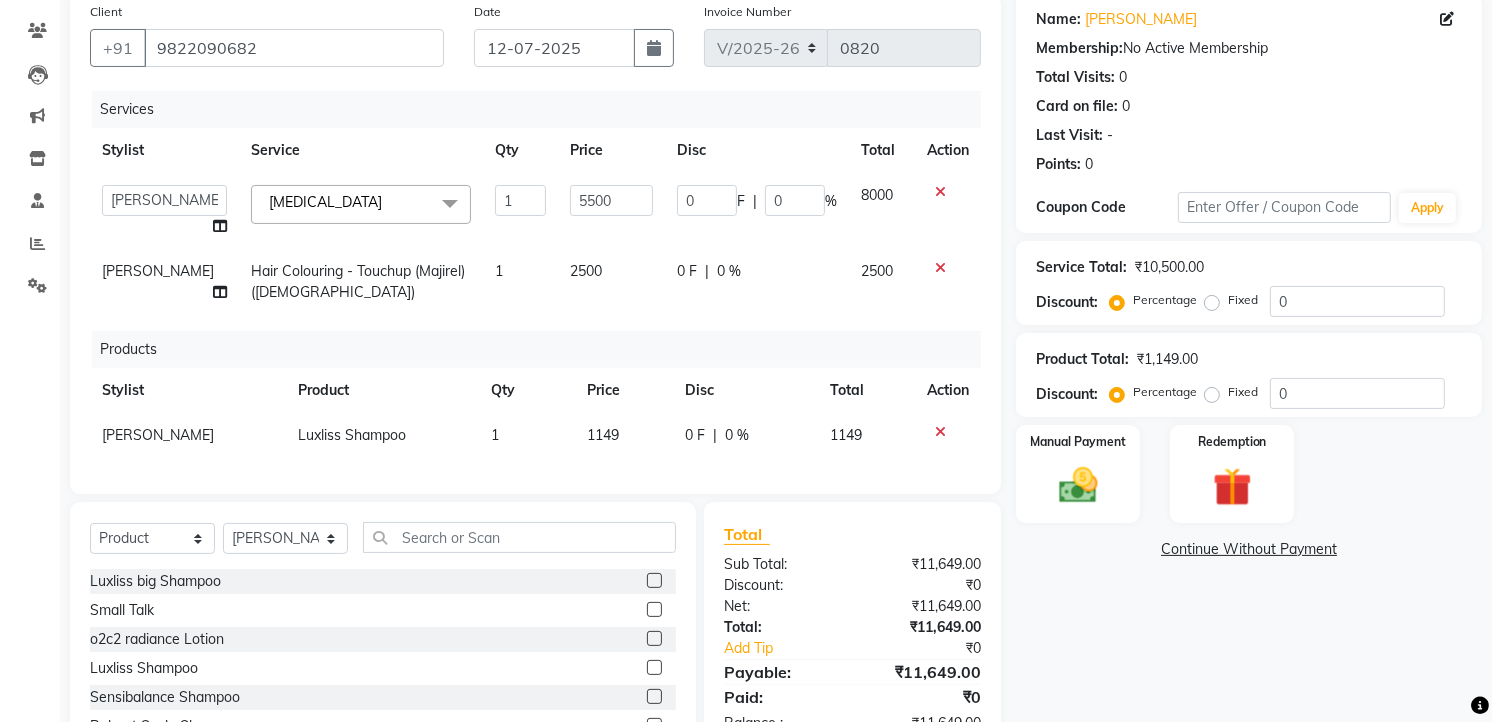 click on "2500" 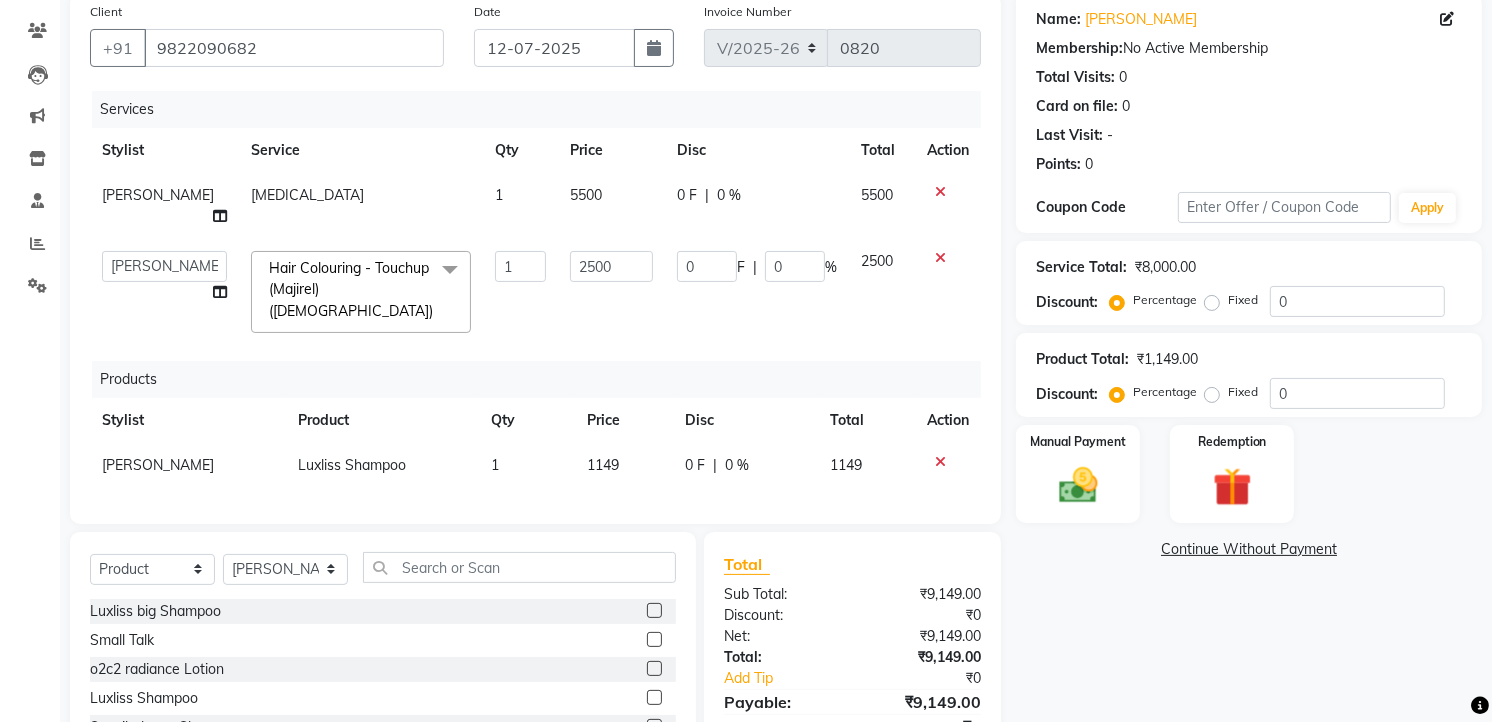 click on "1149" 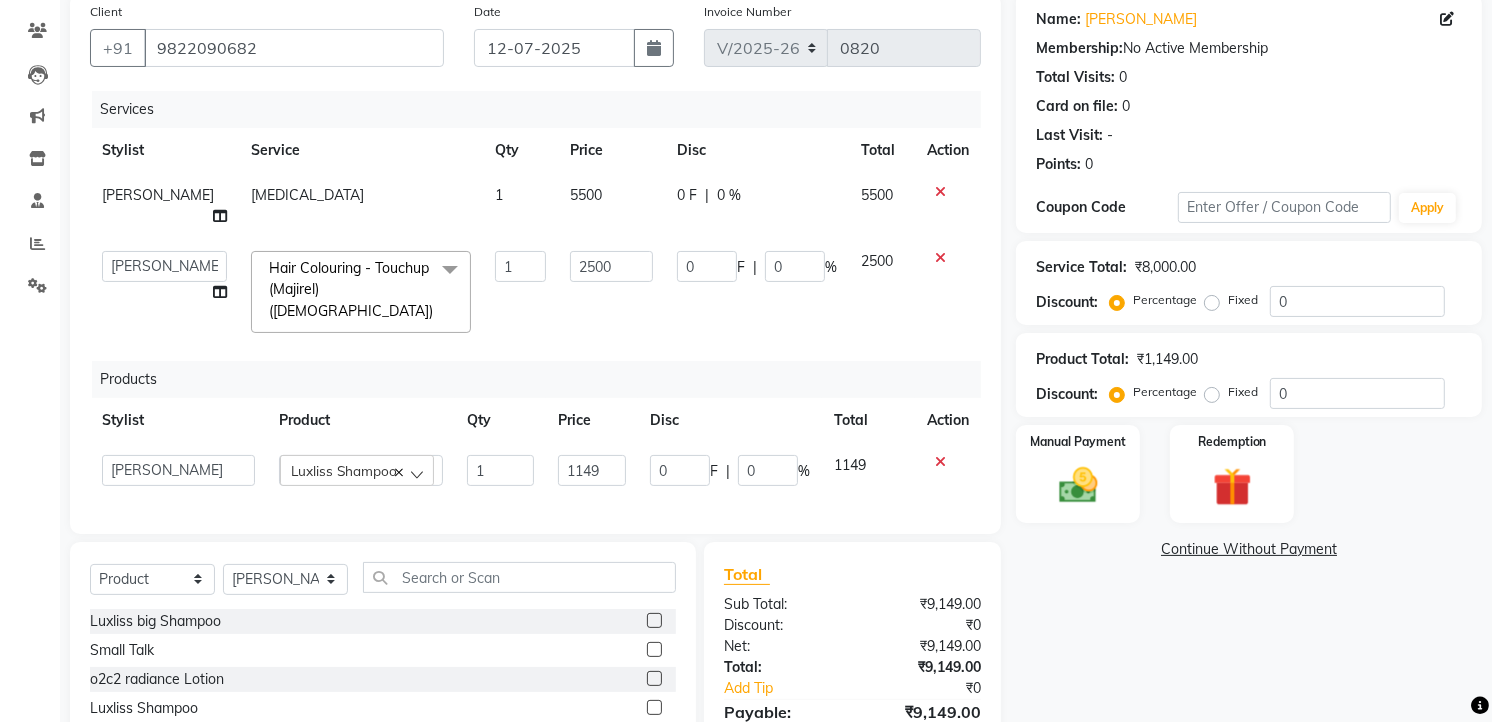 scroll, scrollTop: 333, scrollLeft: 0, axis: vertical 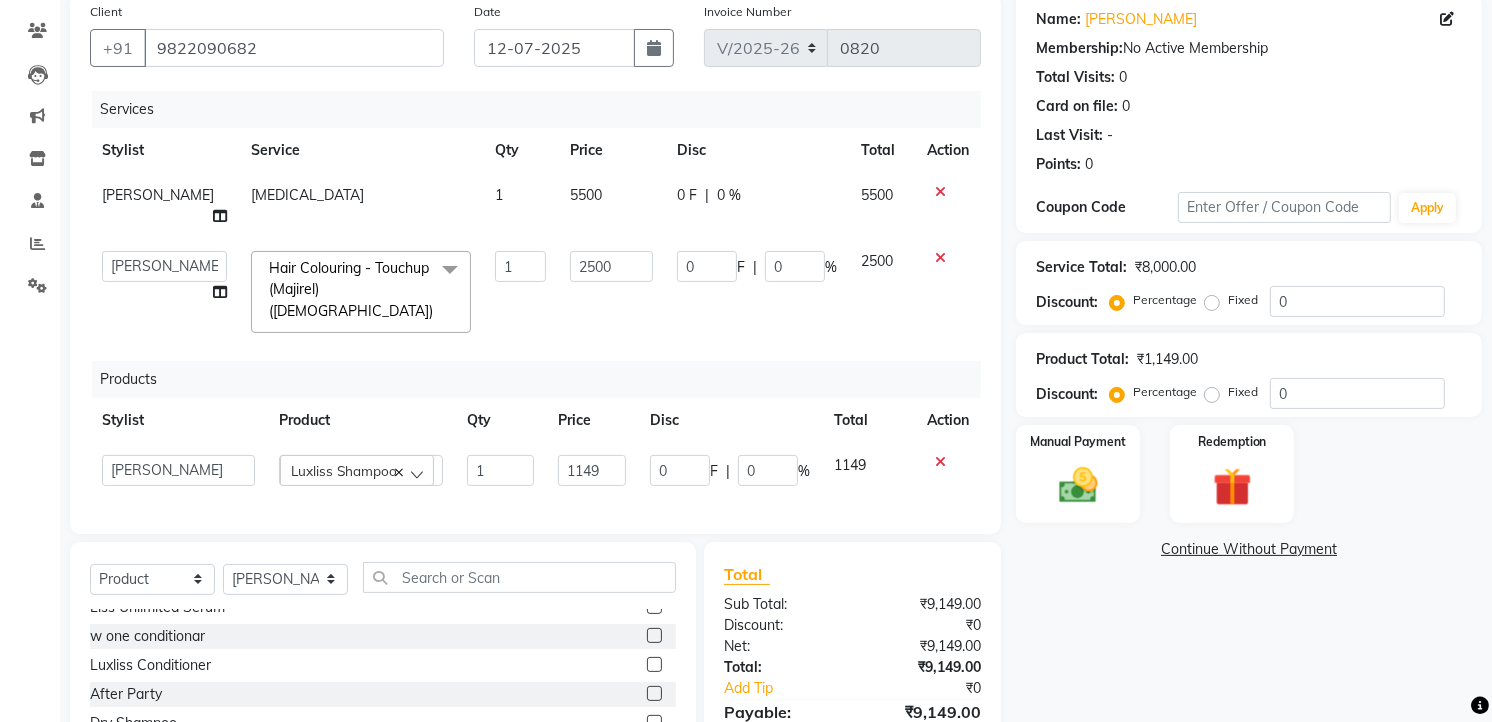 click 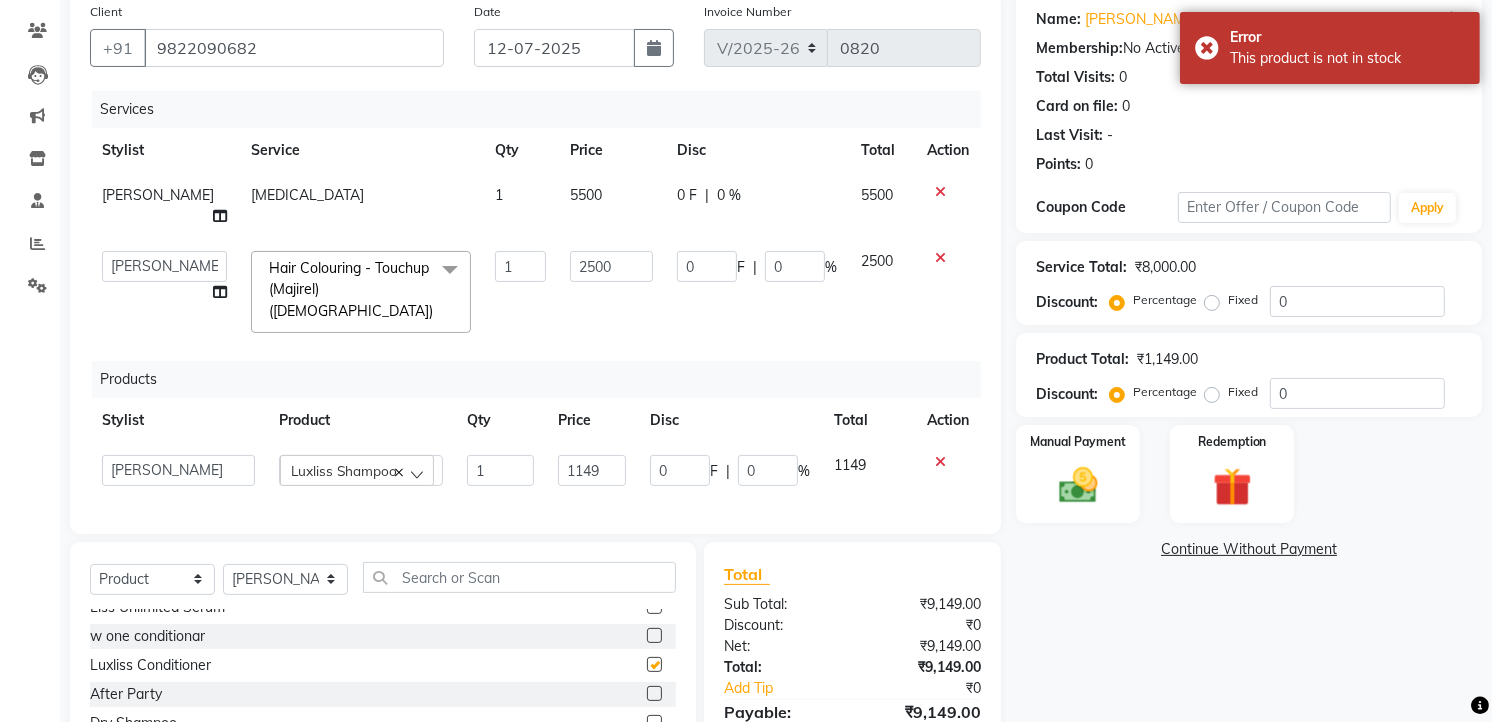 checkbox on "false" 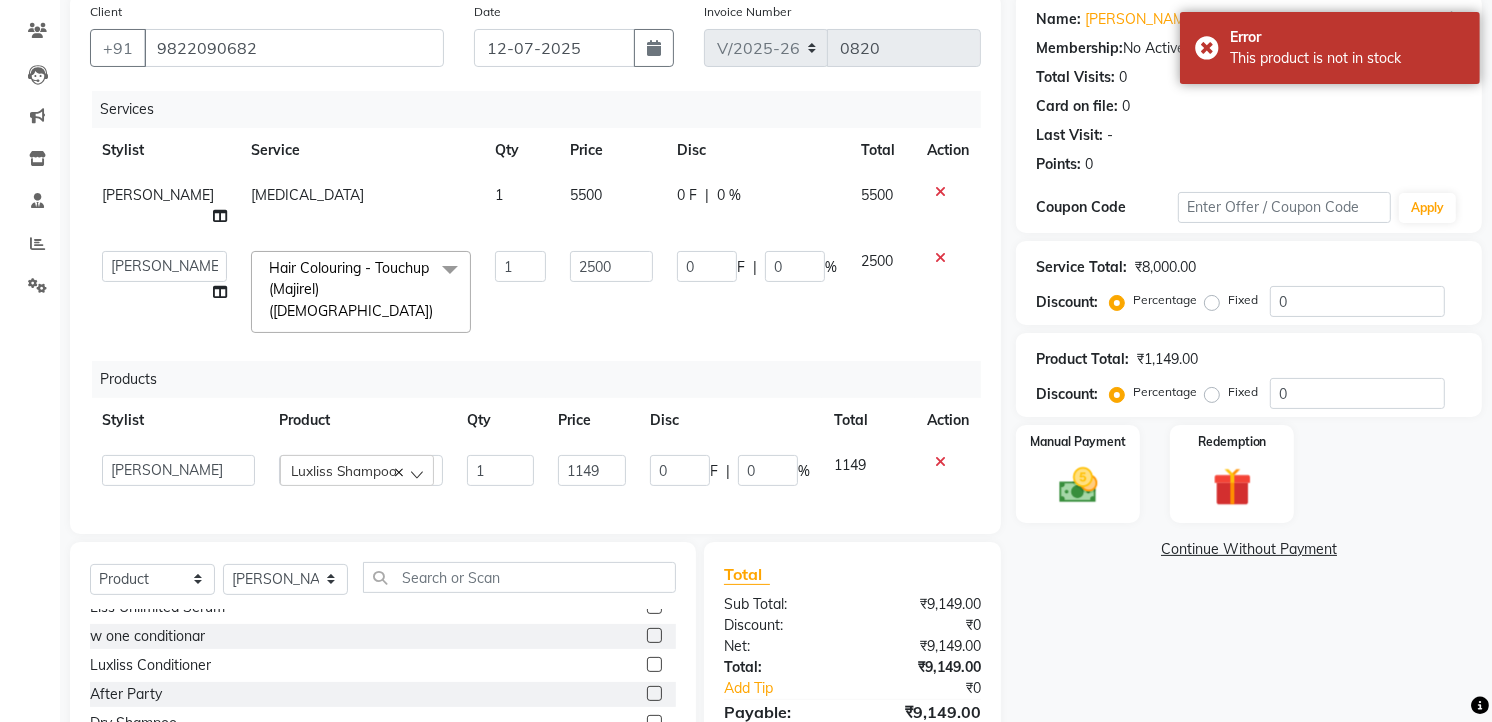 click 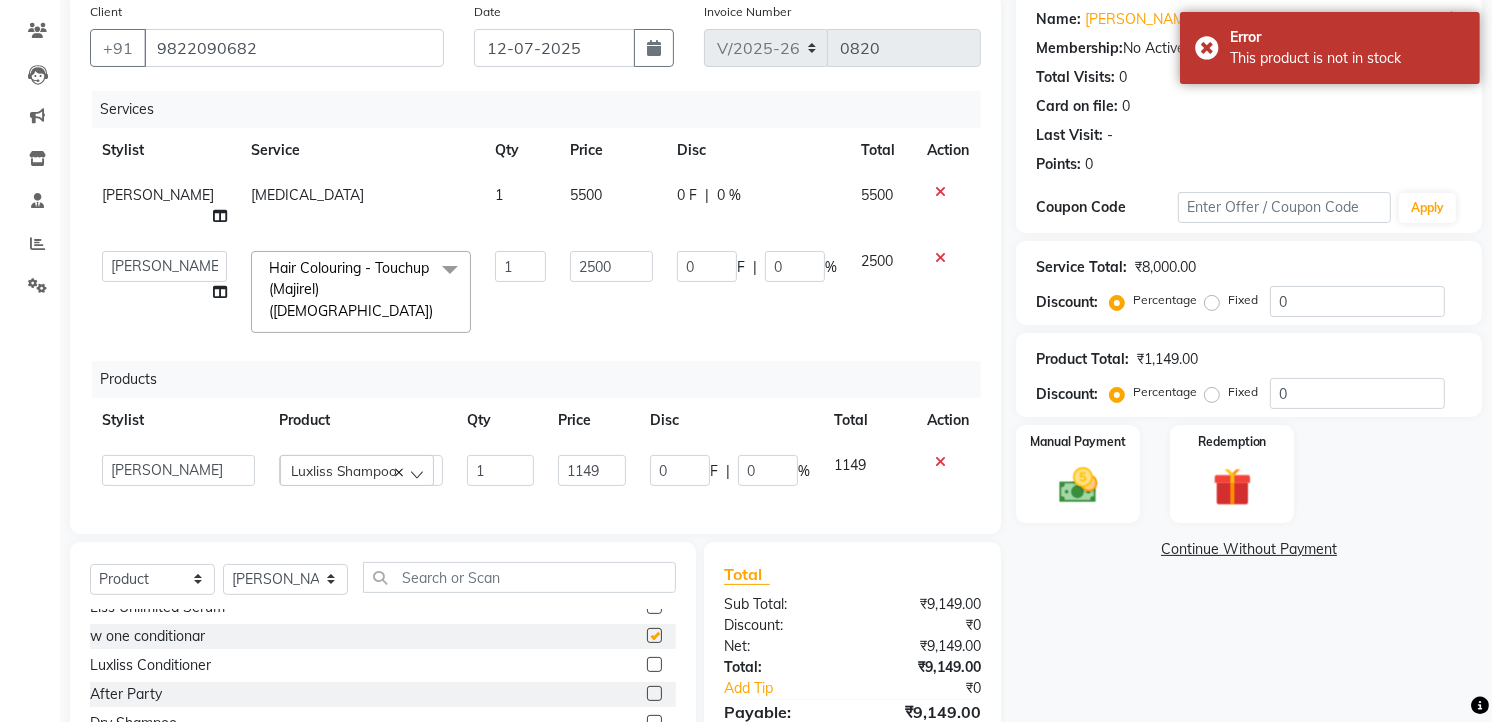 checkbox on "false" 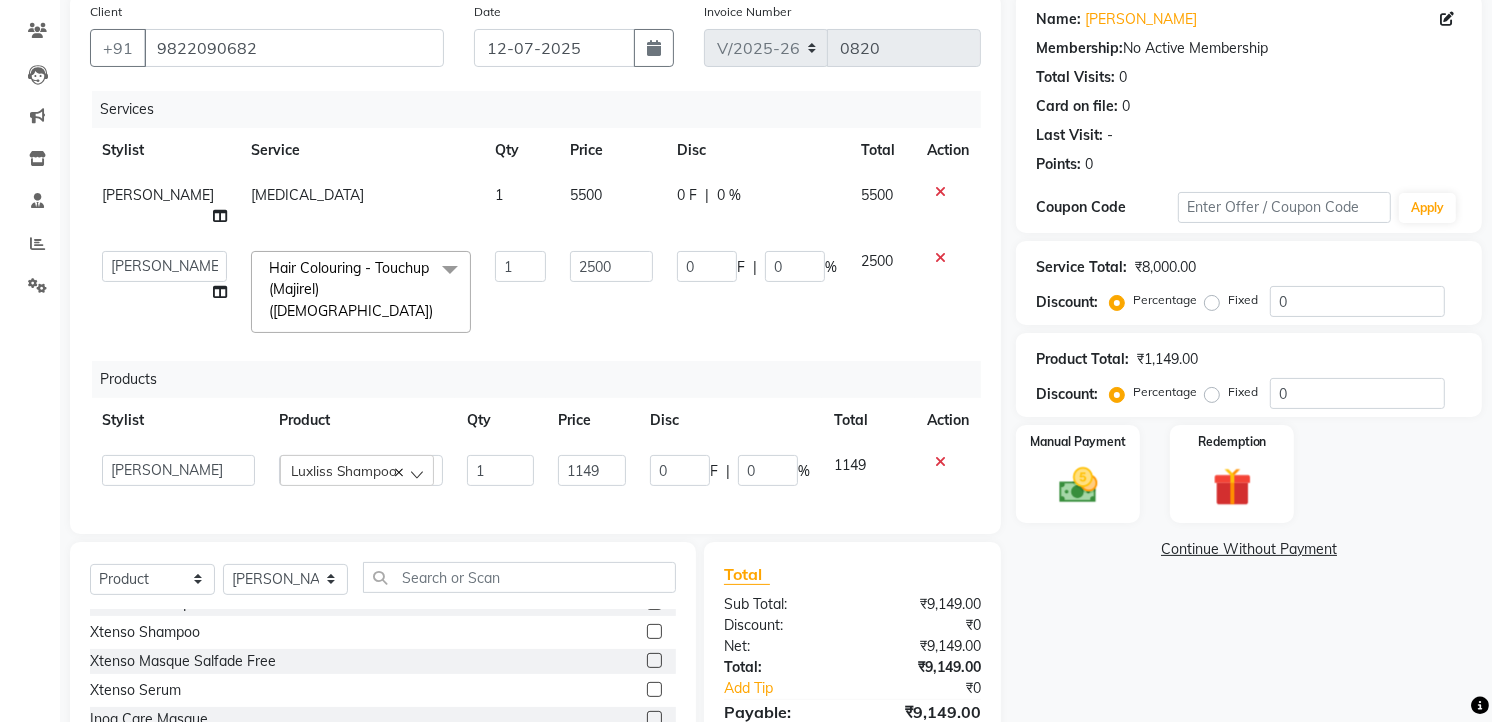 scroll, scrollTop: 1000, scrollLeft: 0, axis: vertical 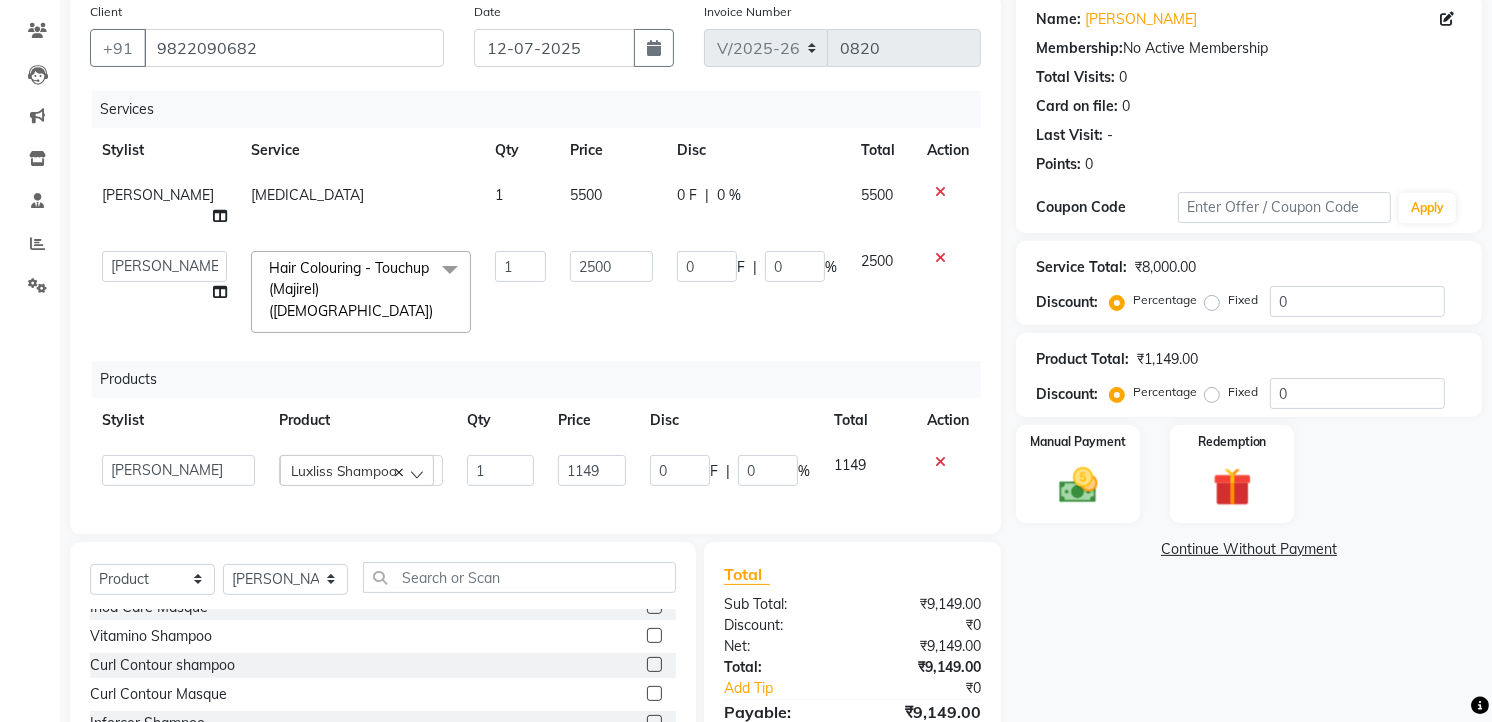 click 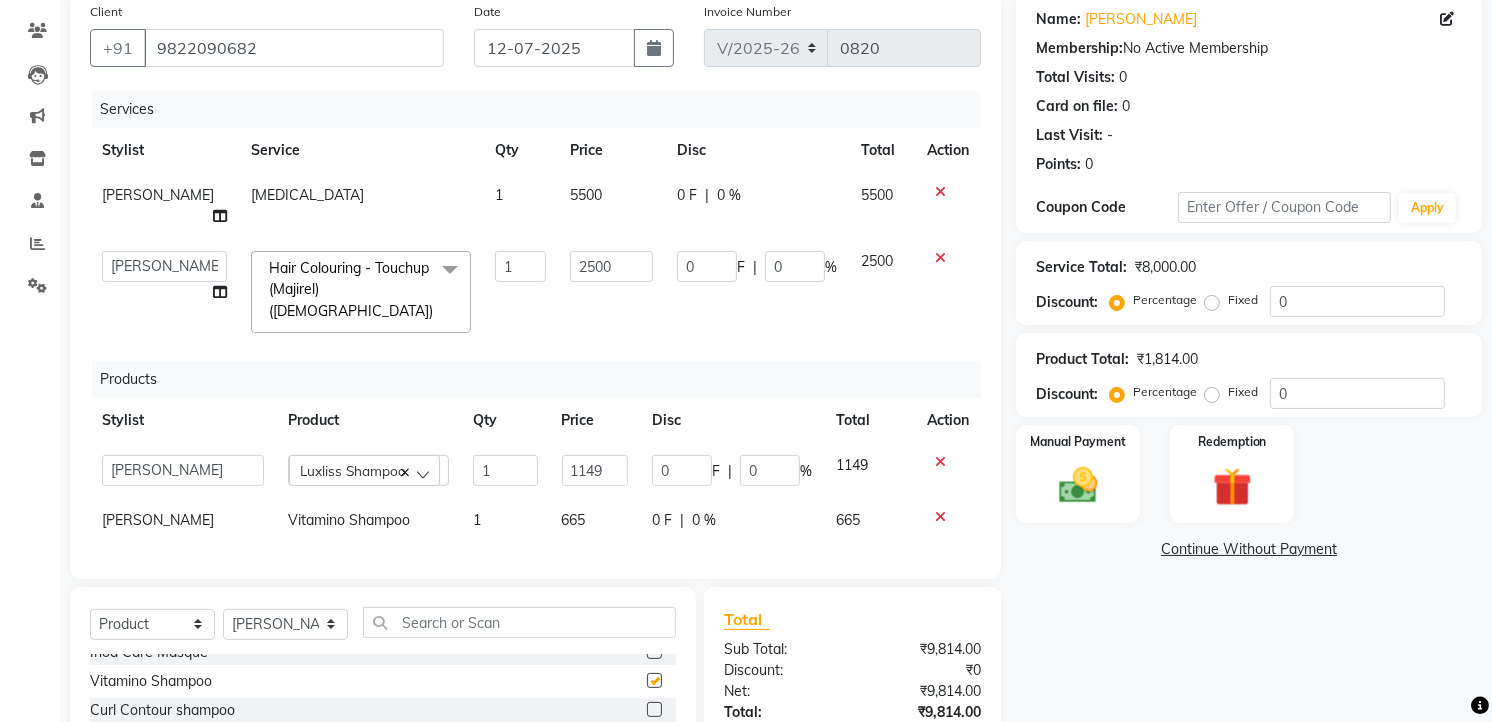 checkbox on "false" 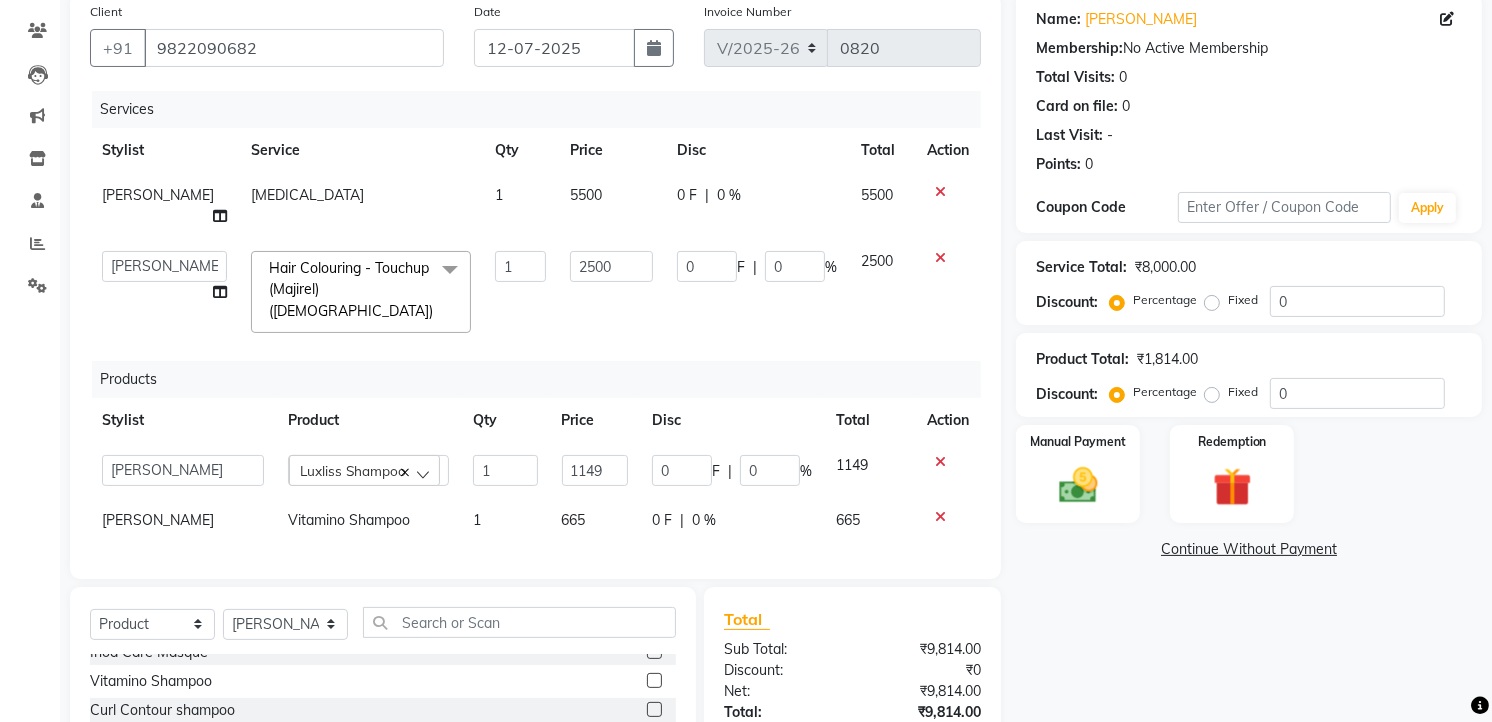 click 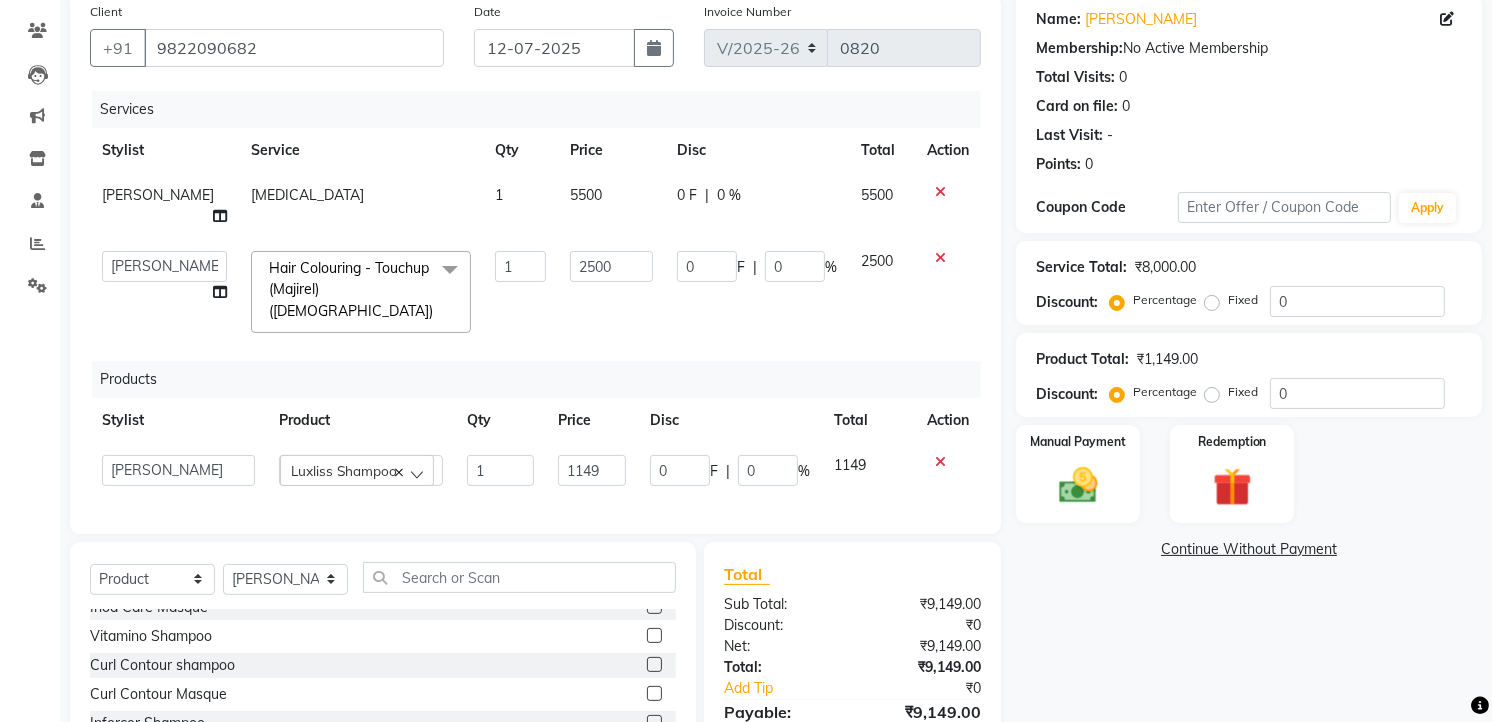 scroll, scrollTop: 777, scrollLeft: 0, axis: vertical 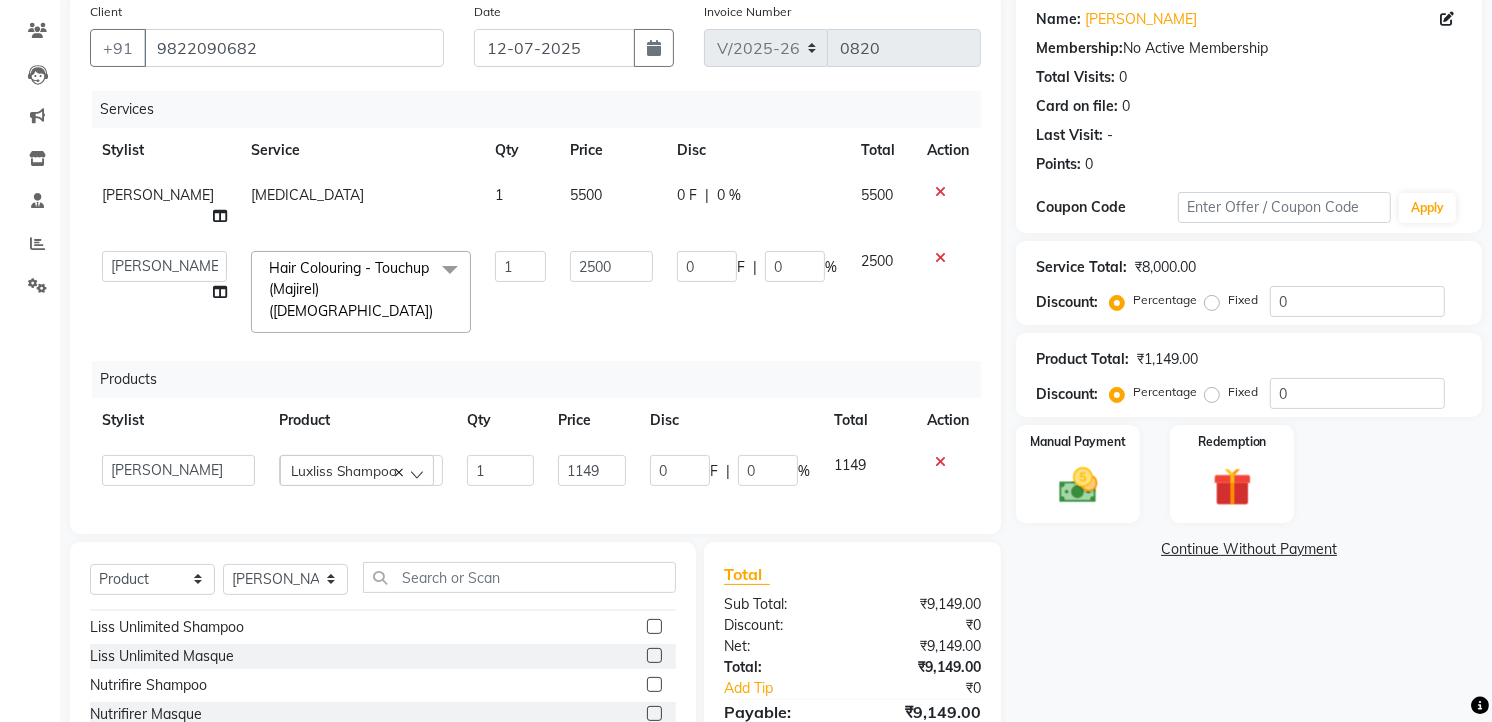 click 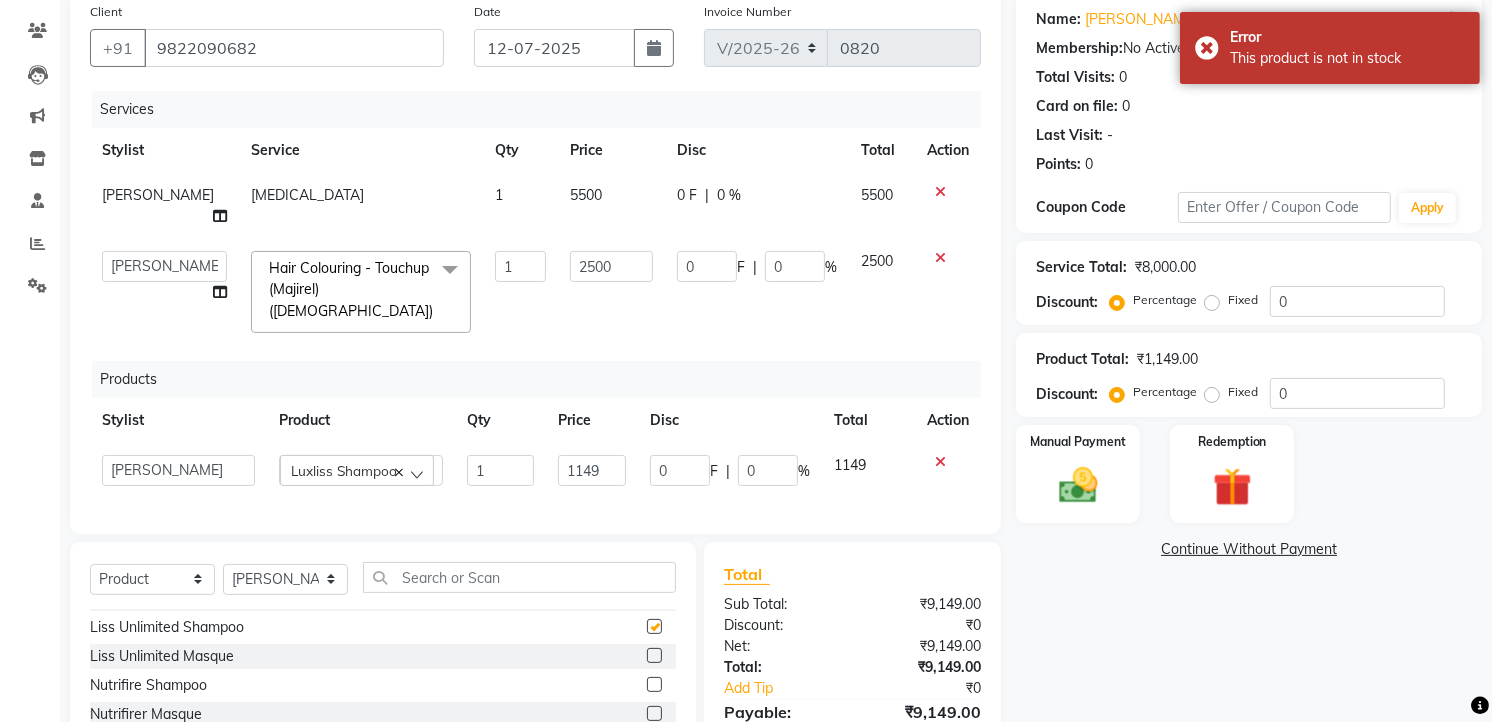 checkbox on "false" 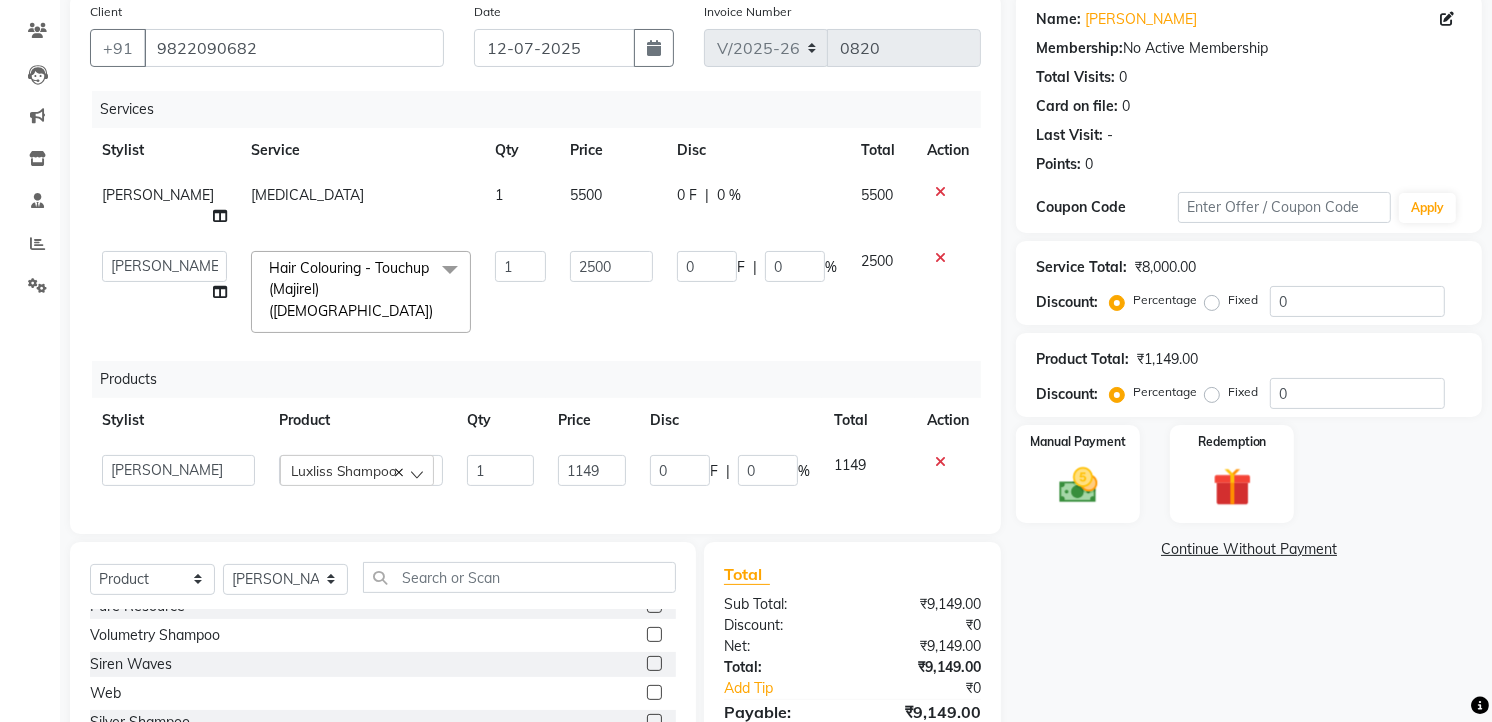 scroll, scrollTop: 666, scrollLeft: 0, axis: vertical 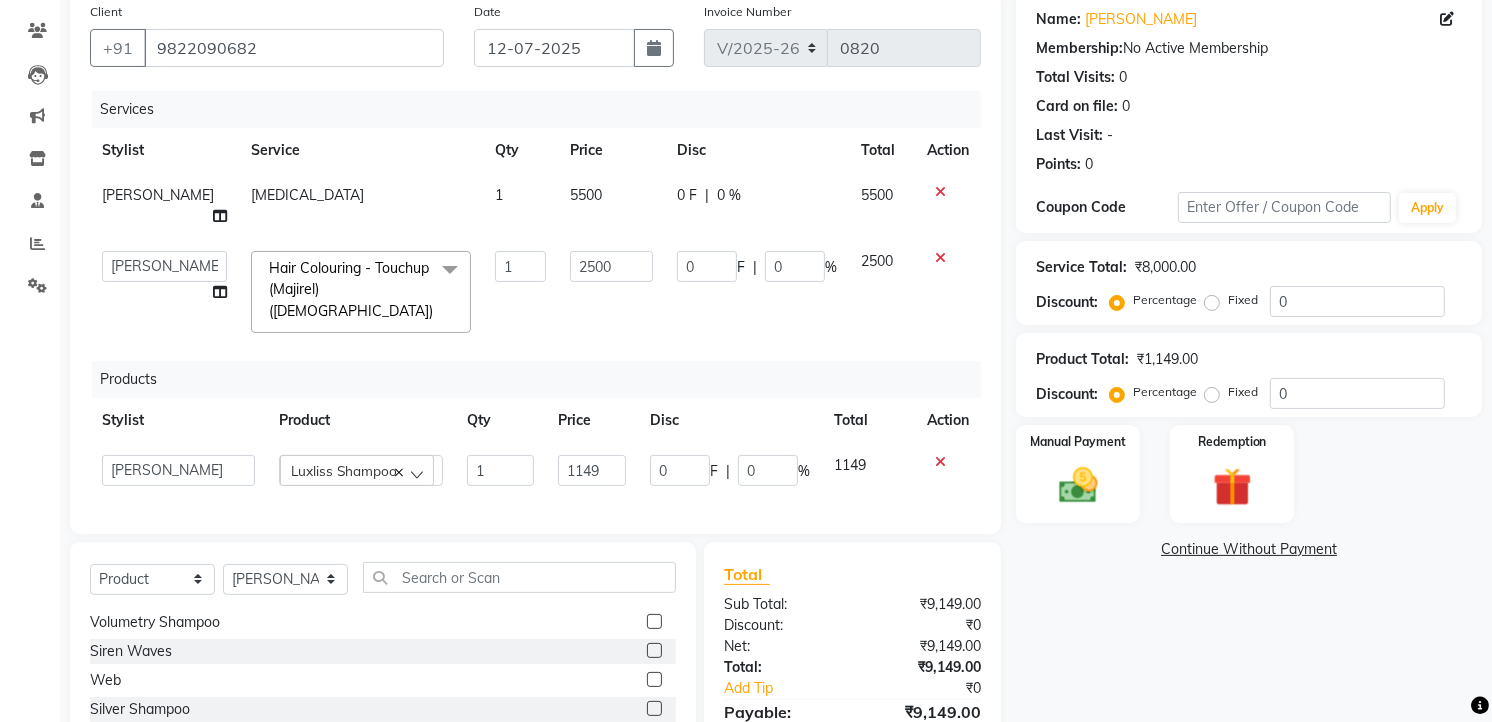 click 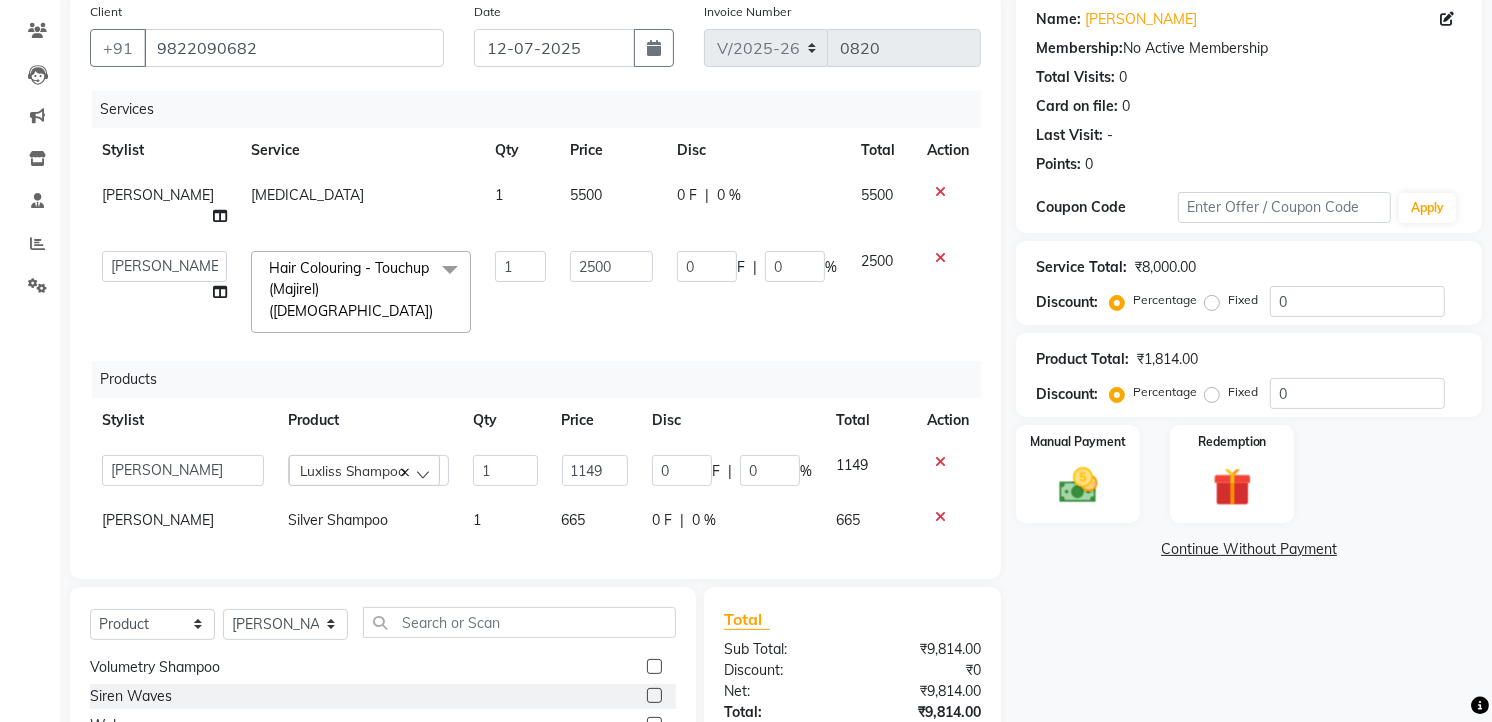 checkbox on "false" 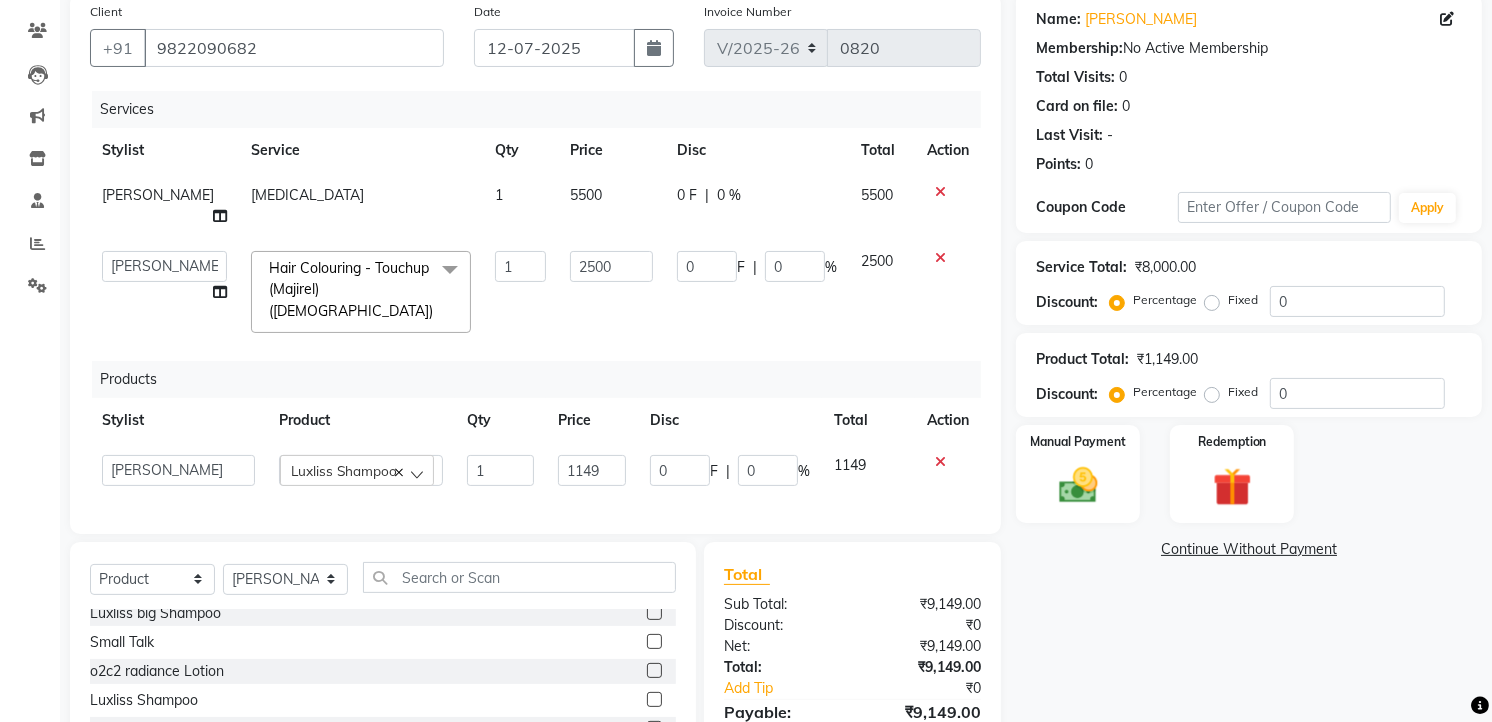 scroll, scrollTop: 0, scrollLeft: 0, axis: both 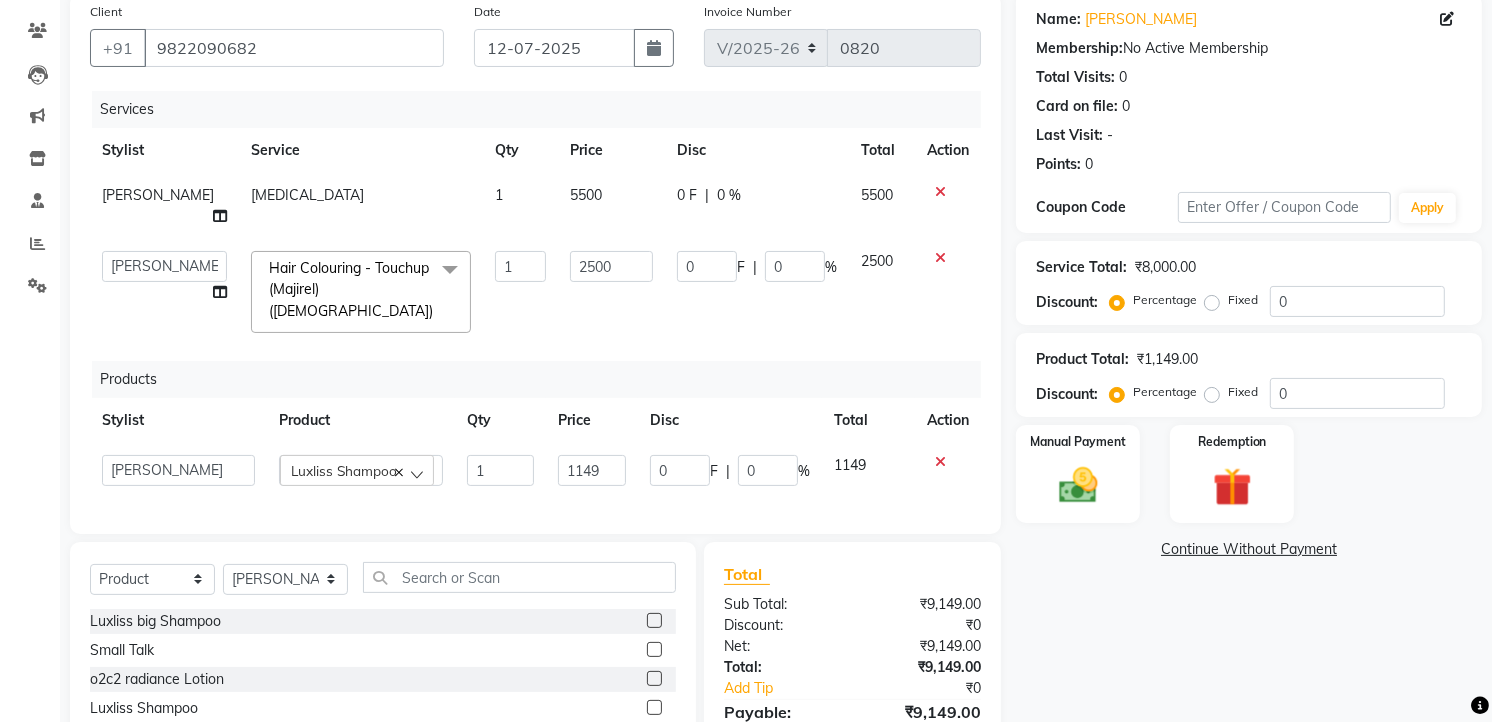click 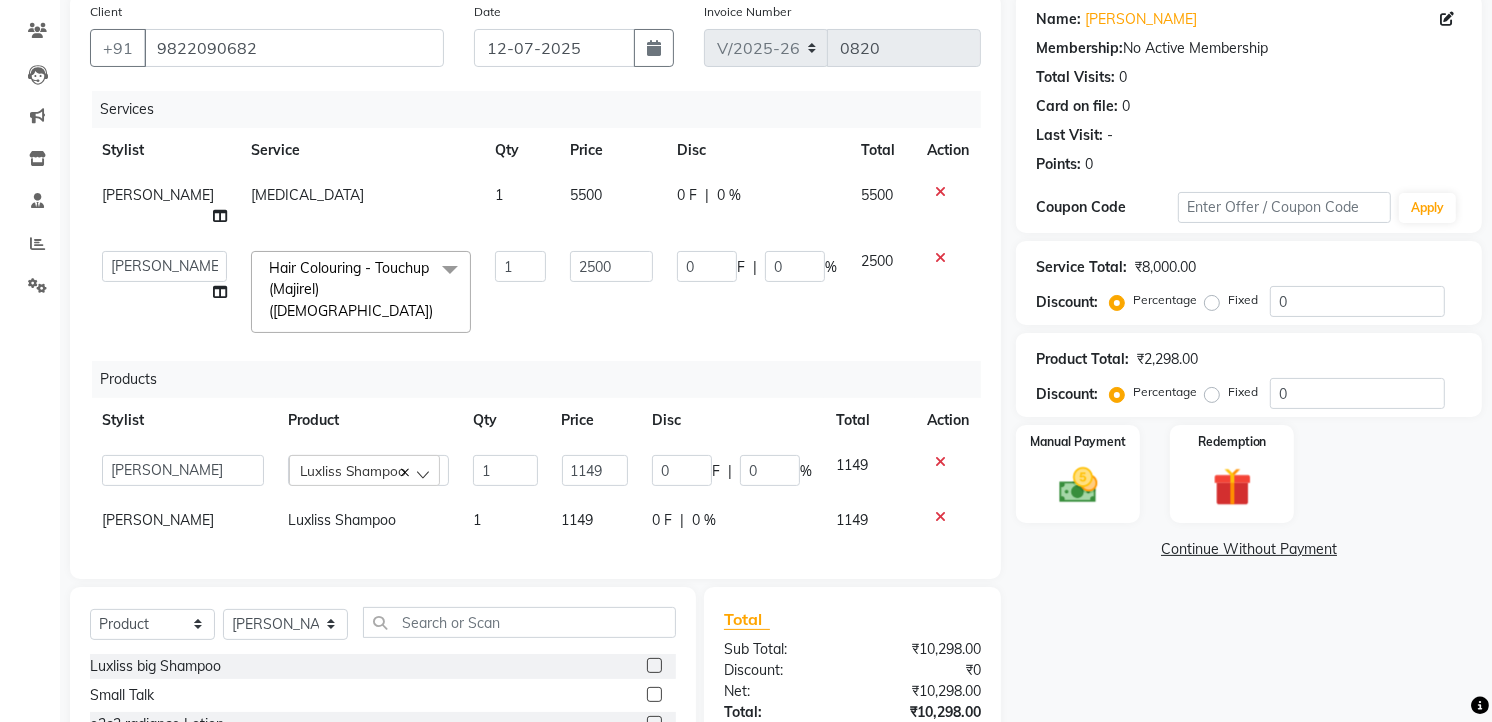 checkbox on "false" 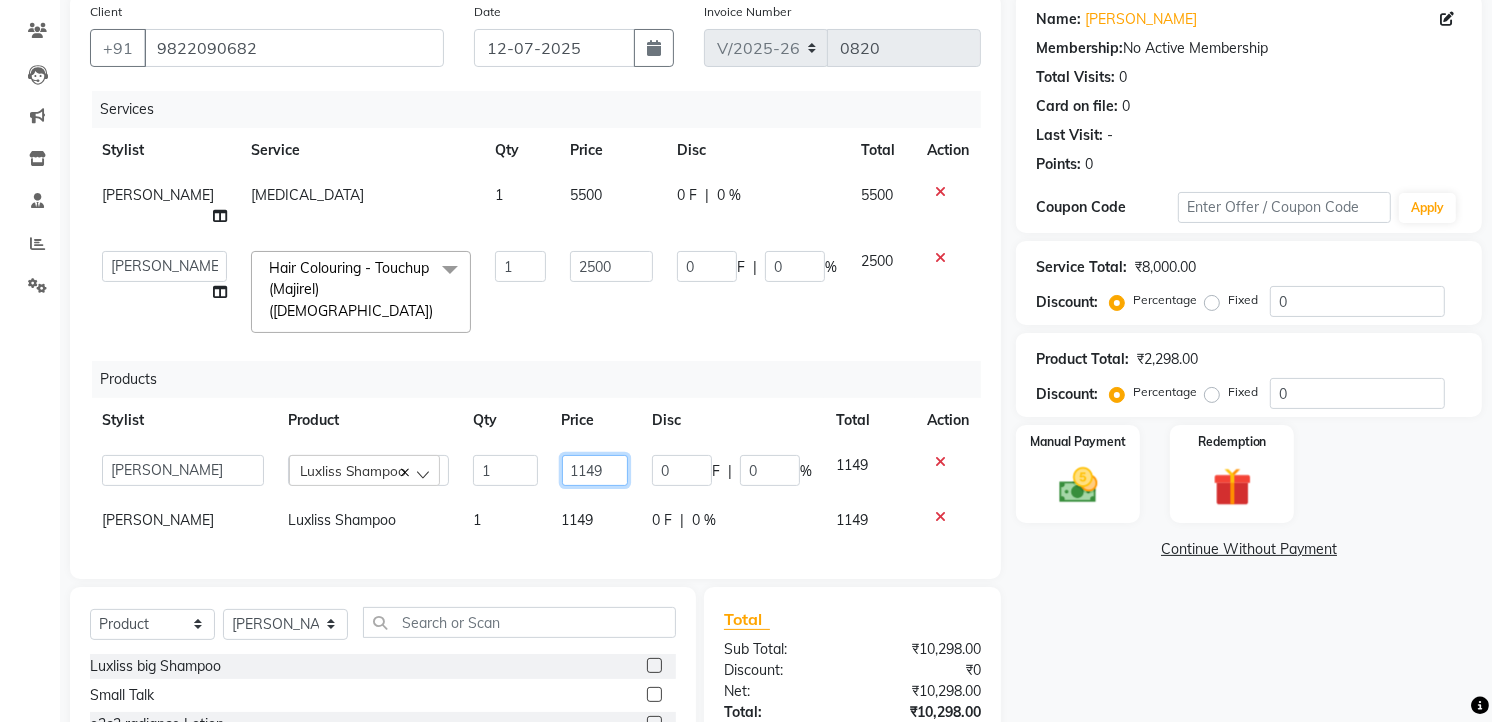 click on "1149" 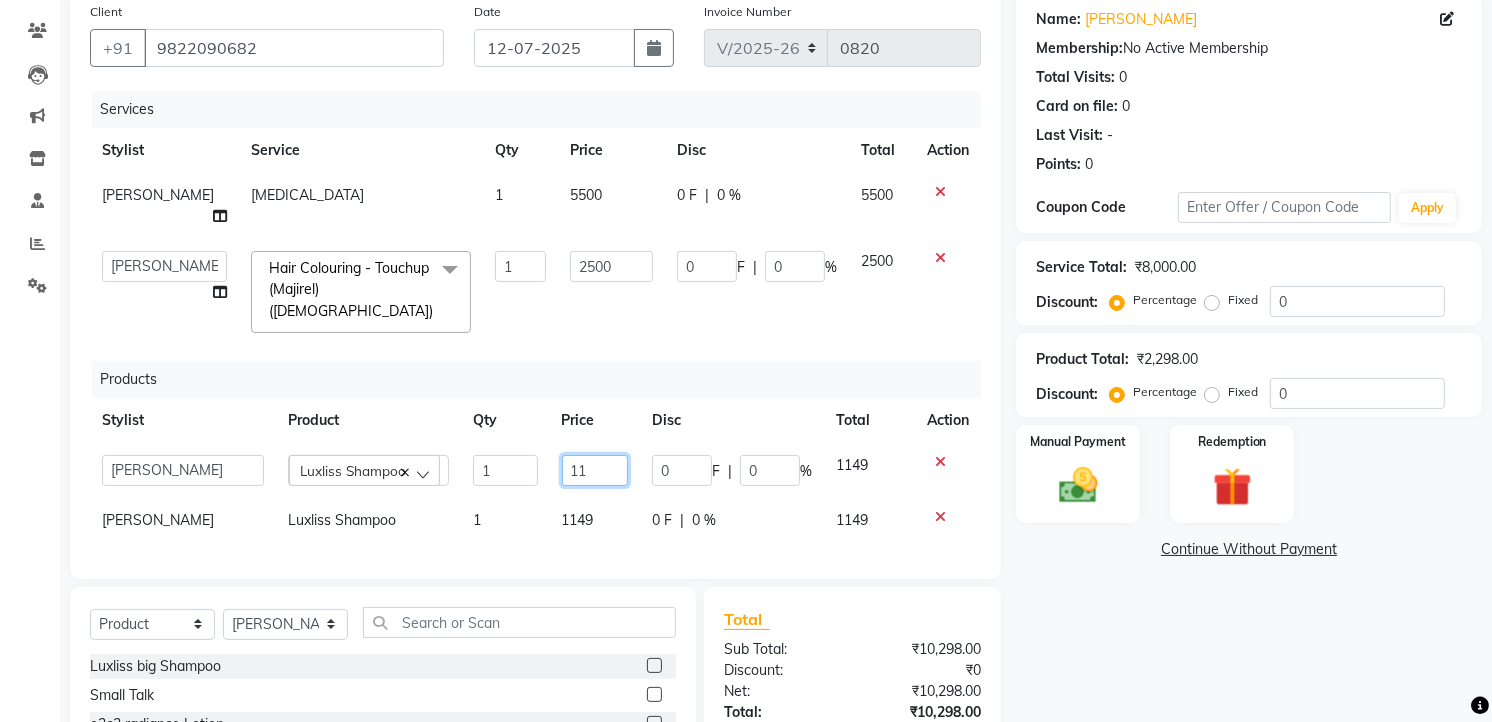 type on "1" 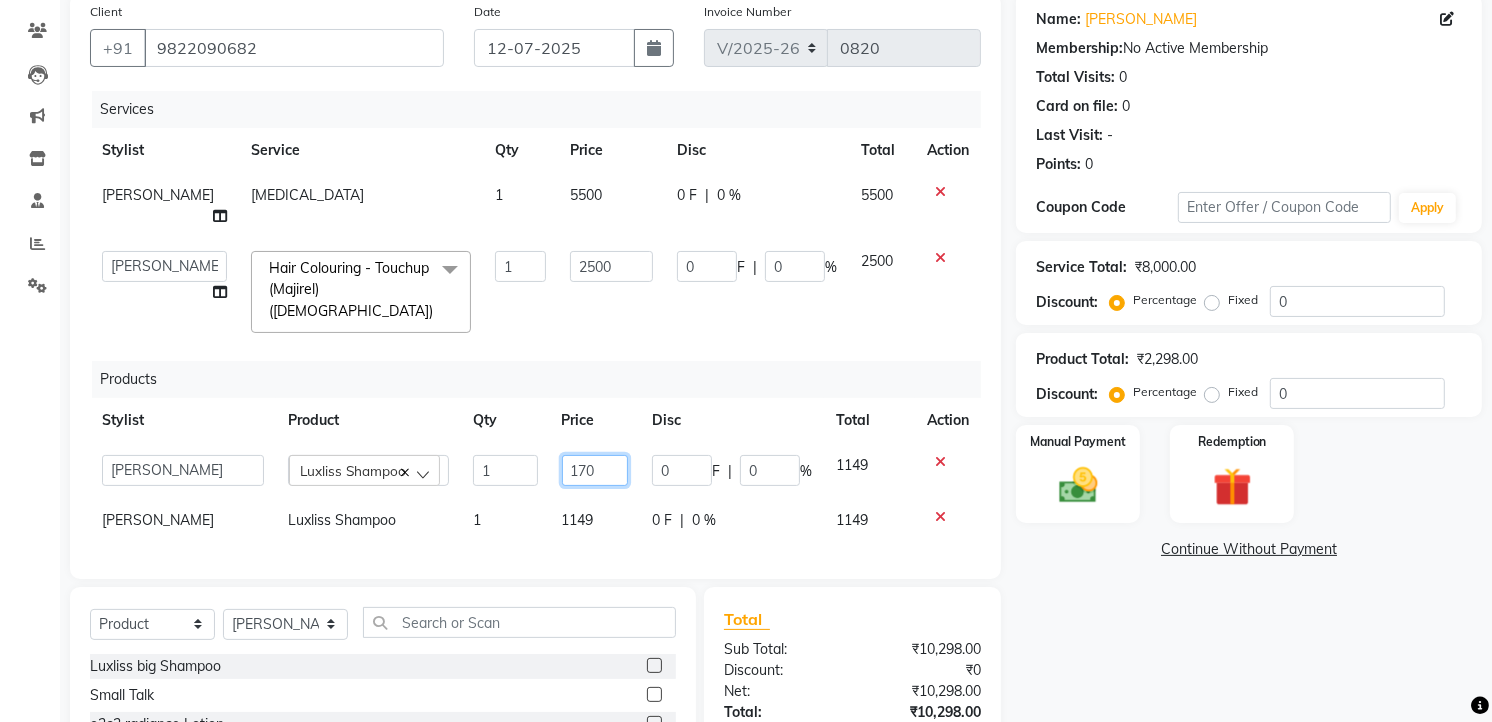 type on "1700" 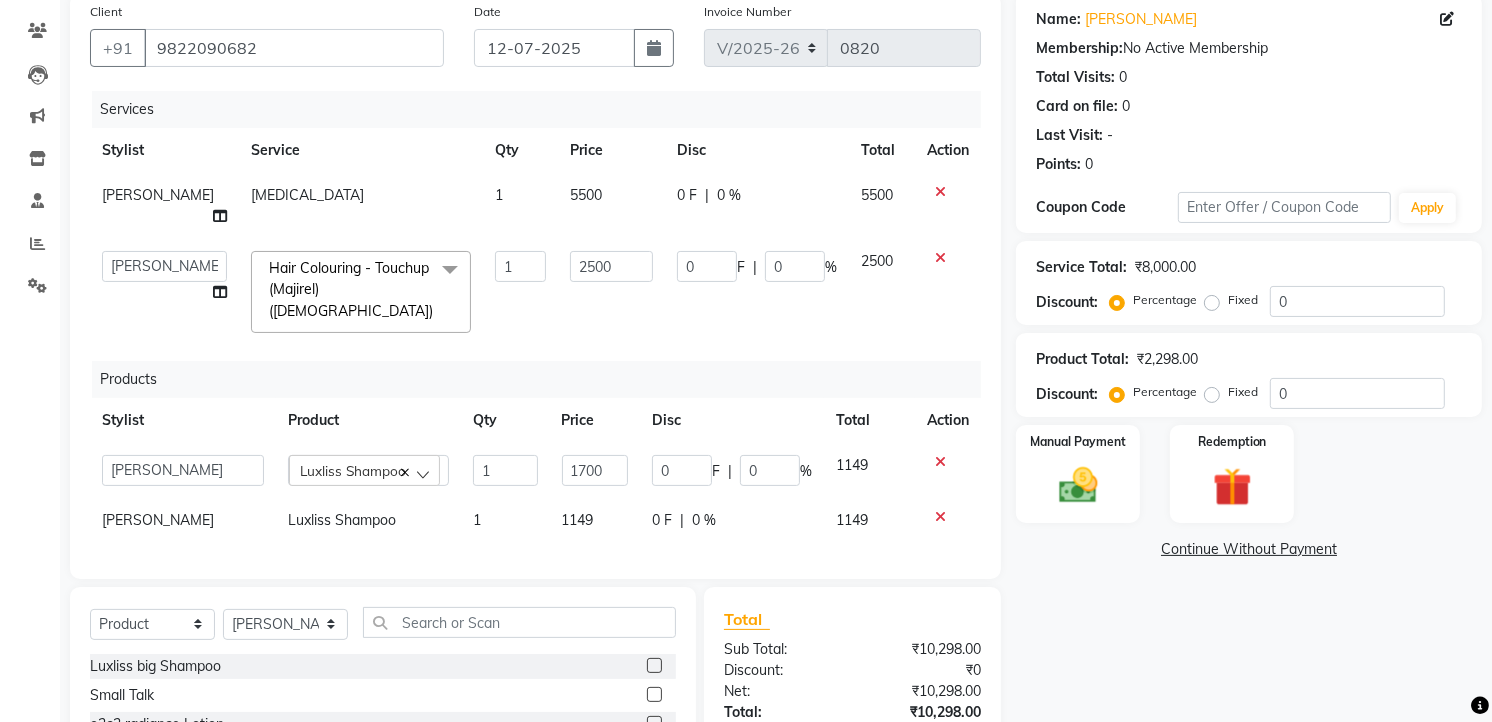 click on "1149" 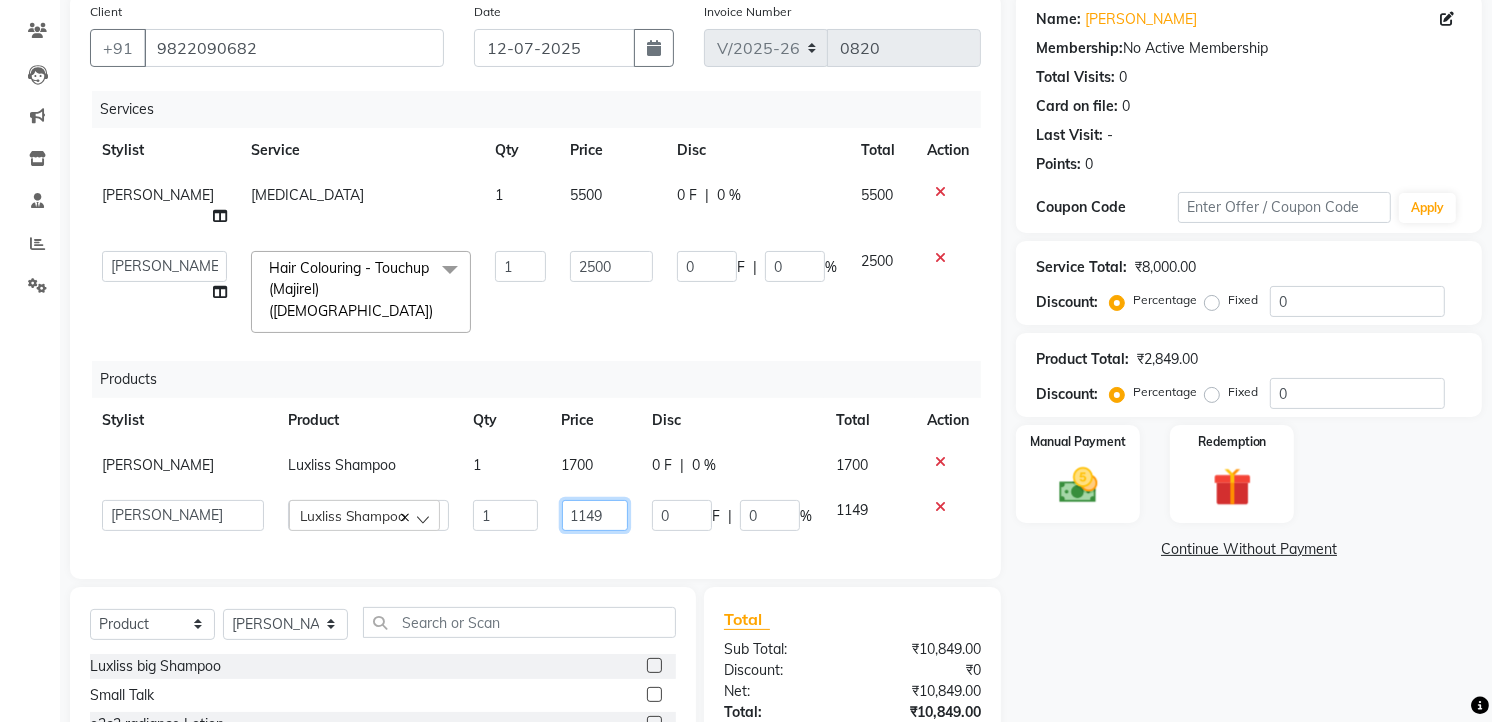 click on "1149" 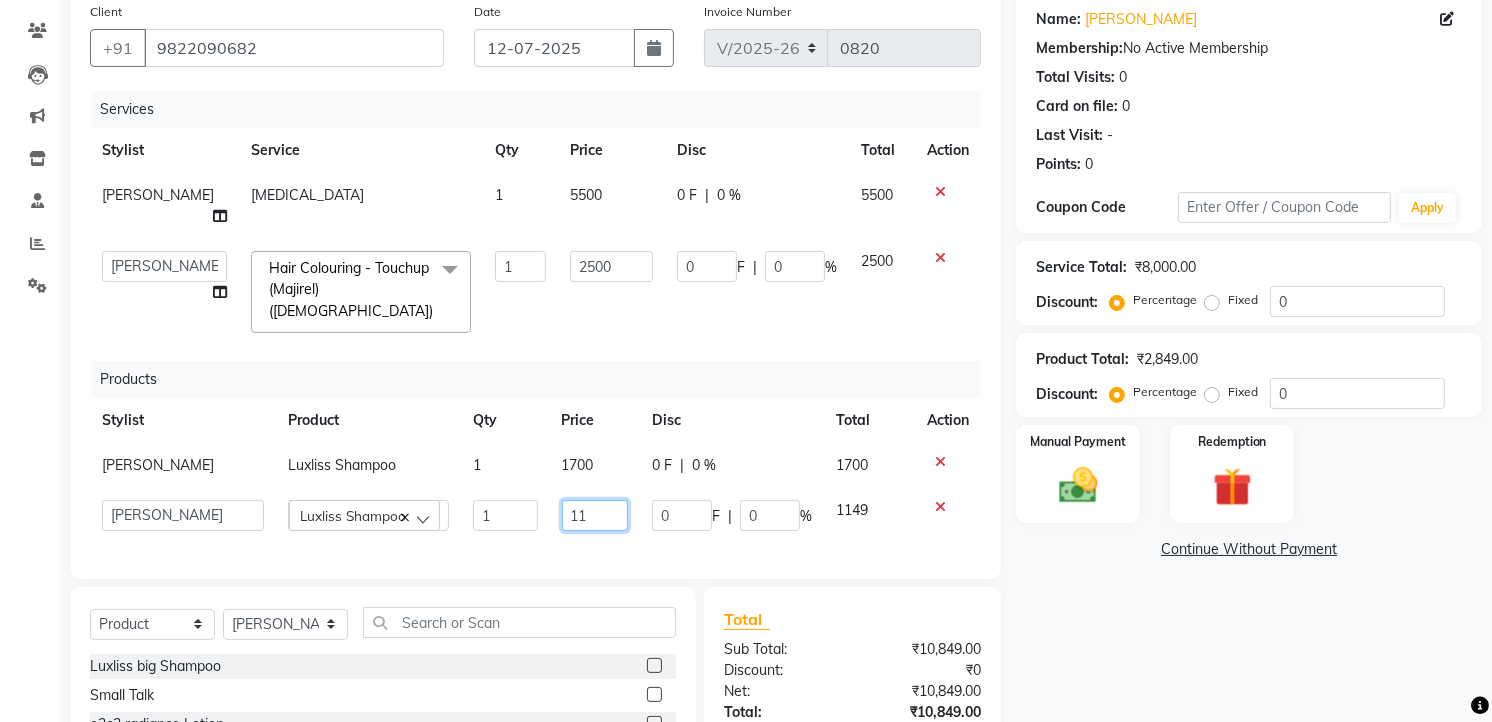 type on "1" 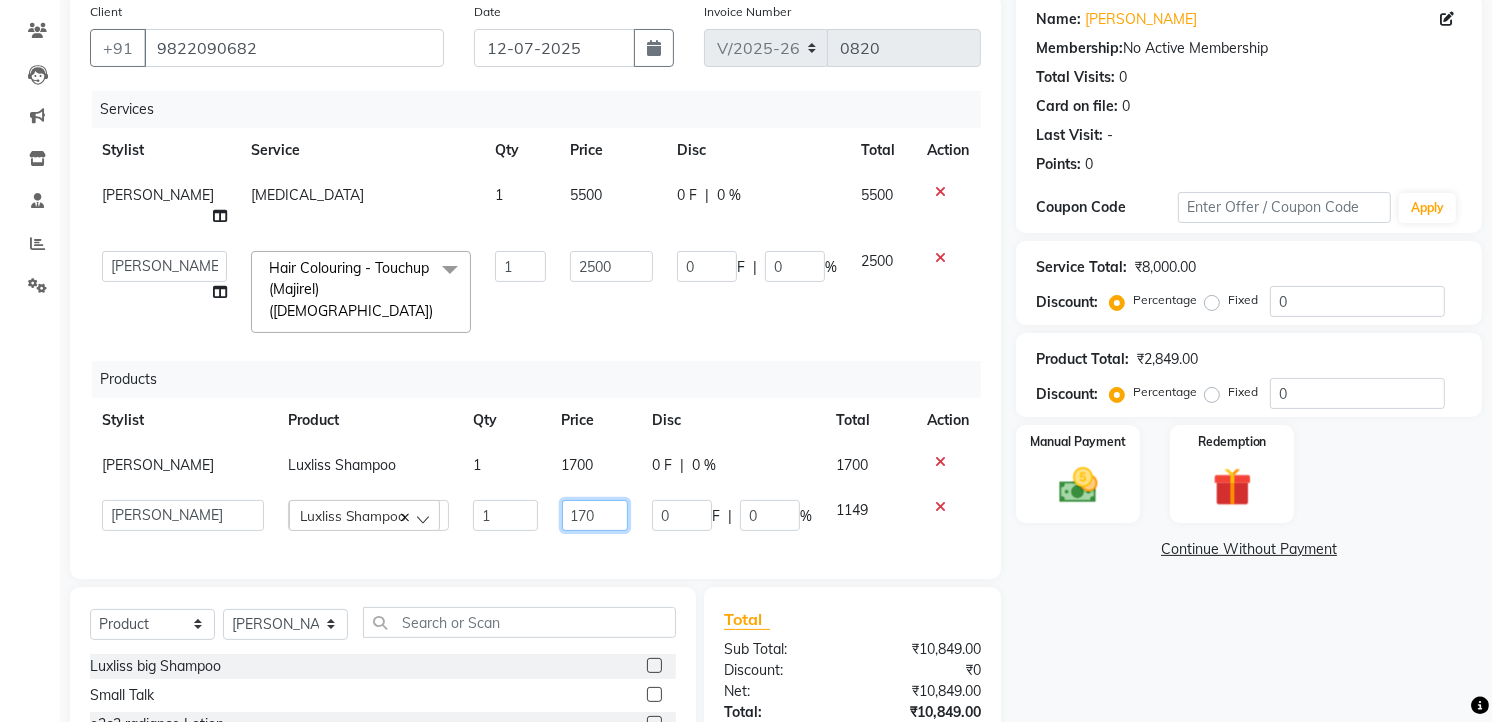 type on "1700" 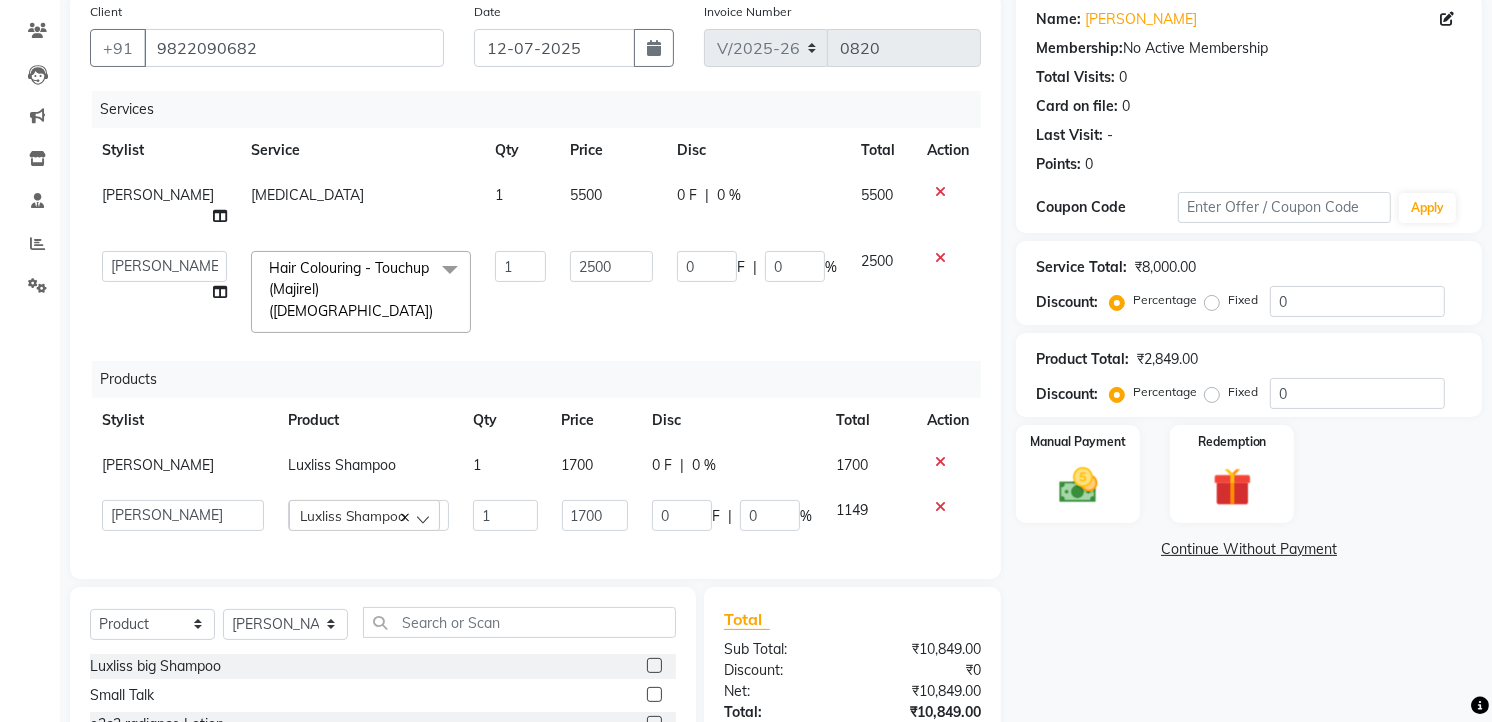 click on "Services Stylist Service Qty Price Disc Total Action [PERSON_NAME] [MEDICAL_DATA] 1 5500 0 F | 0 % 5500  [PERSON_NAME]   [PERSON_NAME]   [PERSON_NAME]   Front Desk   Kajal   Kavita   [PERSON_NAME]   [PERSON_NAME]   [MEDICAL_DATA][PERSON_NAME] Ma'am   rishi    [PERSON_NAME]   suraj  Hair Colouring - Touchup (Majirel) ([DEMOGRAPHIC_DATA])  x Normal Nail Polish (Hand & Legs) Nail Basic - Nail Filling & Cutting Nail Refilling Normal Nail Polish ( Hand)  Normal Nail Polish ( Leg) Hand  Hydrating (45 Mins) (Manicure) Hand   Ice cream (90 Mins) (Manicure)  Foot - Hydrating (45 Mins) (Pedicure)  Foot - Icecream (90 Mins) (Pedicure)  Foot - Heel Peel ( 60 Min ) (Pedicure) Foot massage AVL Cruise ( Manicure ) AVL Cruise ( Pedicure ) Hand massage Tata Tan Watermelon ( Pedicure )  Tata Tan Watermelon ( Manicure ) Tata Tan Vanilla Macademia ( pedicure ) vedic pedicure  vedic manicure  Face Waxing -(Honey) Under Arms Waxing (Honey) Full Arms Waxing (Honey) Half Arms Waxing (Honey)  Full Legs Waxing (Honey)  Half Legs Waxing (Honey)   Stomach Waxing (Honey)  Full Front Waxing (Honey) [MEDICAL_DATA] 1 0 F" 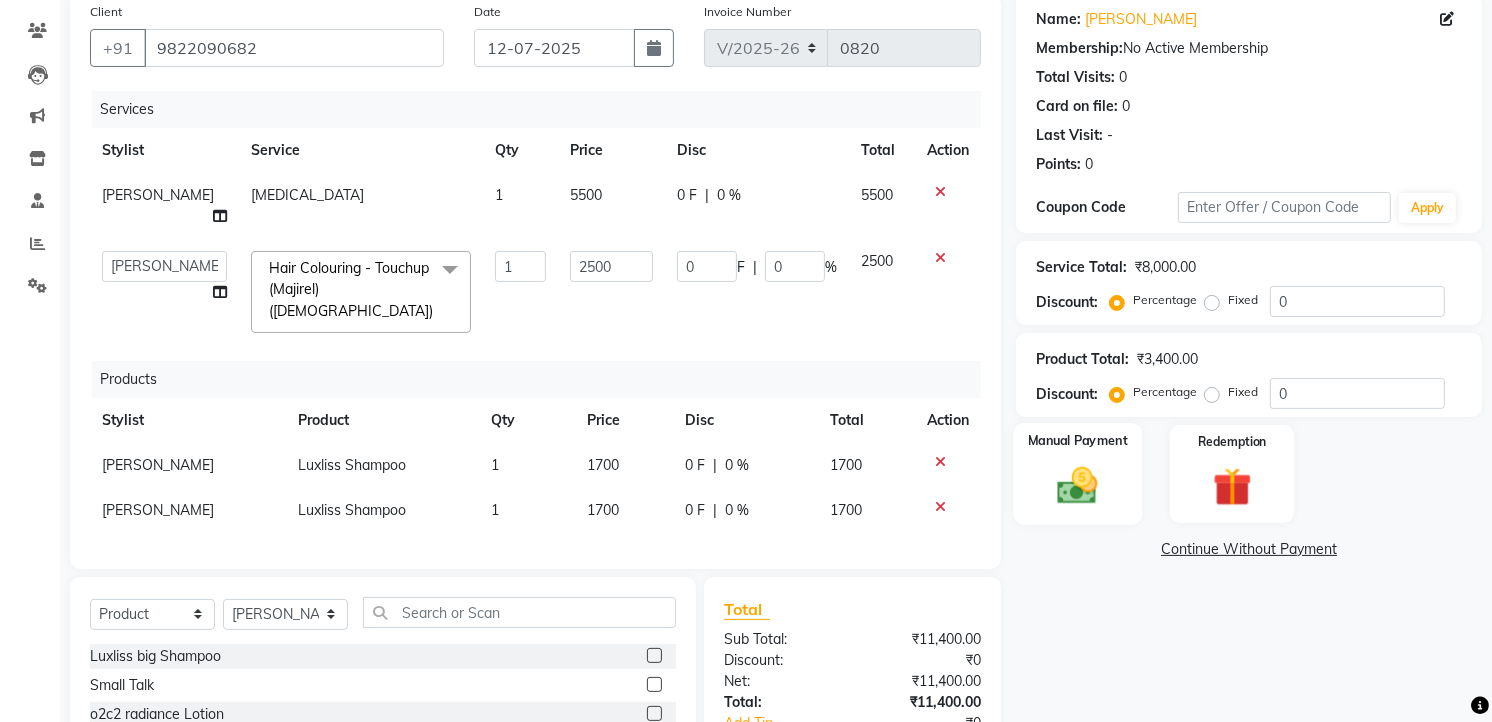 click 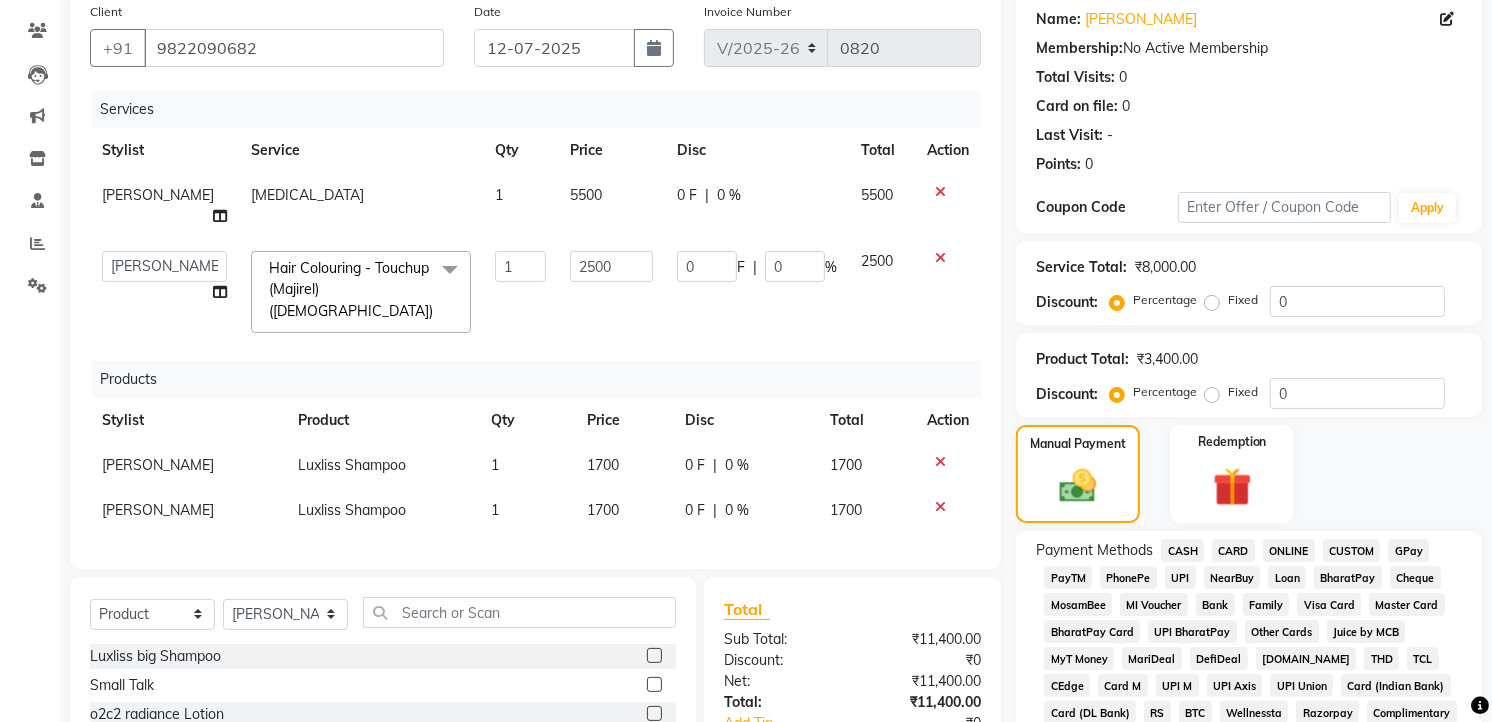 click on "CARD" 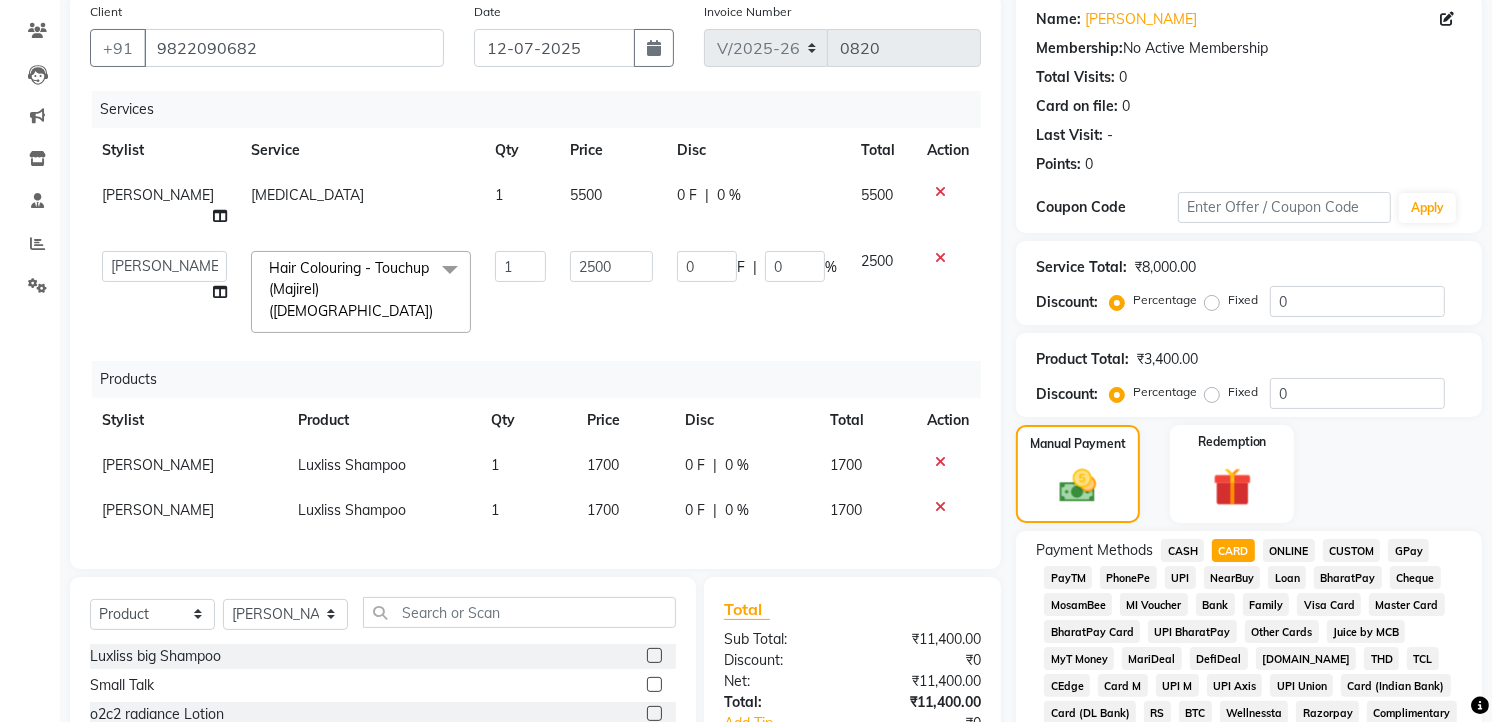 scroll, scrollTop: 807, scrollLeft: 0, axis: vertical 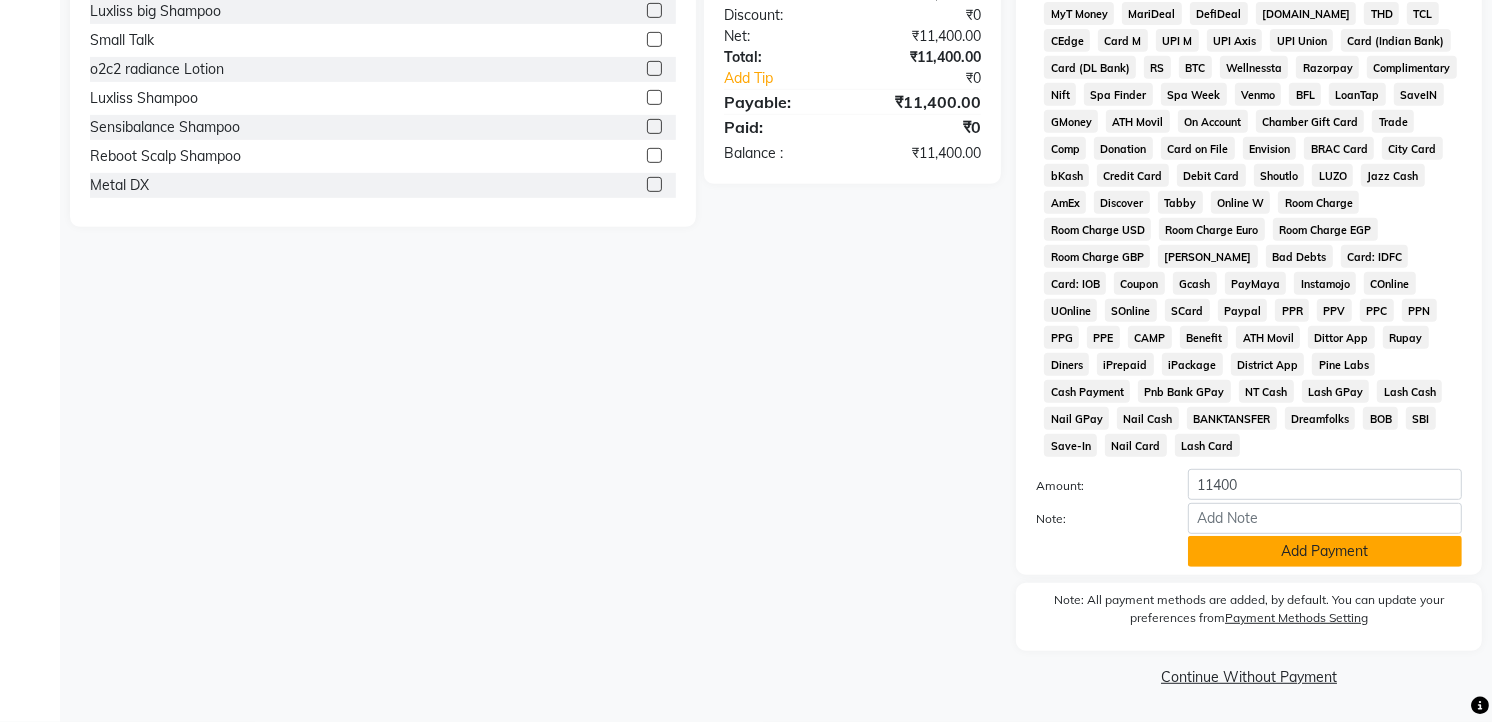 click on "Add Payment" 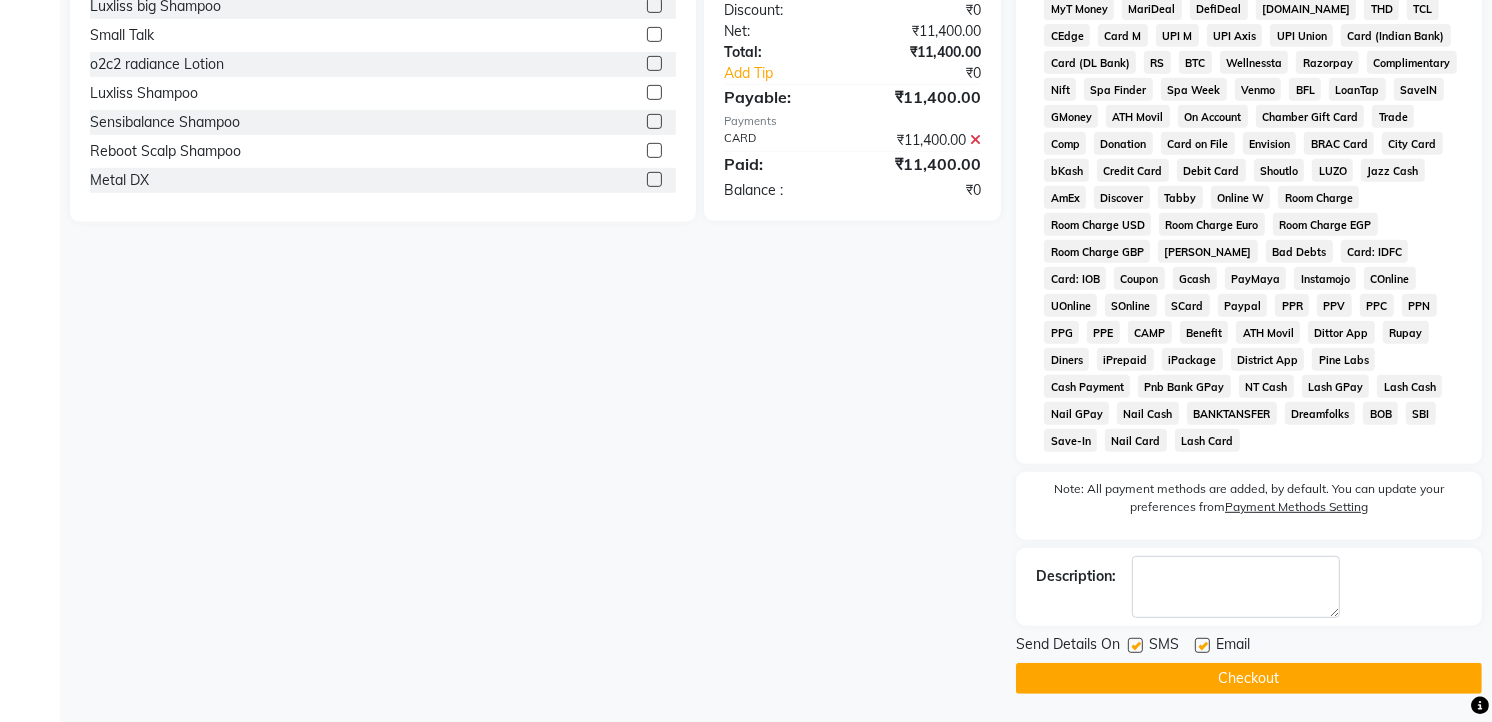 click on "Checkout" 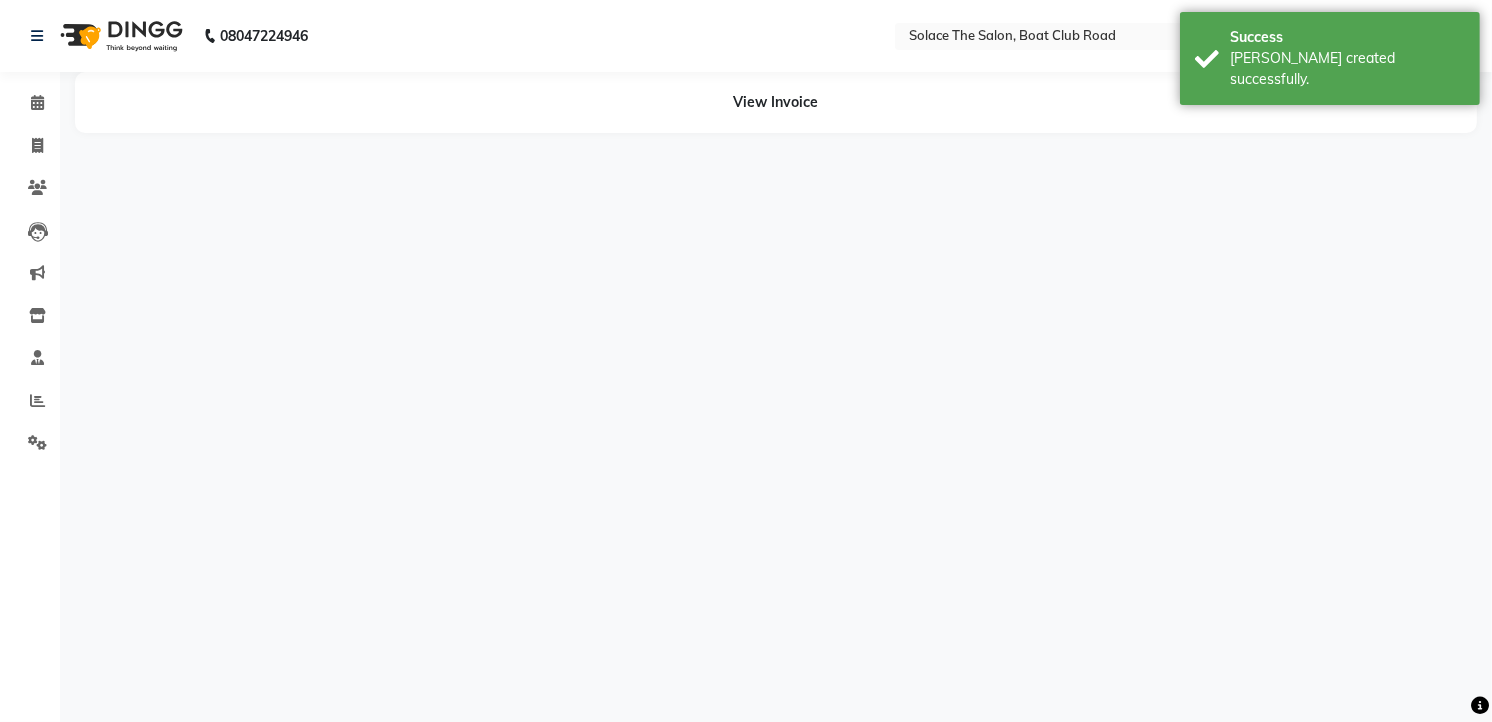 scroll, scrollTop: 0, scrollLeft: 0, axis: both 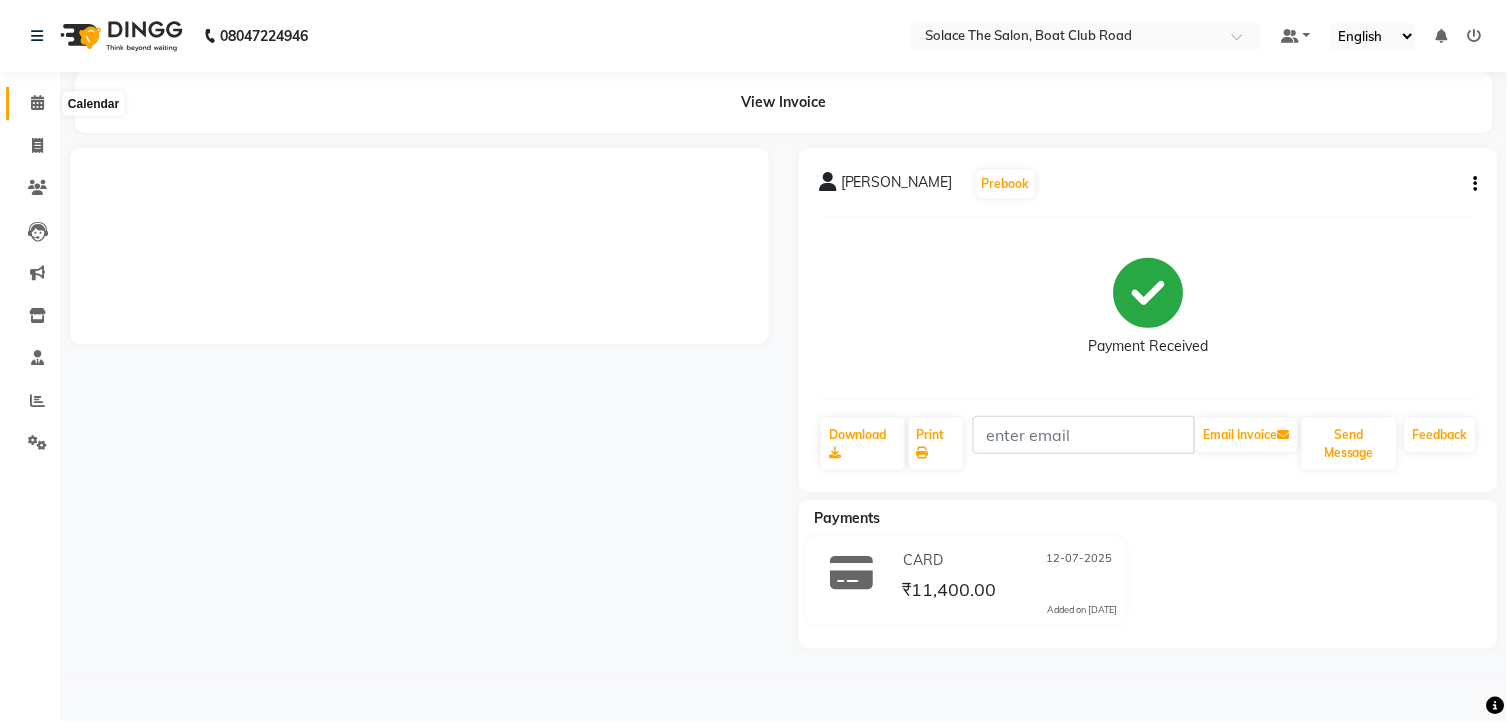 click 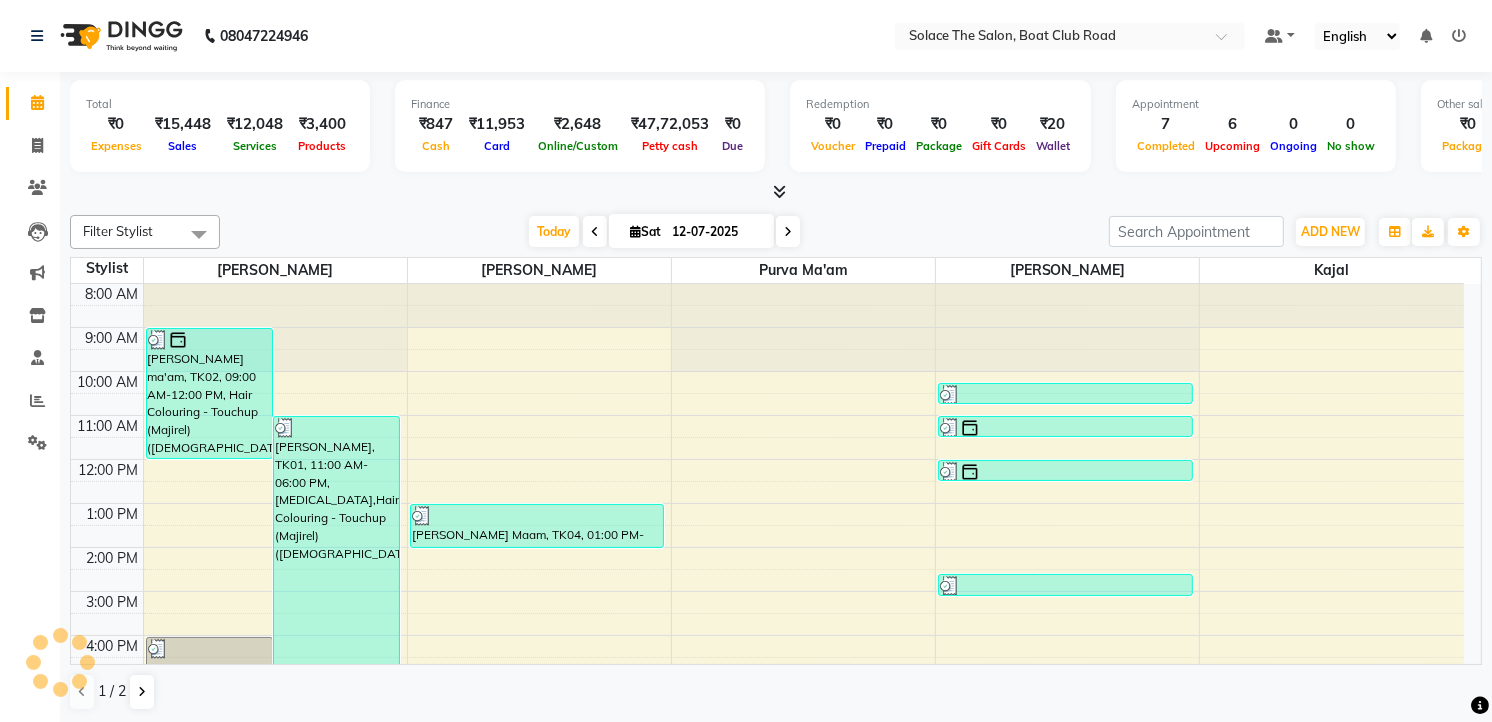scroll, scrollTop: 0, scrollLeft: 0, axis: both 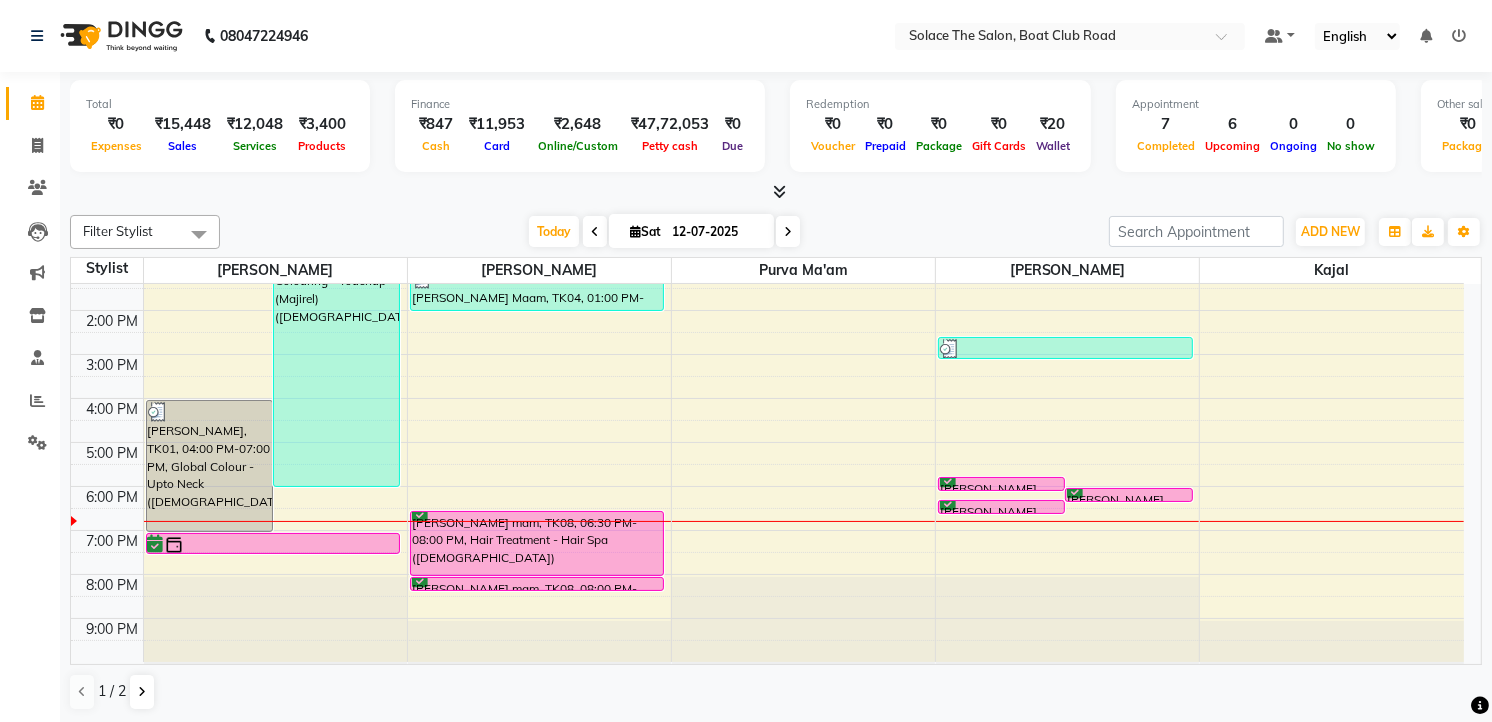click at bounding box center [788, 232] 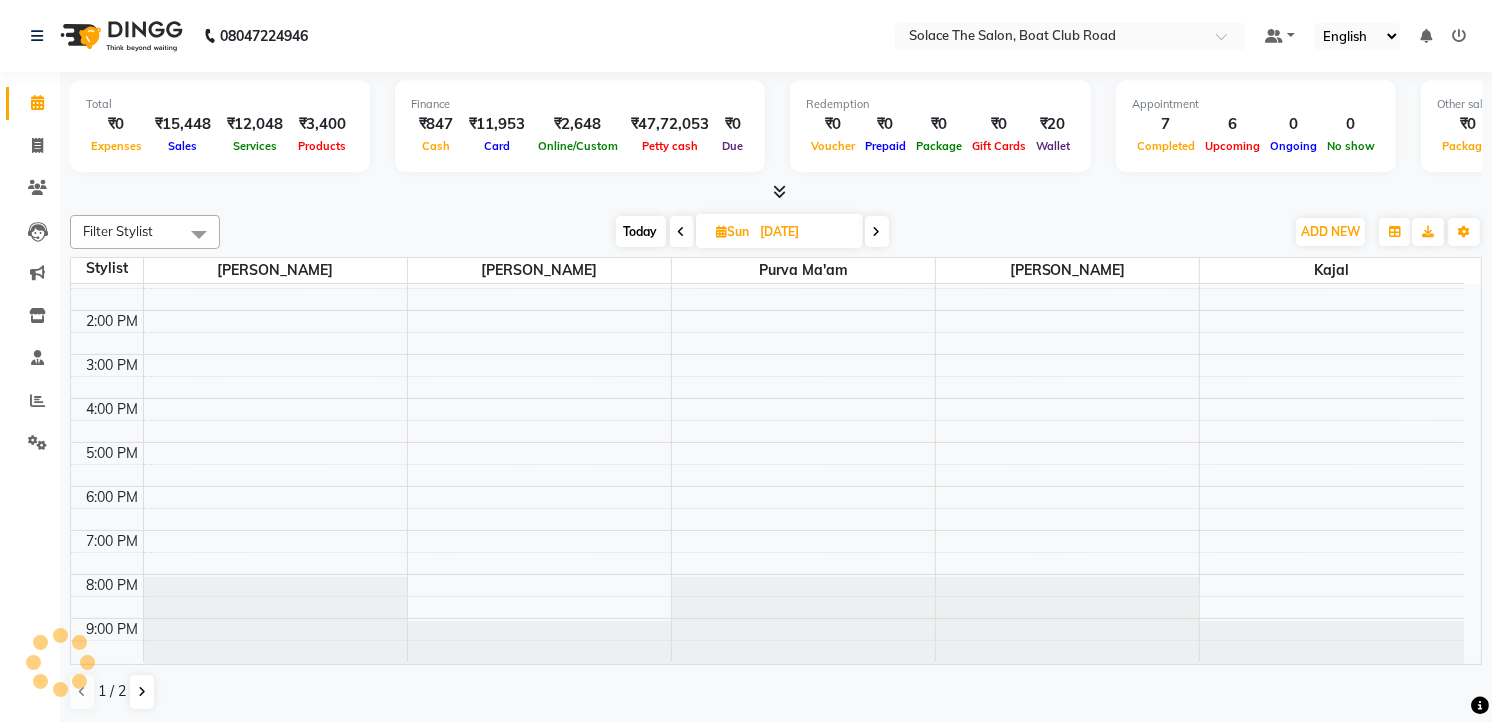 scroll, scrollTop: 16, scrollLeft: 0, axis: vertical 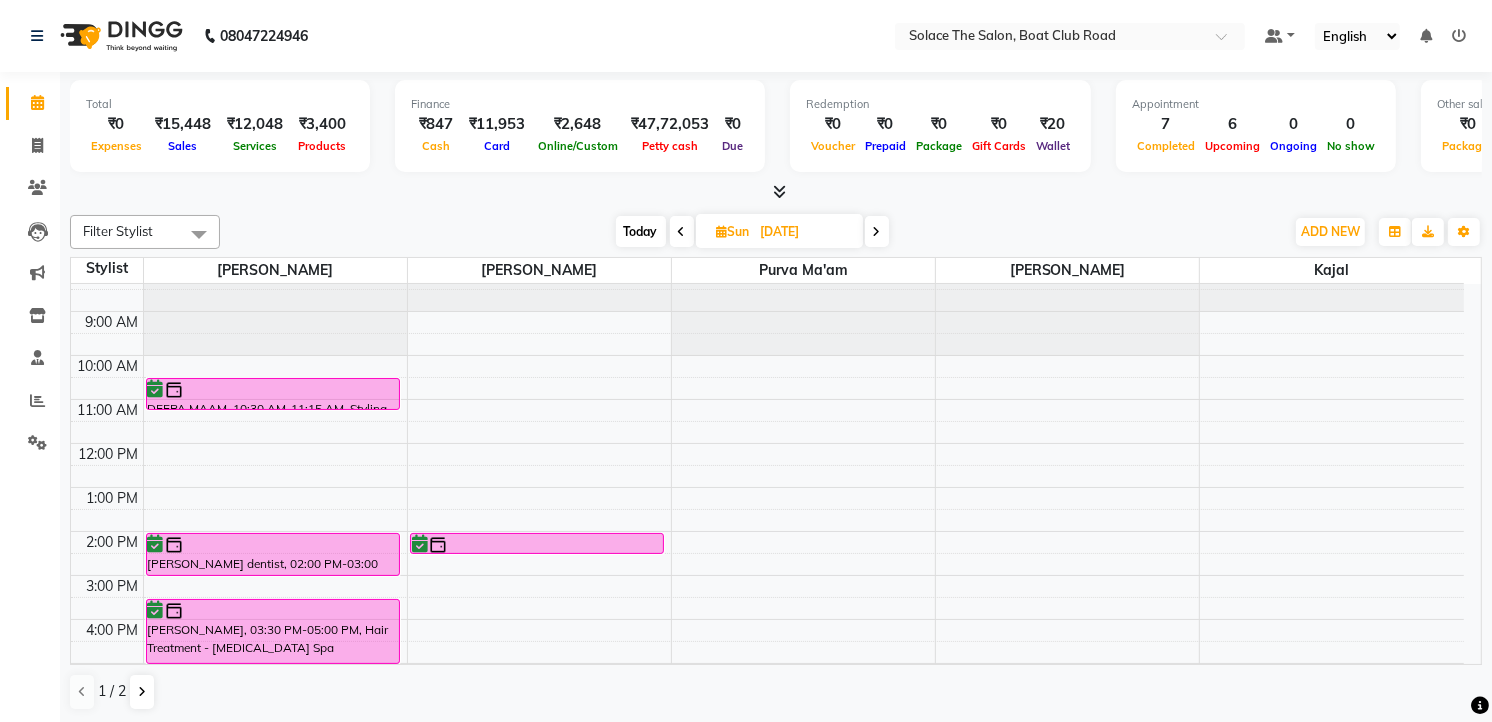 click on "8:00 AM 9:00 AM 10:00 AM 11:00 AM 12:00 PM 1:00 PM 2:00 PM 3:00 PM 4:00 PM 5:00 PM 6:00 PM 7:00 PM 8:00 PM 9:00 PM     DEEPA MAAM, 10:30 AM-11:15 AM, Styling - Blowdry     [PERSON_NAME] dentist, 02:00 PM-03:00 PM, Hair Cut - Master ([DEMOGRAPHIC_DATA])     [PERSON_NAME], 03:30 PM-05:00 PM, Hair Treatment - [MEDICAL_DATA] Spa      [PERSON_NAME], 06:00 PM-07:00 PM, Hair Cut - Master ([DEMOGRAPHIC_DATA])     [PERSON_NAME] dentist, 02:00 PM-02:30 PM, Hair wash ([DEMOGRAPHIC_DATA])     [PERSON_NAME], 05:00 PM-05:30 PM, Foot massage     gul maam, 05:30 PM-06:15 PM,  Foot - Hydrating (45 Mins) (Pedicure)     gul maam, 06:15 PM-06:30 PM, Threading - Eyebrows     [PERSON_NAME], 07:00 PM-07:15 PM, Threading-[GEOGRAPHIC_DATA]" at bounding box center [767, 575] 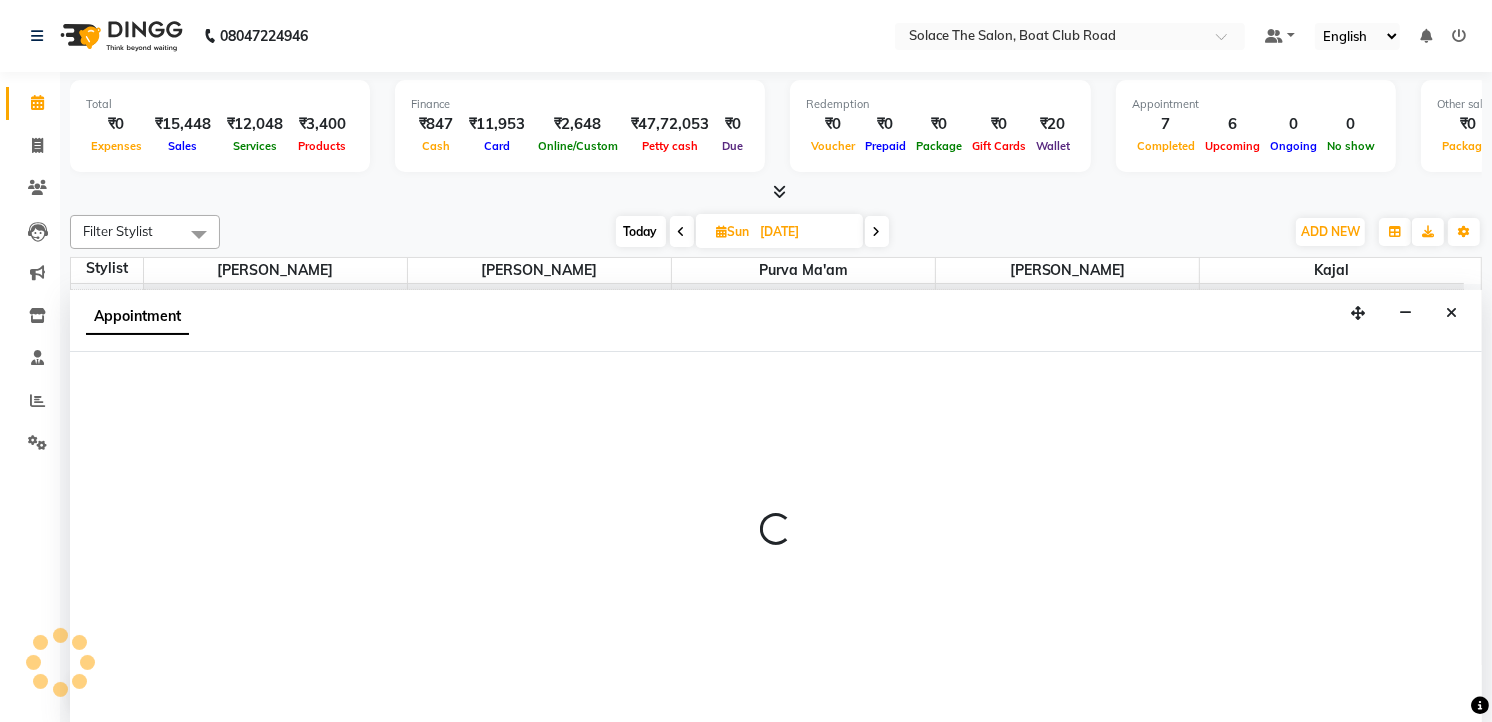 select on "9746" 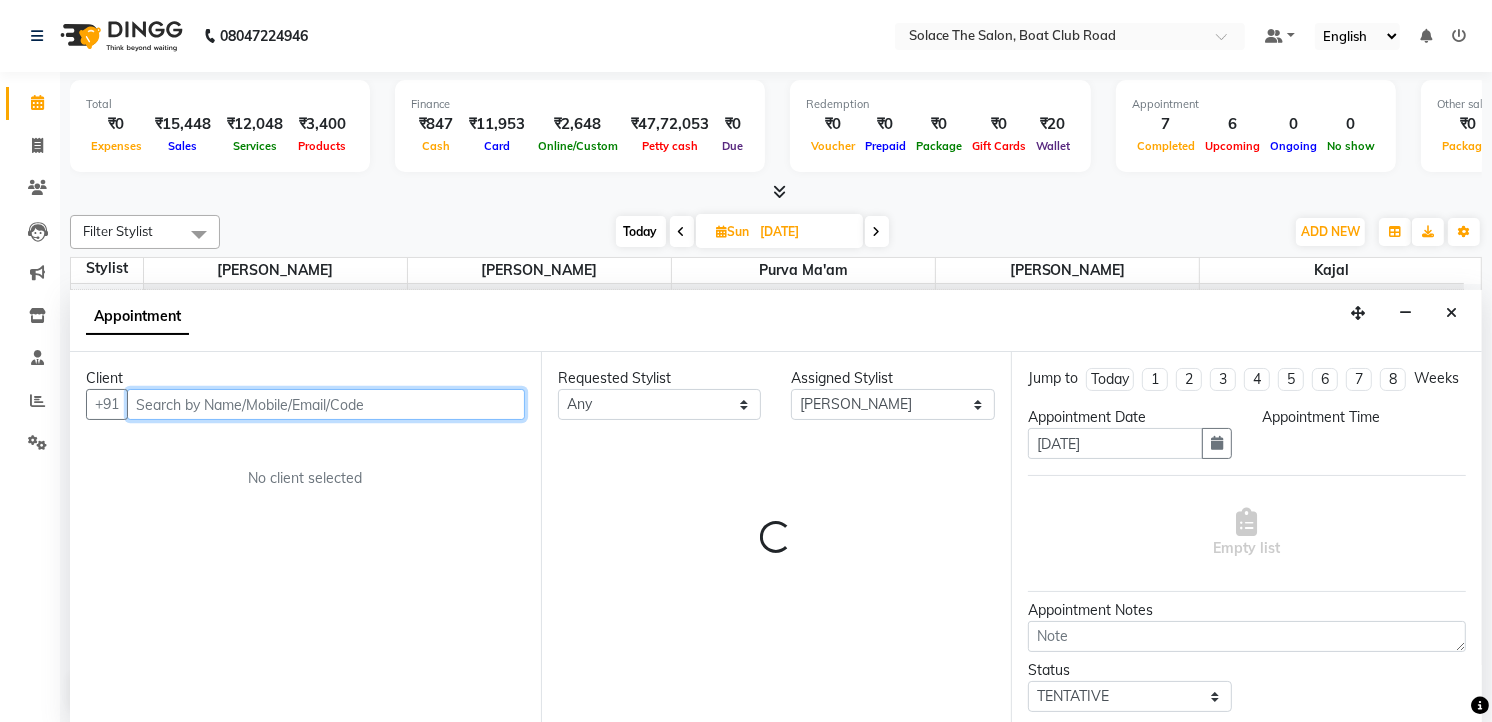 select on "720" 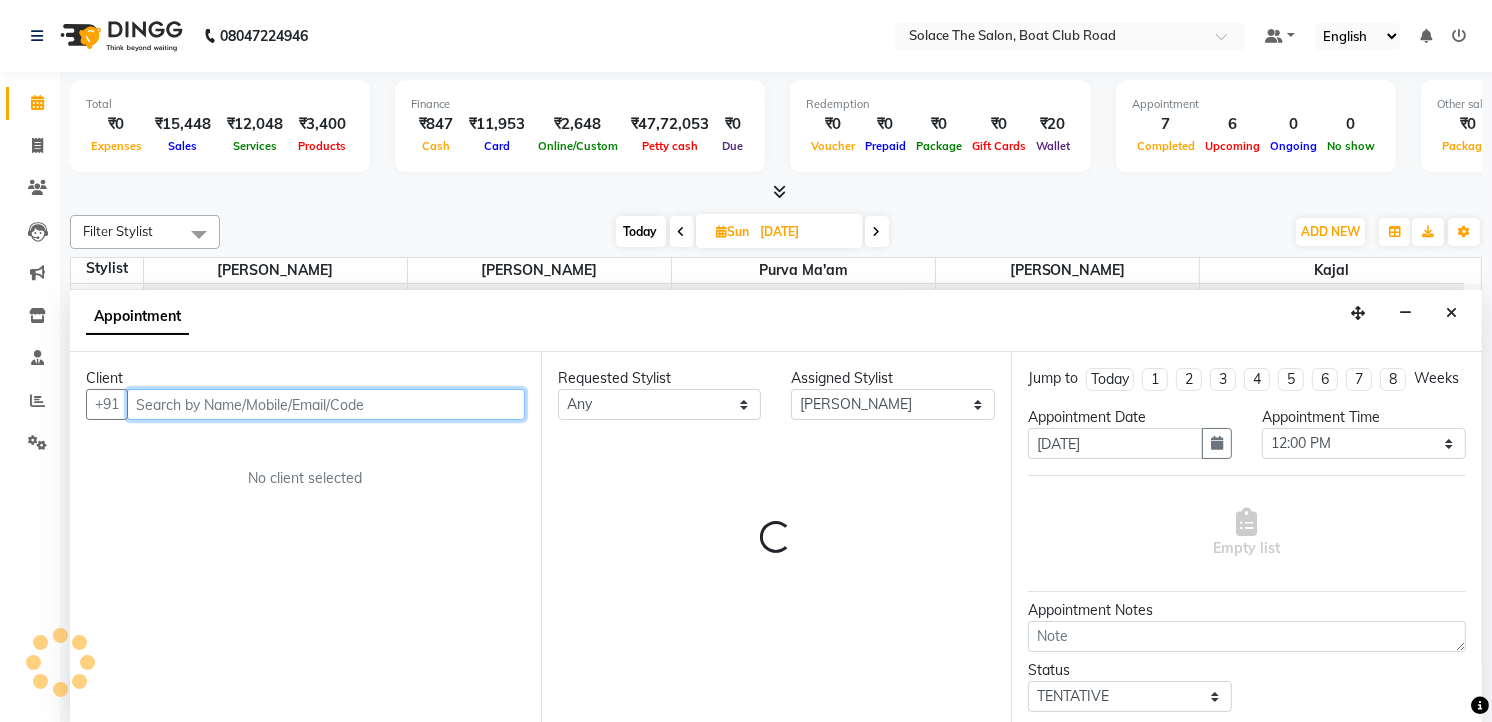 scroll, scrollTop: 1, scrollLeft: 0, axis: vertical 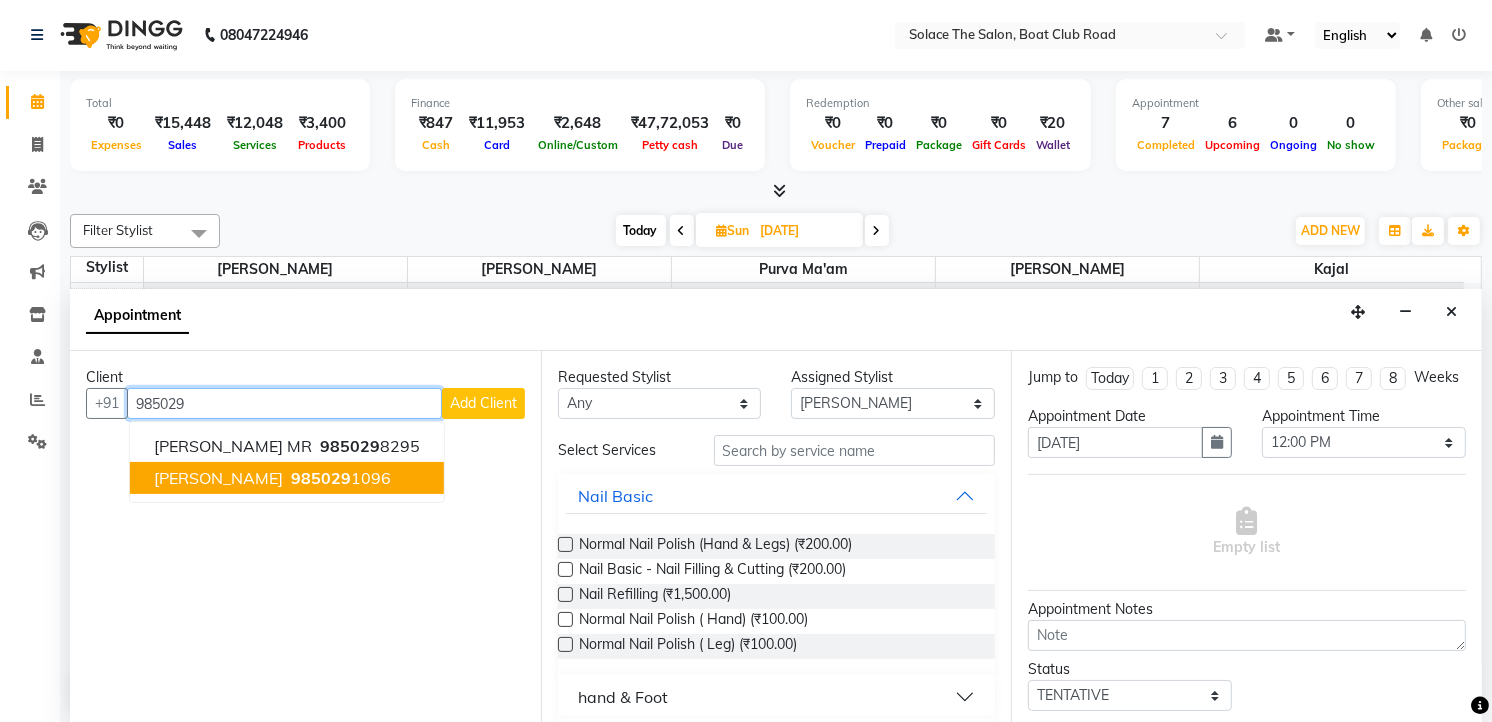 click on "985029 1096" at bounding box center (339, 478) 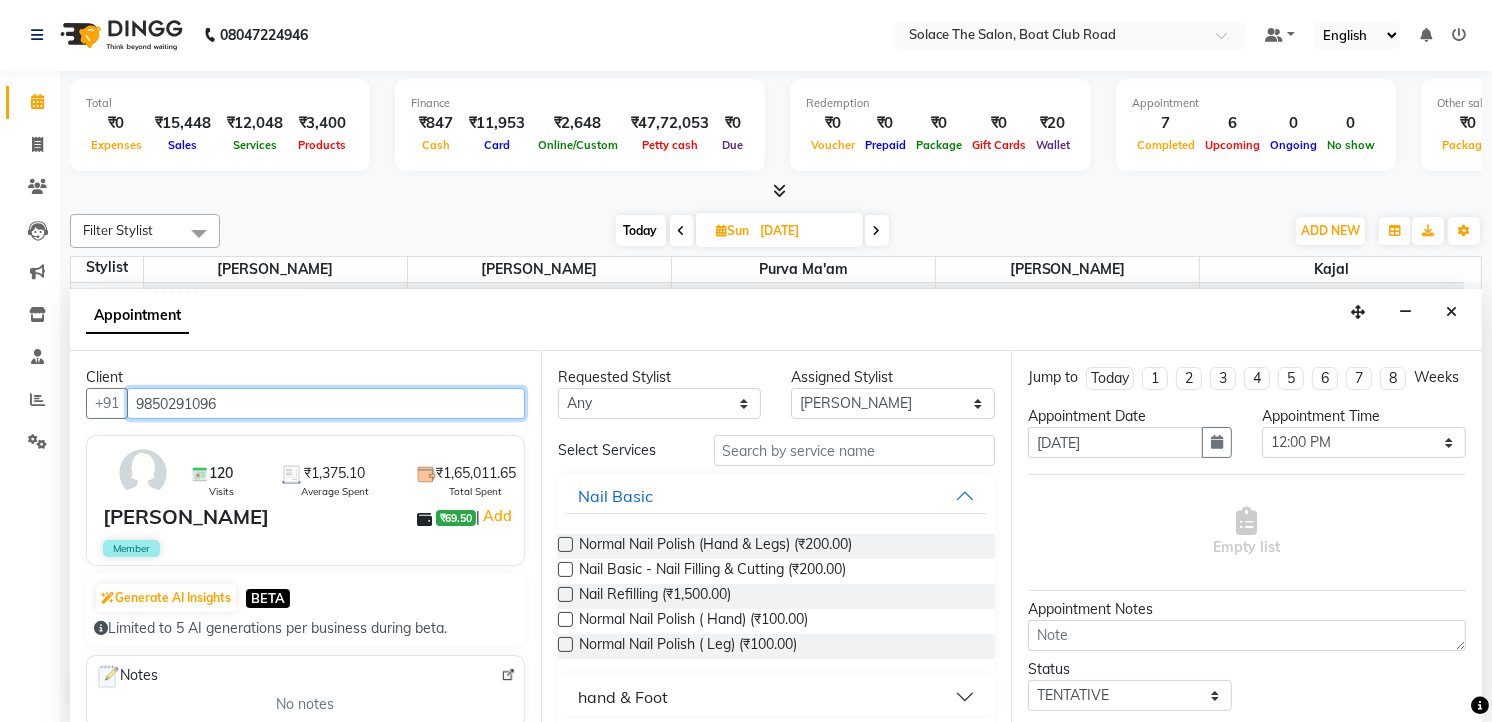 type on "9850291096" 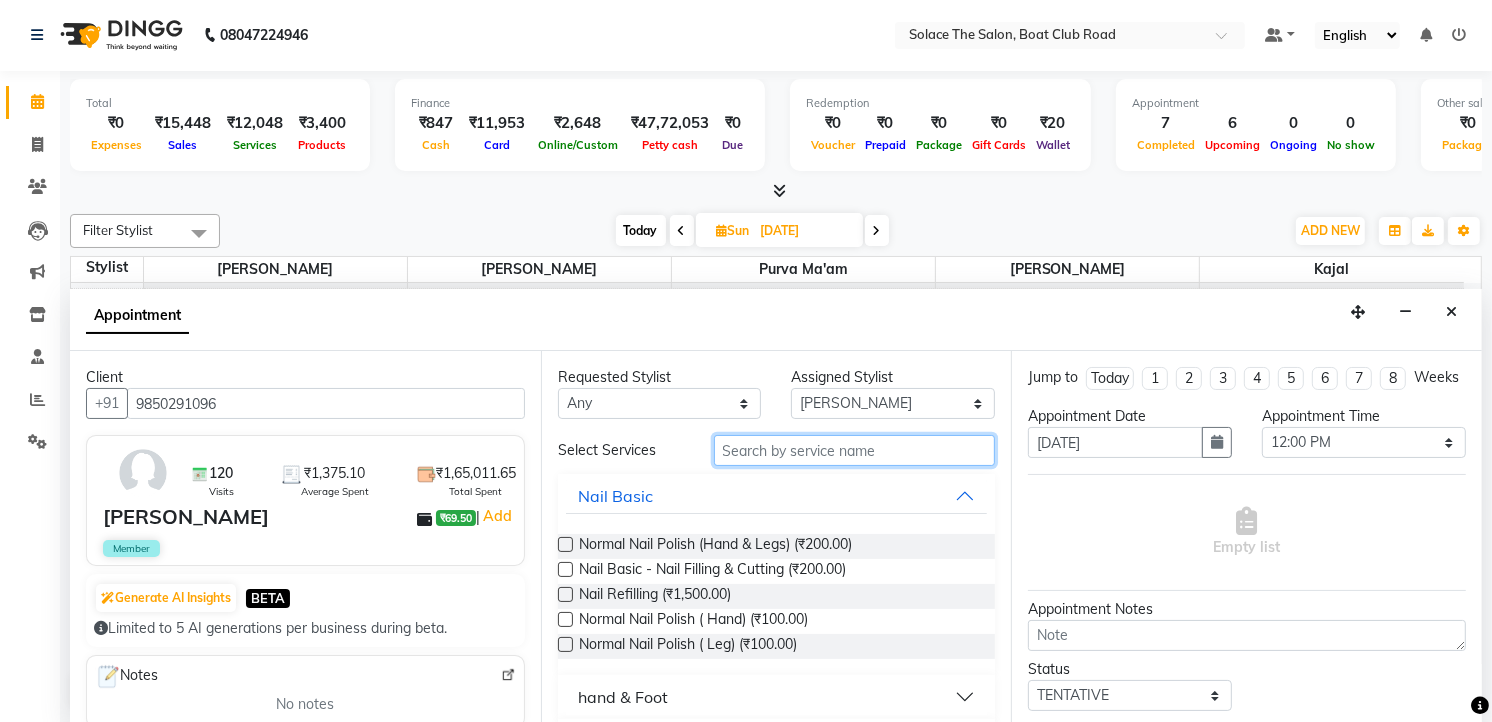 click at bounding box center (855, 450) 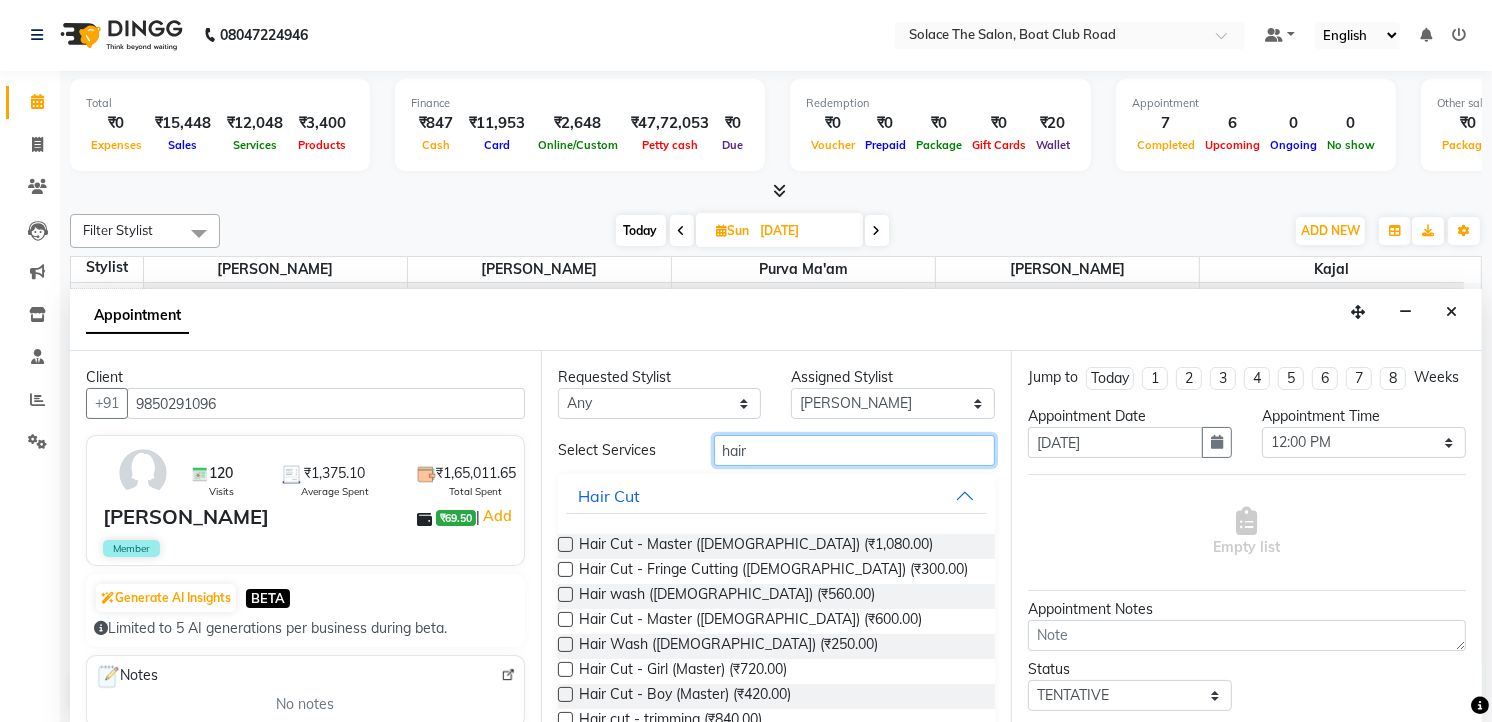 type on "hair" 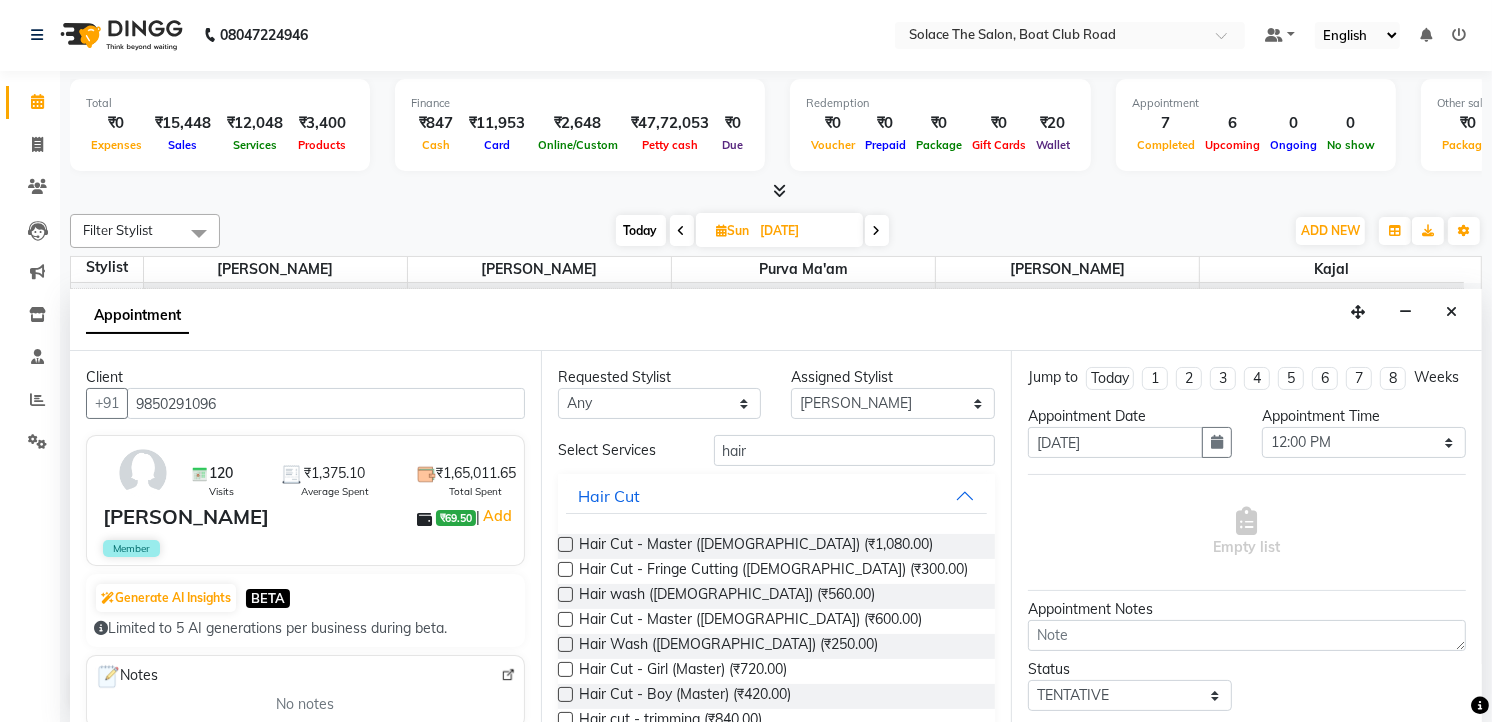 click at bounding box center (565, 594) 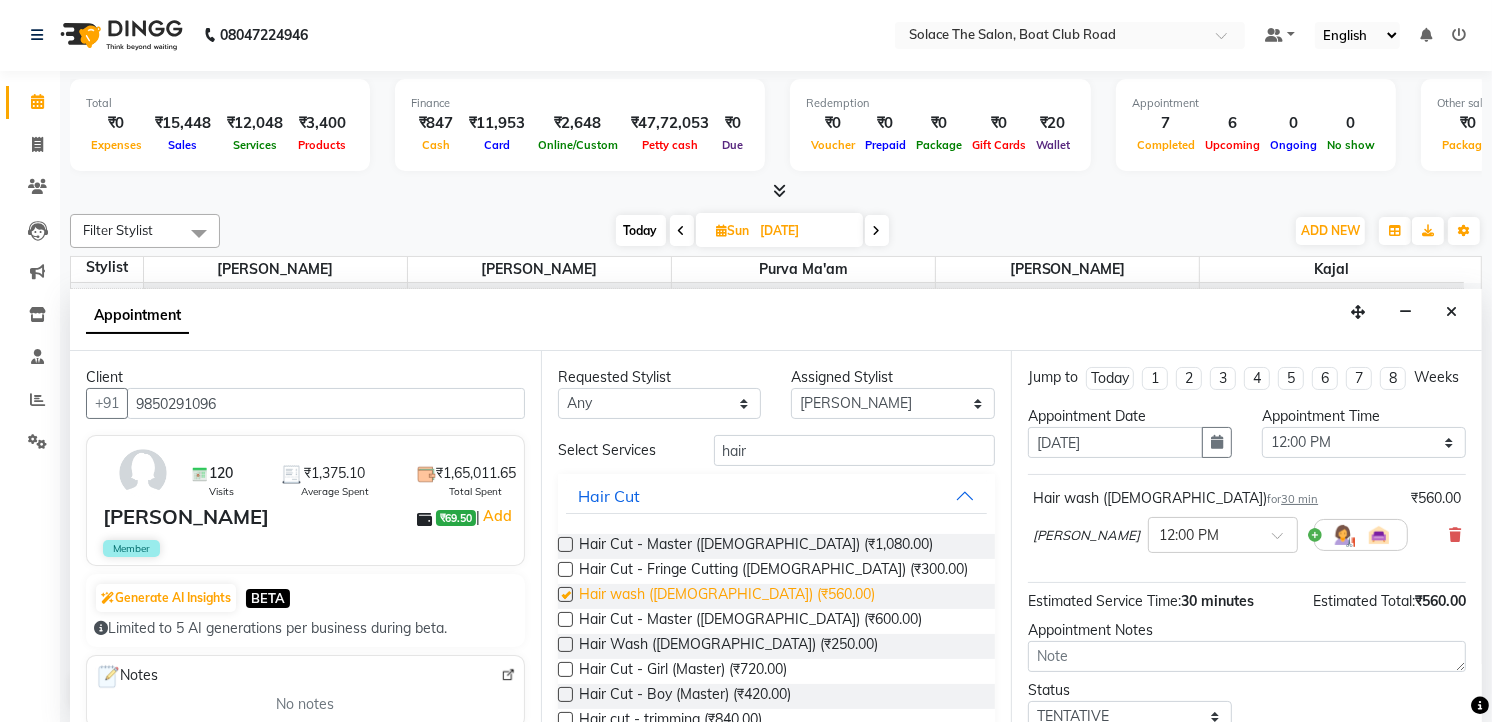checkbox on "false" 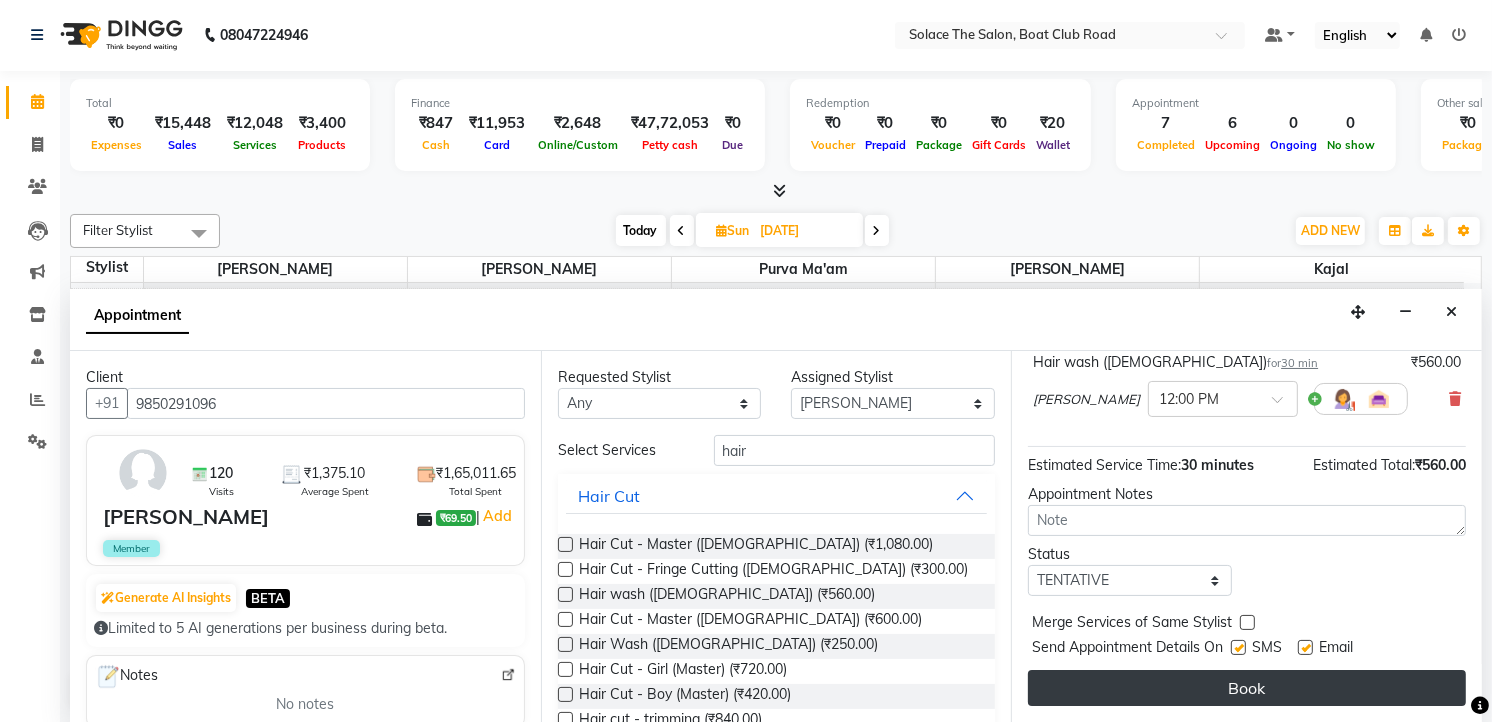 scroll, scrollTop: 154, scrollLeft: 0, axis: vertical 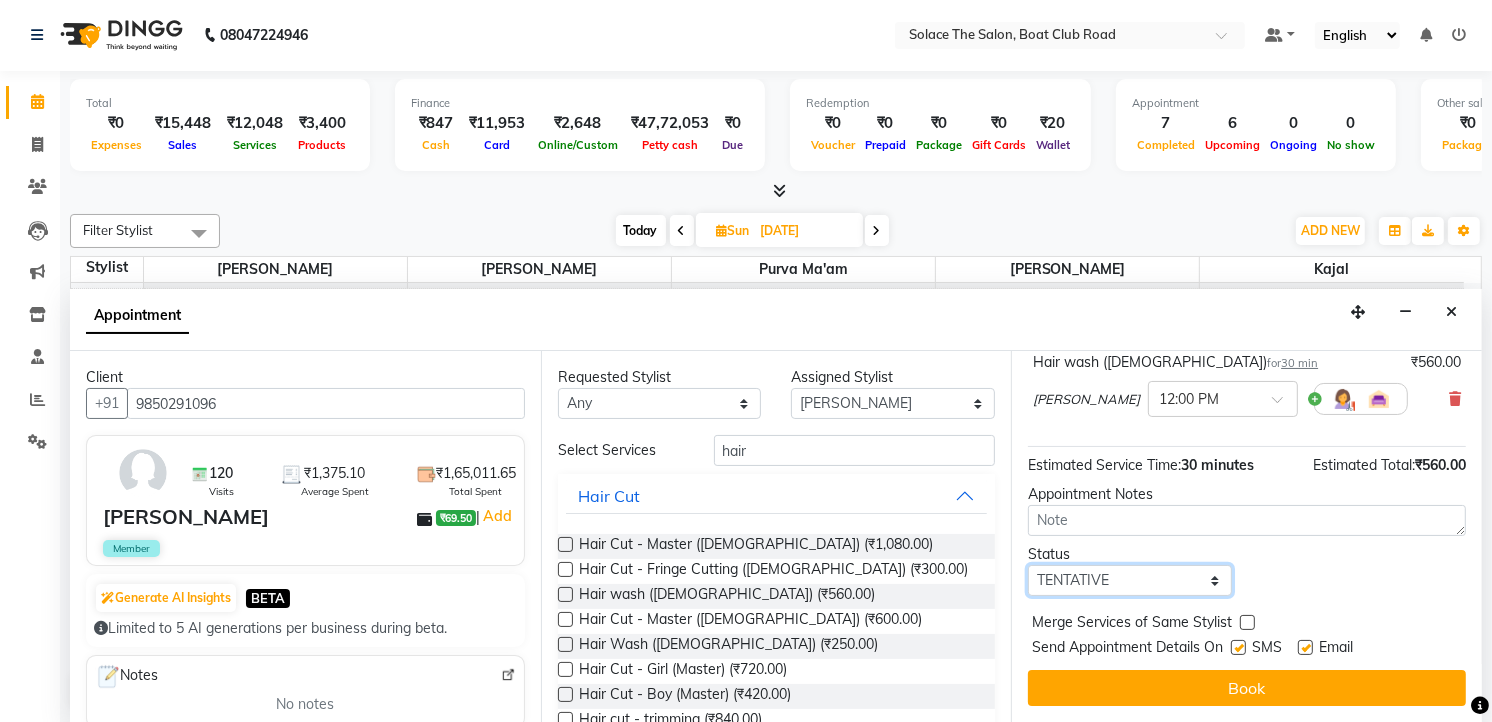click on "Select TENTATIVE CONFIRM UPCOMING" at bounding box center [1130, 580] 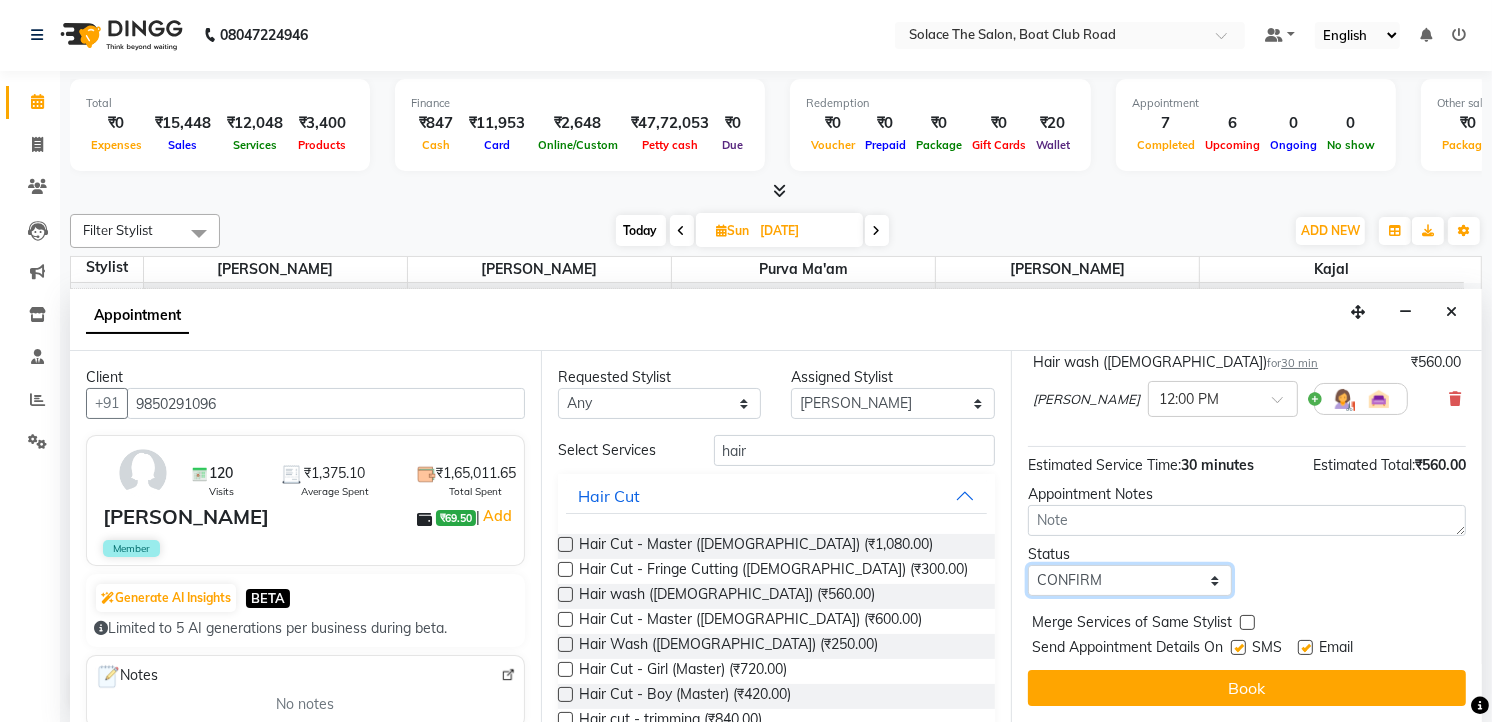click on "Select TENTATIVE CONFIRM UPCOMING" at bounding box center (1130, 580) 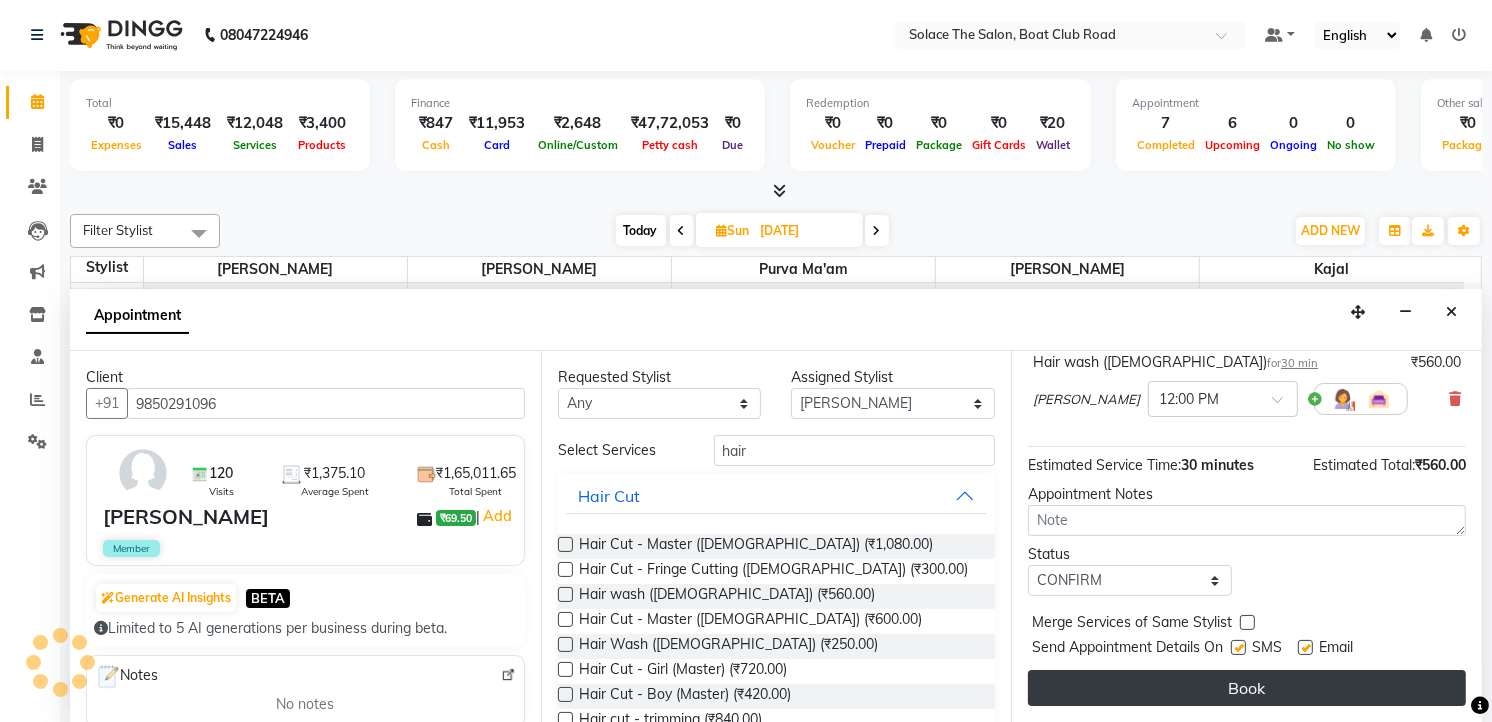 click on "Book" at bounding box center (1247, 688) 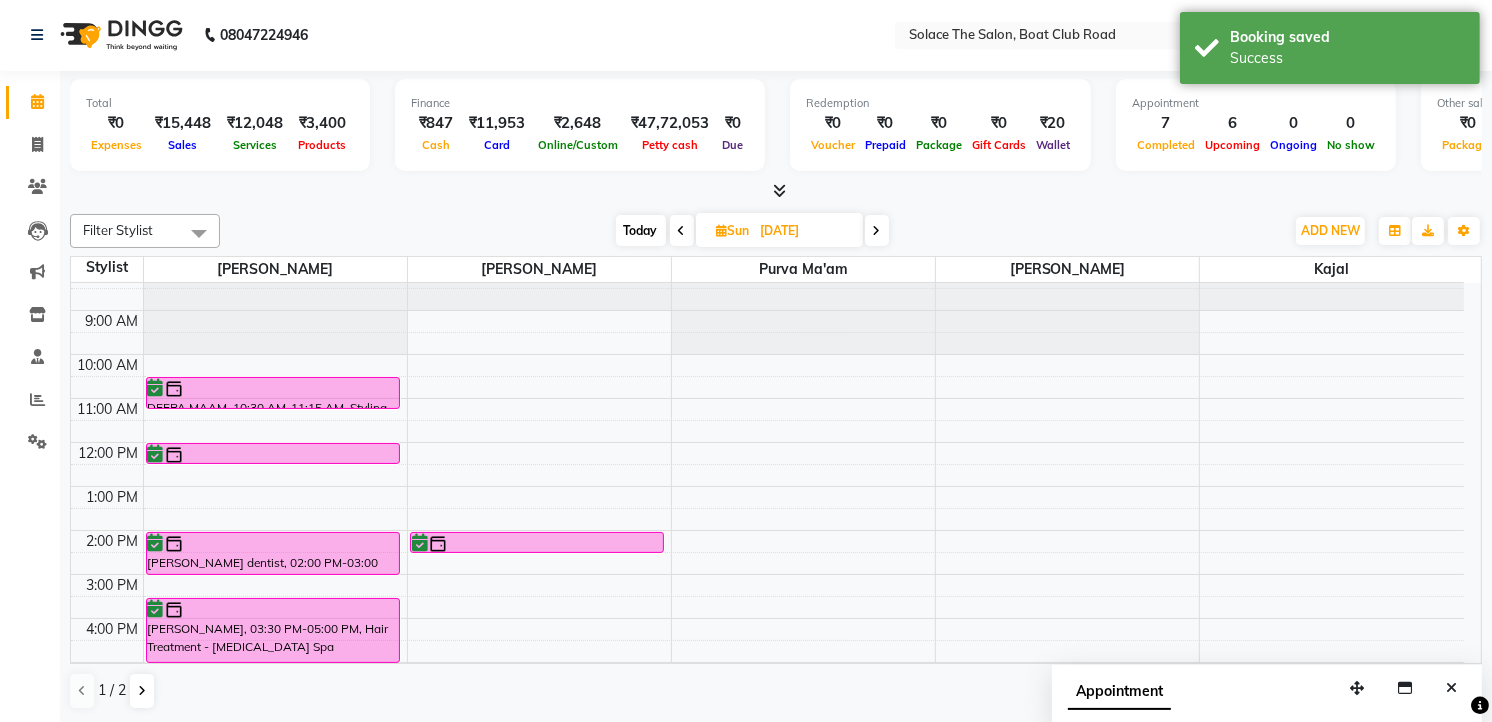 scroll, scrollTop: 0, scrollLeft: 0, axis: both 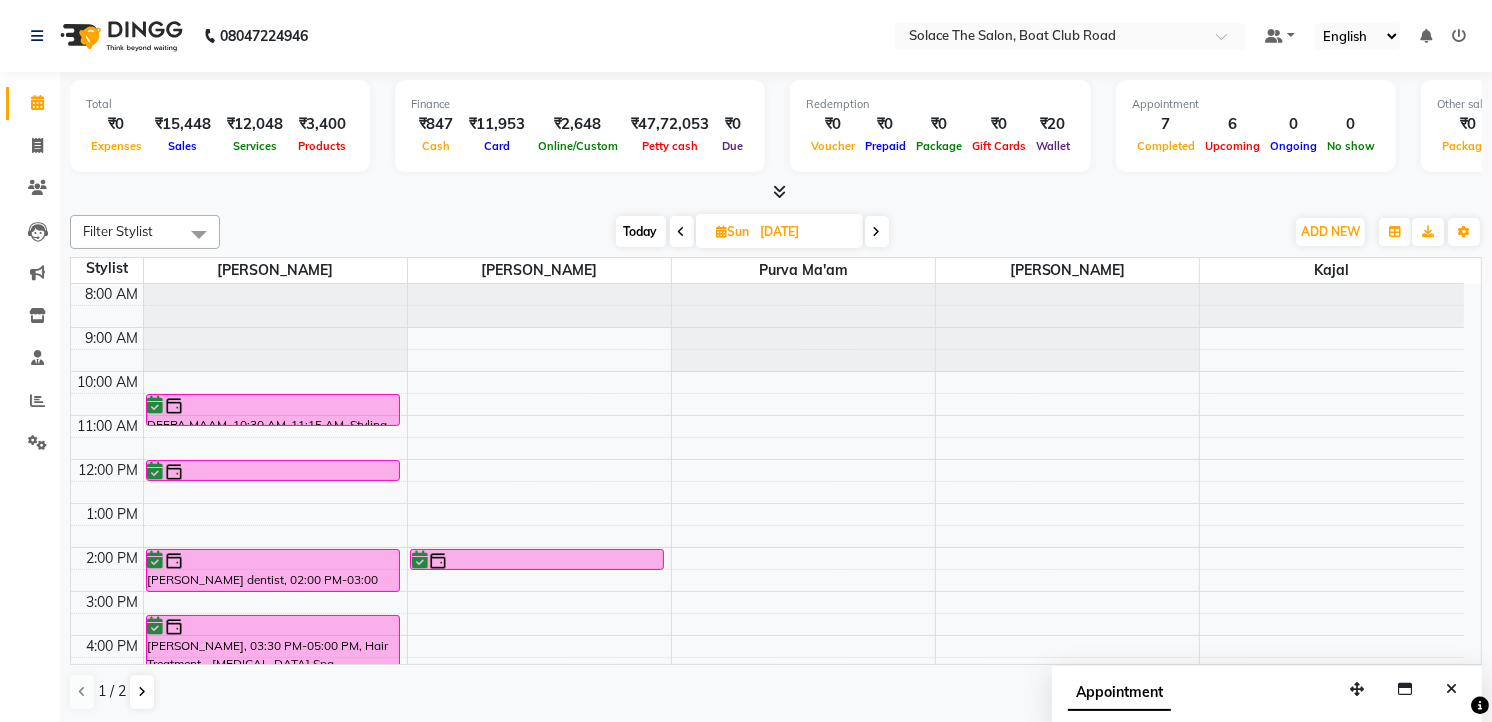 click on "Today" at bounding box center [641, 231] 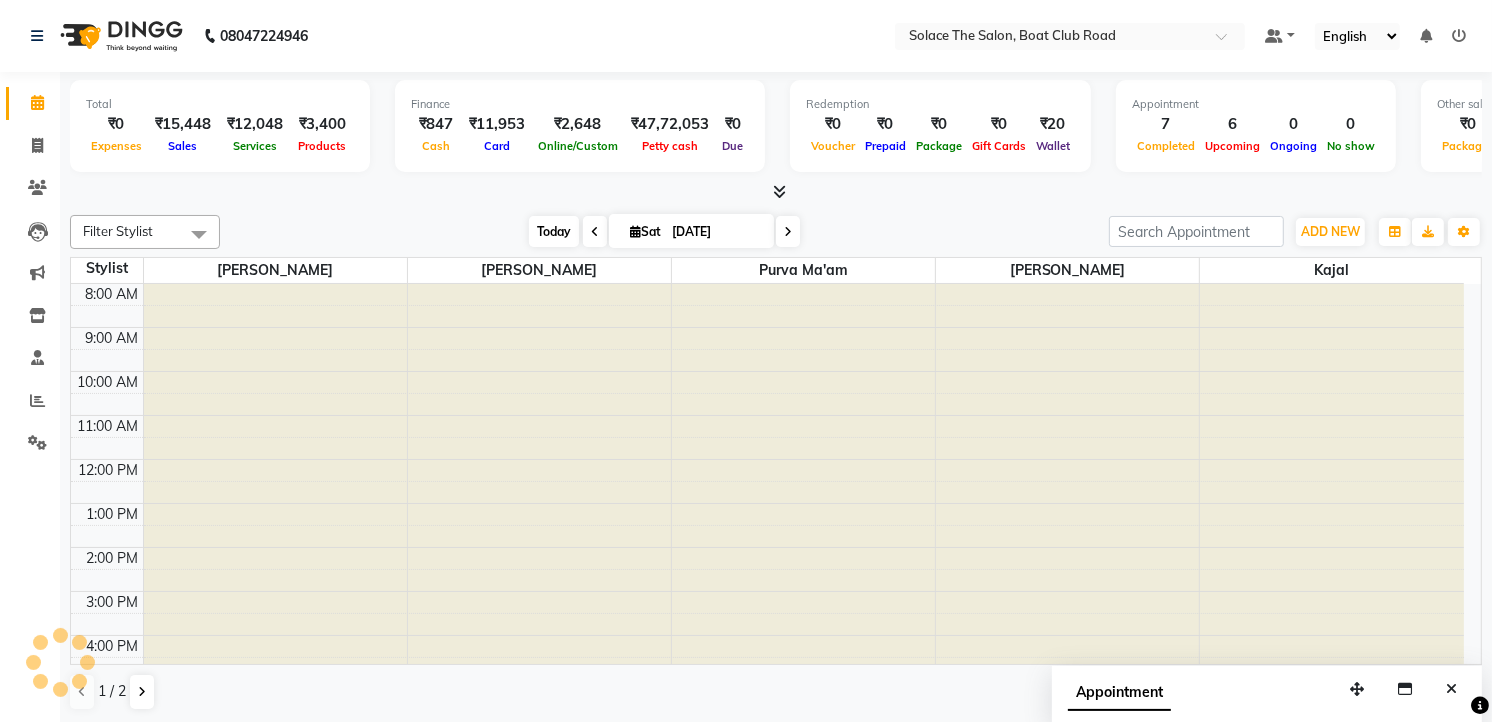 type on "12-07-2025" 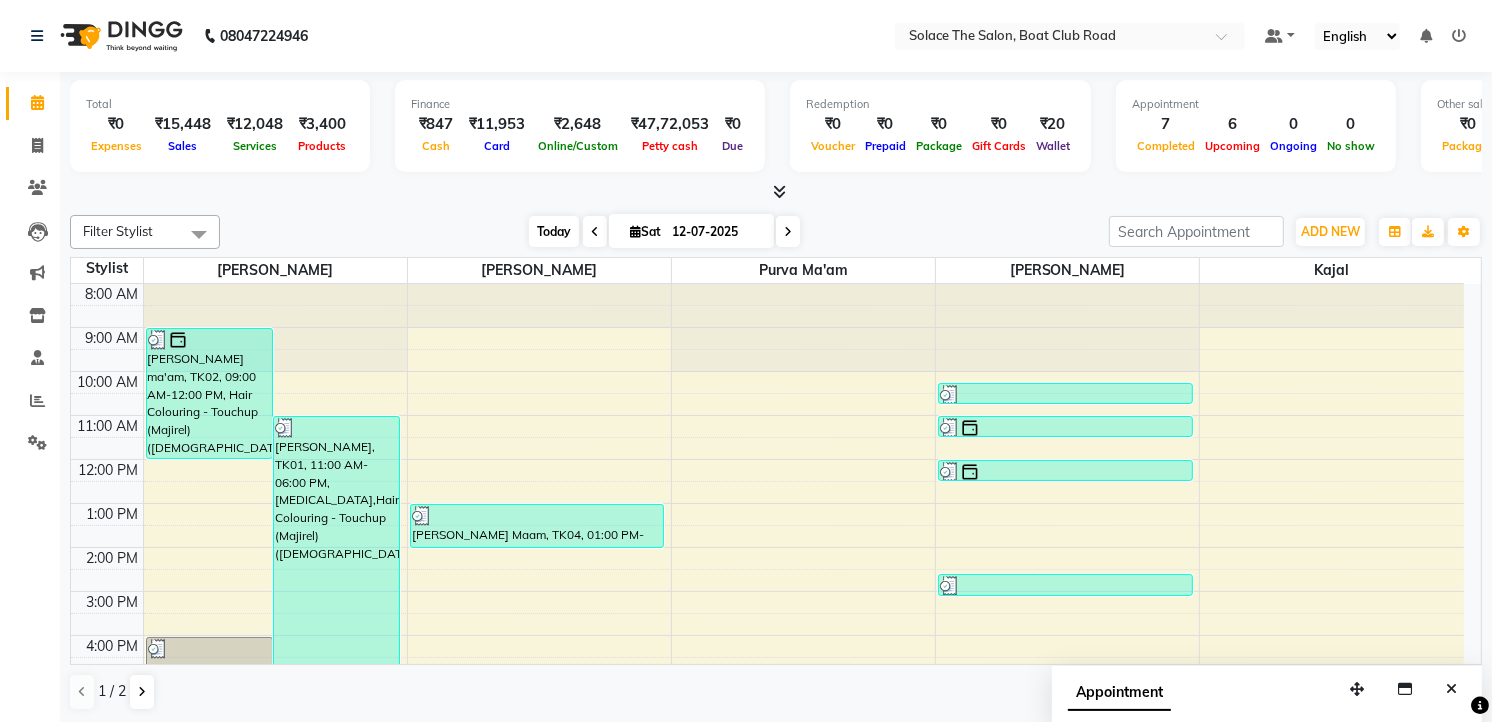 scroll, scrollTop: 238, scrollLeft: 0, axis: vertical 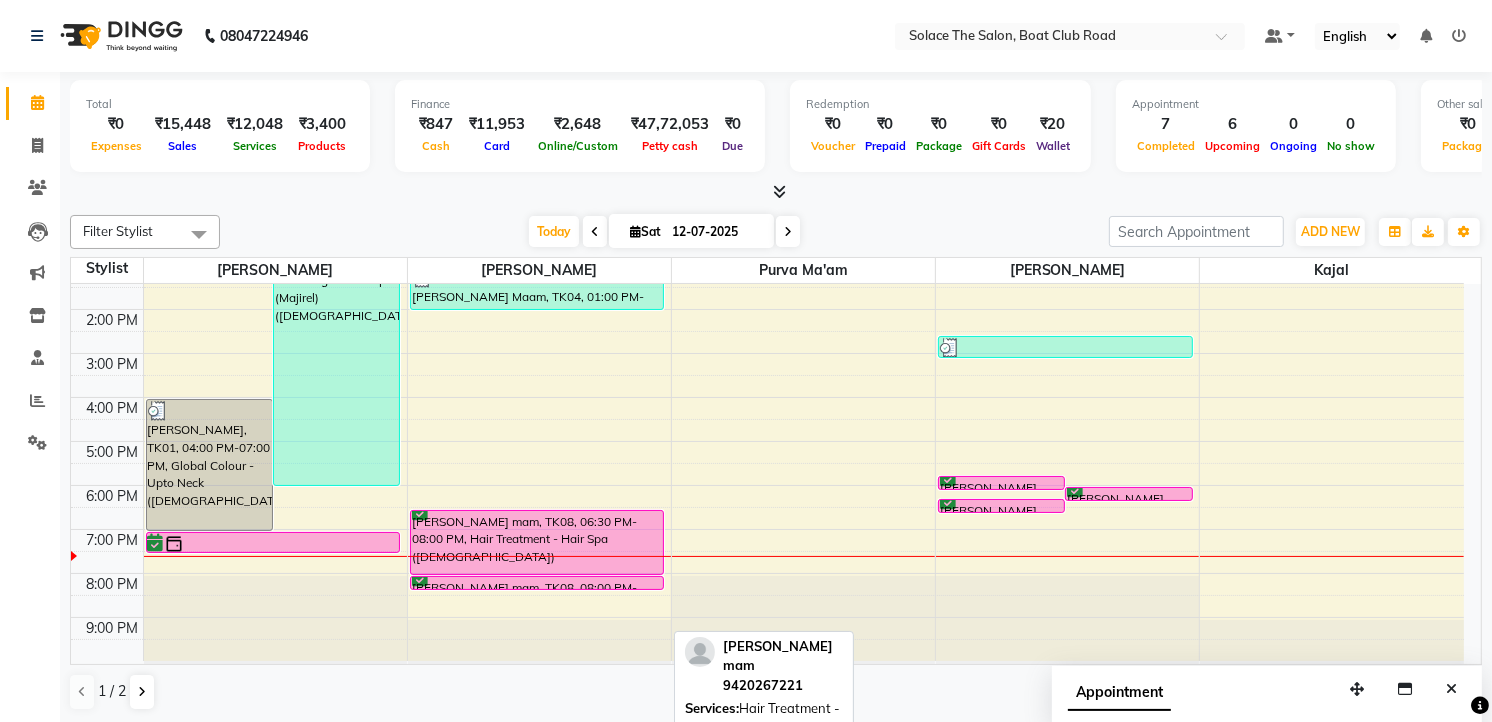 click on "[PERSON_NAME] mam, TK08, 06:30 PM-08:00 PM, Hair Treatment - Hair Spa ([DEMOGRAPHIC_DATA])" at bounding box center [537, 542] 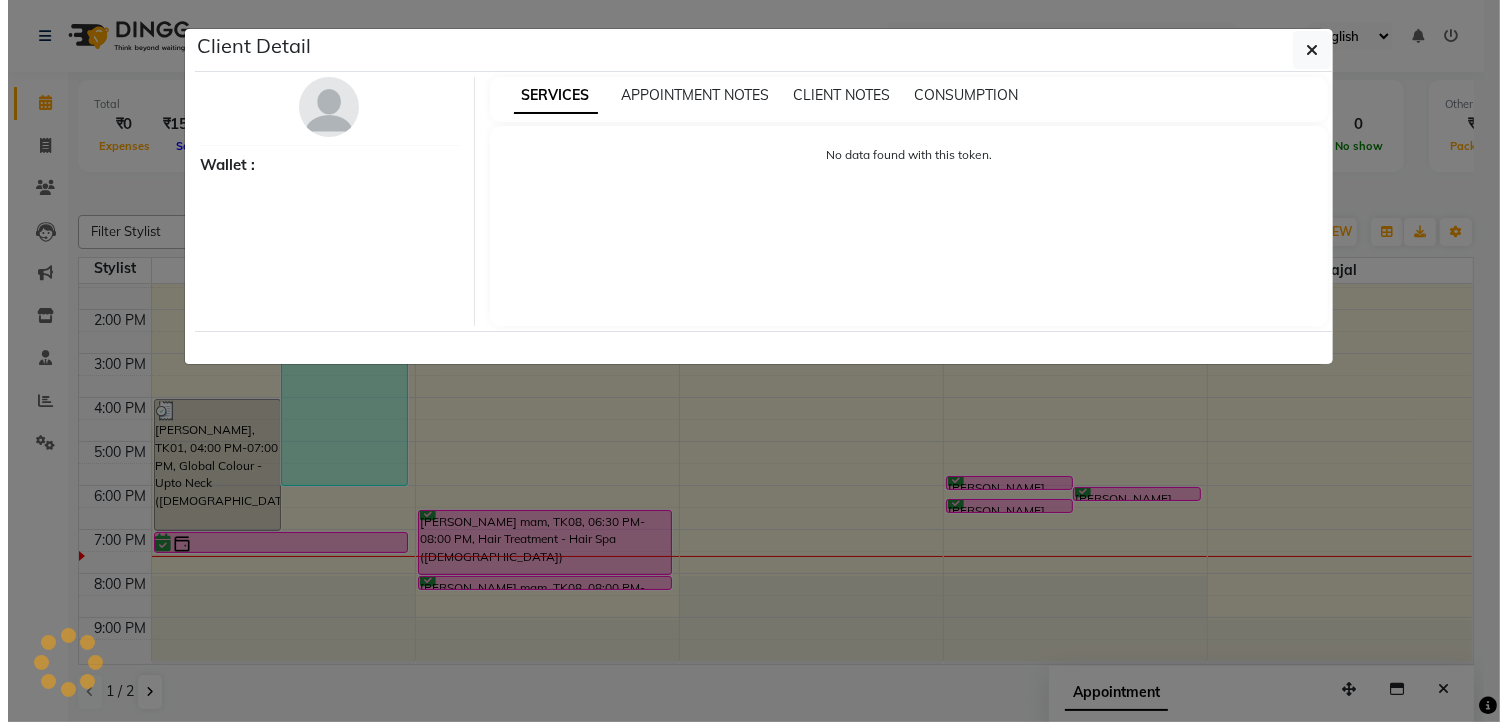 scroll, scrollTop: 1, scrollLeft: 0, axis: vertical 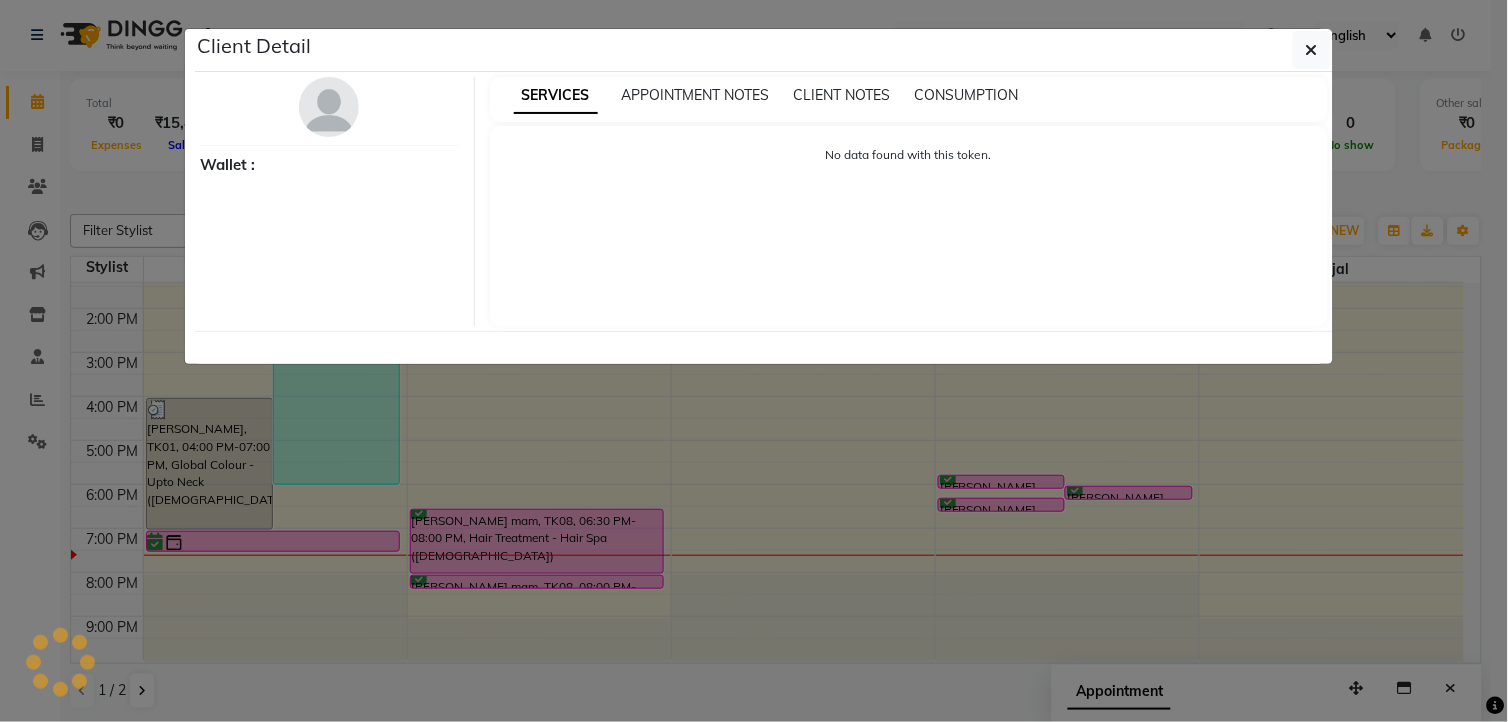 select on "6" 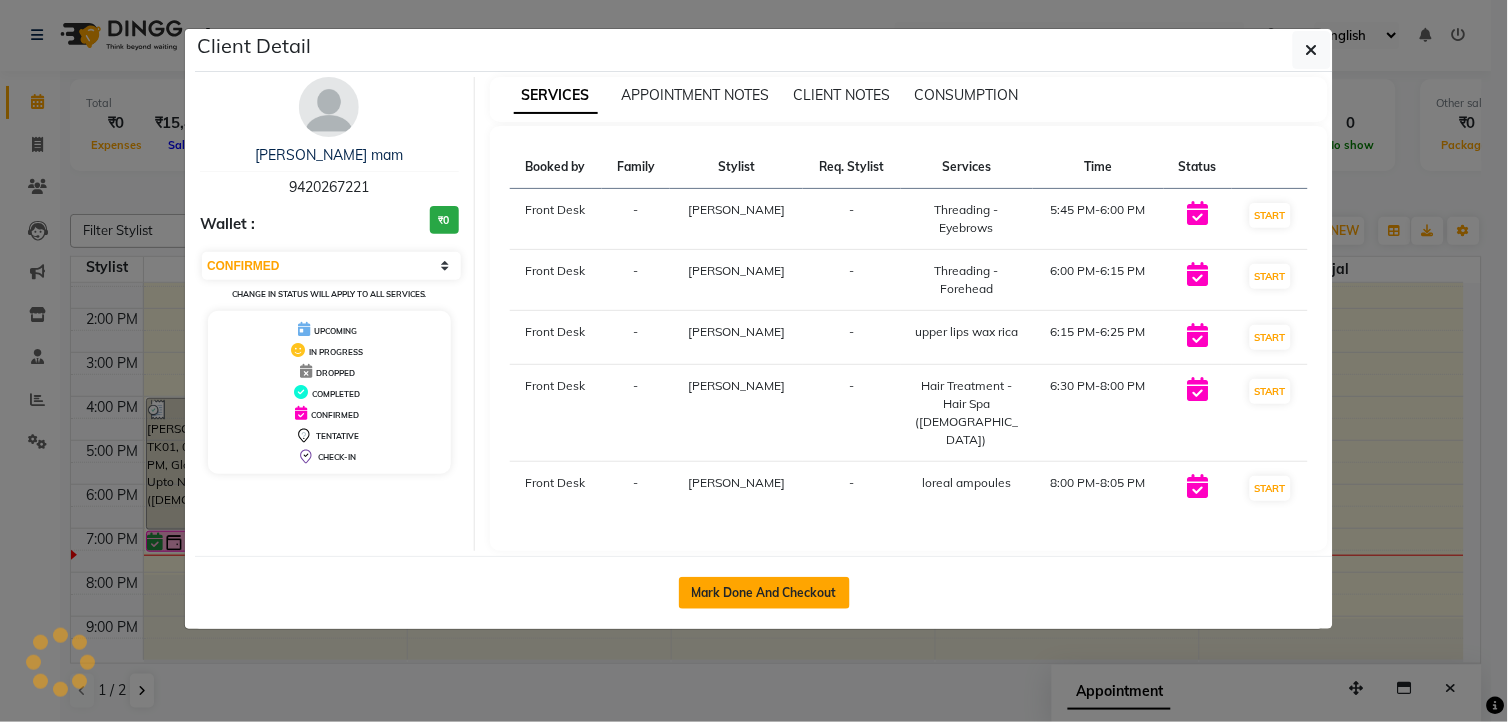 click on "Mark Done And Checkout" 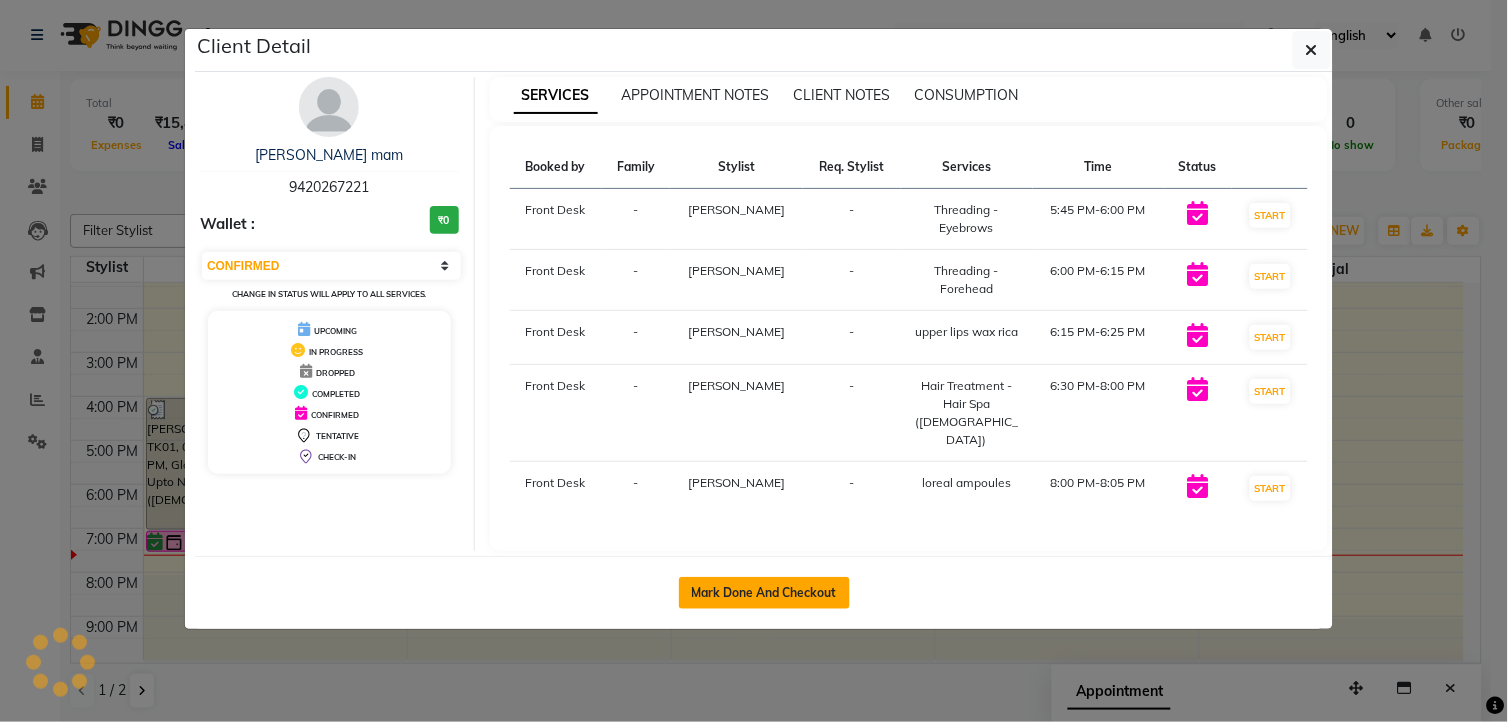select on "service" 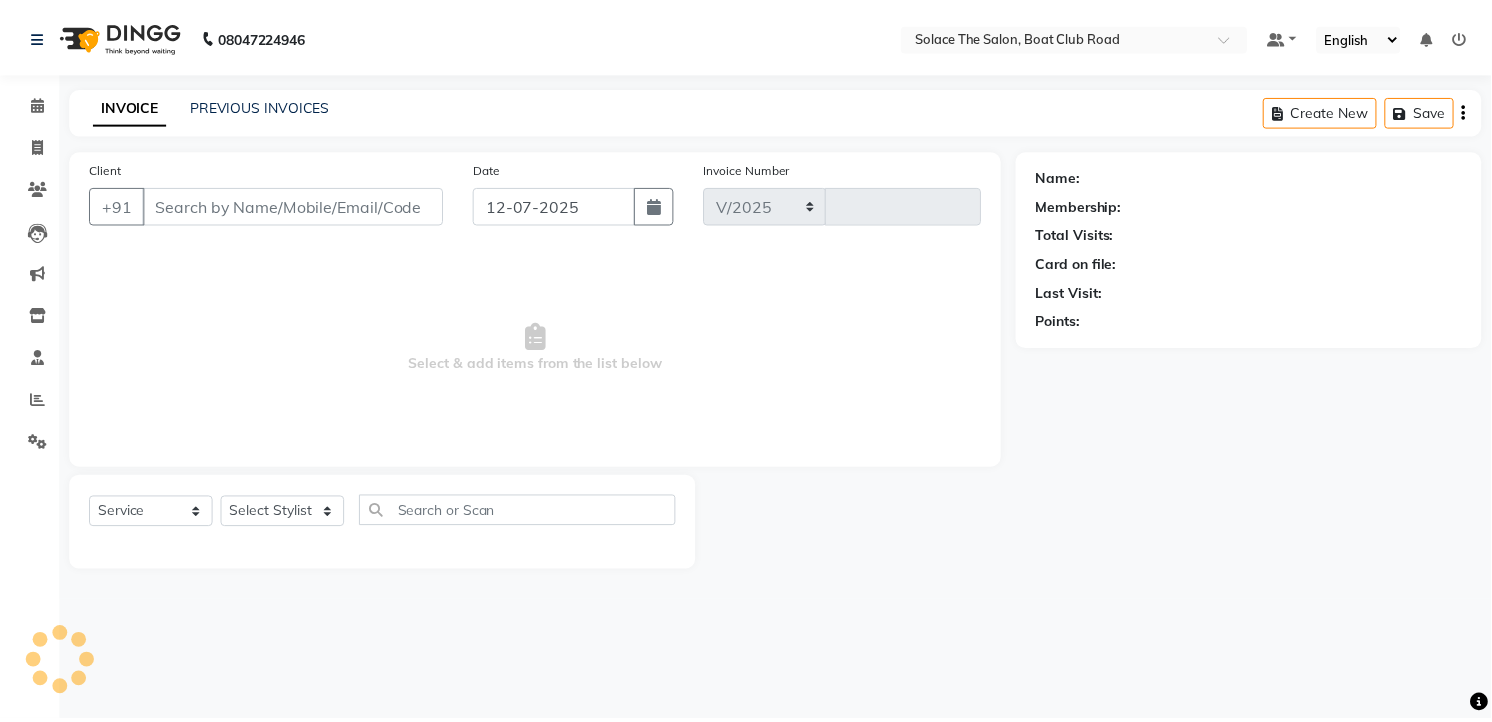 scroll, scrollTop: 0, scrollLeft: 0, axis: both 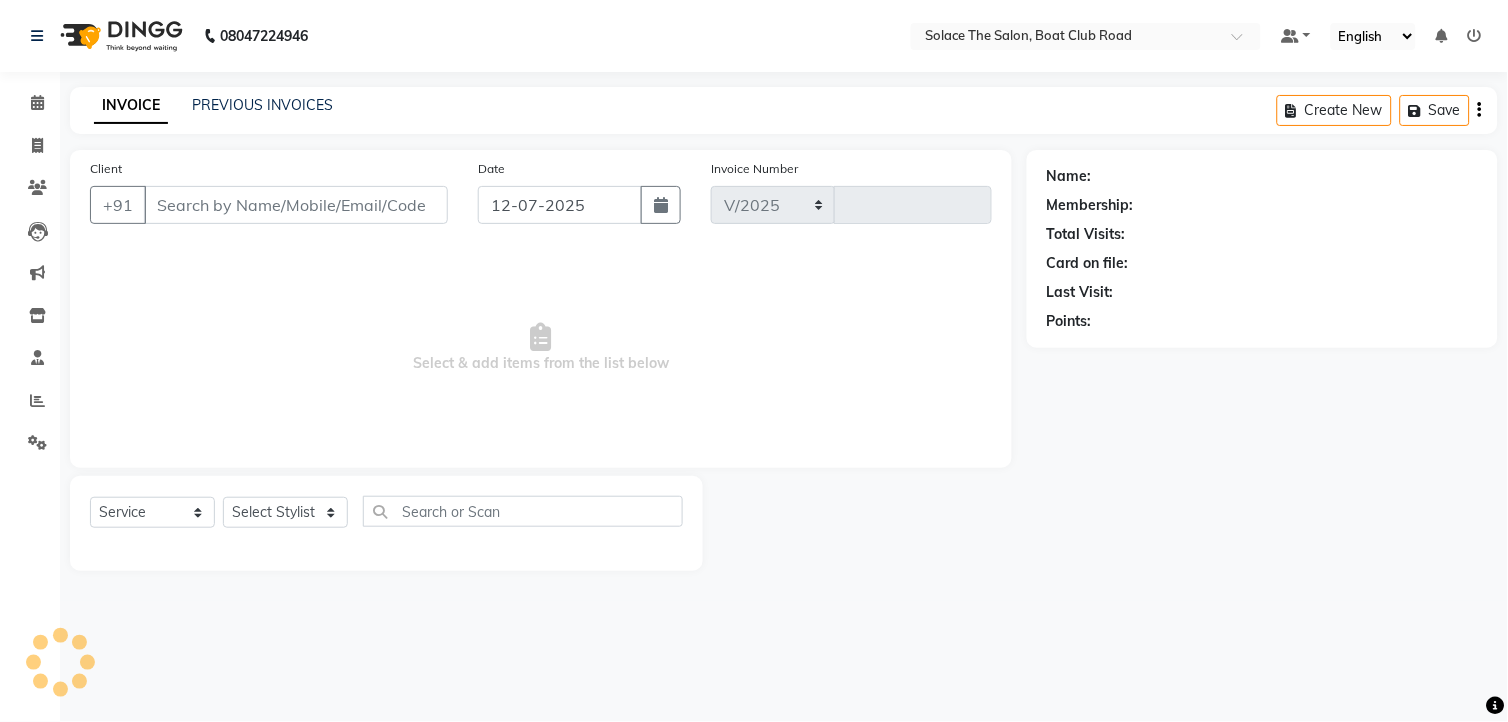 select on "585" 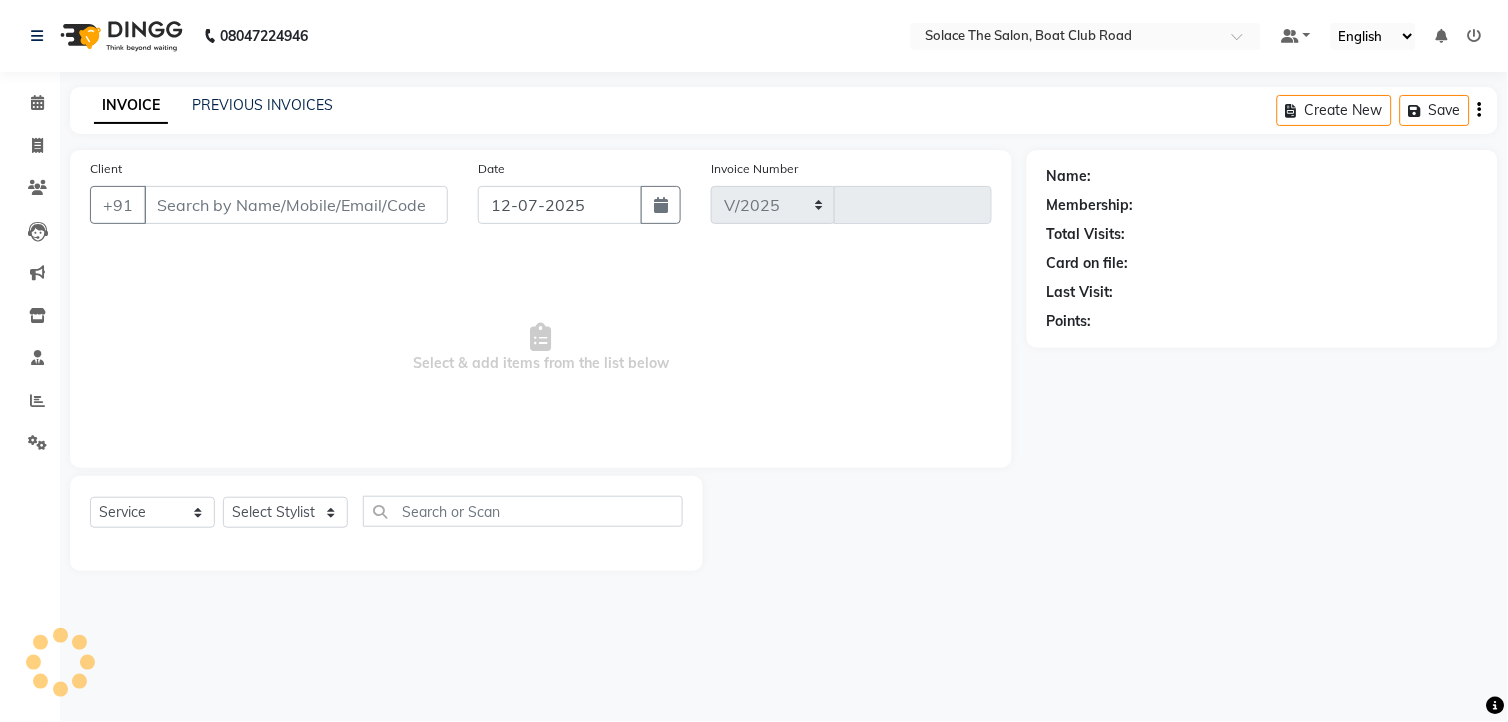 type on "0821" 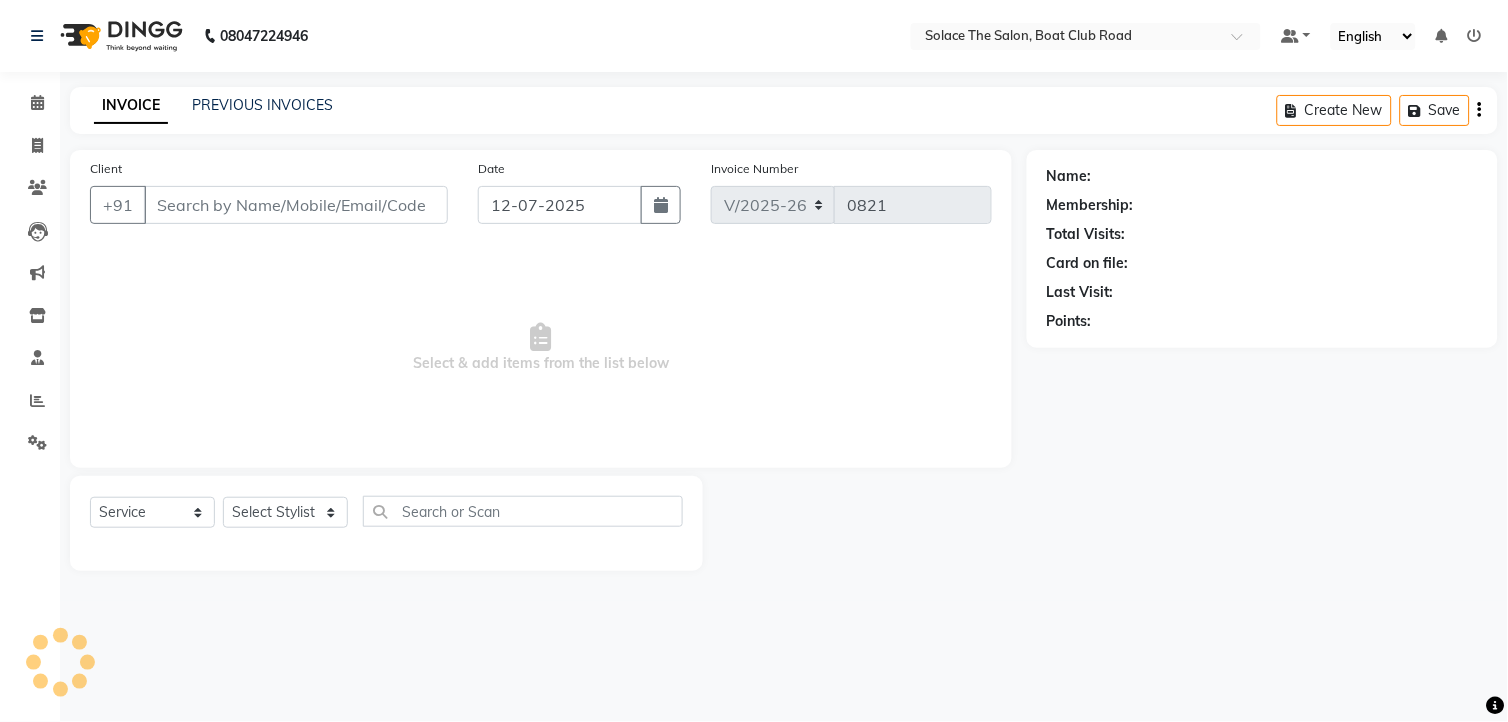 type on "9420267221" 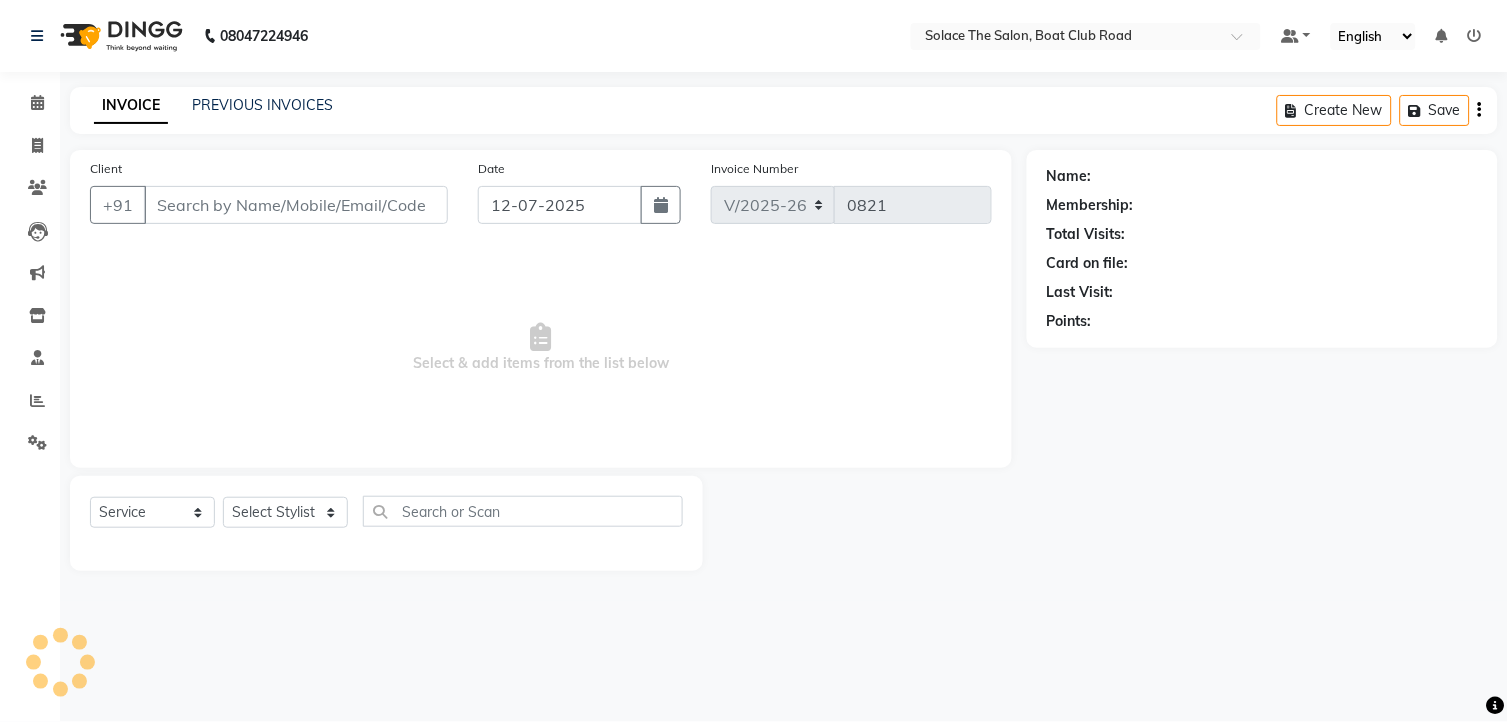 select on "74276" 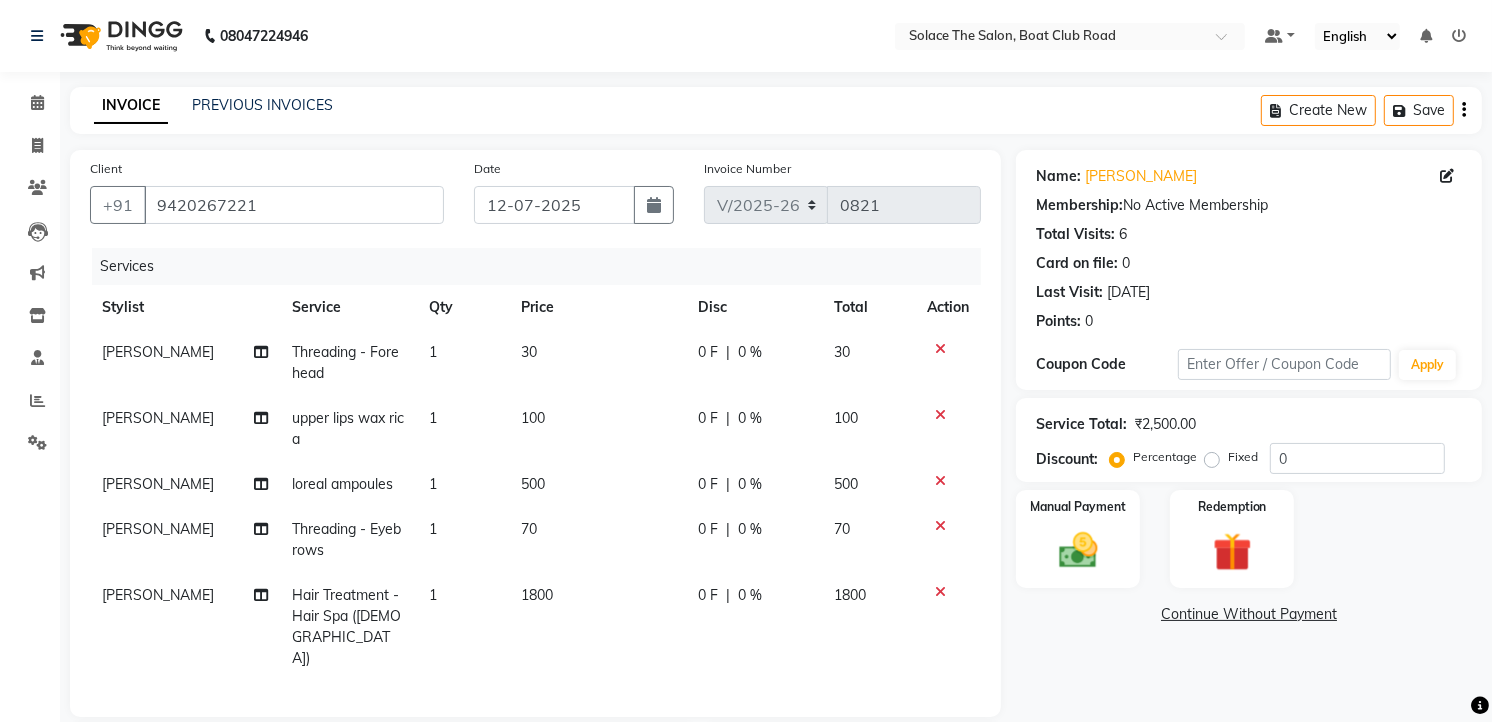 scroll, scrollTop: 323, scrollLeft: 0, axis: vertical 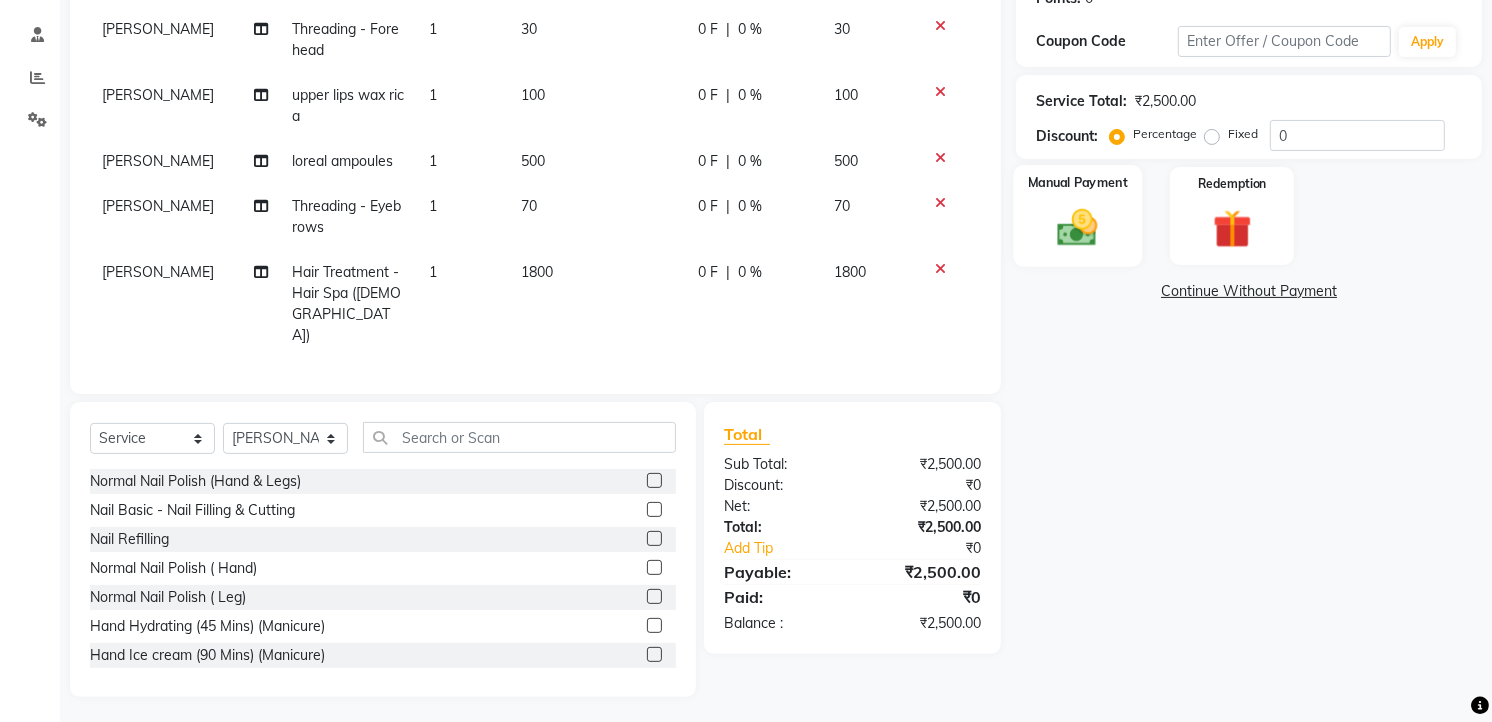 click 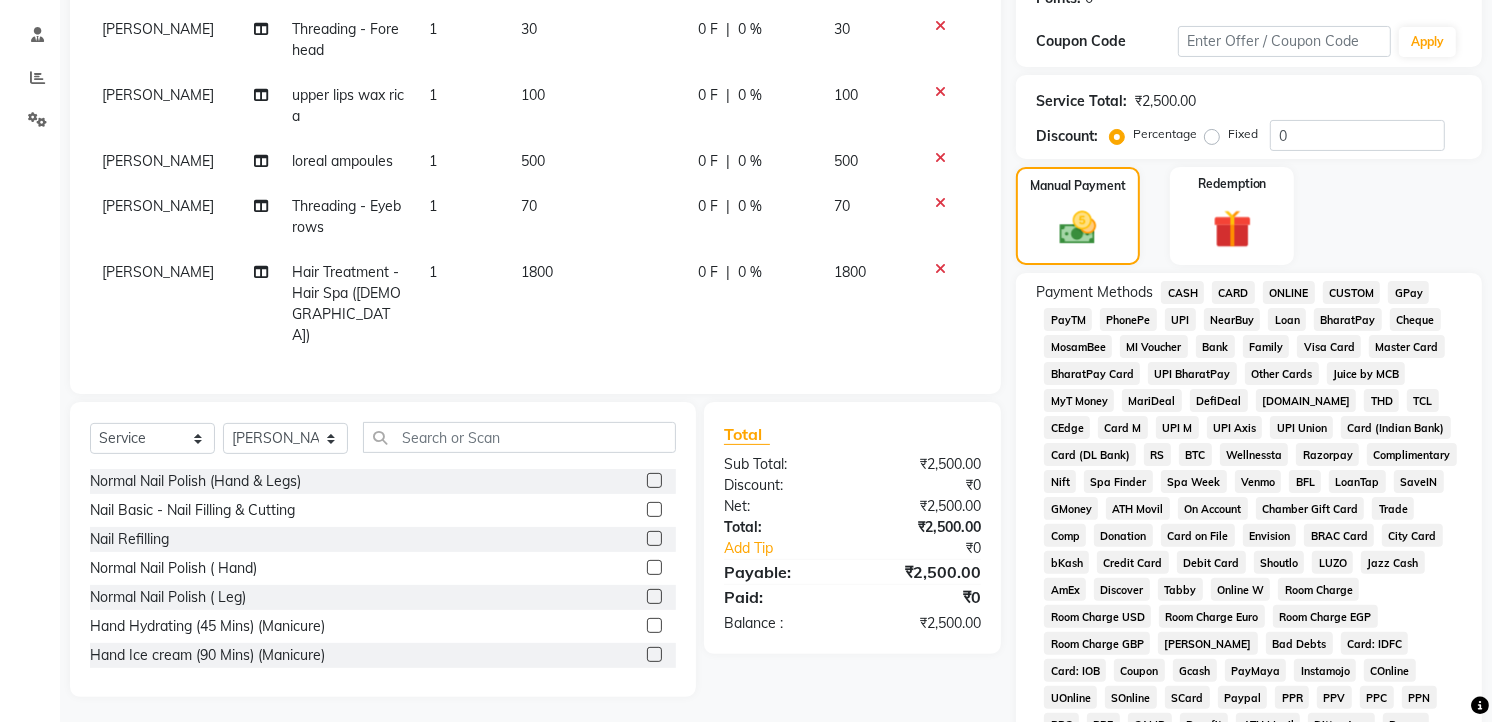 click on "GPay" 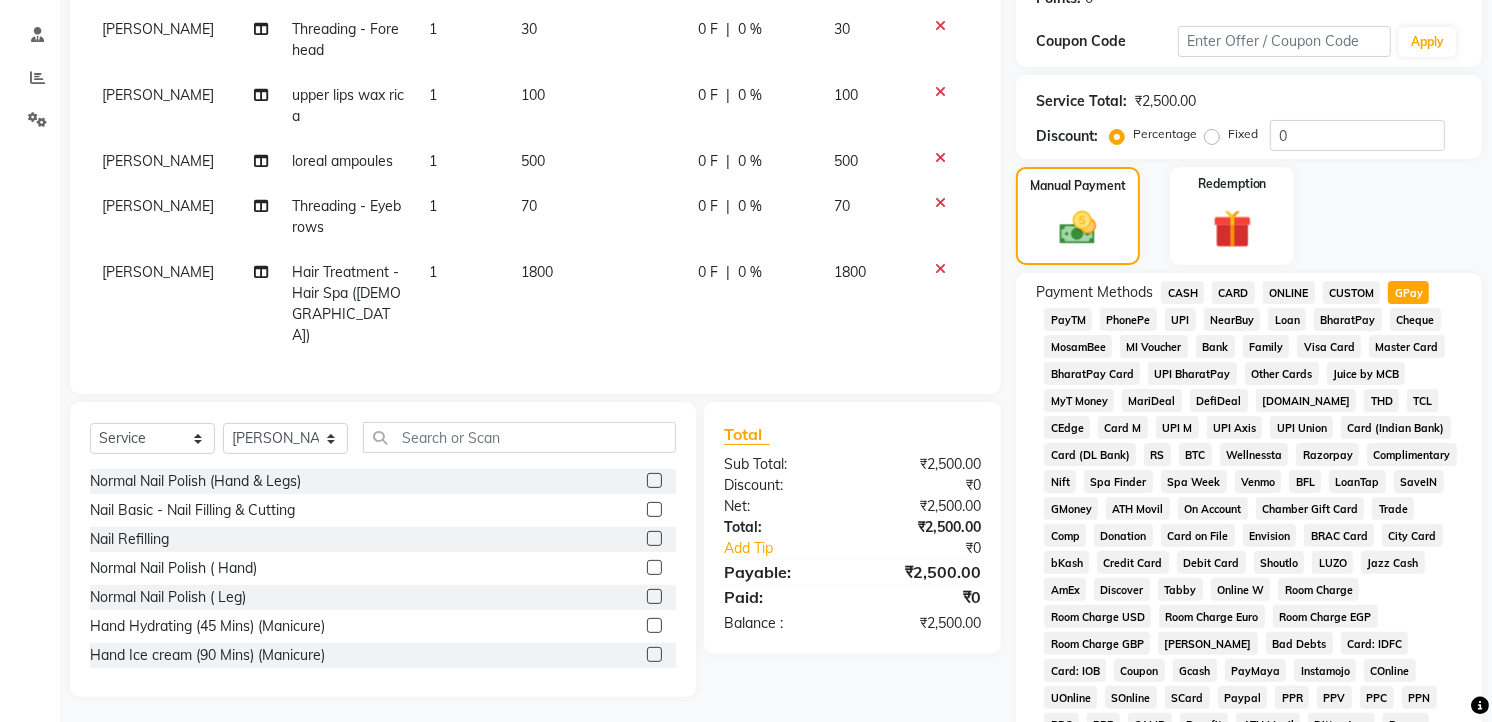 click on "Add Payment" 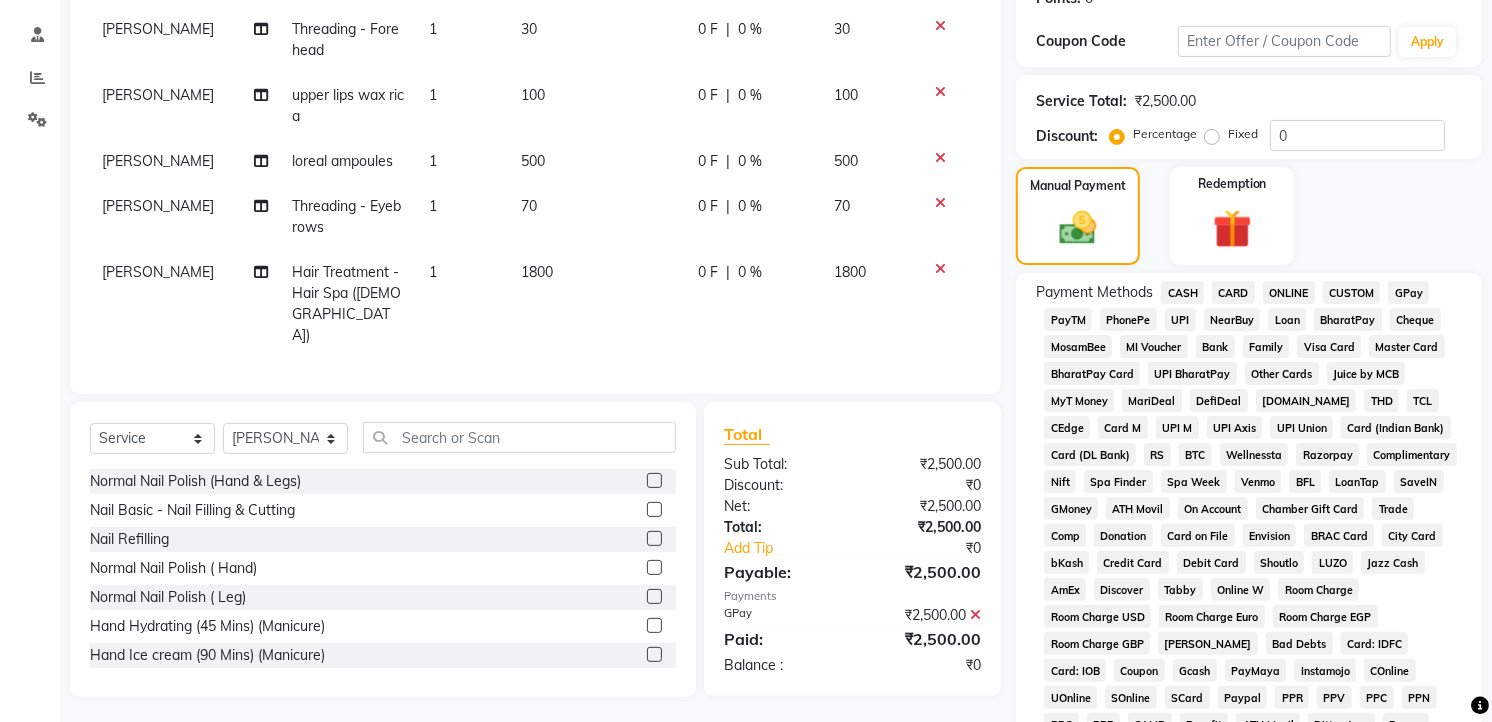 scroll, scrollTop: 715, scrollLeft: 0, axis: vertical 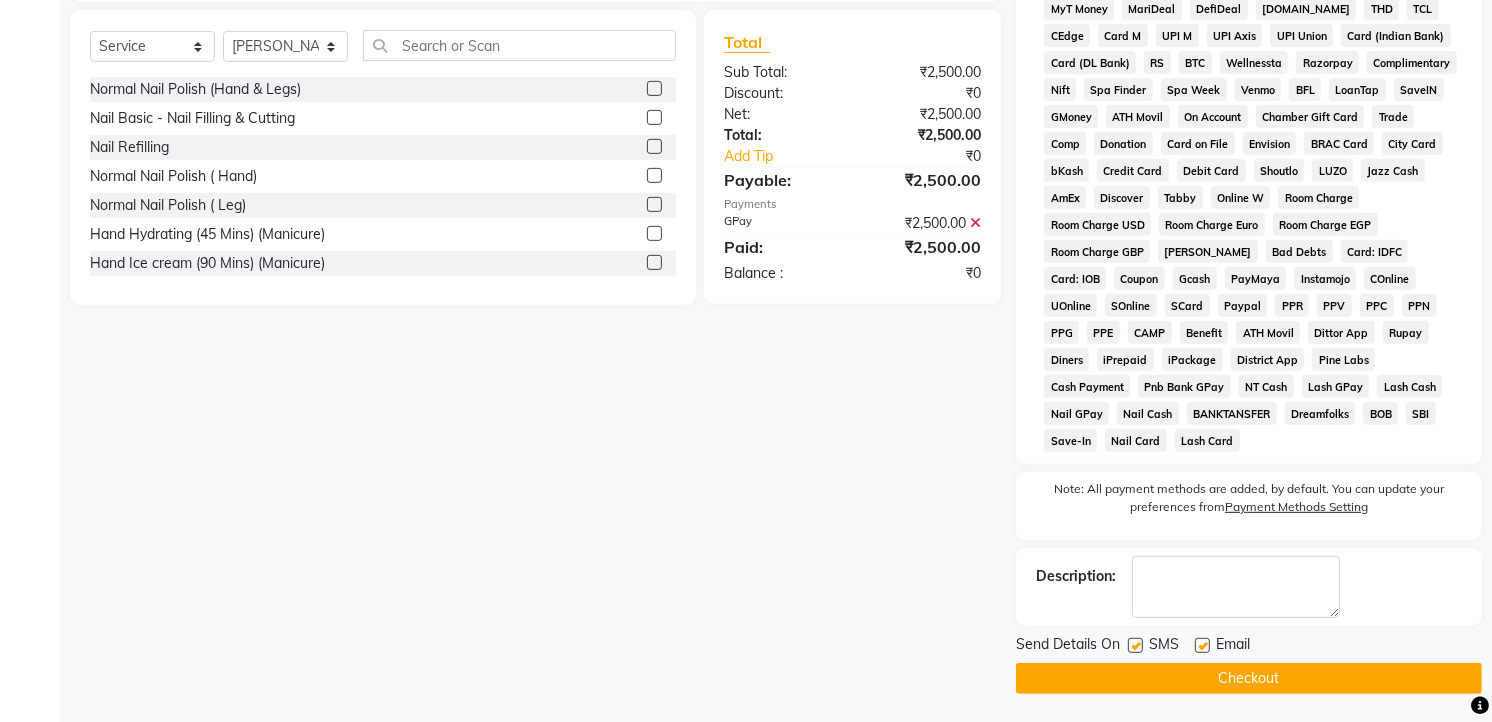 click on "Checkout" 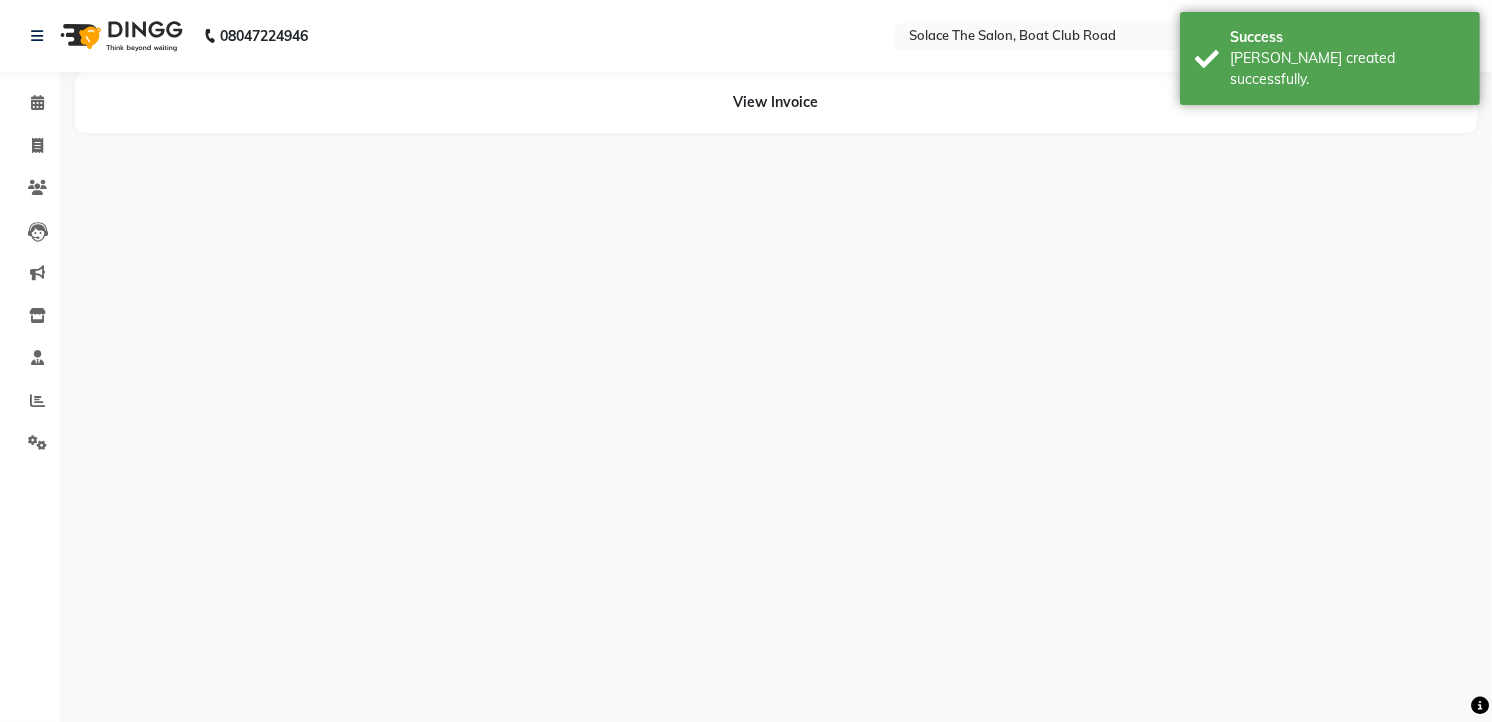 scroll, scrollTop: 0, scrollLeft: 0, axis: both 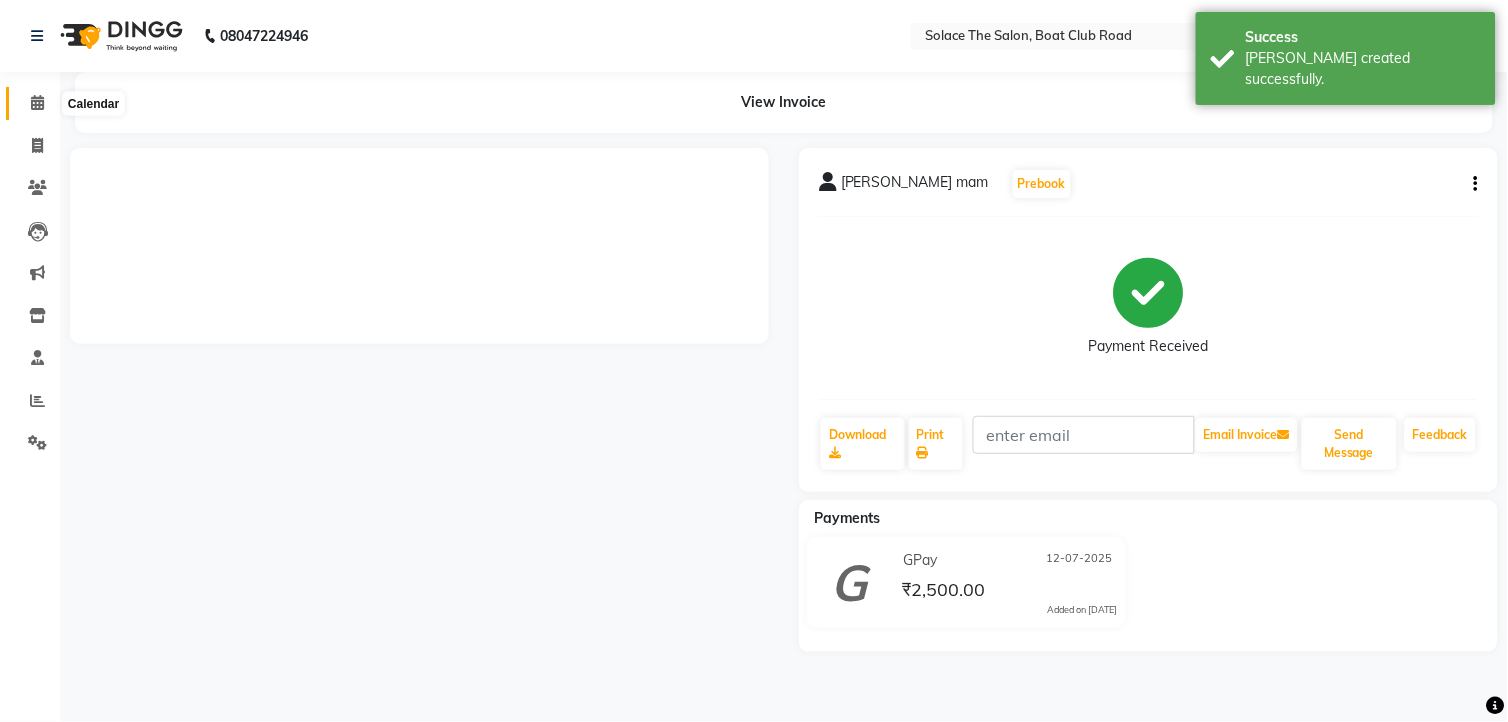 click 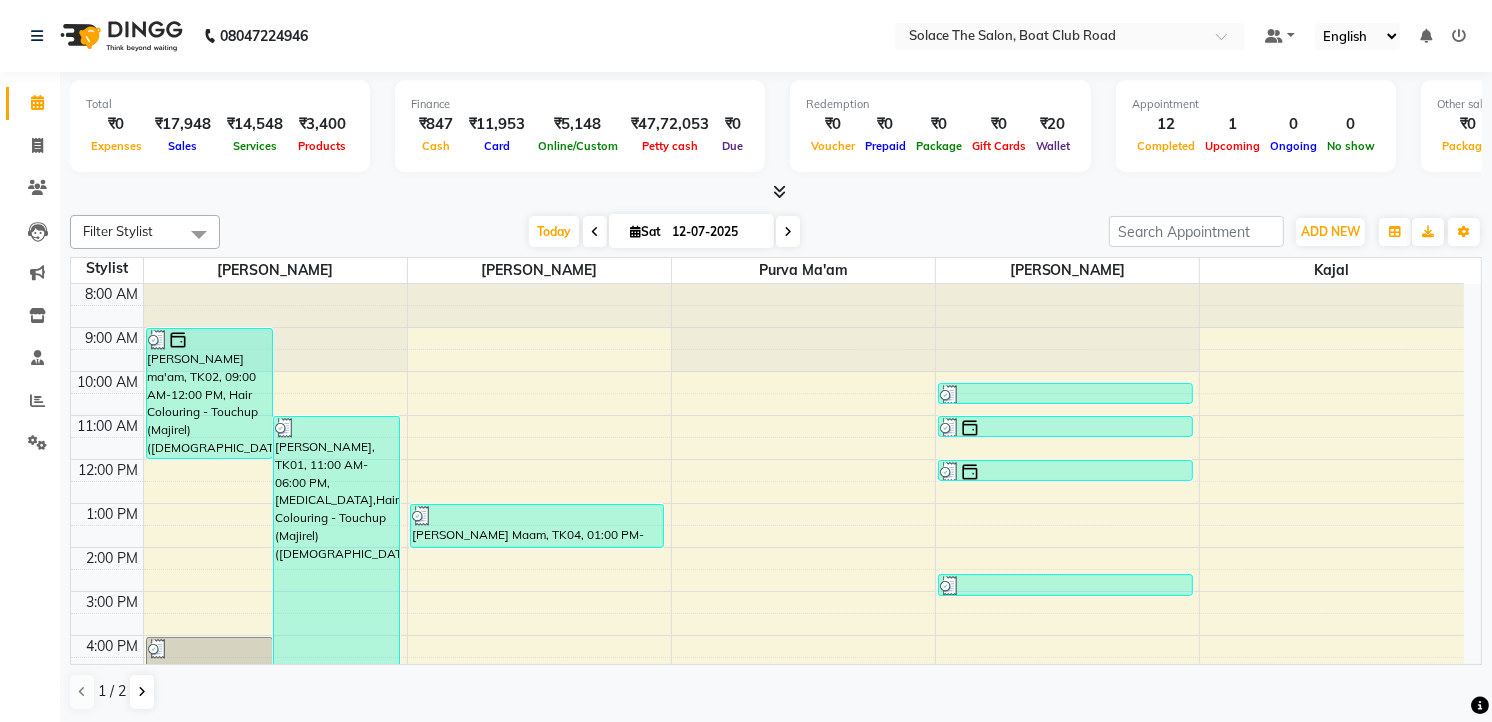 scroll, scrollTop: 237, scrollLeft: 0, axis: vertical 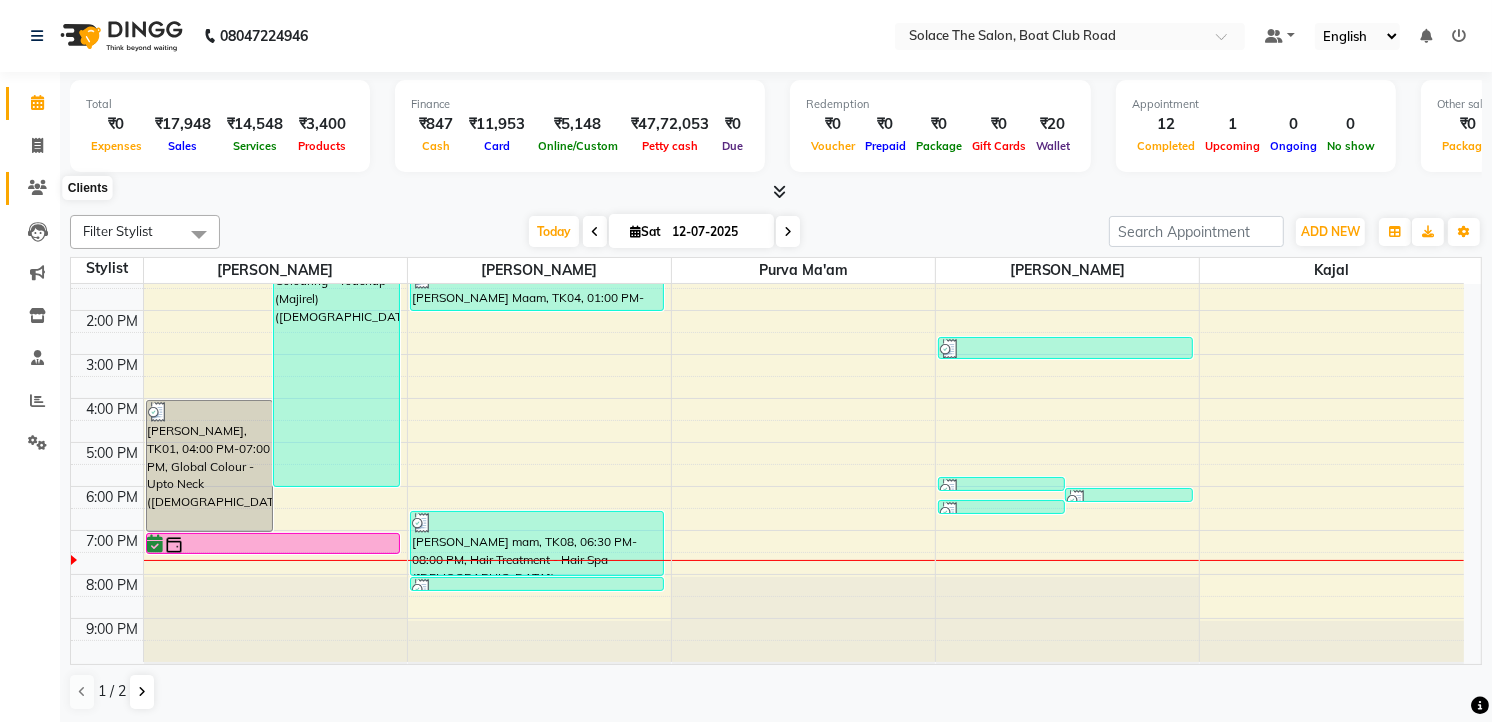 click 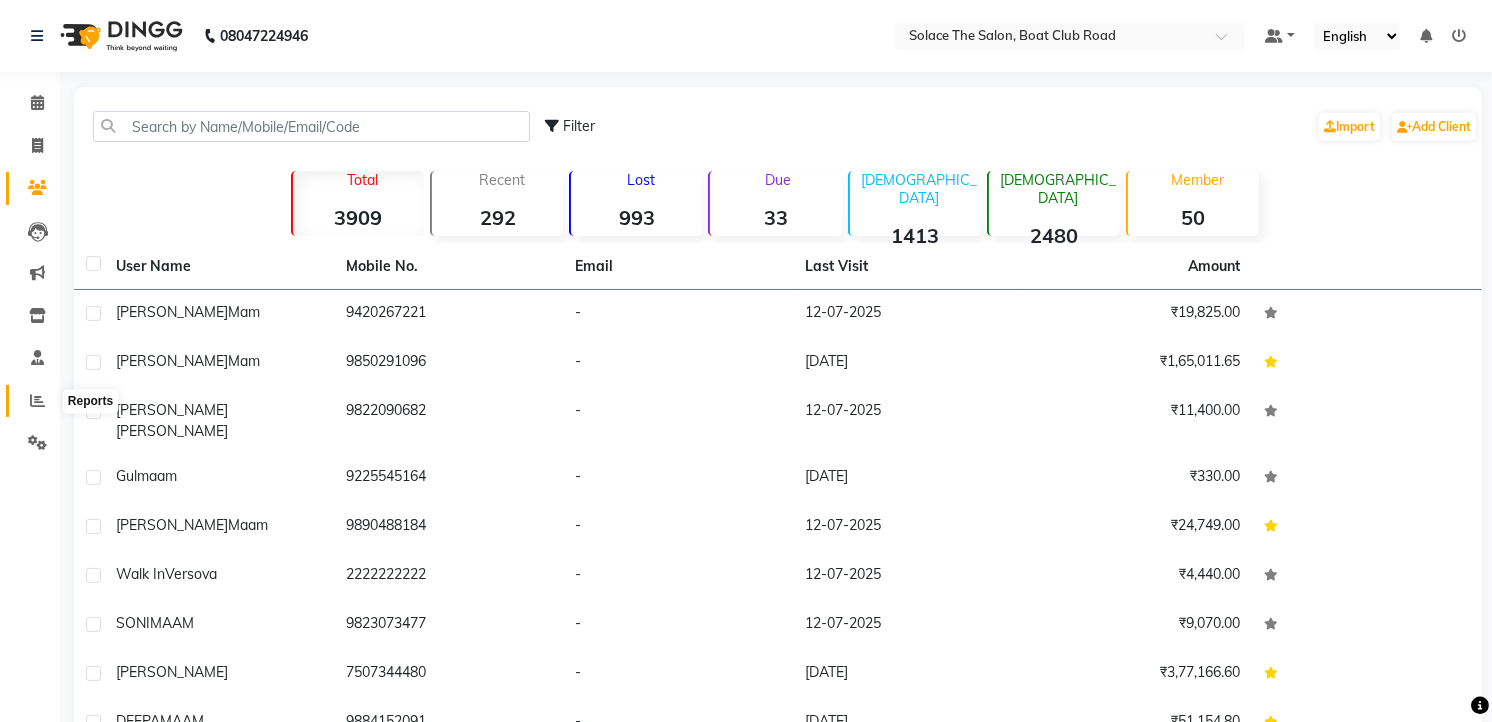 click 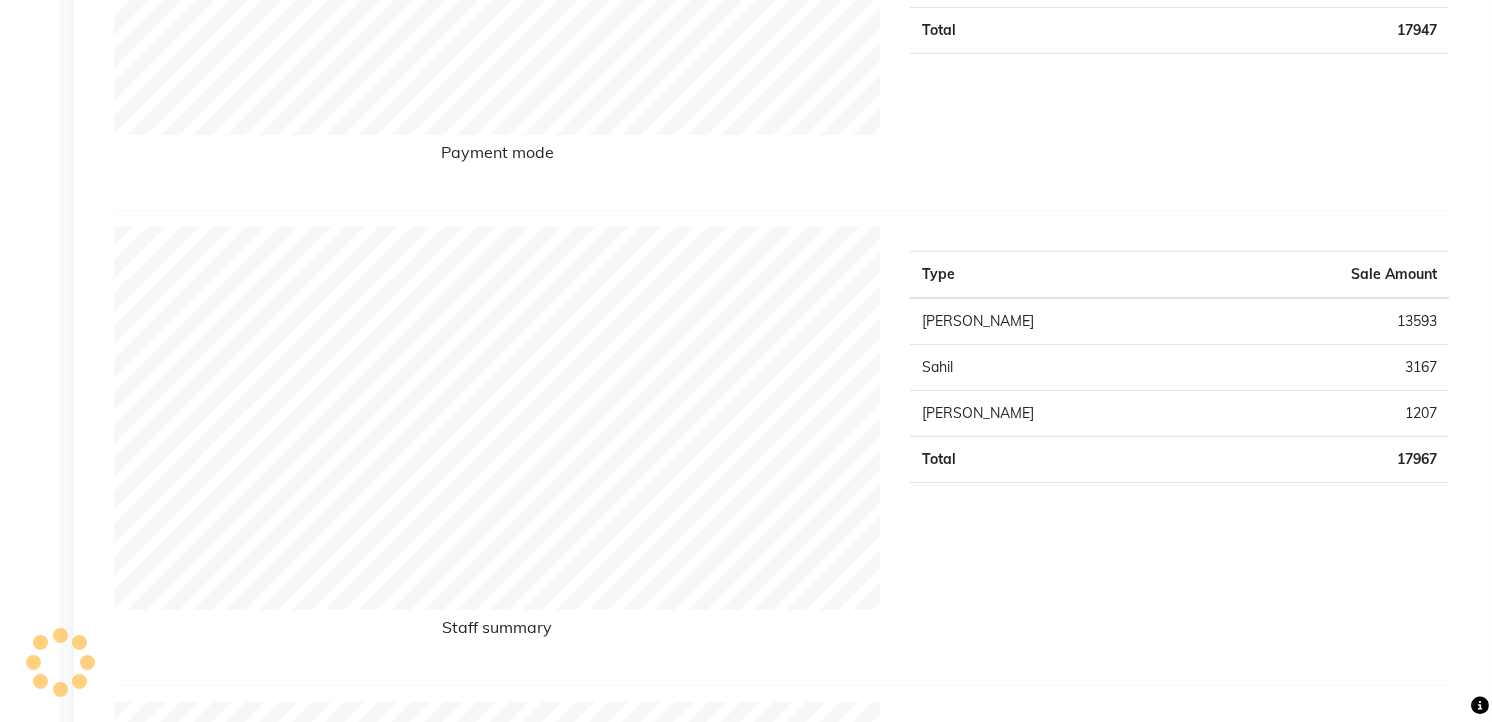 scroll, scrollTop: 0, scrollLeft: 0, axis: both 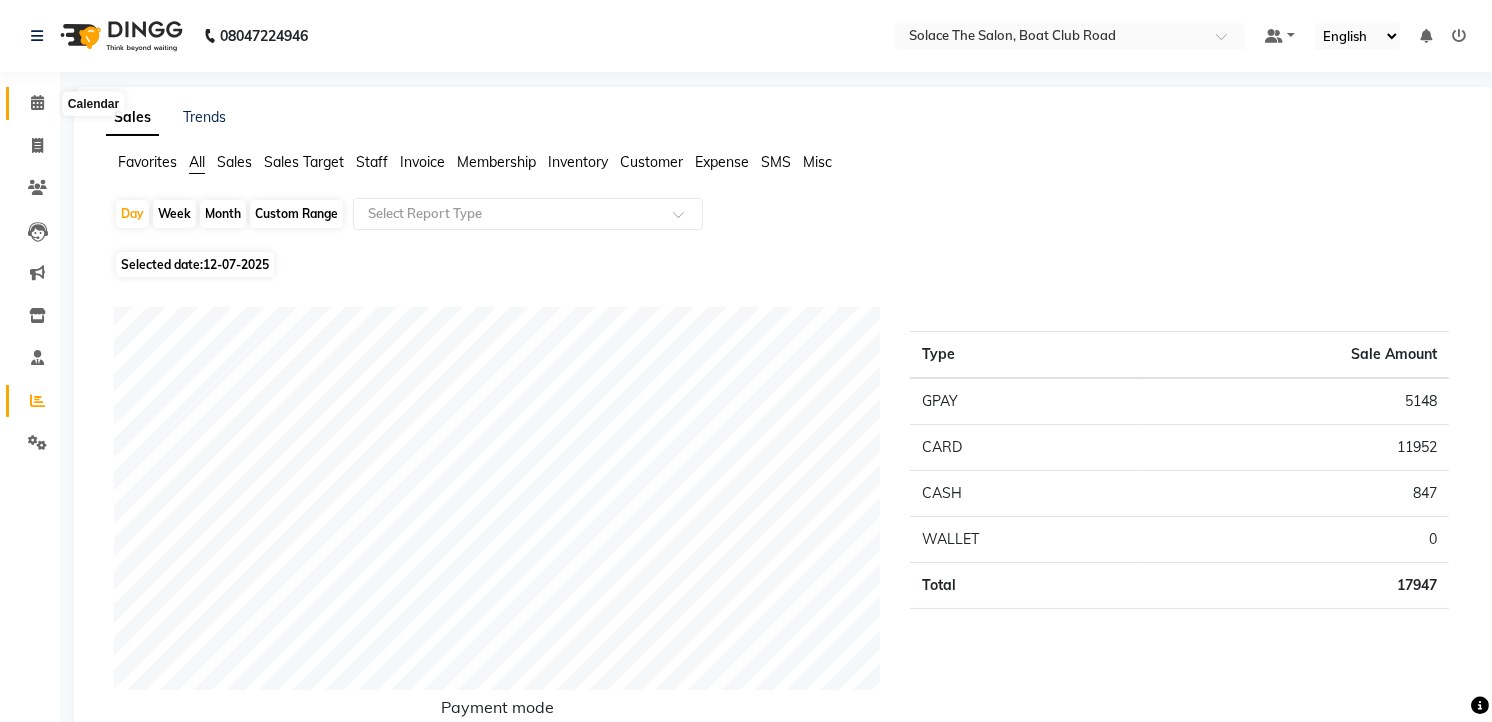 click 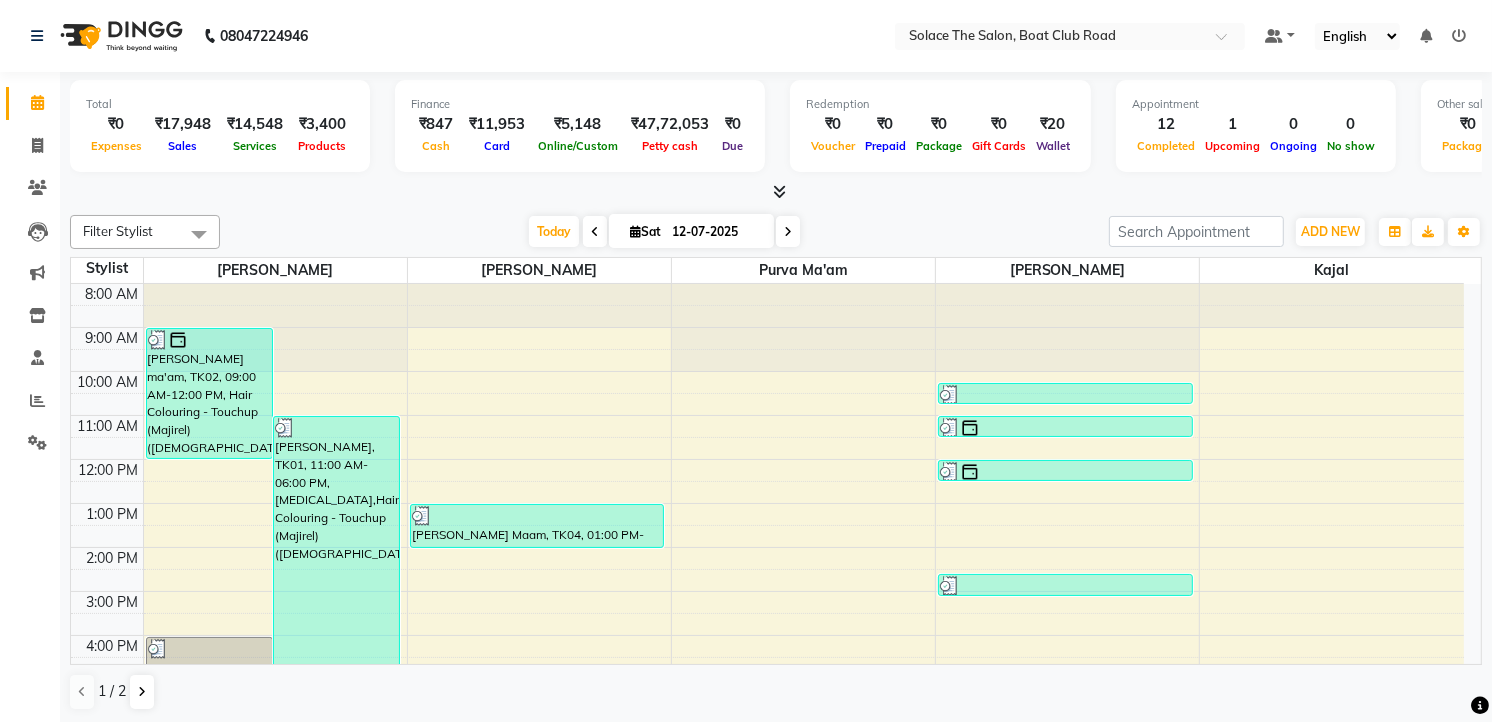 scroll, scrollTop: 237, scrollLeft: 0, axis: vertical 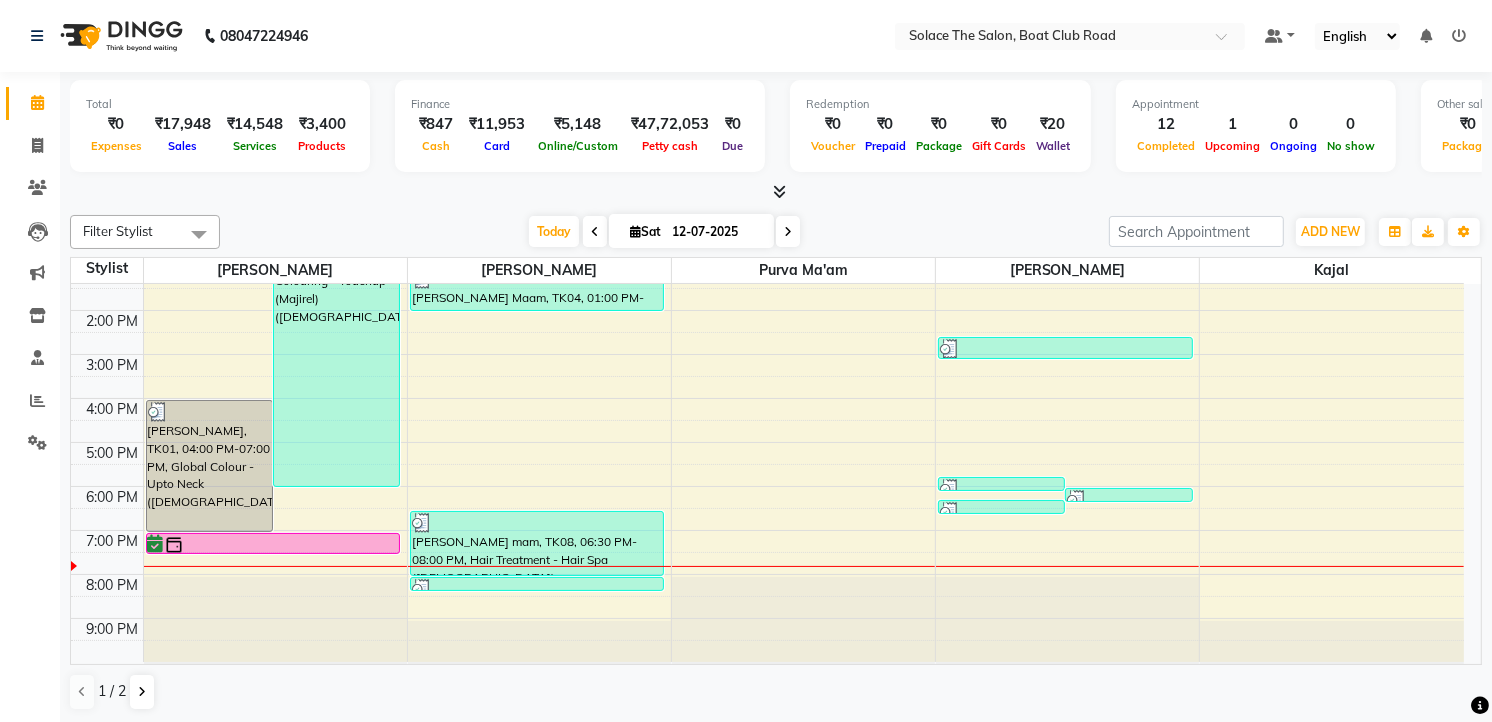 click on "8:00 AM 9:00 AM 10:00 AM 11:00 AM 12:00 PM 1:00 PM 2:00 PM 3:00 PM 4:00 PM 5:00 PM 6:00 PM 7:00 PM 8:00 PM 9:00 PM     [PERSON_NAME] ma'am, TK02, 09:00 AM-12:00 PM, Hair Colouring - Touchup (Majirel) ([DEMOGRAPHIC_DATA]),Hair Cut - Master ([DEMOGRAPHIC_DATA])     [PERSON_NAME], TK01, 11:00 AM-06:00 PM, [MEDICAL_DATA],Hair Colouring - Touchup (Majirel) ([DEMOGRAPHIC_DATA])     [PERSON_NAME], TK01, 04:00 PM-07:00 PM, Global Colour - Upto Neck ([DEMOGRAPHIC_DATA])     [PERSON_NAME], TK05, 07:00 PM-07:30 PM, Hair wash ([DEMOGRAPHIC_DATA])     [PERSON_NAME] Maam, TK04, 01:00 PM-02:00 PM,  Head Massage With Wash ([DEMOGRAPHIC_DATA])     [PERSON_NAME] mam, TK08, 06:30 PM-08:00 PM, Hair Treatment - Hair Spa ([DEMOGRAPHIC_DATA])     [PERSON_NAME] mam, TK08, 08:00 PM-08:05 PM, loreal ampoules     [PERSON_NAME] mam, TK08, 05:45 PM-06:00 PM, Threading - Eyebrows     [PERSON_NAME] mam, TK08, 06:00 PM-06:15 PM, Threading -  Forehead     [PERSON_NAME] mam, TK08, 06:15 PM-06:25 PM, upper lips wax rica     [PERSON_NAME], TK03, 10:15 AM-10:45 AM,   Face Waxing (Rica)         SONI MAAM, TK06, 12:00 PM-12:30 PM, Threading - Eyebrows,Threading-Upper Lips" at bounding box center [767, 354] 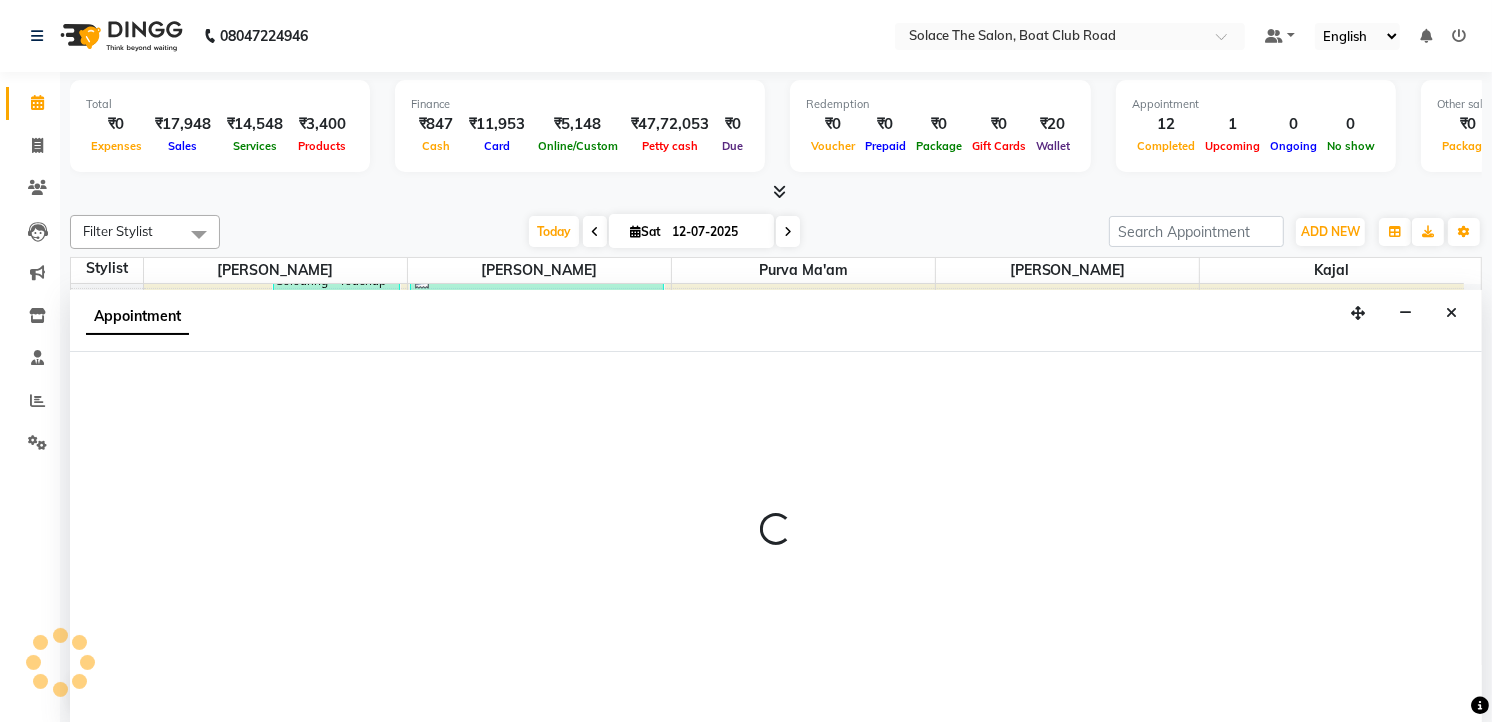 select on "9749" 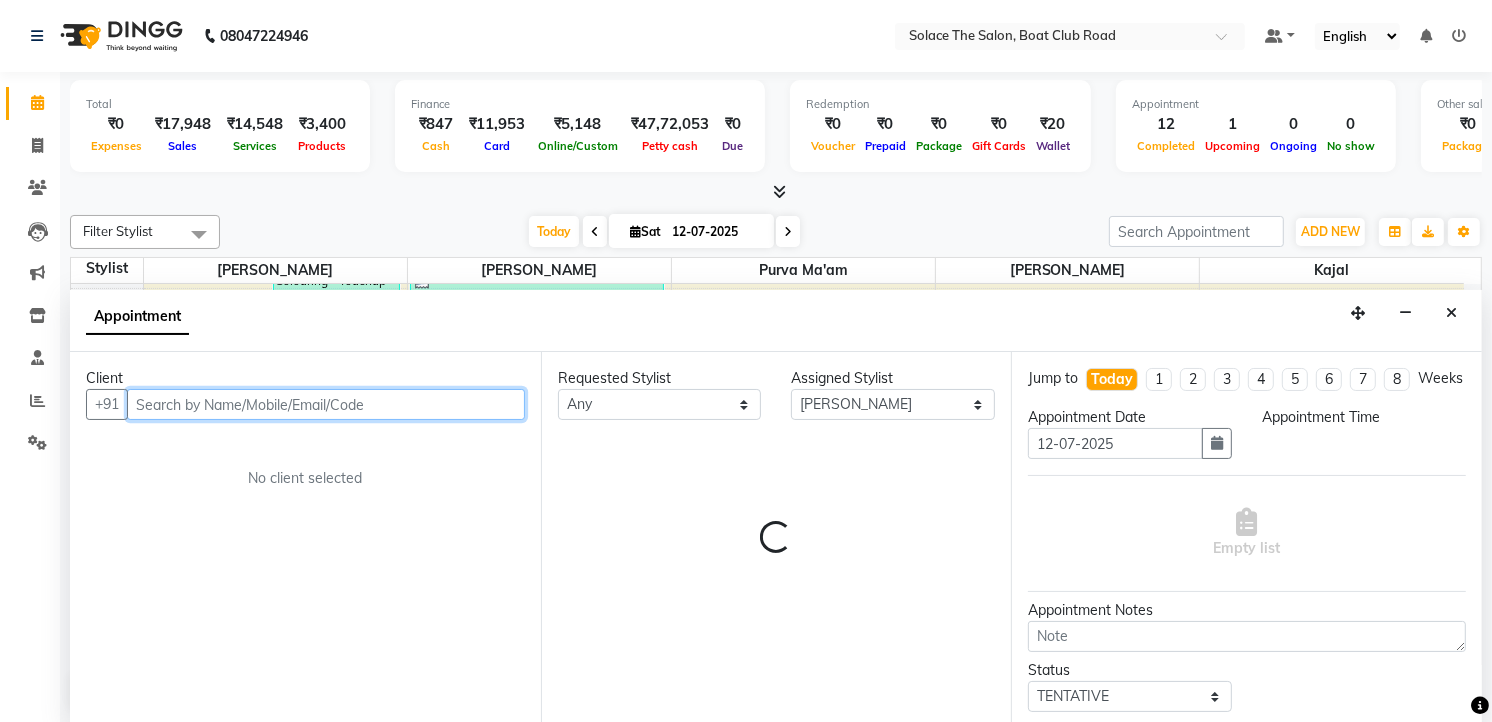 select on "1170" 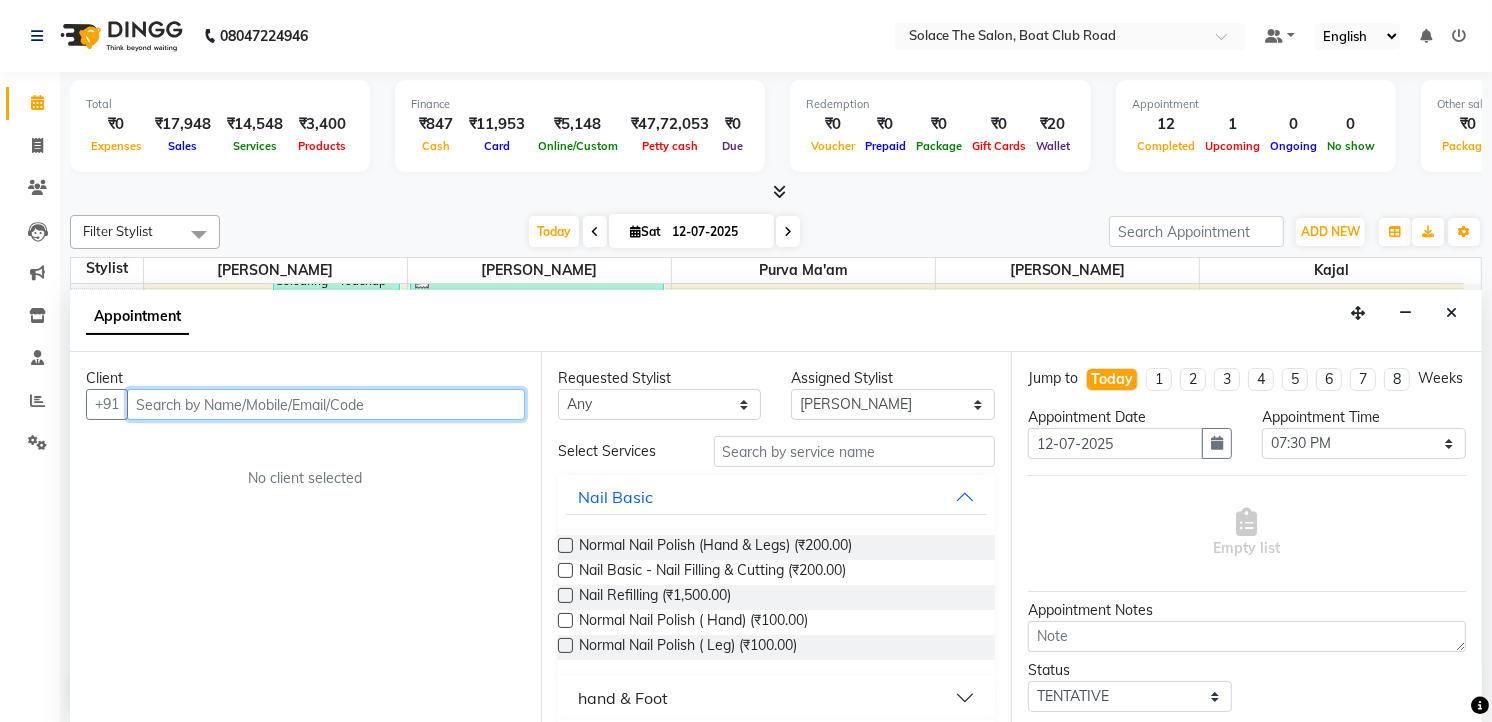 scroll, scrollTop: 1, scrollLeft: 0, axis: vertical 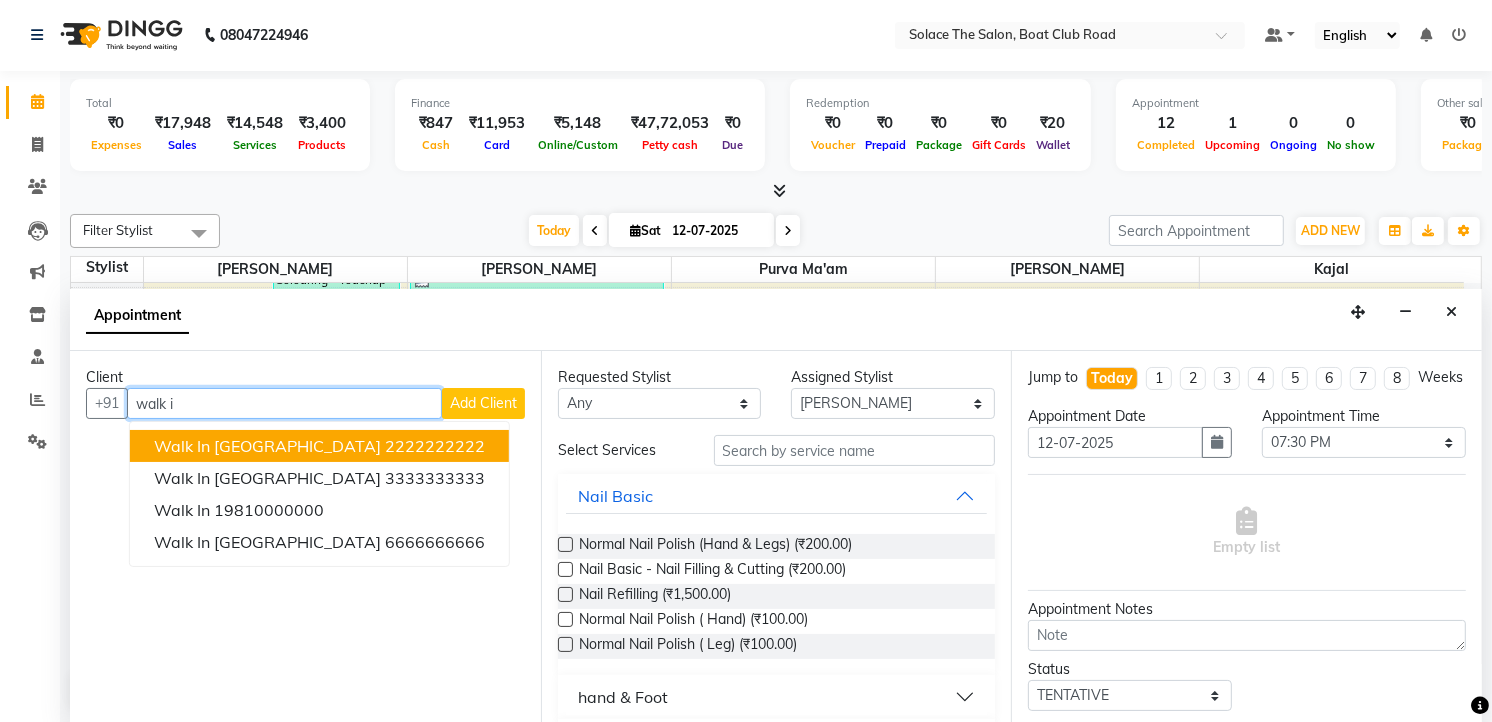 click on "Walk in [GEOGRAPHIC_DATA]" at bounding box center (267, 446) 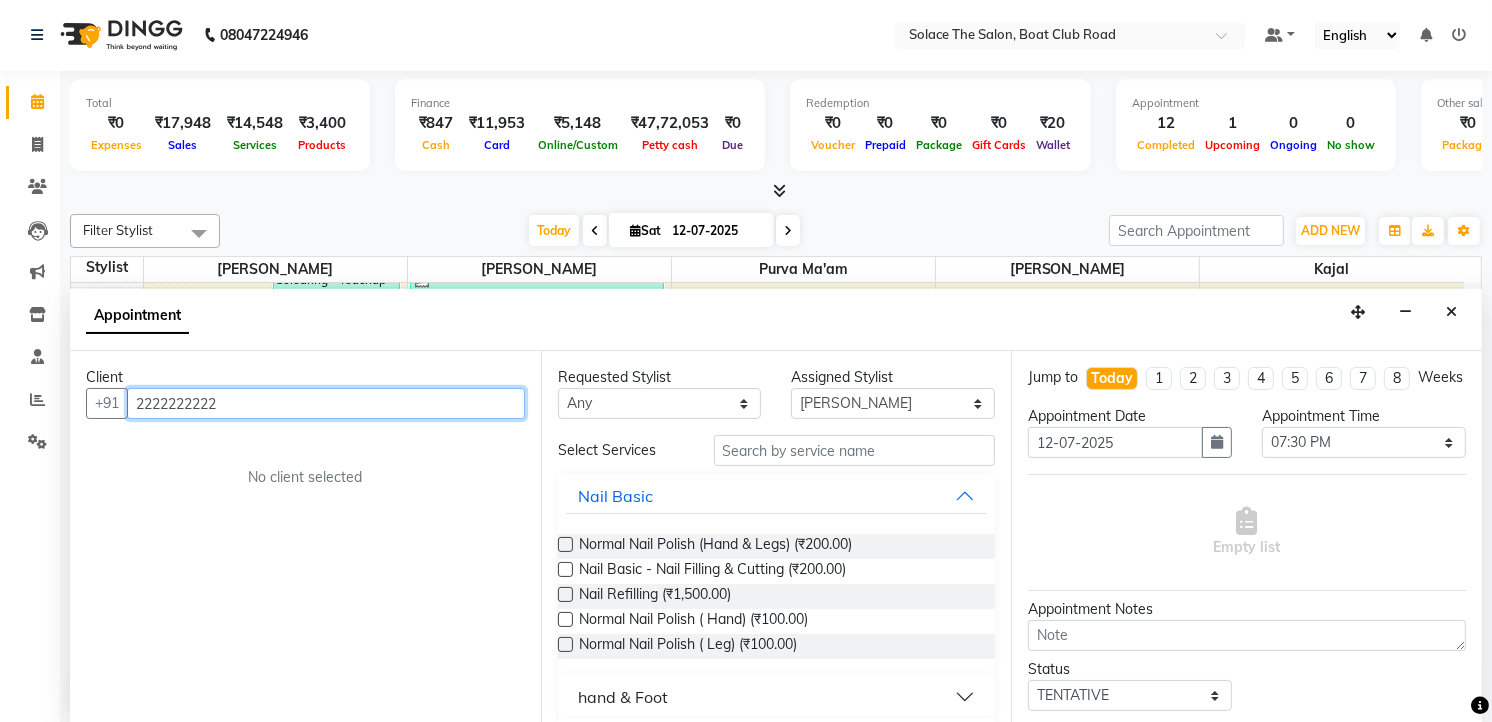type on "2222222222" 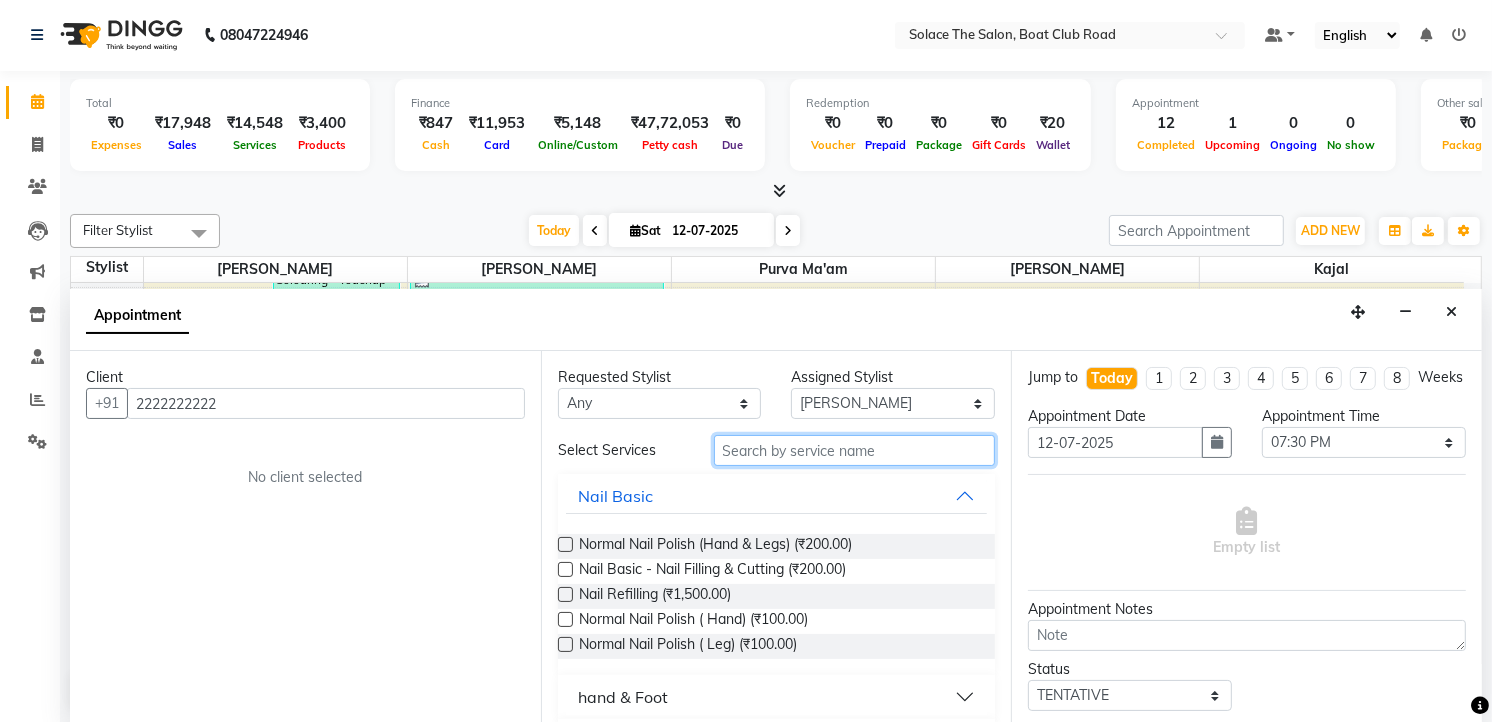 click at bounding box center [855, 450] 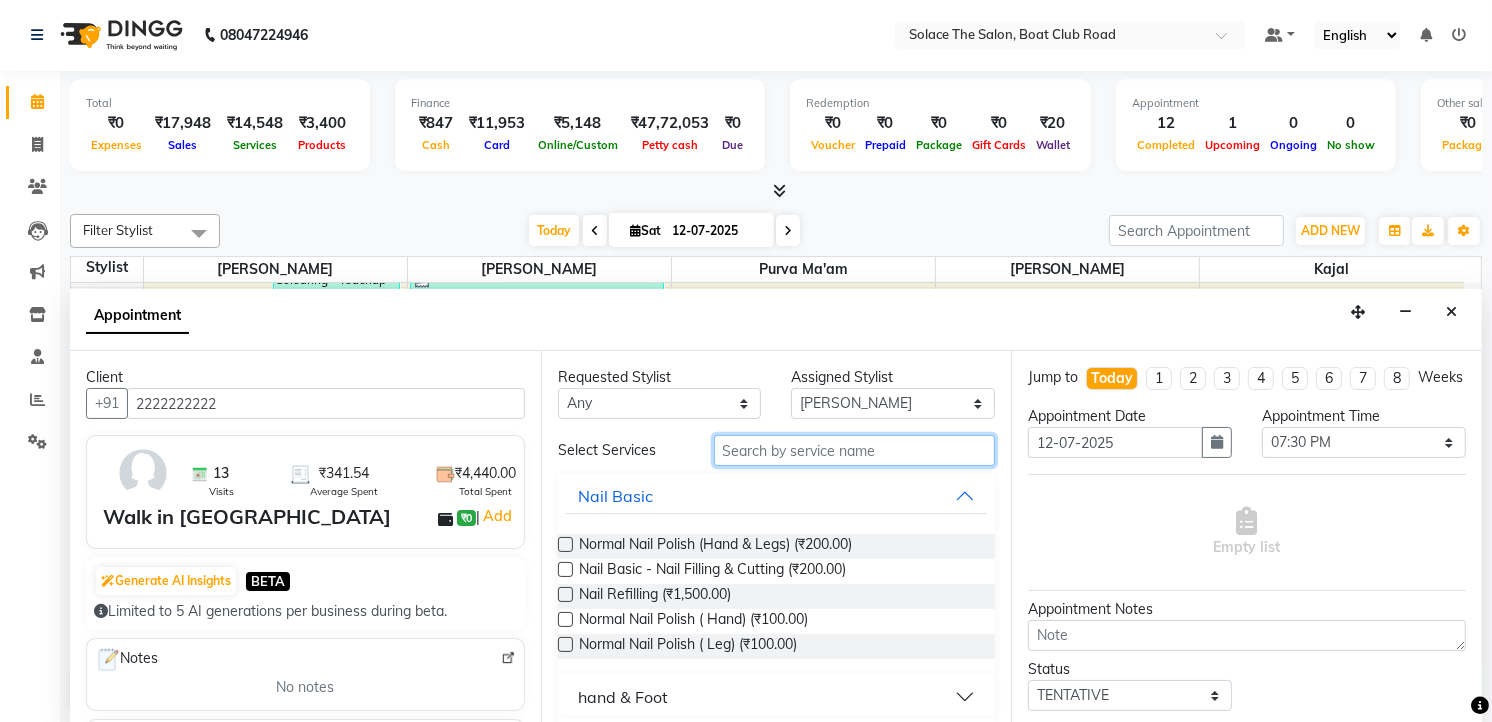 click at bounding box center [855, 450] 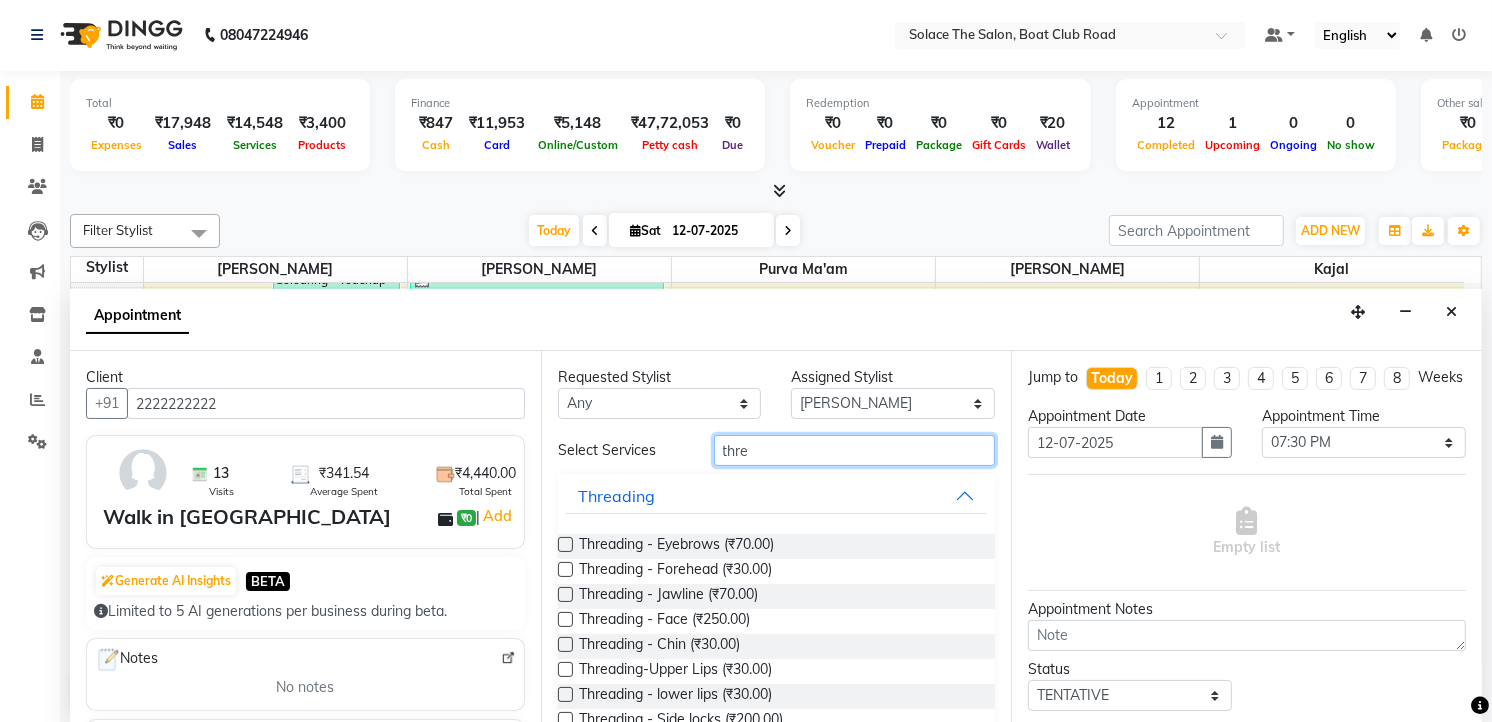 type on "thre" 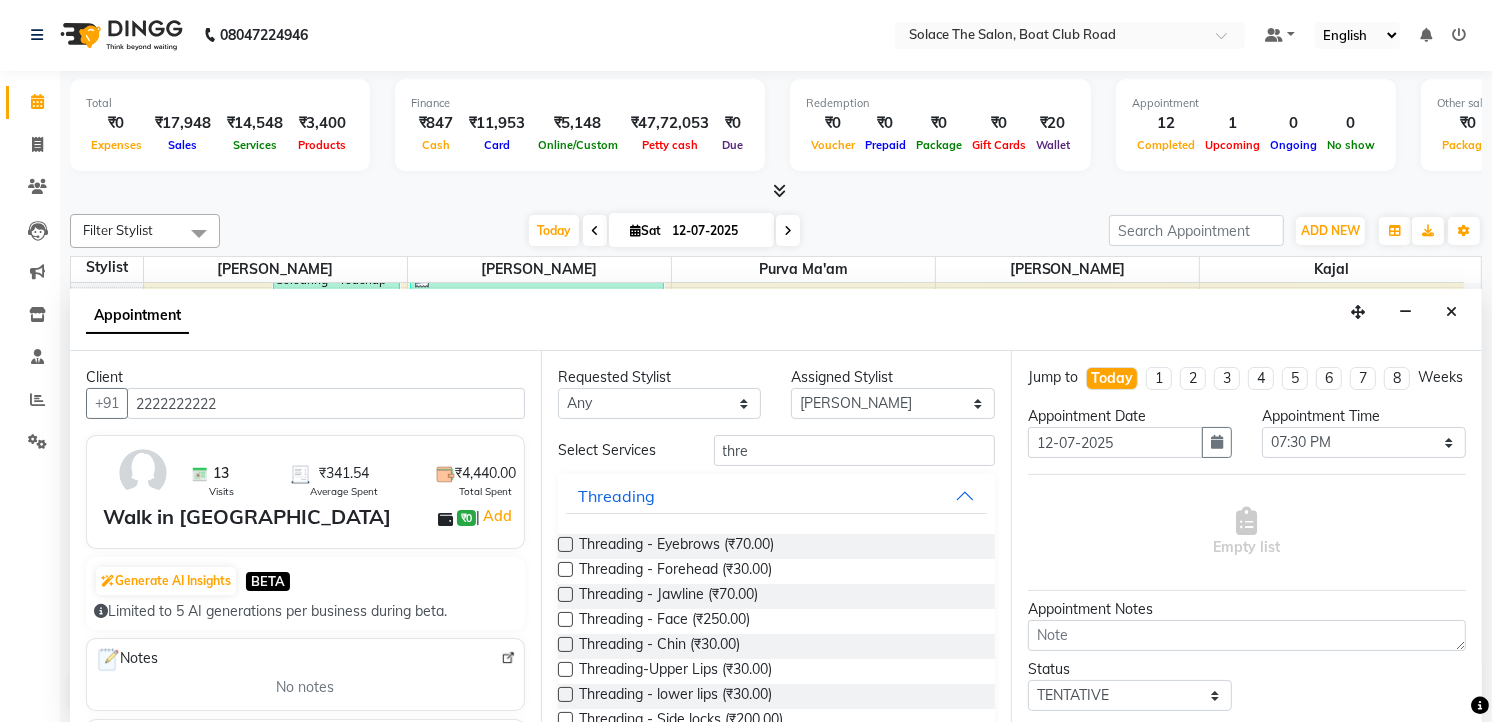 click at bounding box center [565, 544] 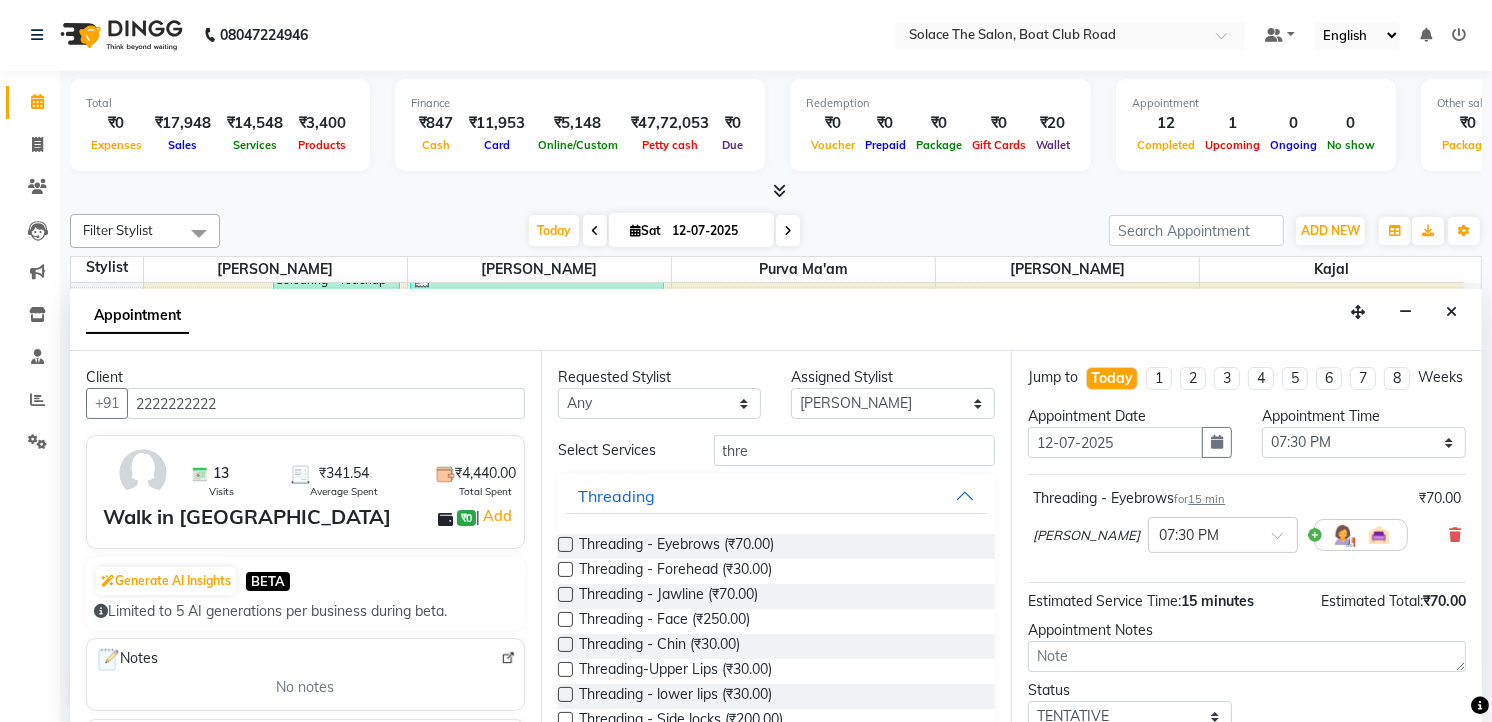click at bounding box center (565, 544) 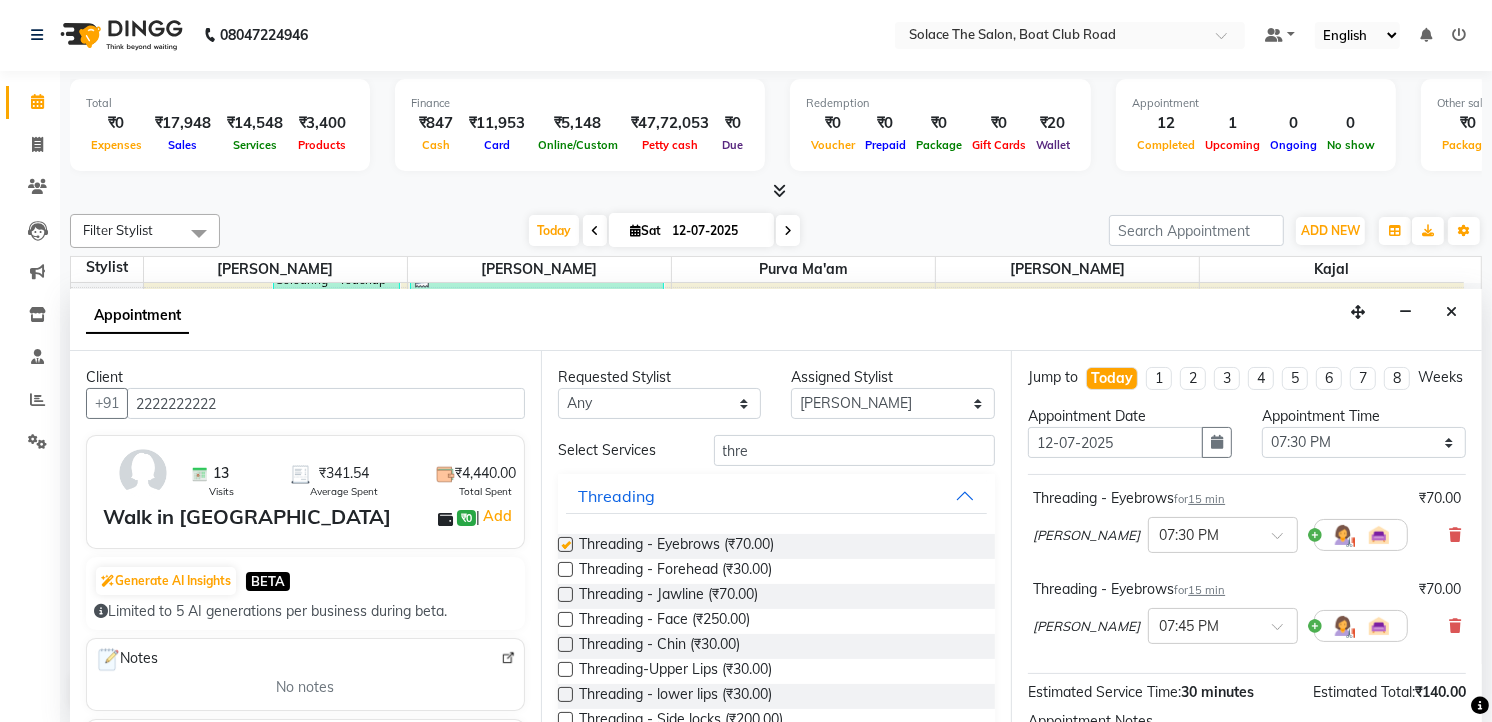 checkbox on "false" 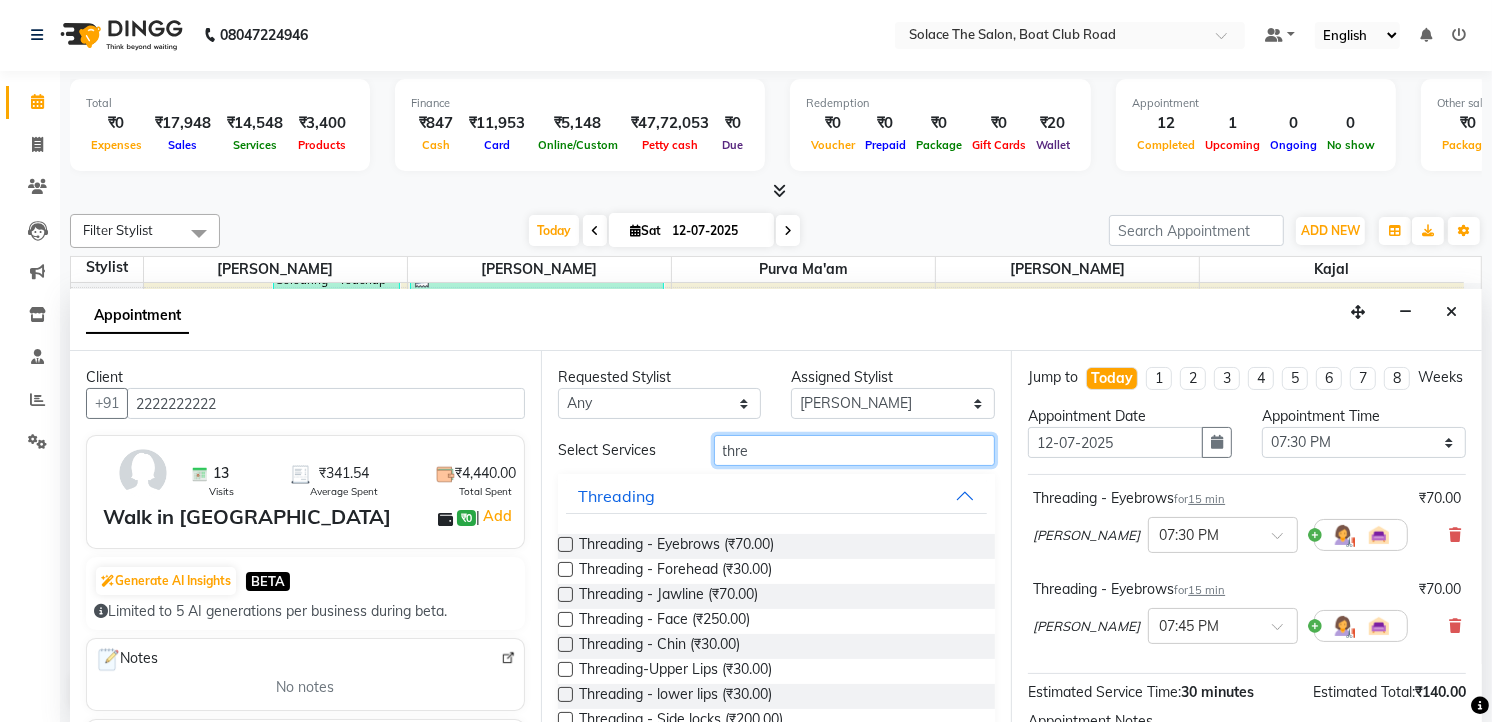 click on "thre" at bounding box center [855, 450] 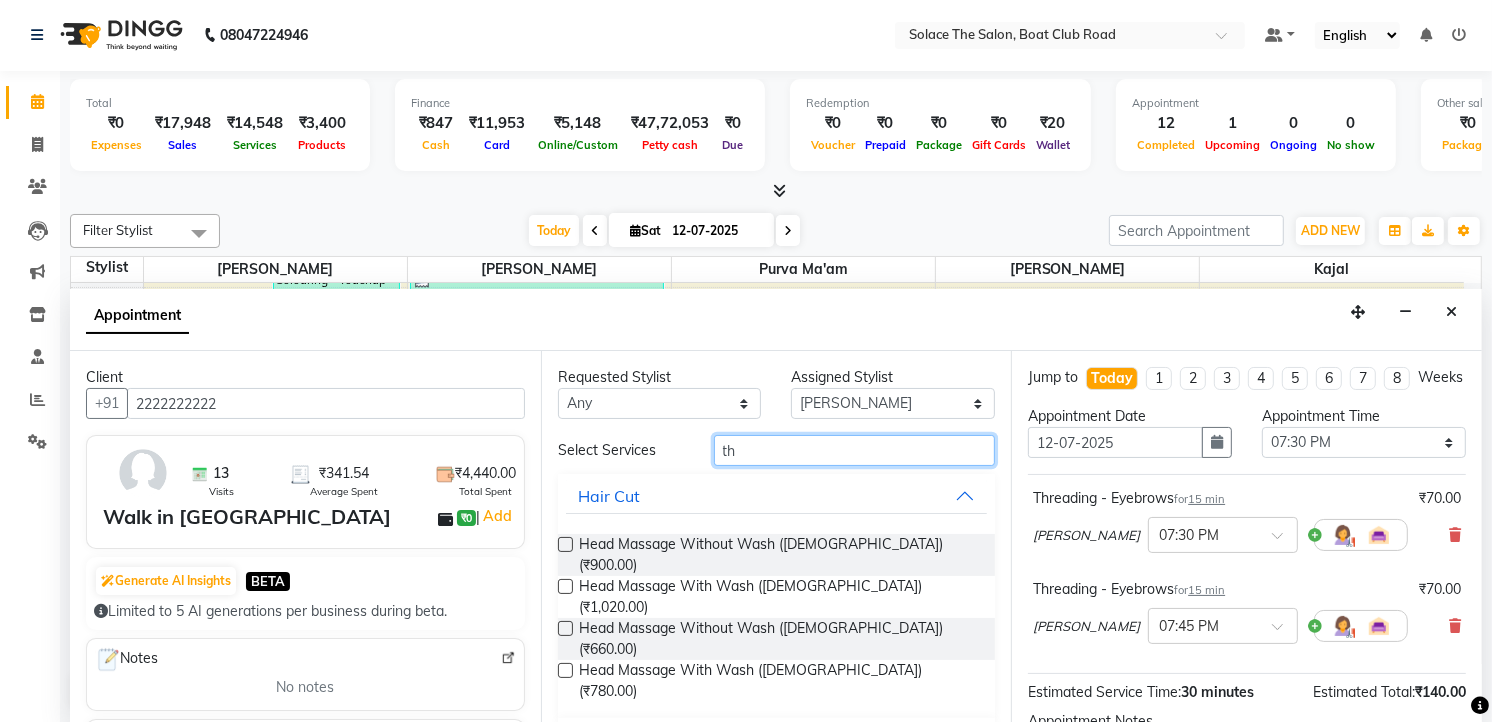 type on "t" 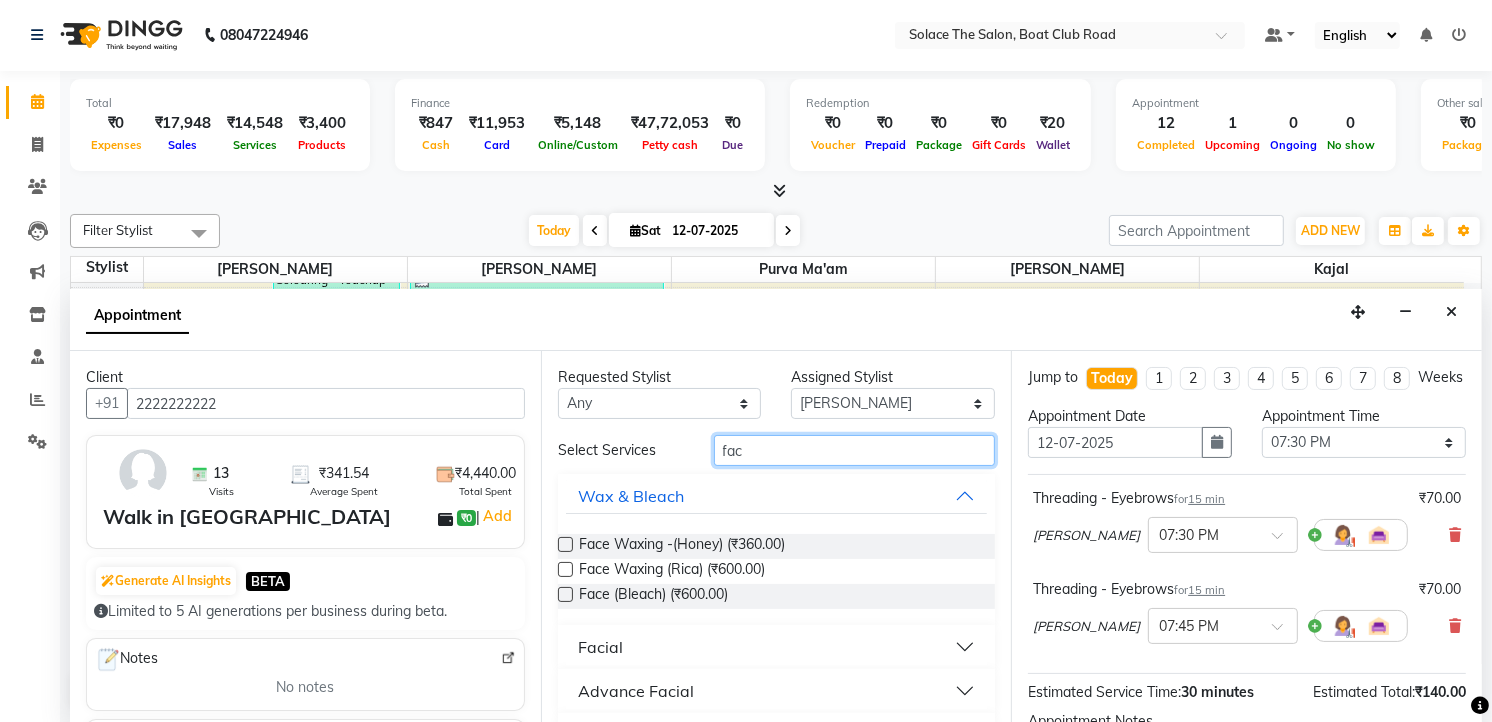 type on "fac" 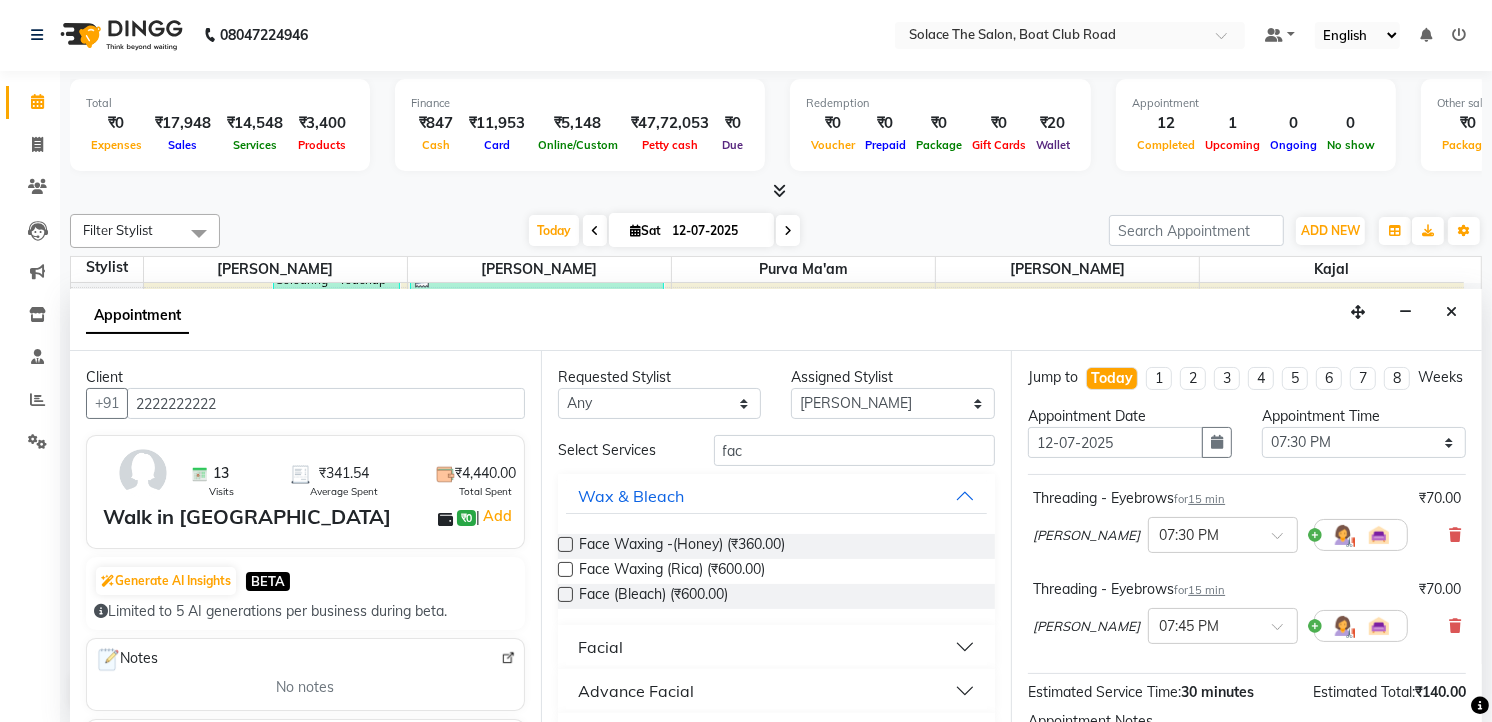 click at bounding box center (565, 569) 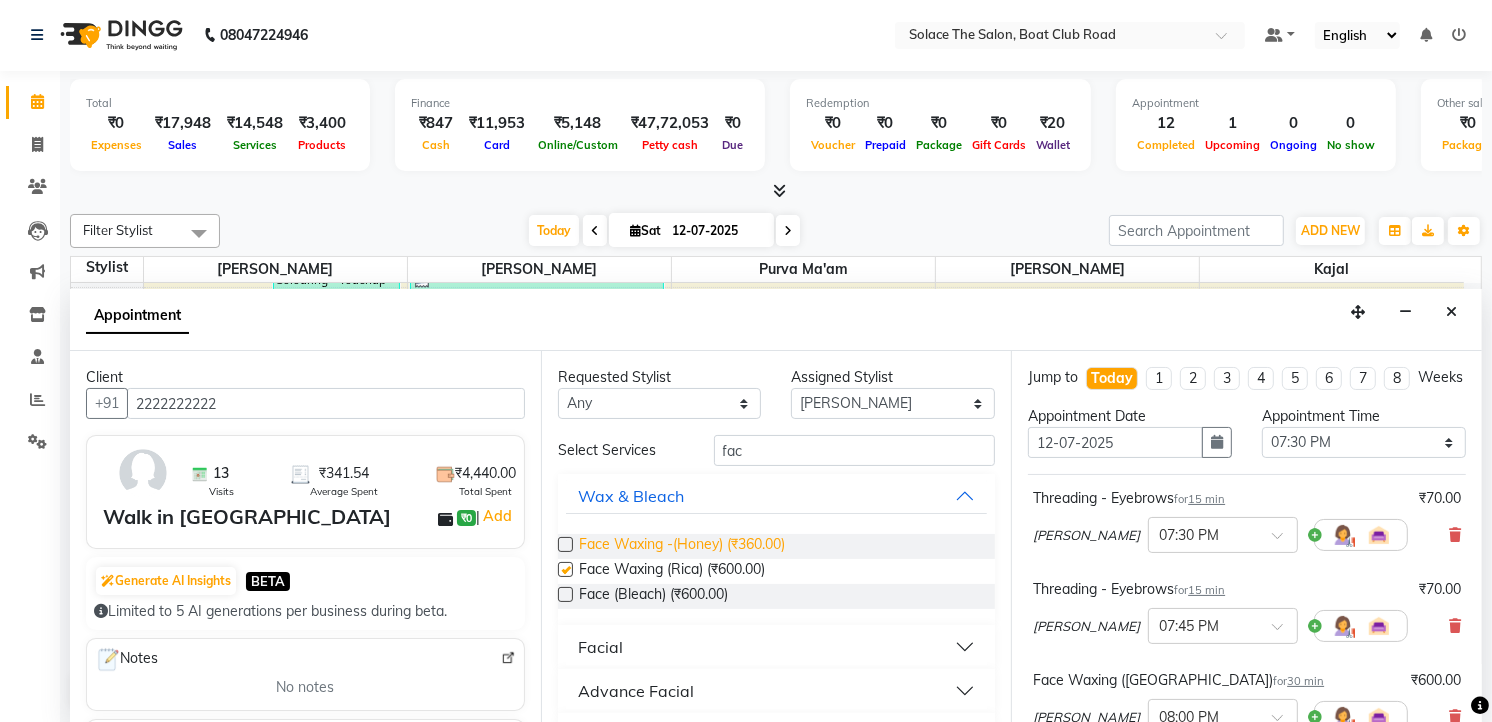 checkbox on "false" 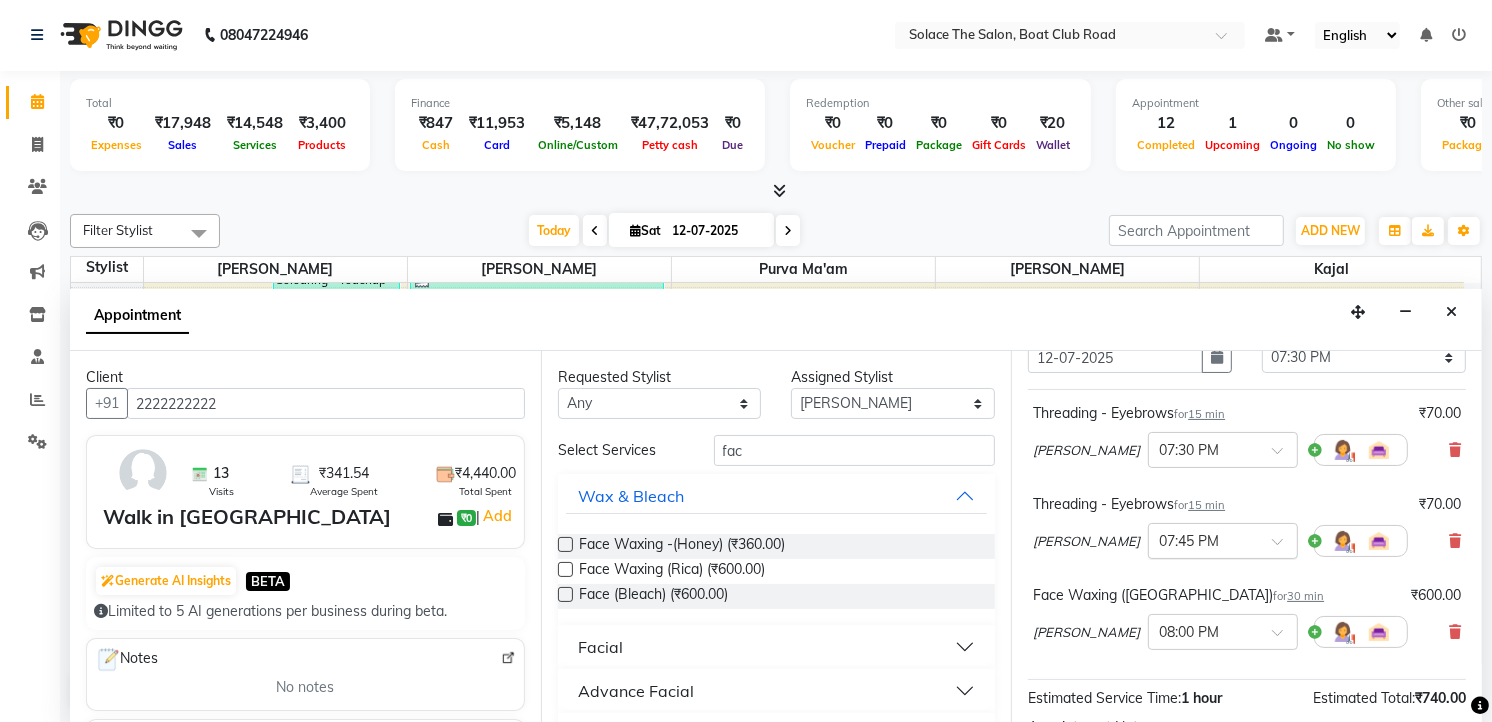 scroll, scrollTop: 111, scrollLeft: 0, axis: vertical 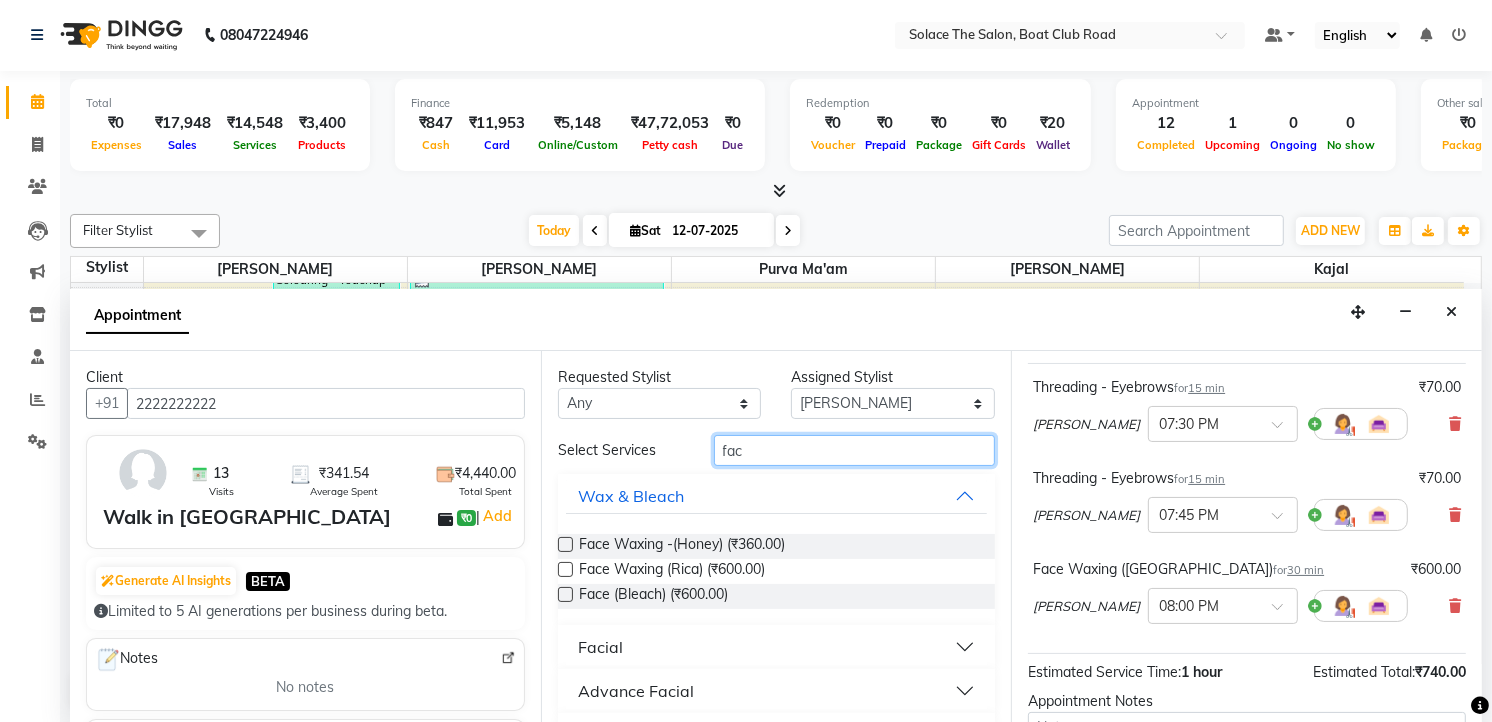 click on "fac" at bounding box center (855, 450) 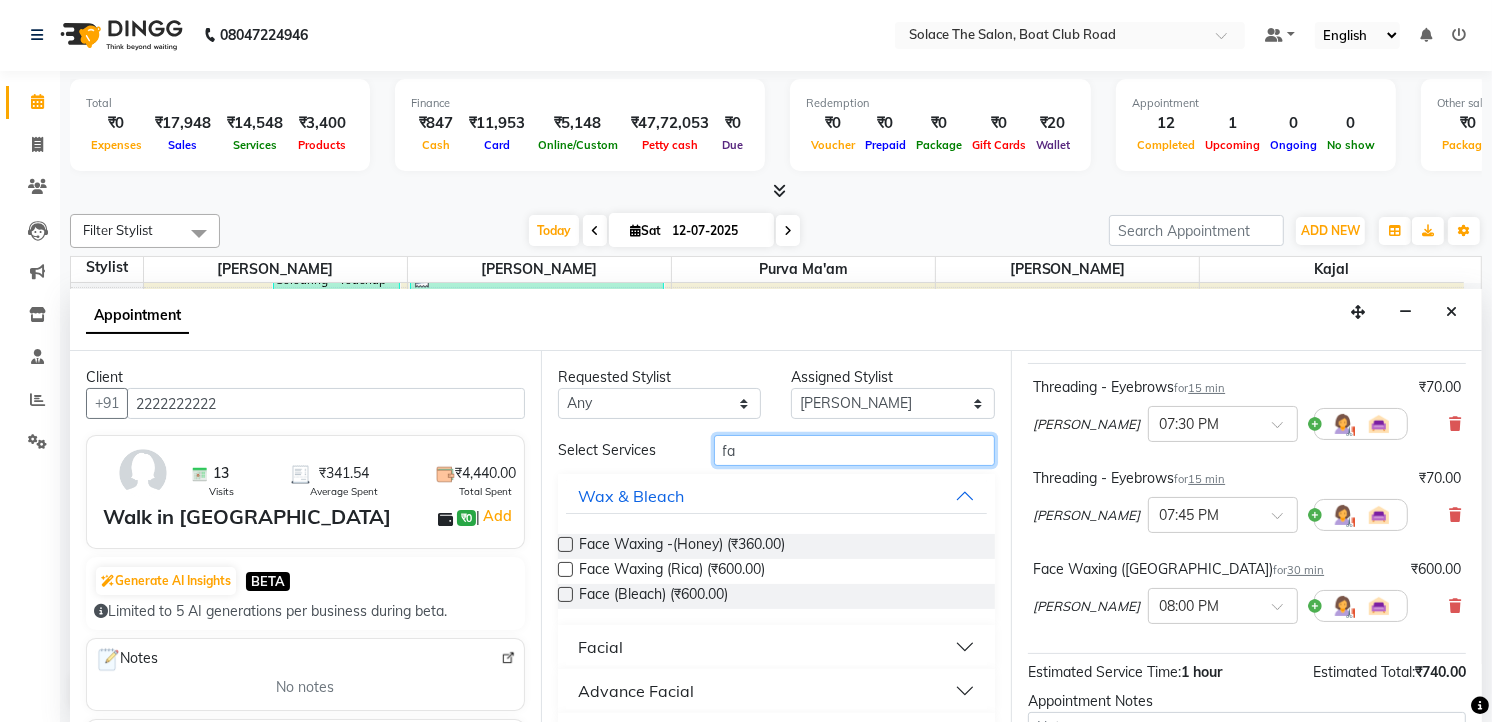 type on "f" 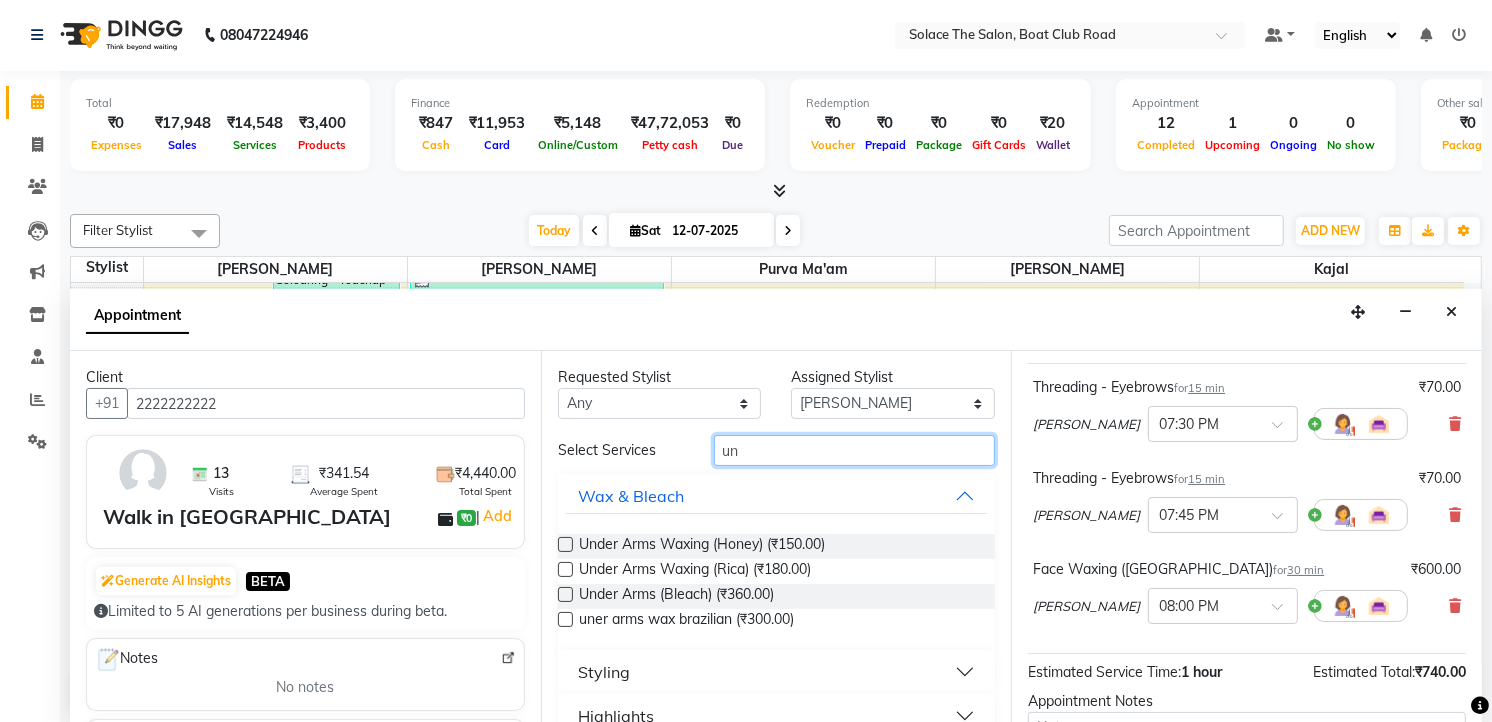 type on "un" 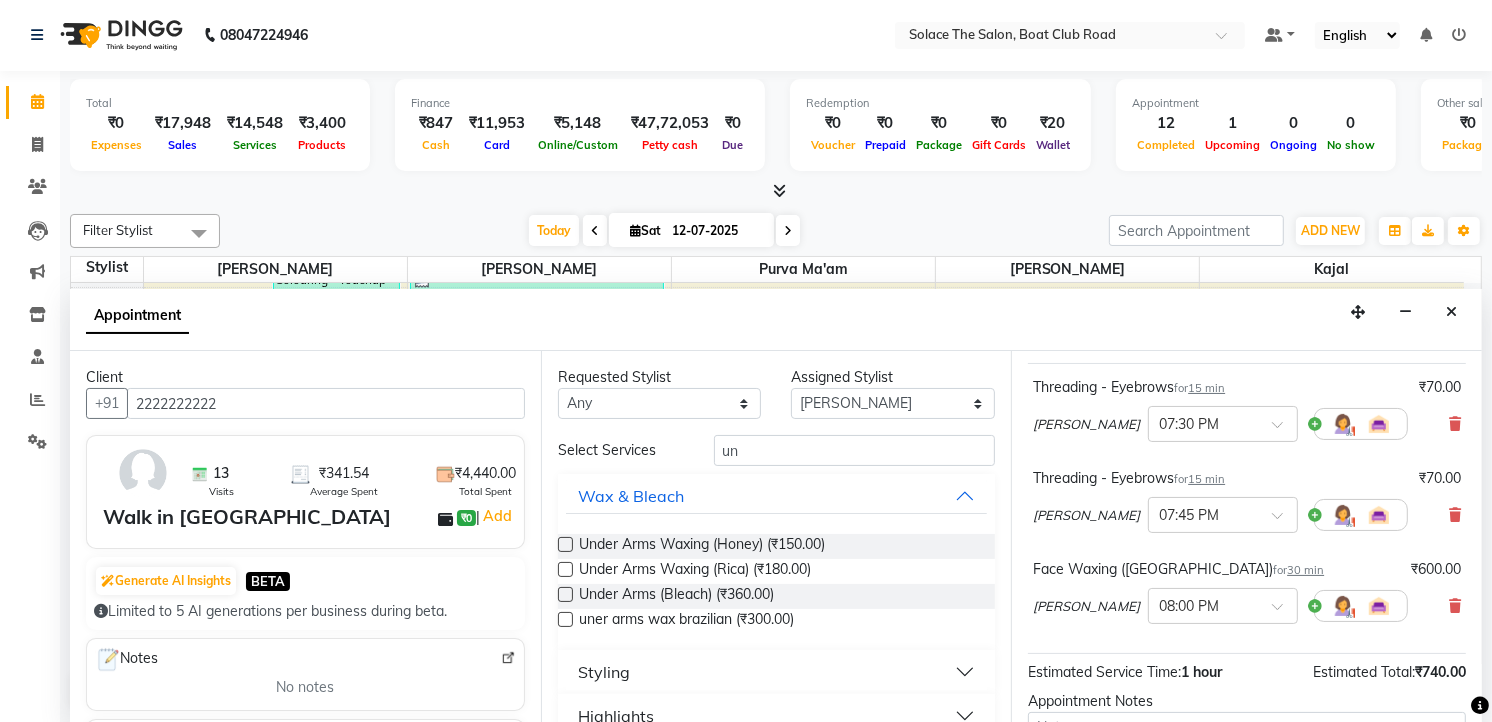 click at bounding box center (565, 569) 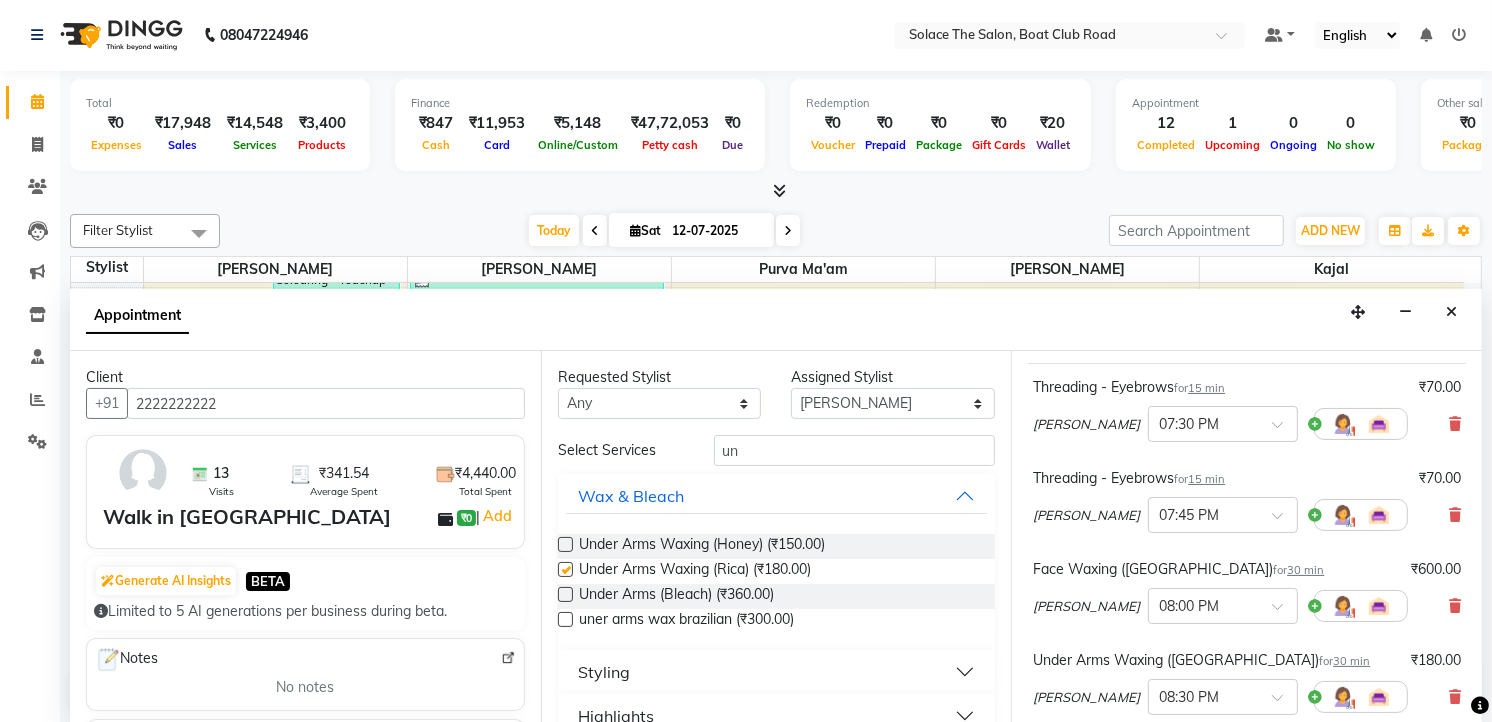 checkbox on "false" 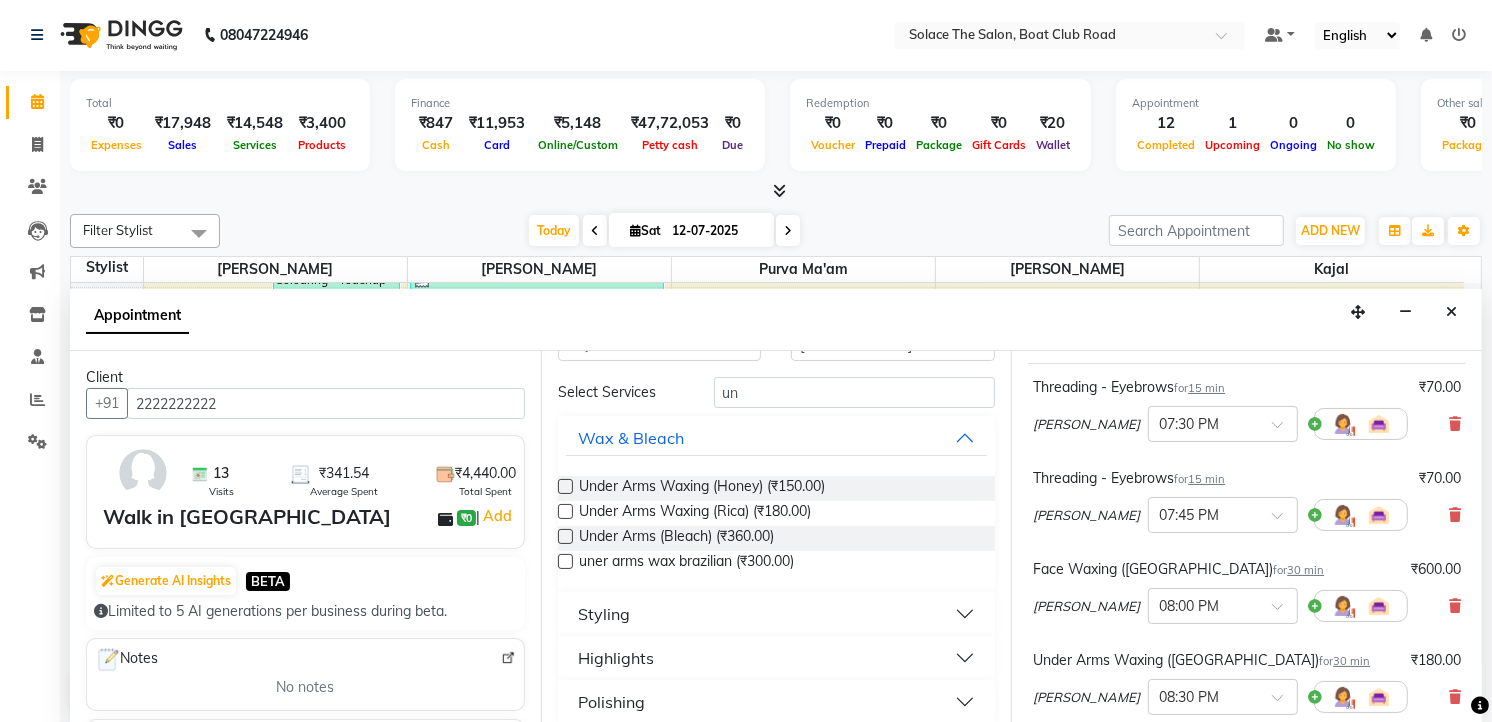 scroll, scrollTop: 75, scrollLeft: 0, axis: vertical 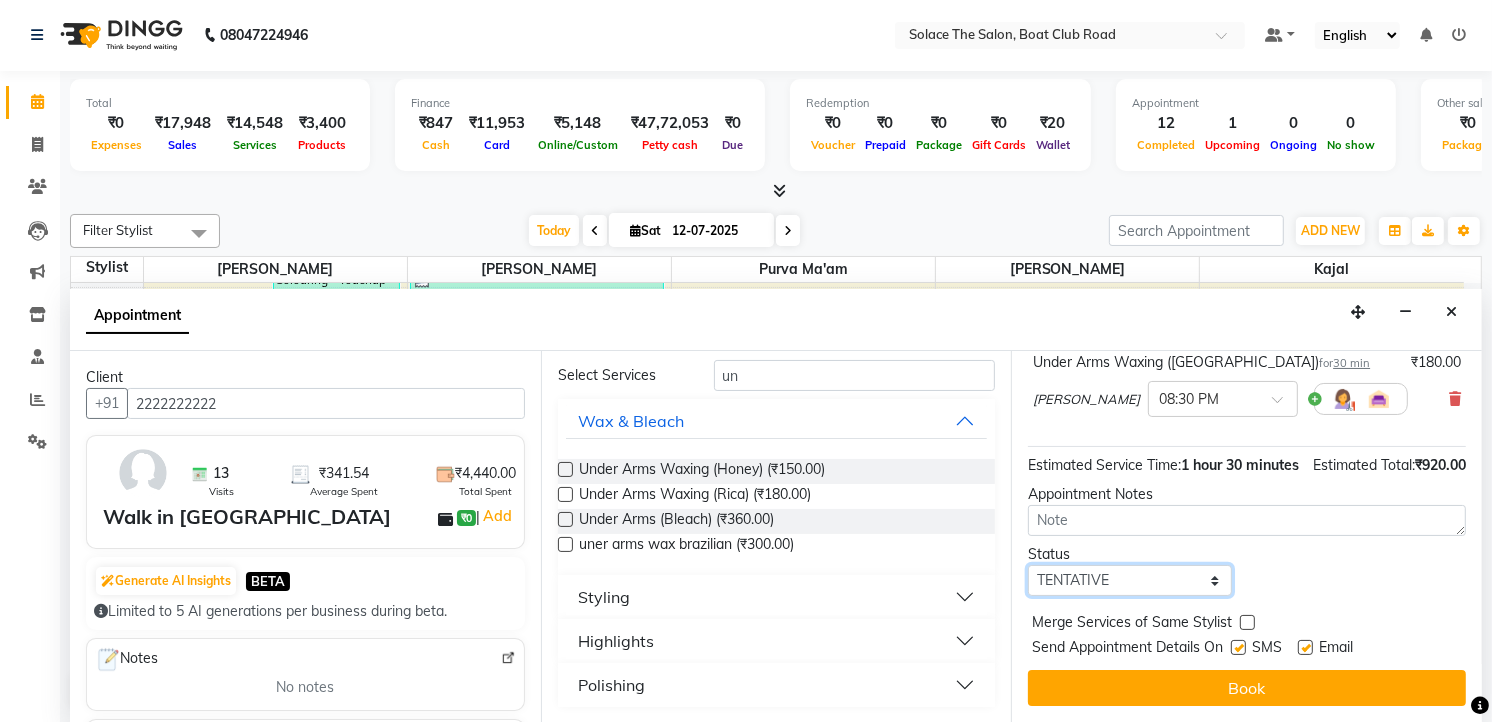 click on "Select TENTATIVE CONFIRM CHECK-IN UPCOMING" at bounding box center [1130, 580] 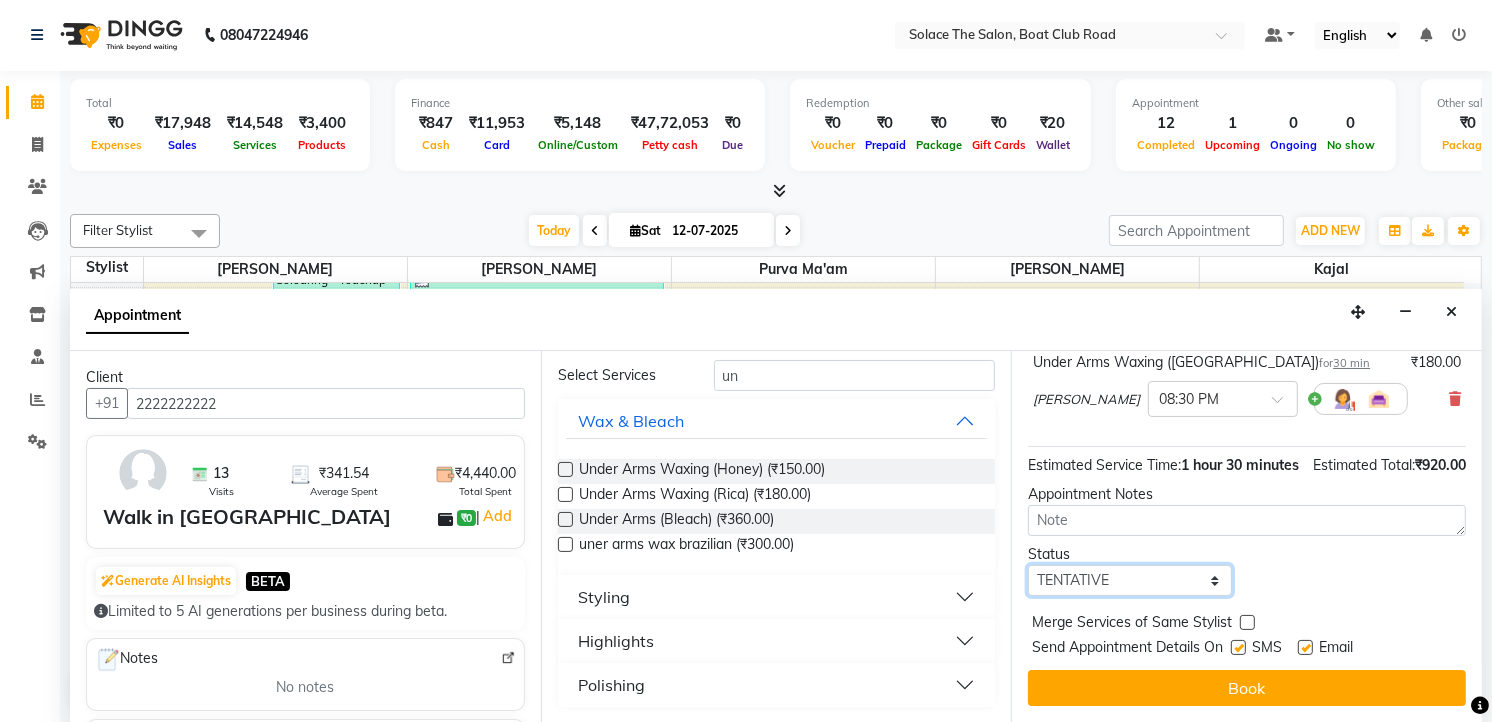 select on "confirm booking" 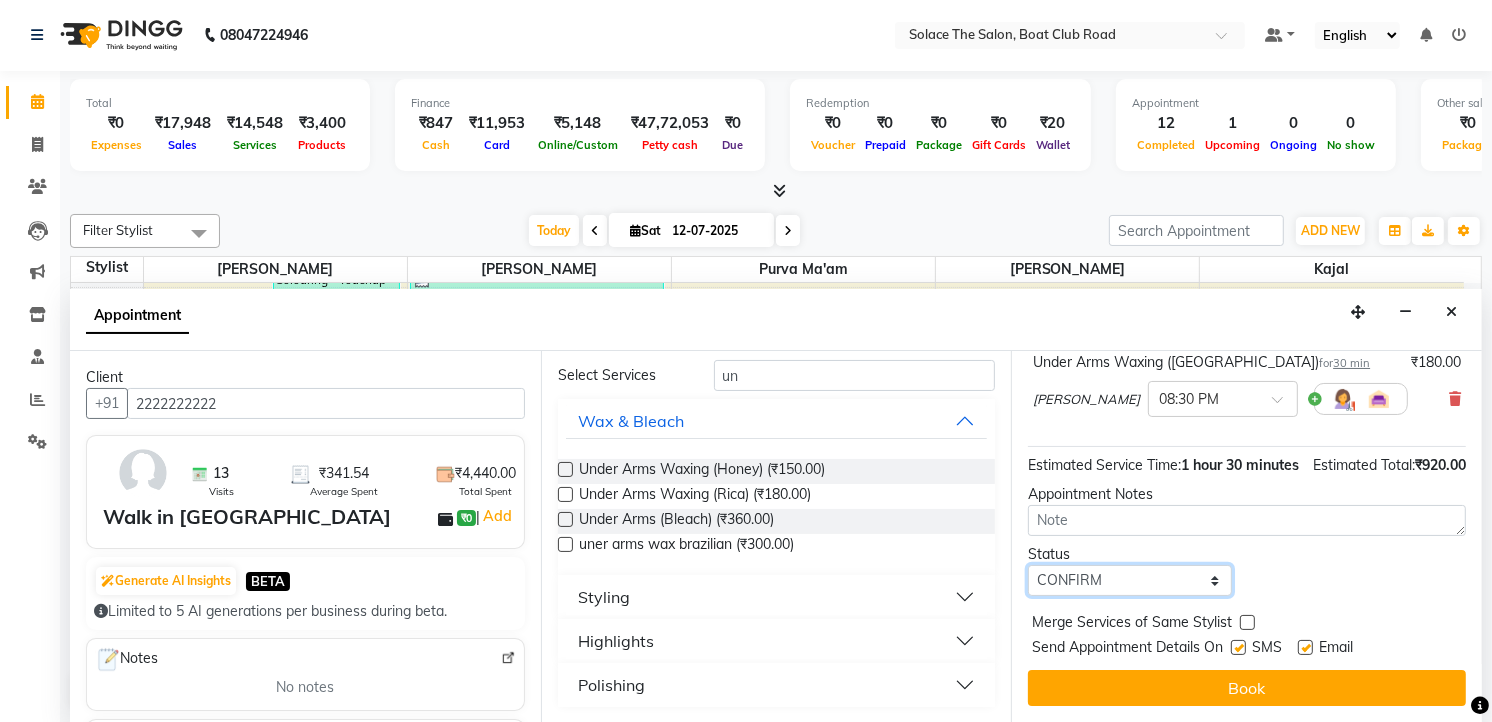 click on "Select TENTATIVE CONFIRM CHECK-IN UPCOMING" at bounding box center [1130, 580] 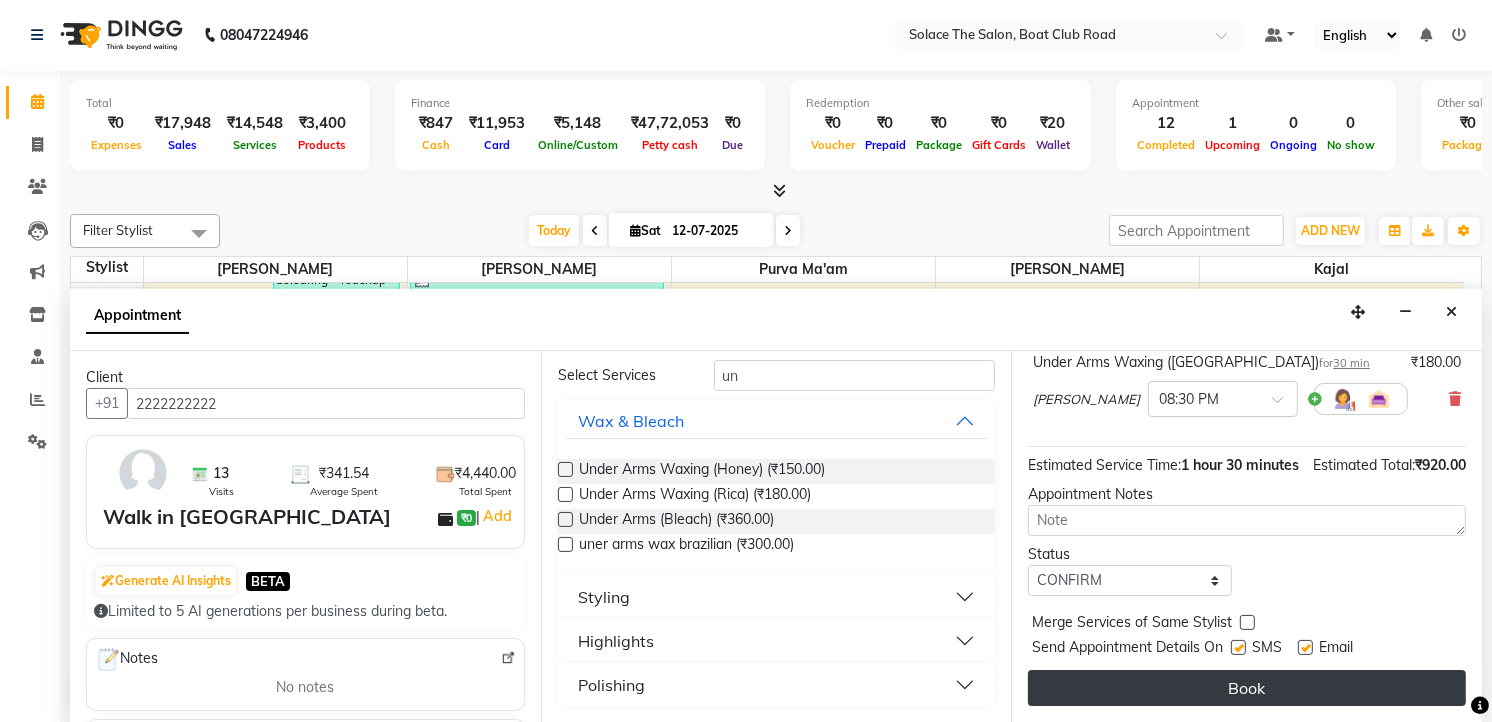 click on "Book" at bounding box center (1247, 688) 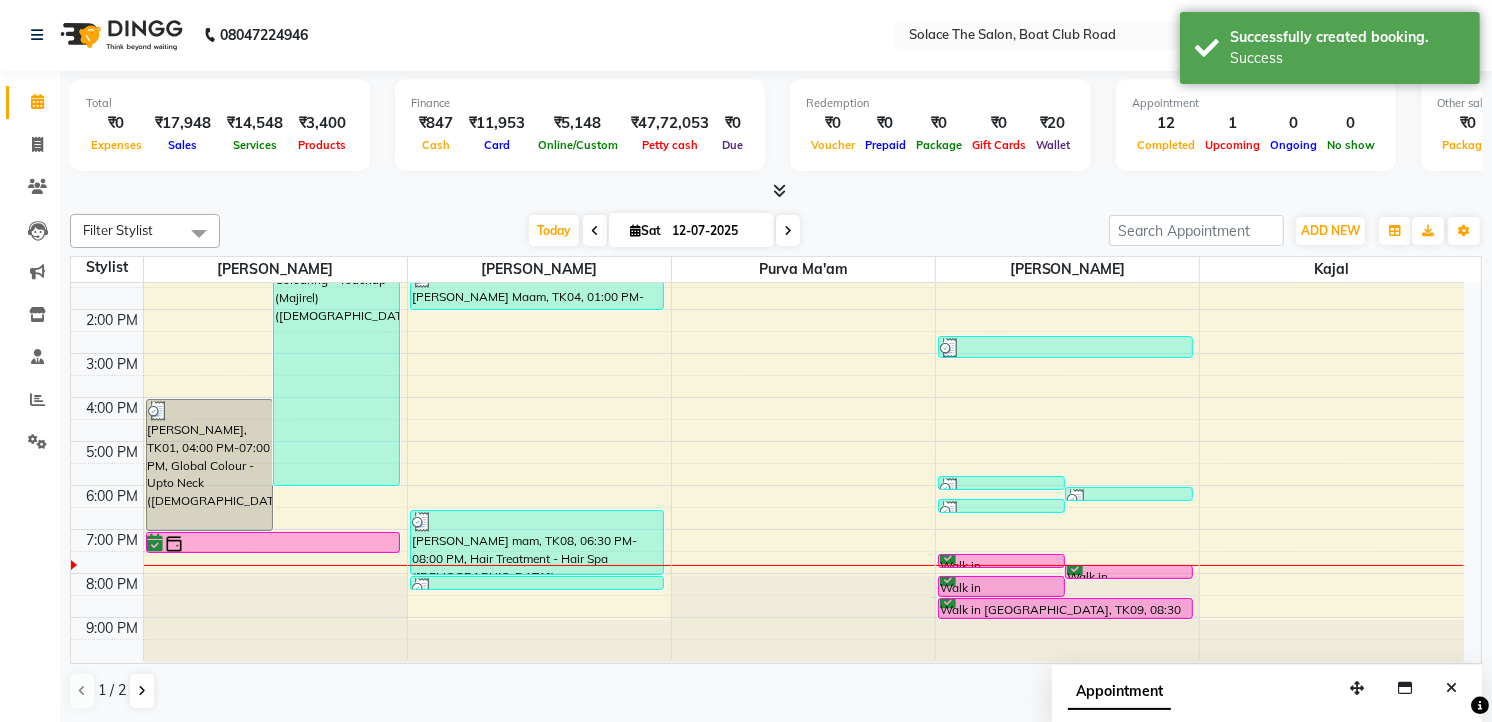 scroll, scrollTop: 0, scrollLeft: 0, axis: both 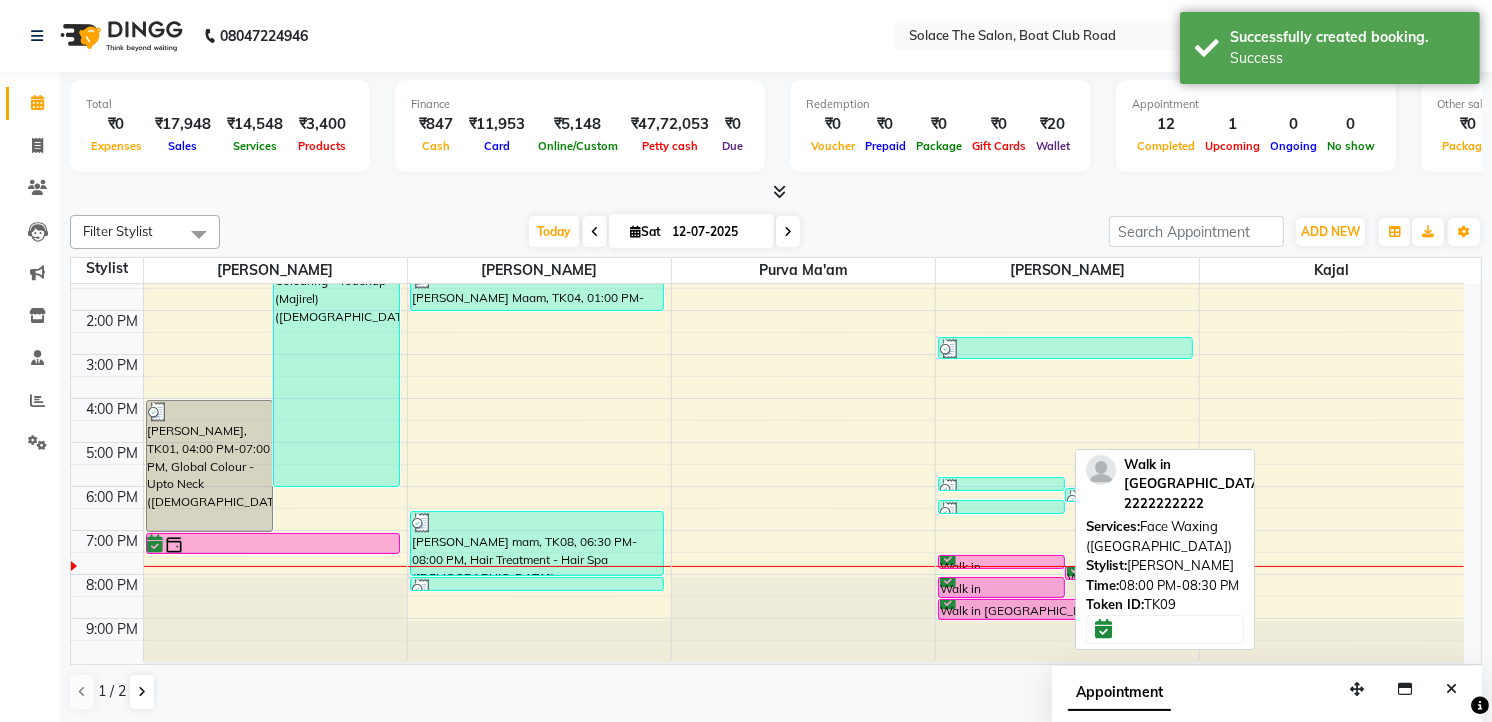 click on "Walk in [GEOGRAPHIC_DATA], TK09, 08:00 PM-08:30 PM,   Face Waxing ([GEOGRAPHIC_DATA])" at bounding box center [1001, 587] 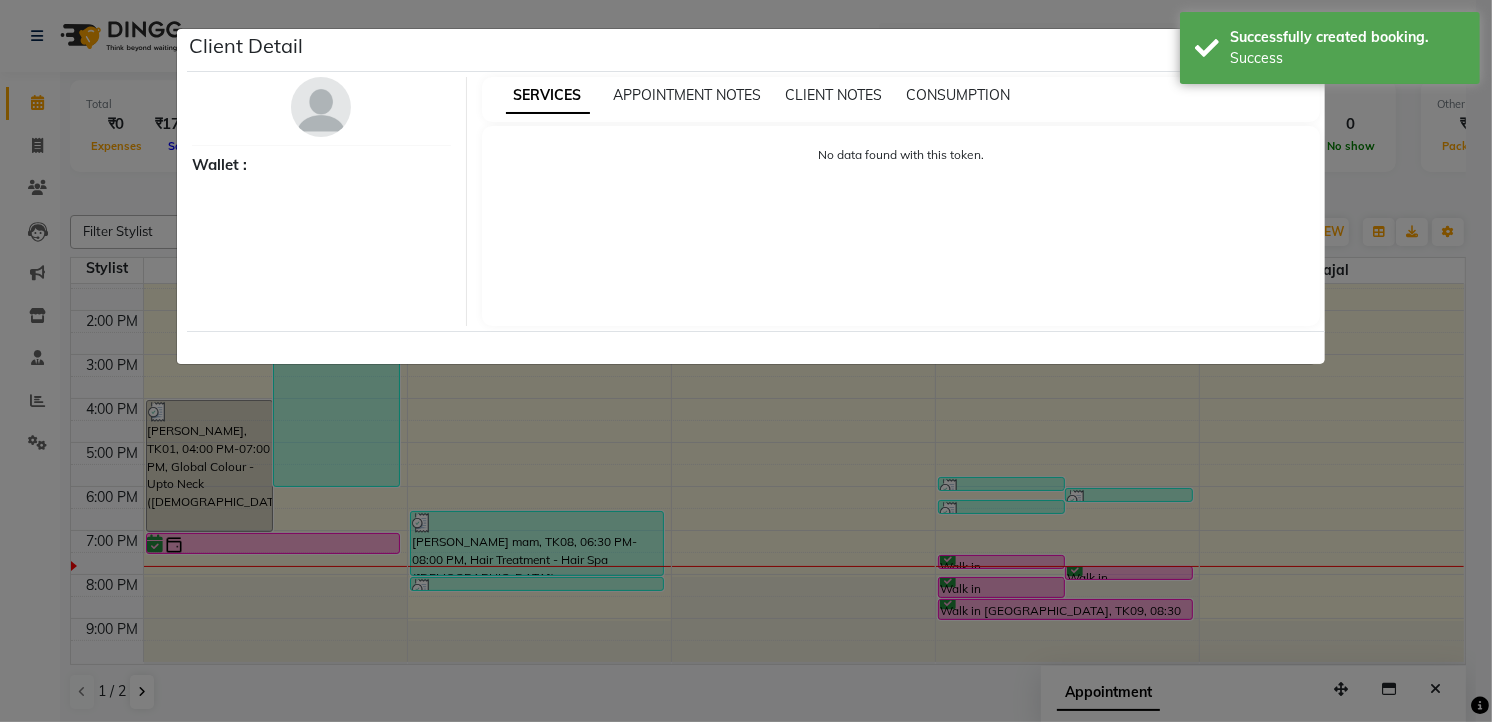 select on "6" 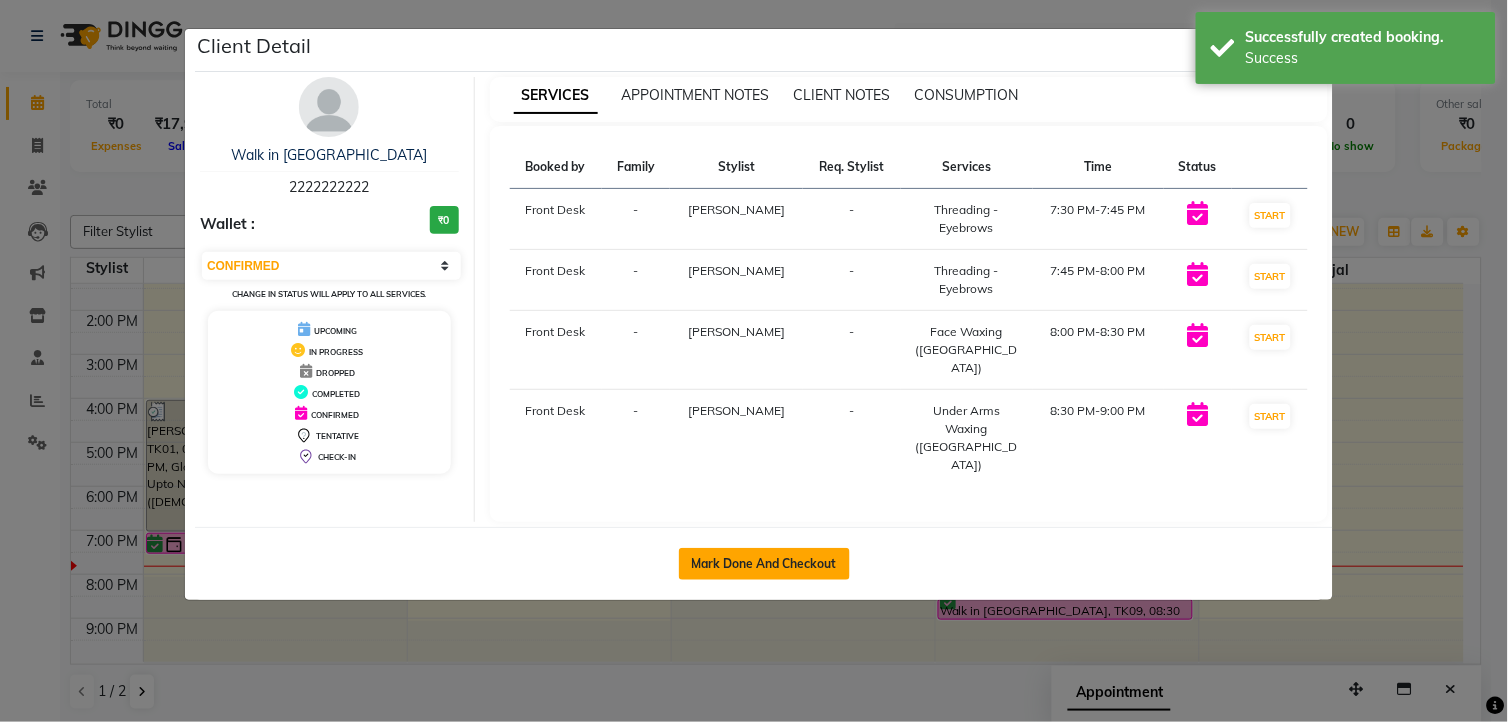 click on "Mark Done And Checkout" 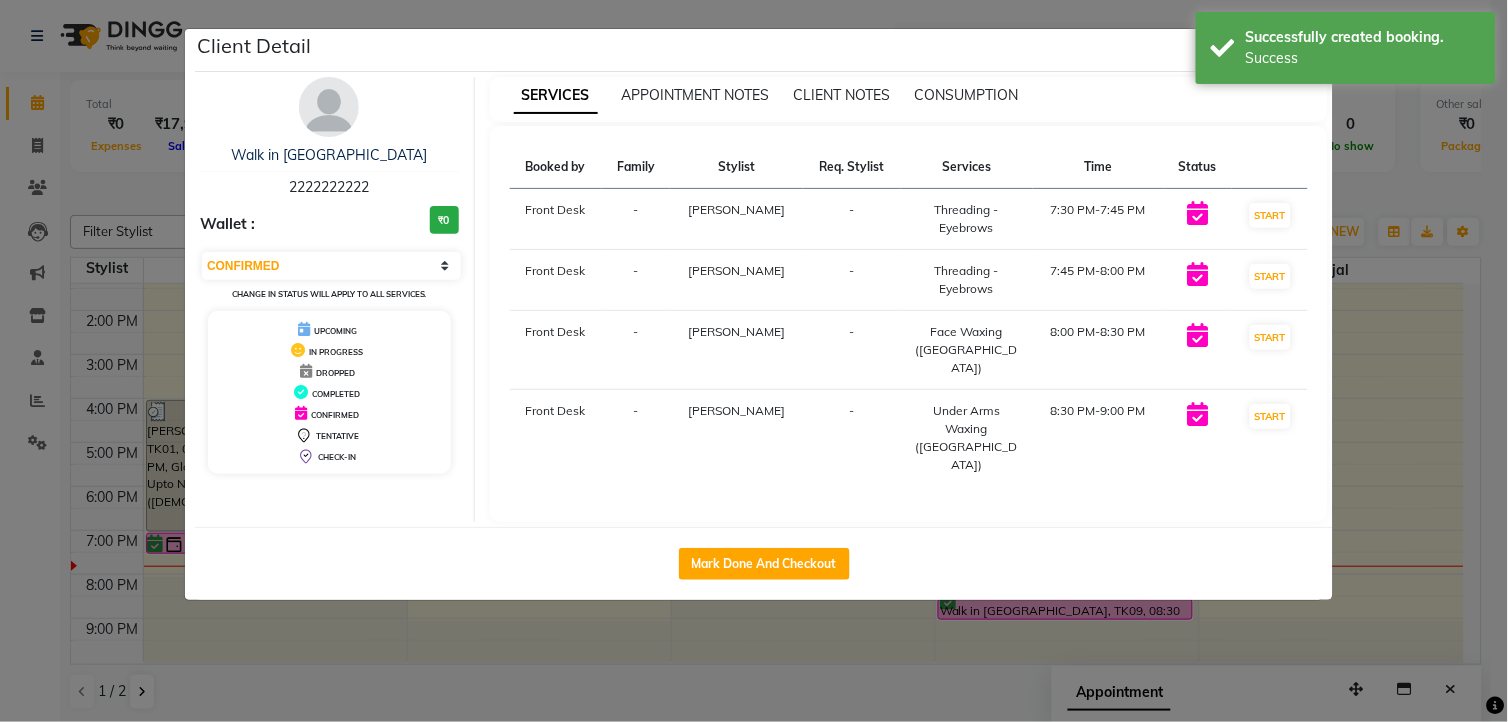 select on "service" 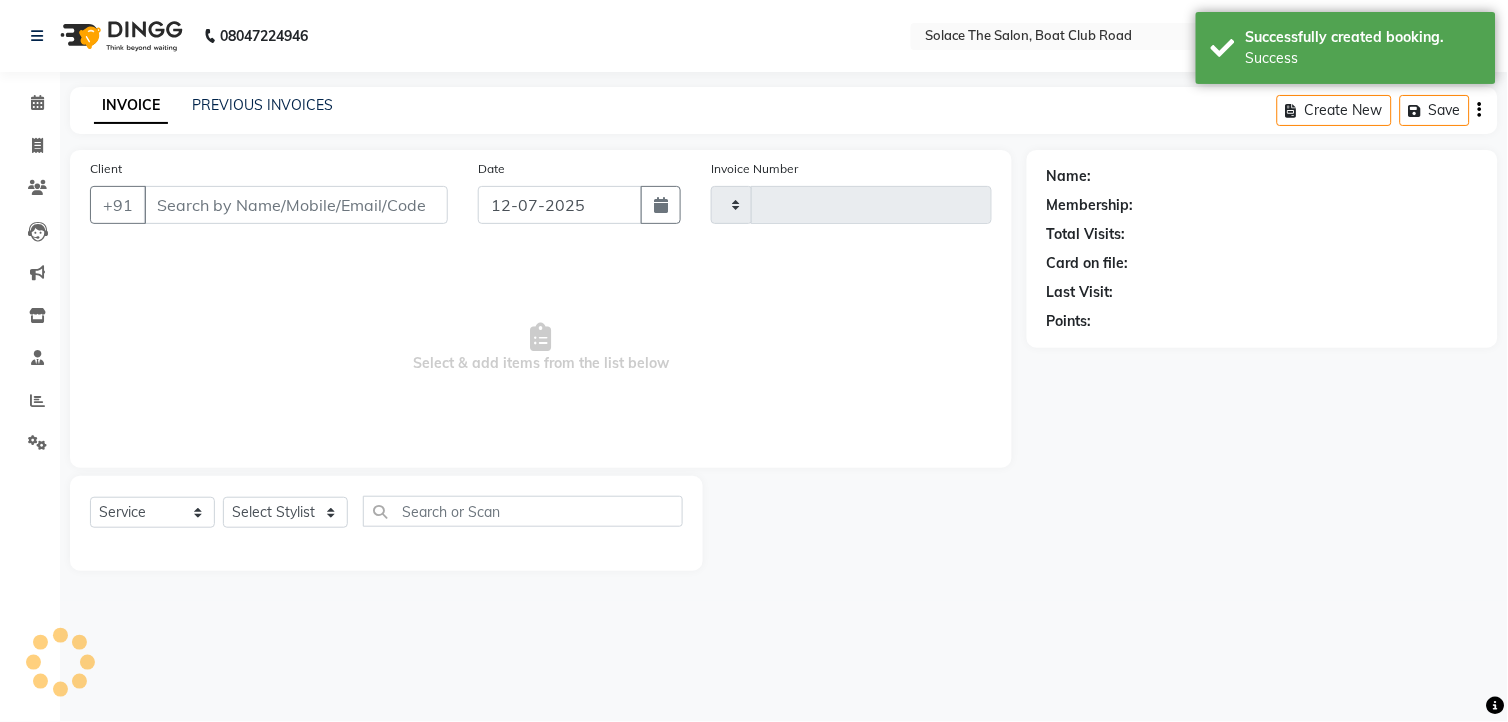 type on "0822" 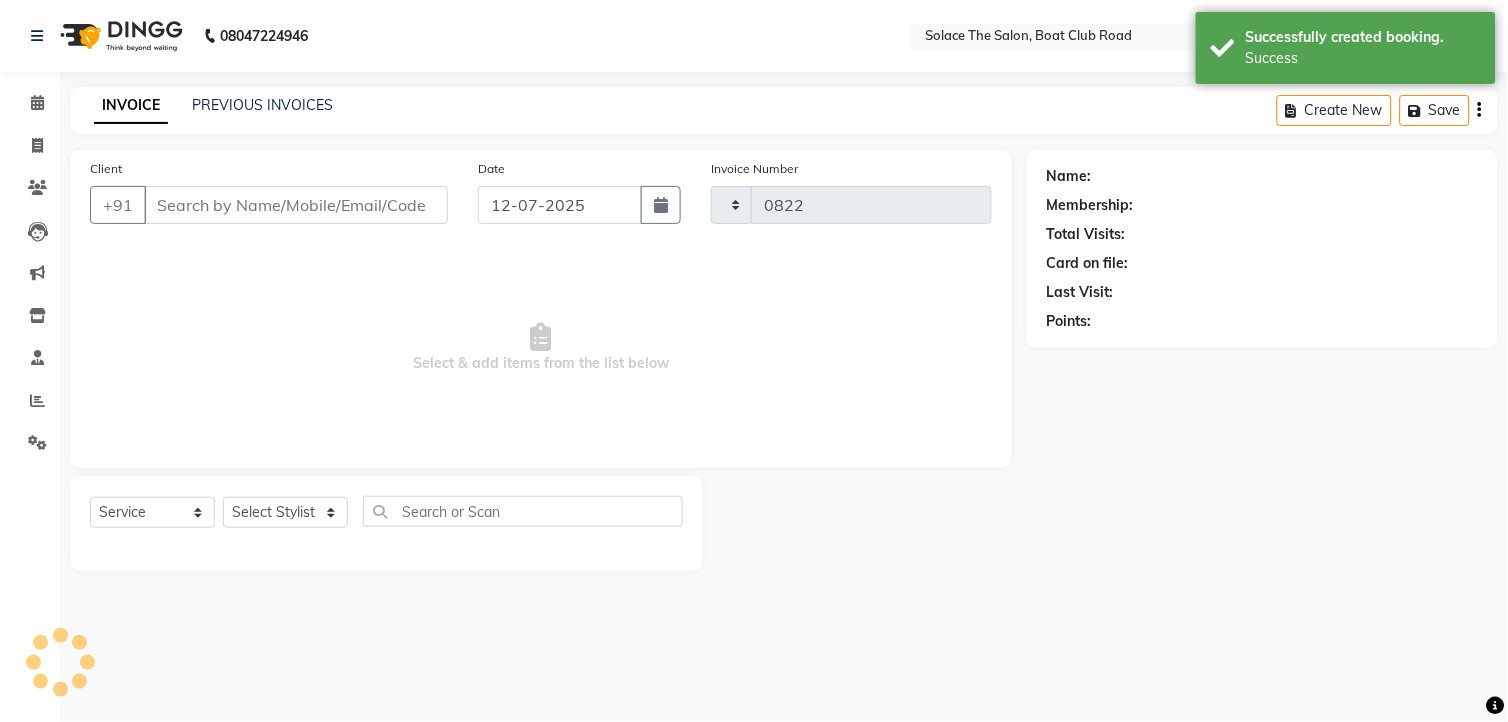 select on "585" 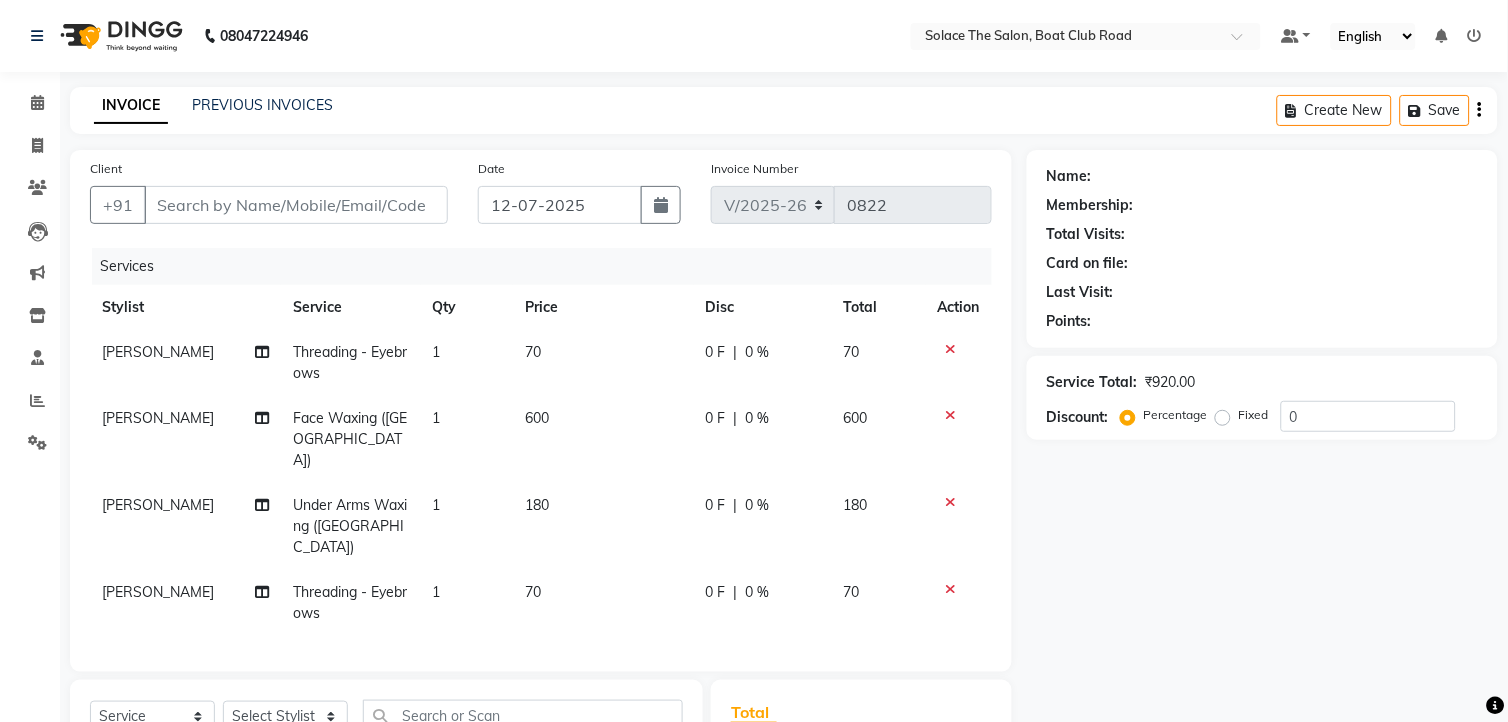 type on "2222222222" 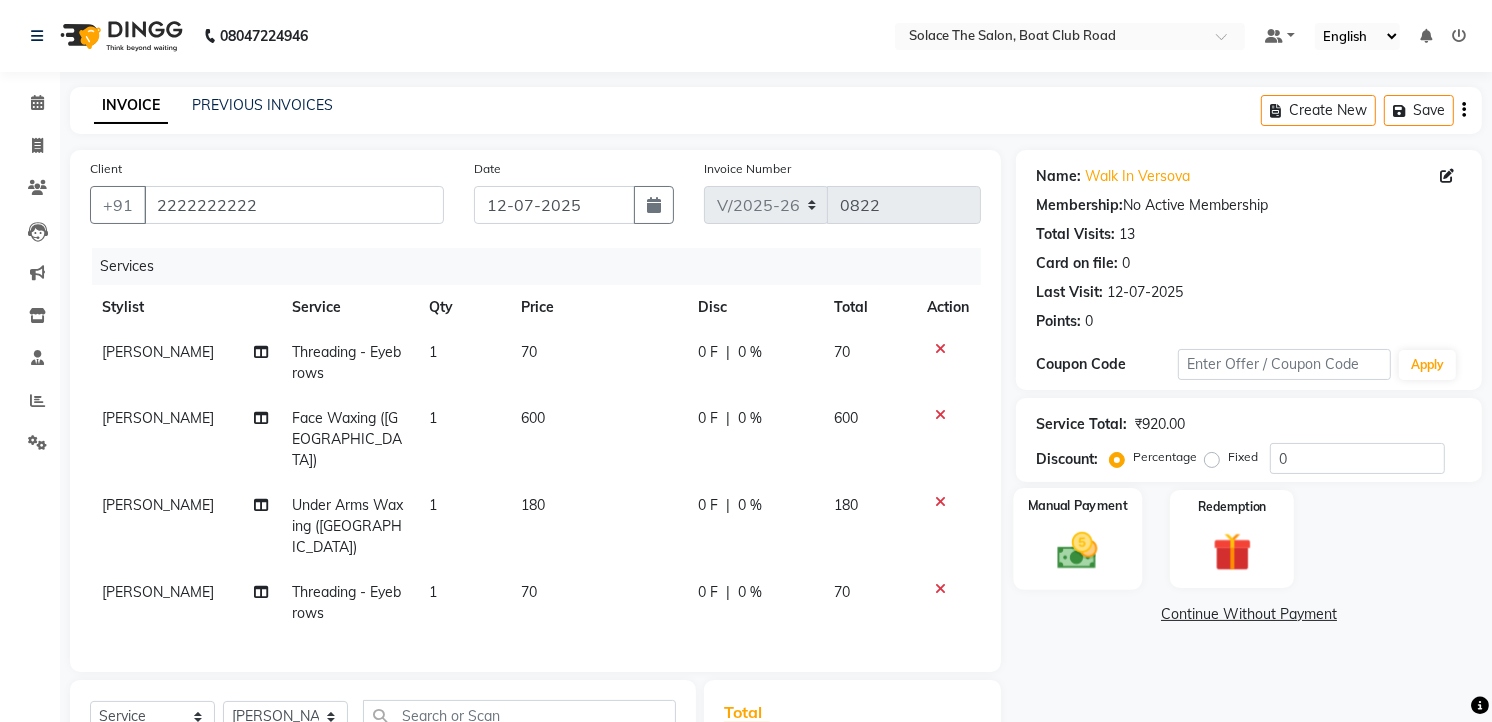 click 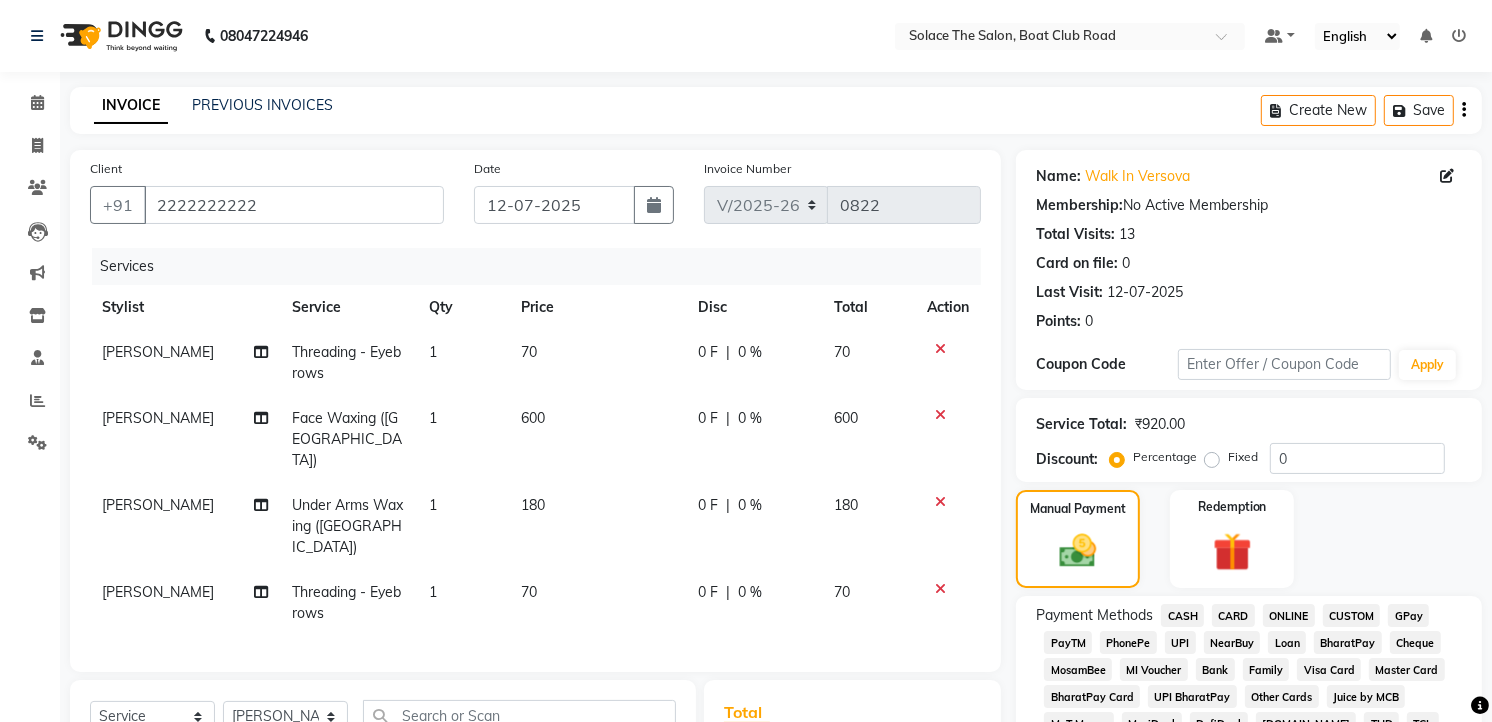 click on "GPay" 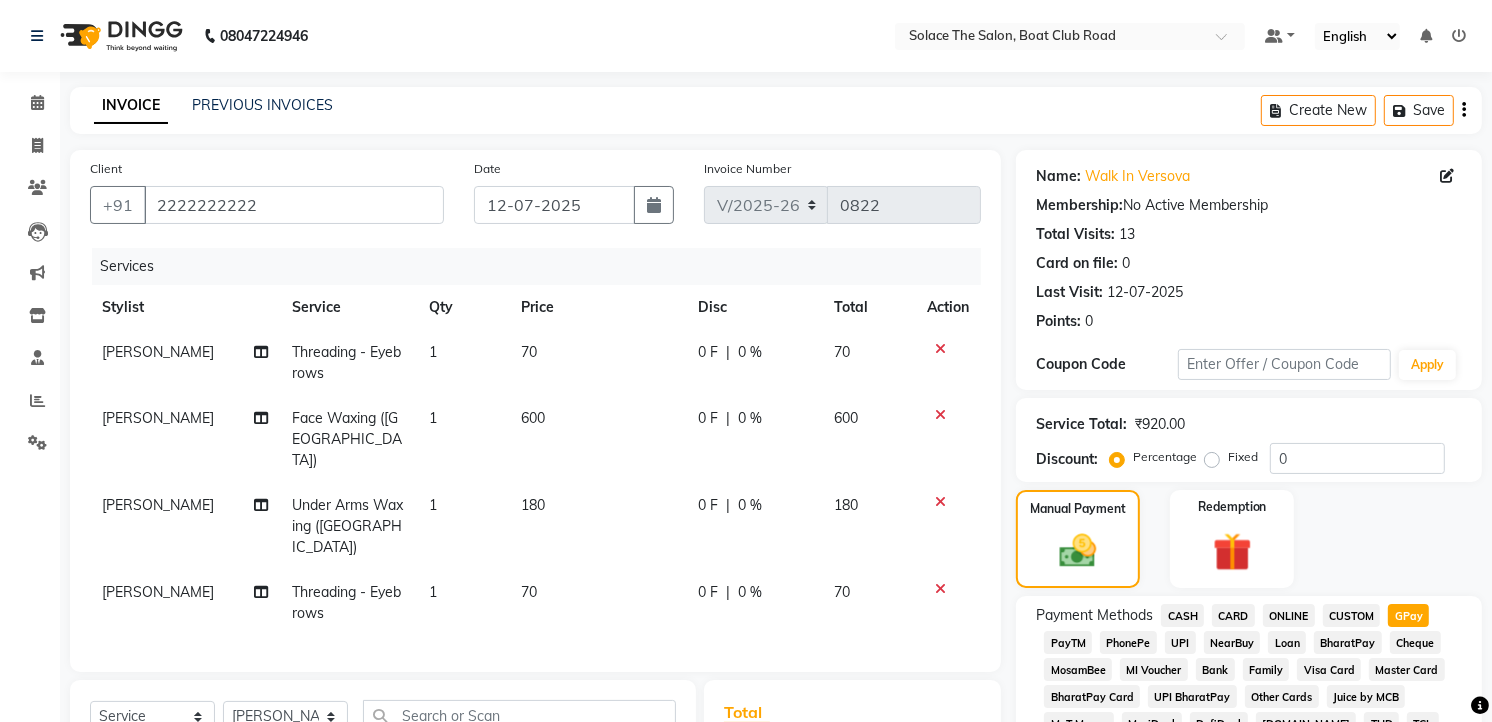 scroll, scrollTop: 333, scrollLeft: 0, axis: vertical 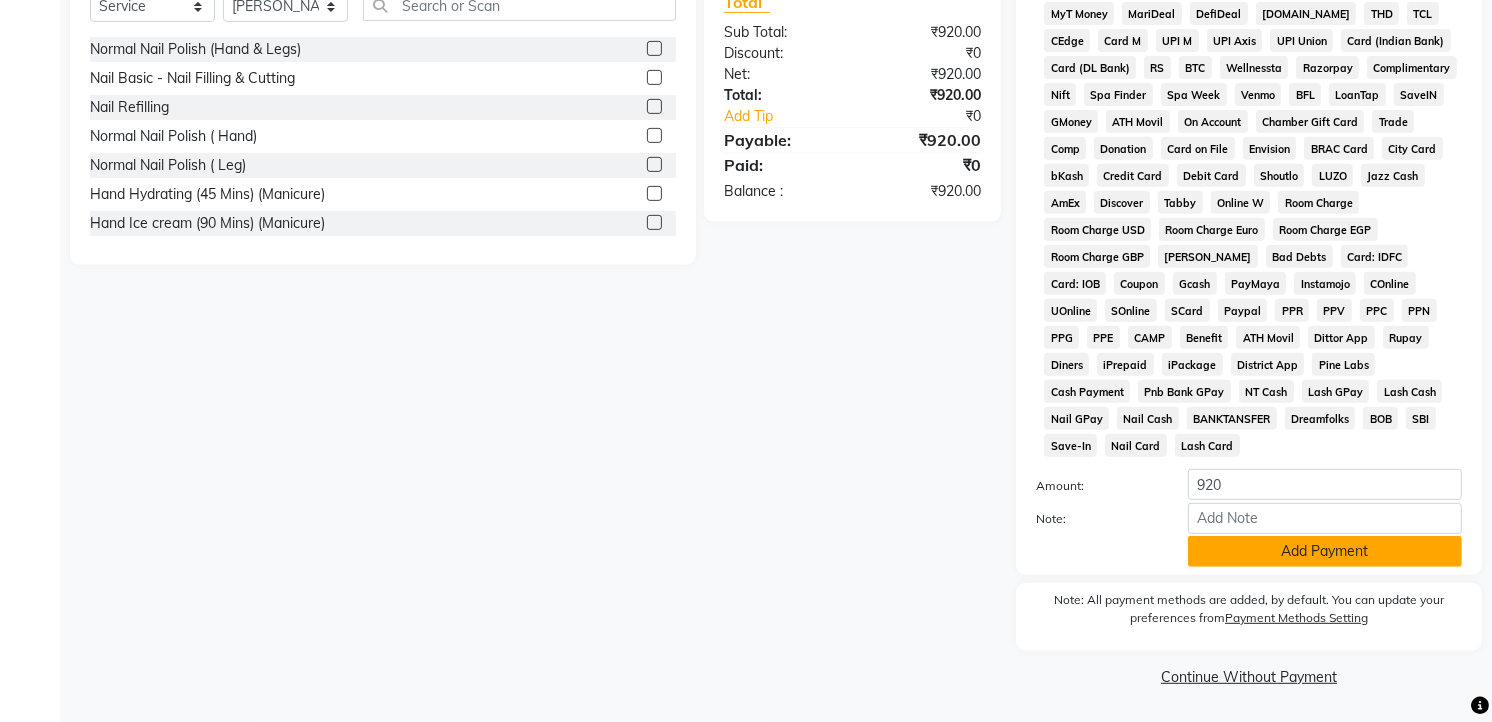 click on "Add Payment" 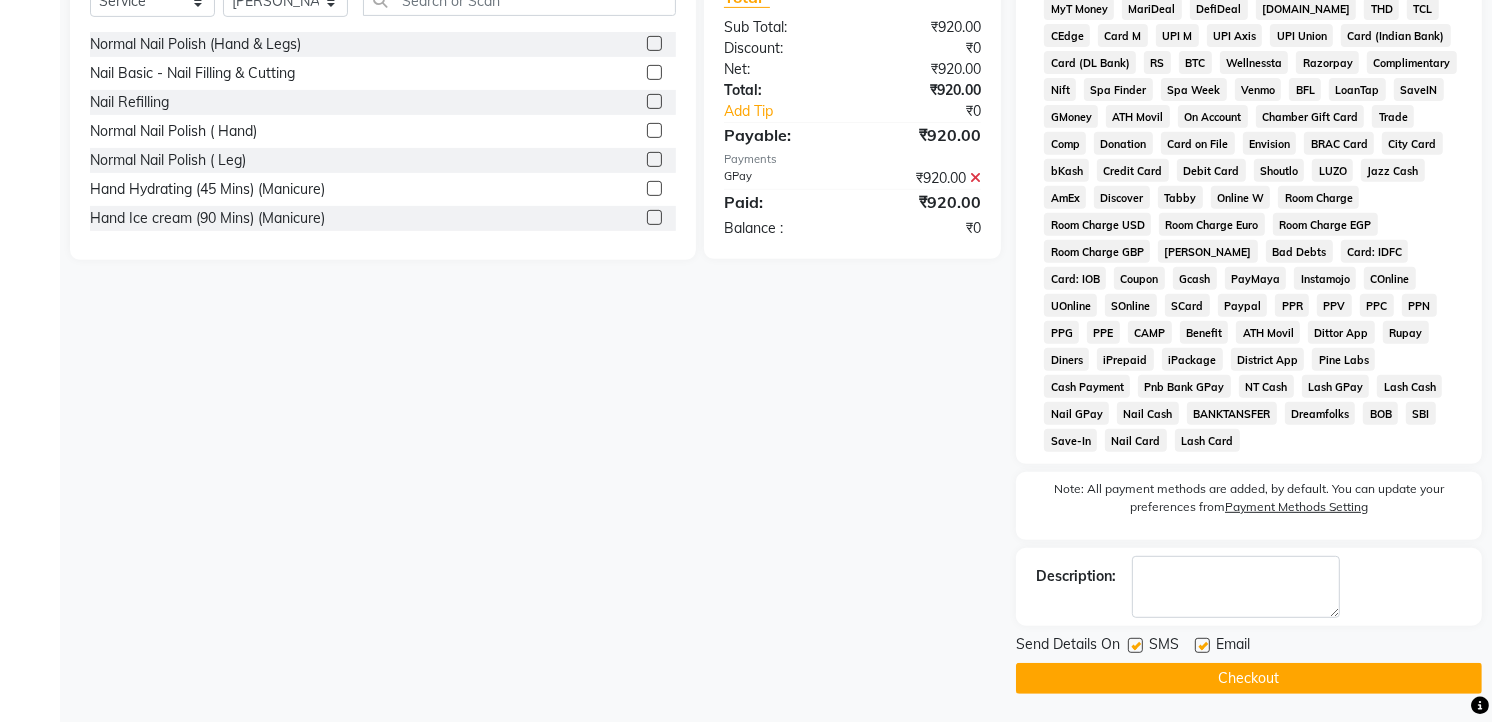 drag, startPoint x: 1181, startPoint y: 668, endPoint x: 1181, endPoint y: 680, distance: 12 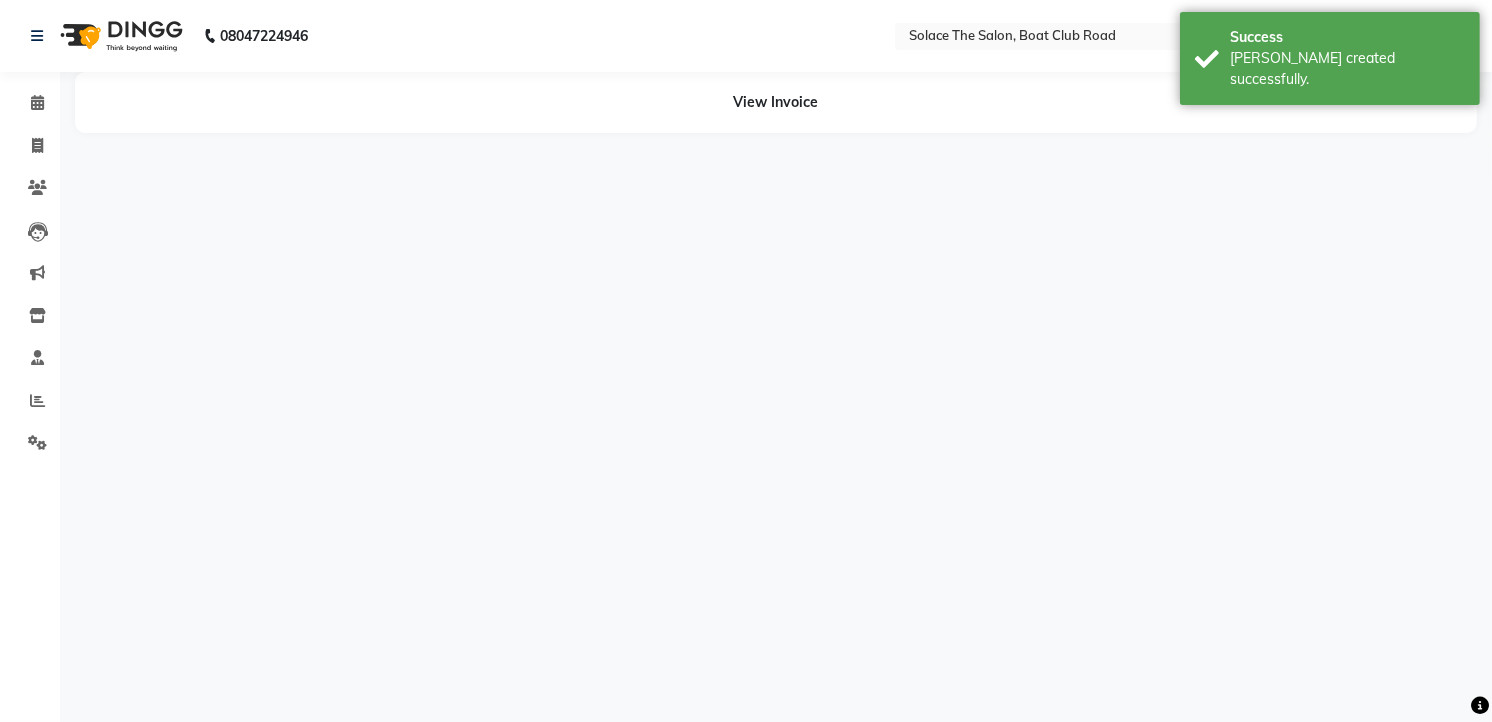 scroll, scrollTop: 0, scrollLeft: 0, axis: both 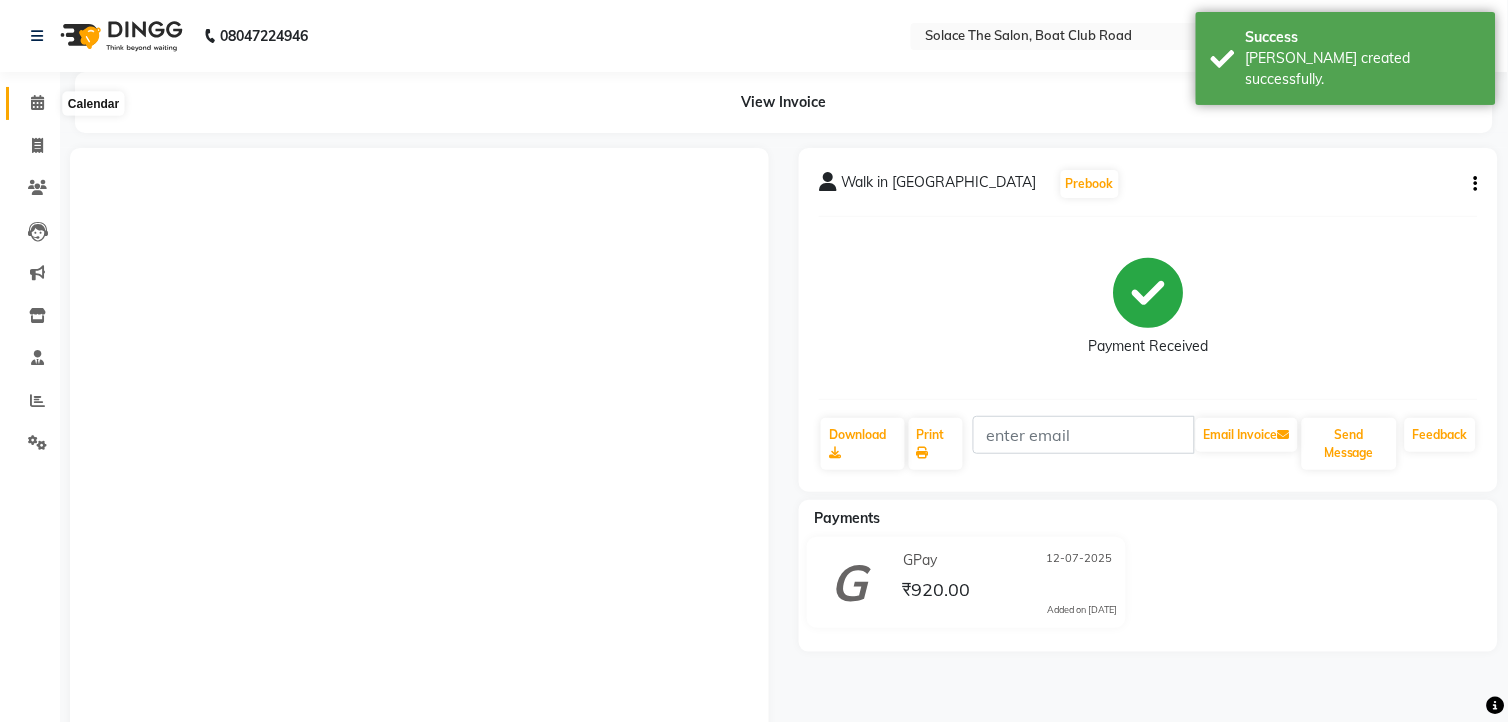 click 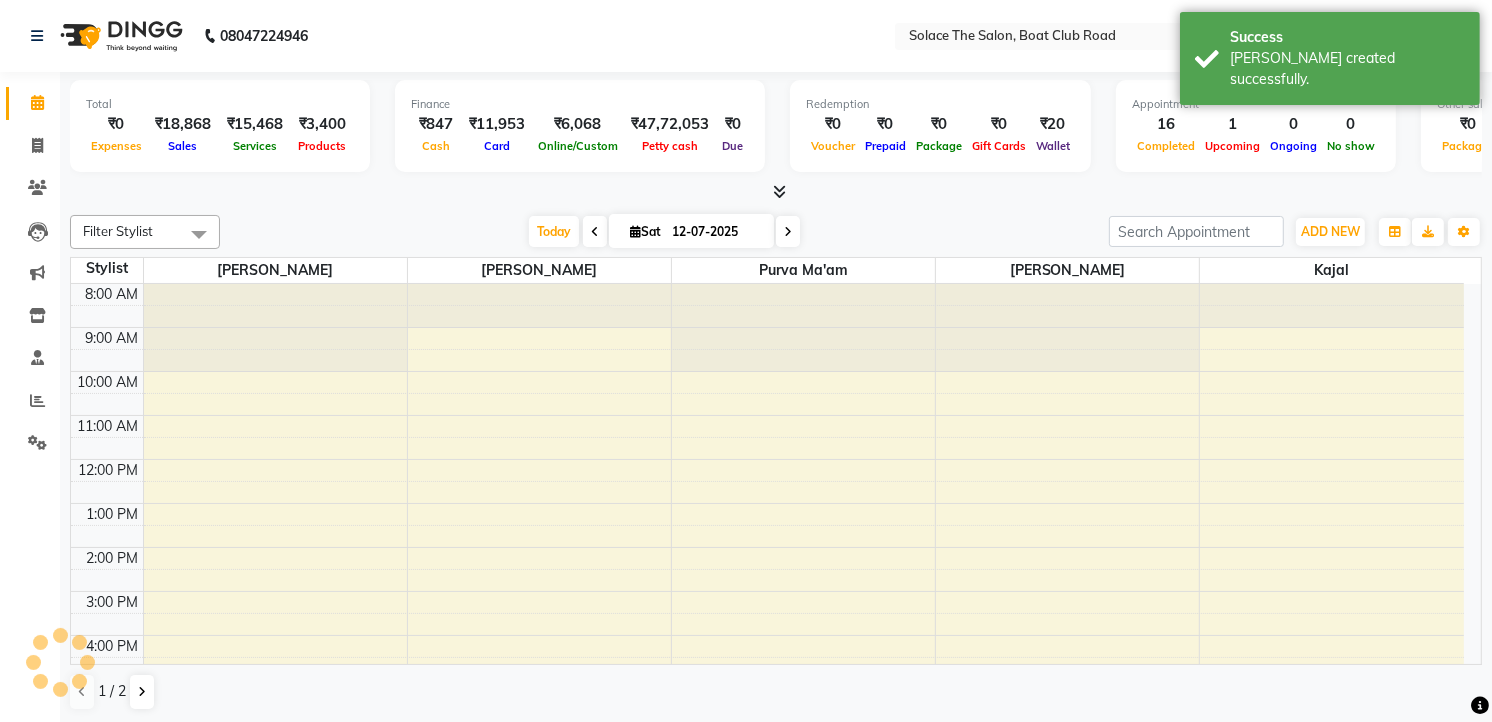 scroll, scrollTop: 0, scrollLeft: 0, axis: both 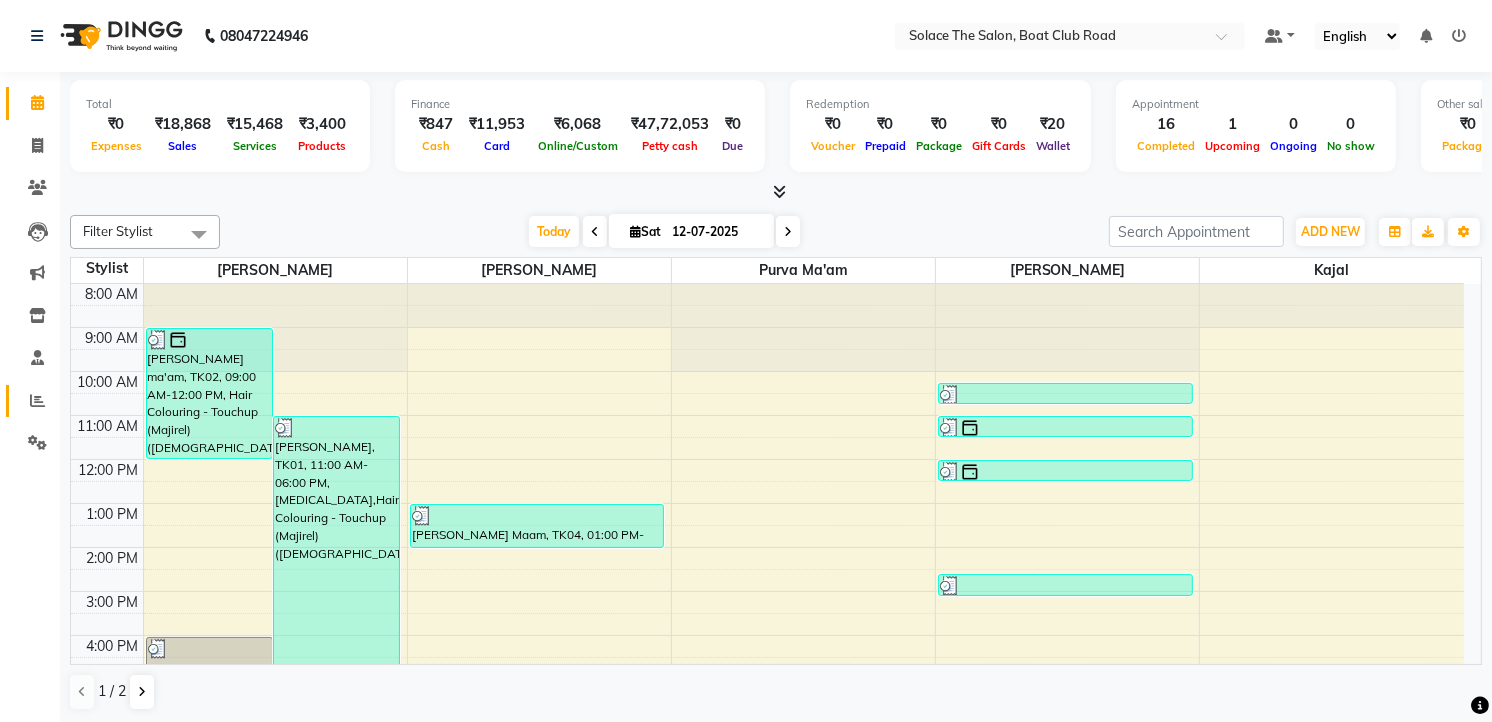 click 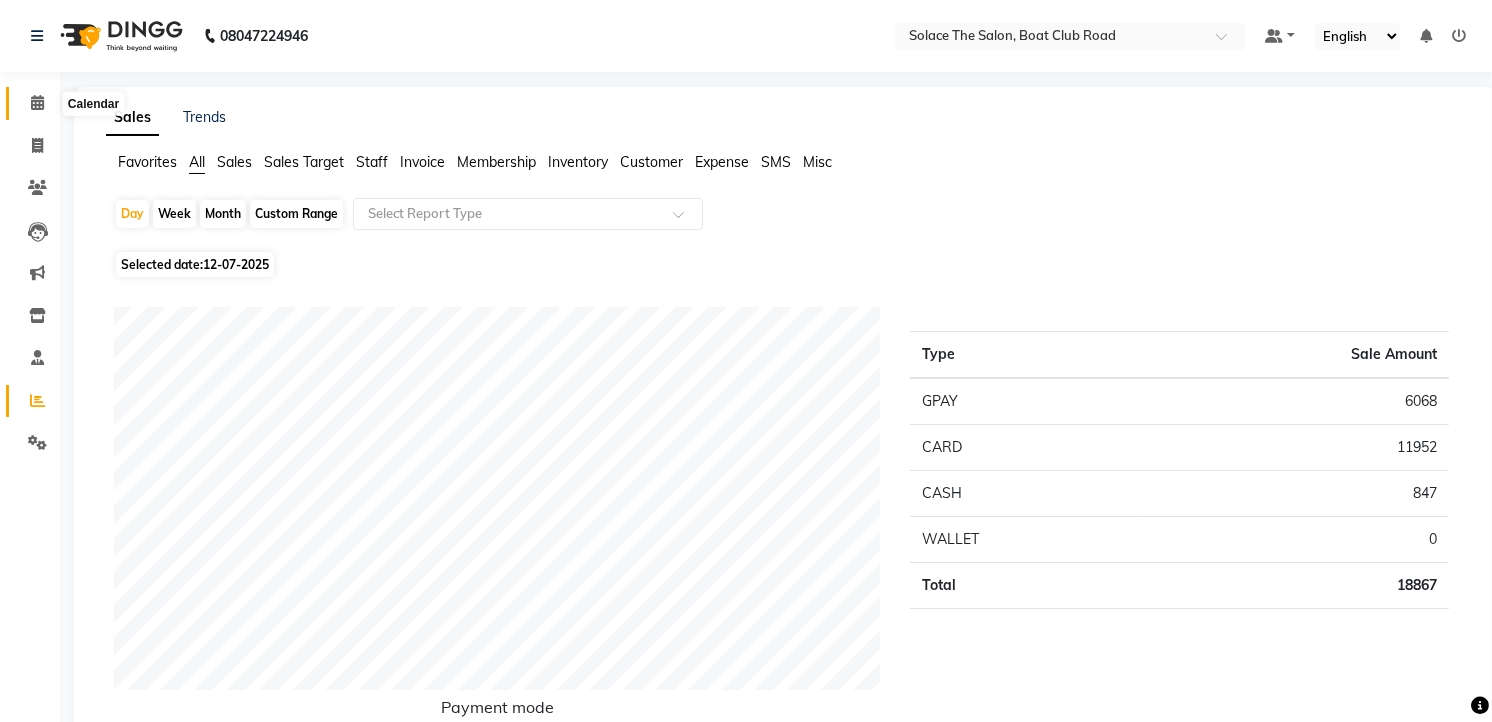 click 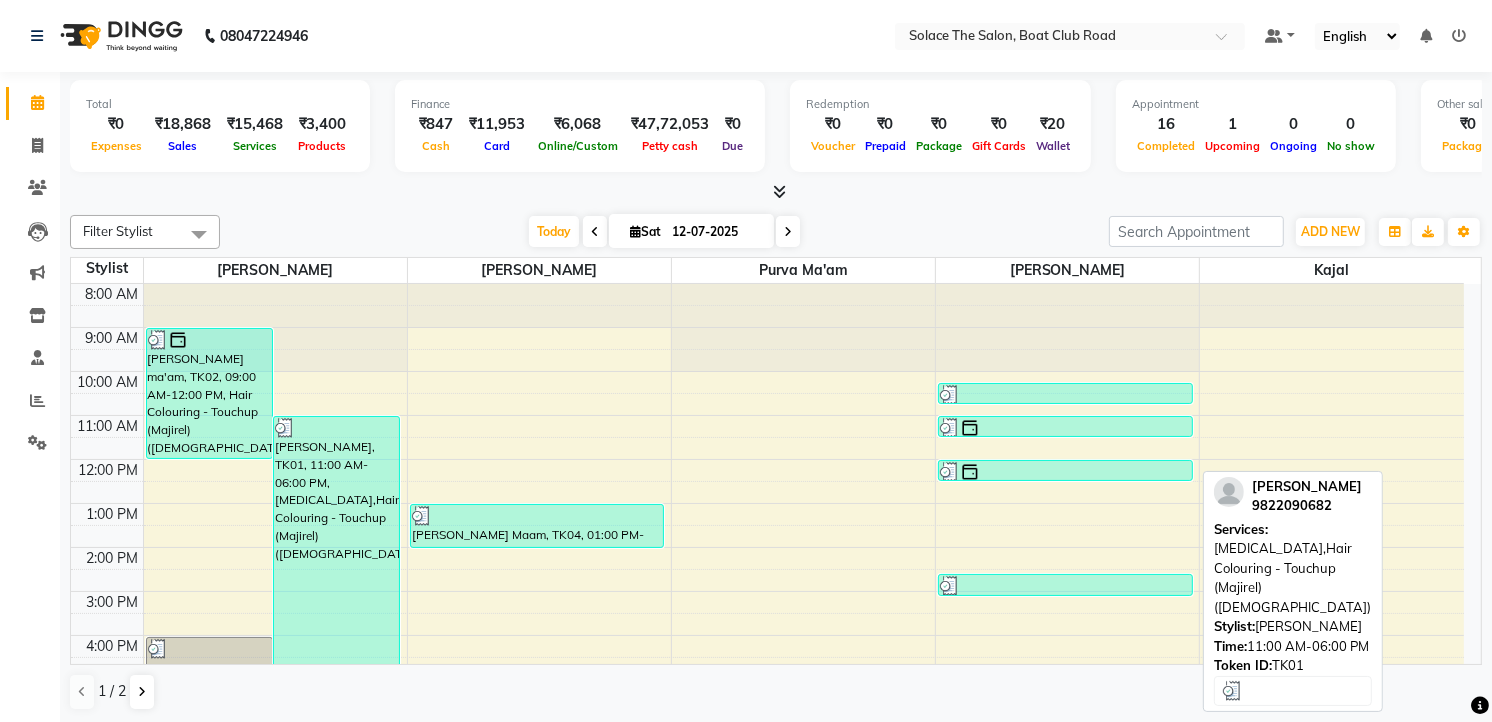scroll, scrollTop: 237, scrollLeft: 0, axis: vertical 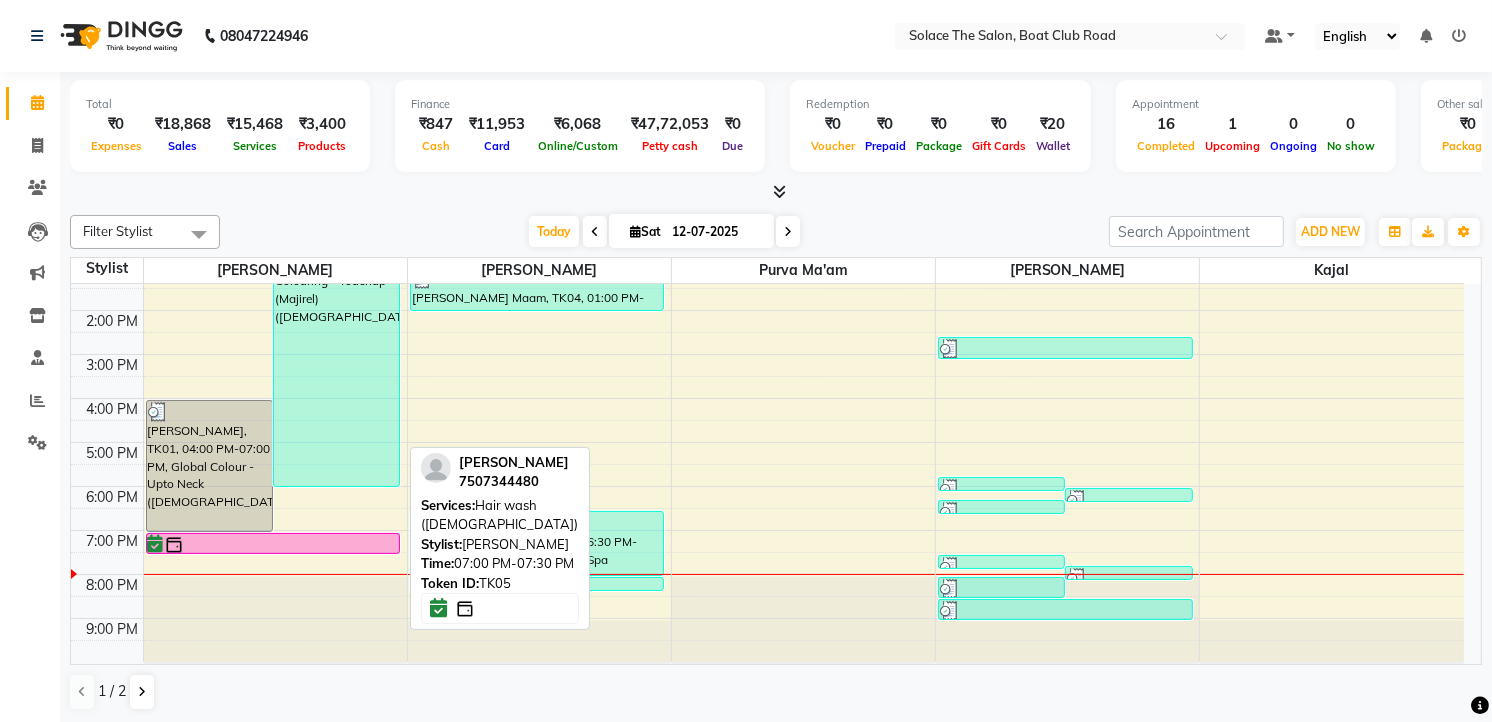 click at bounding box center (273, 545) 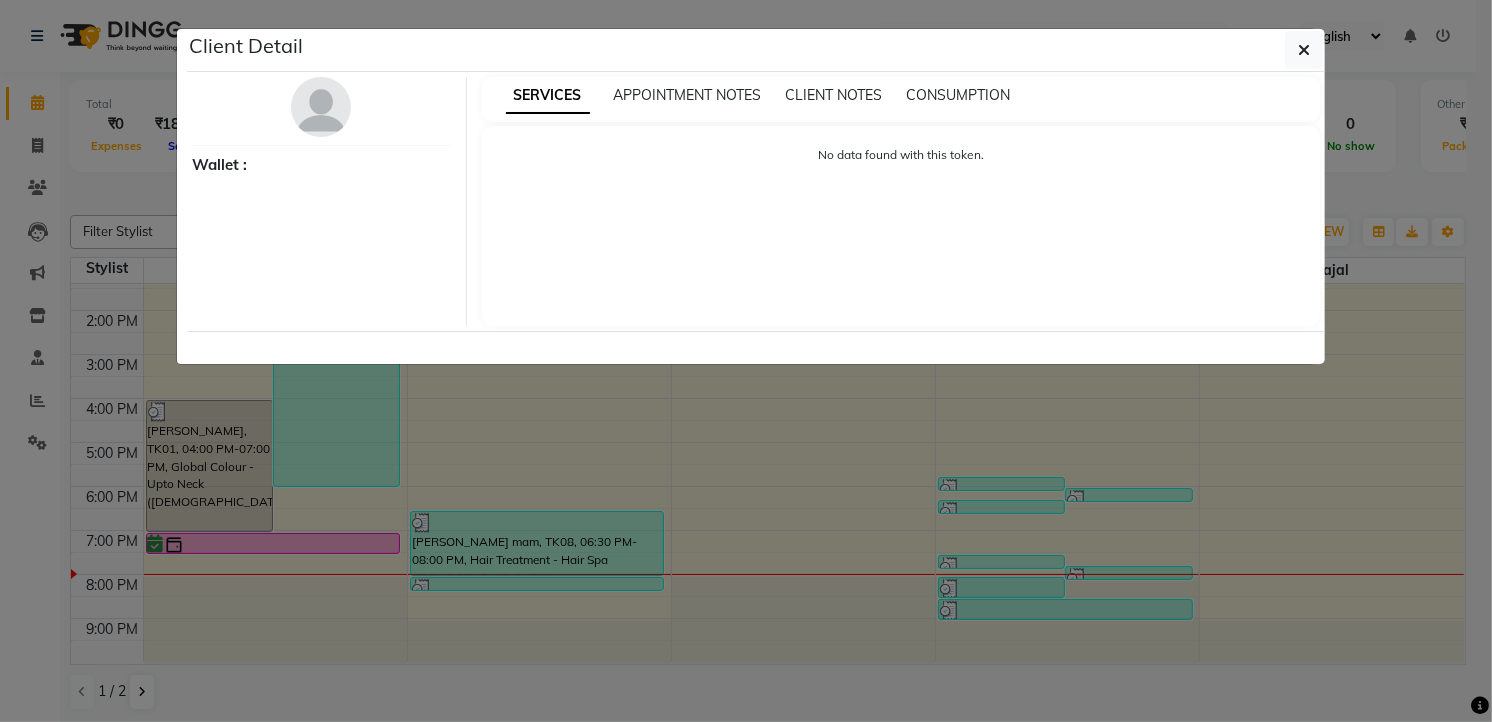 select on "6" 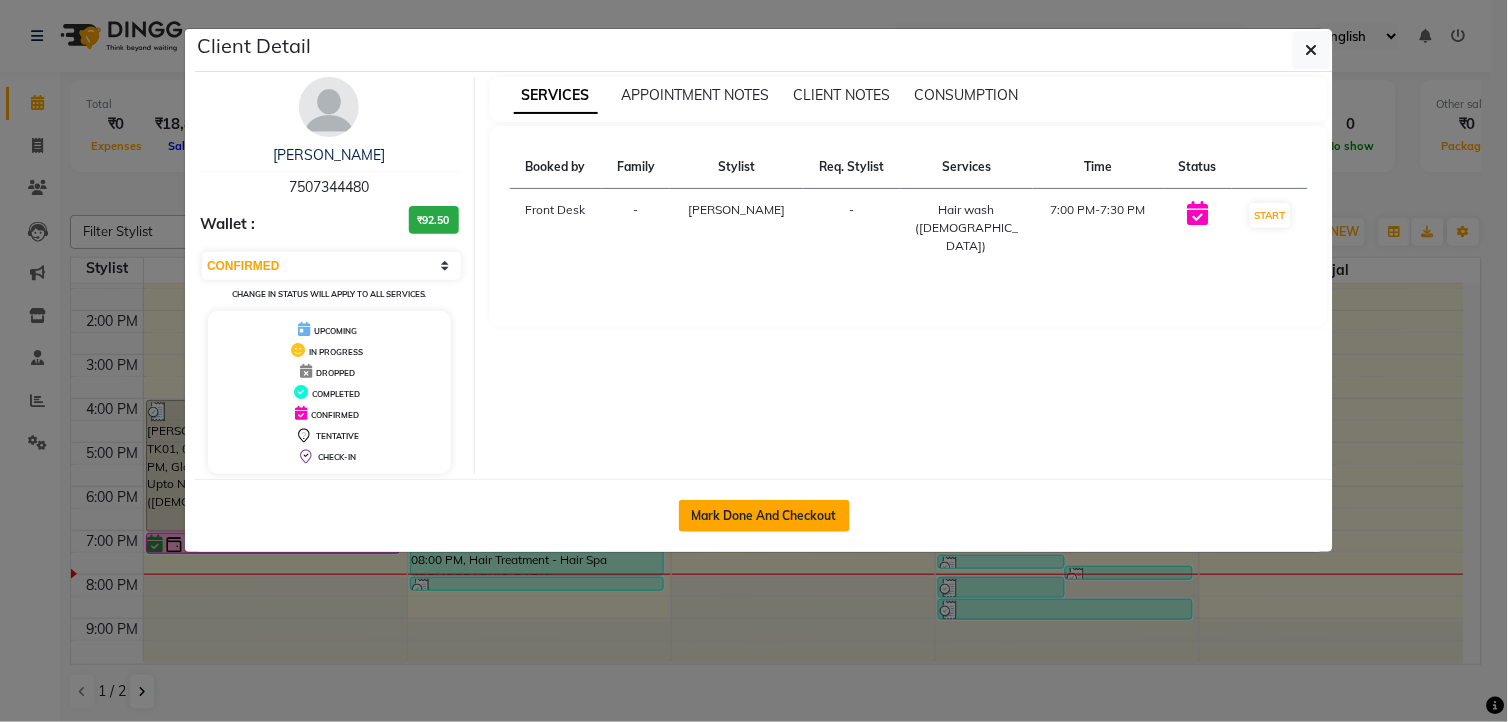 click on "Mark Done And Checkout" 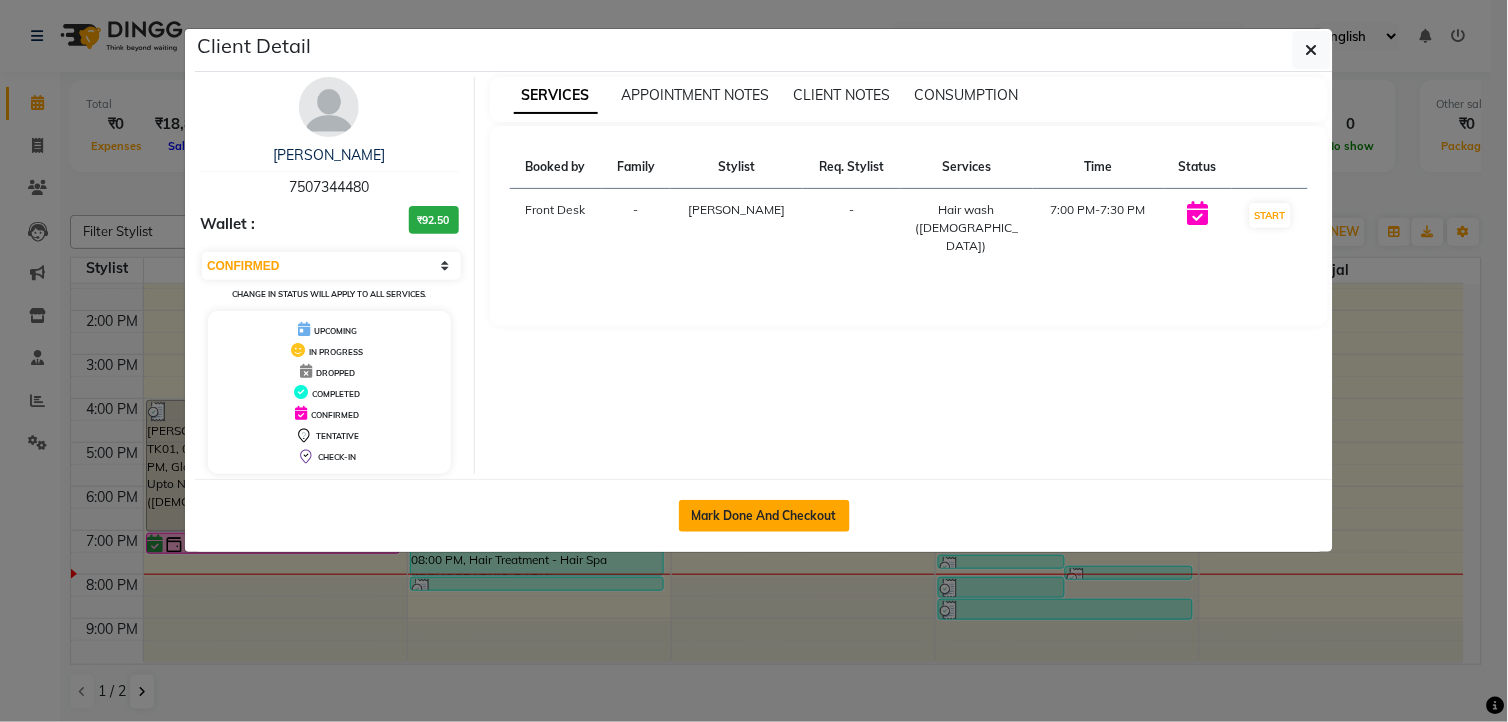 select on "service" 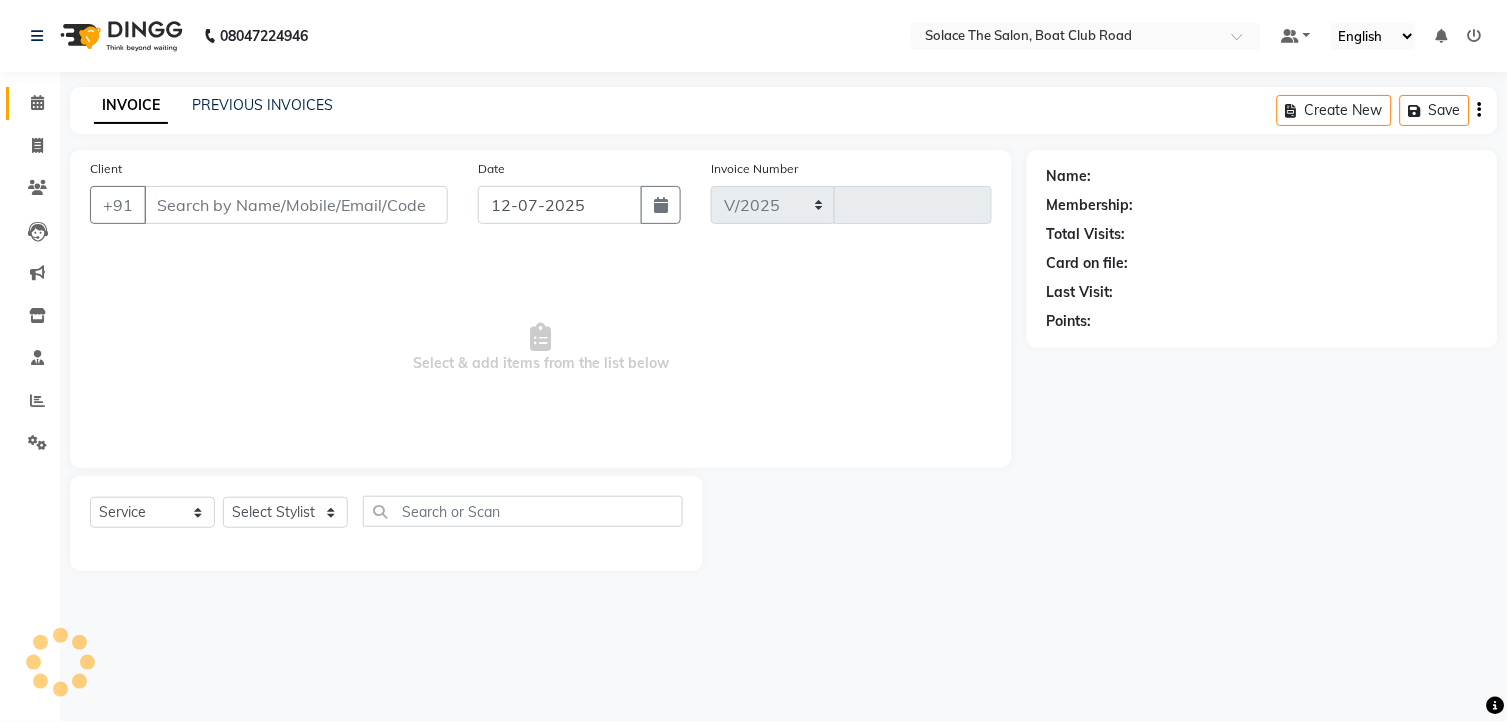 select on "585" 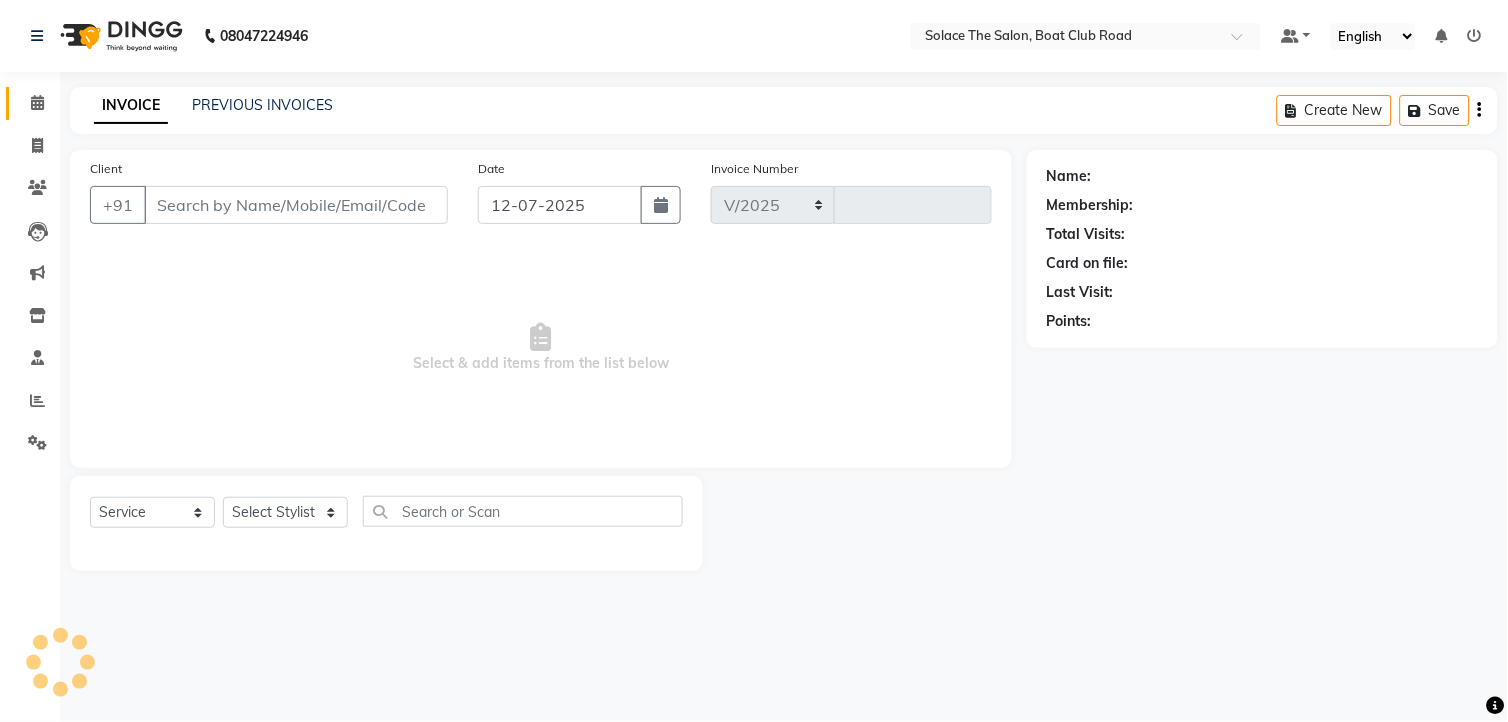 type on "0823" 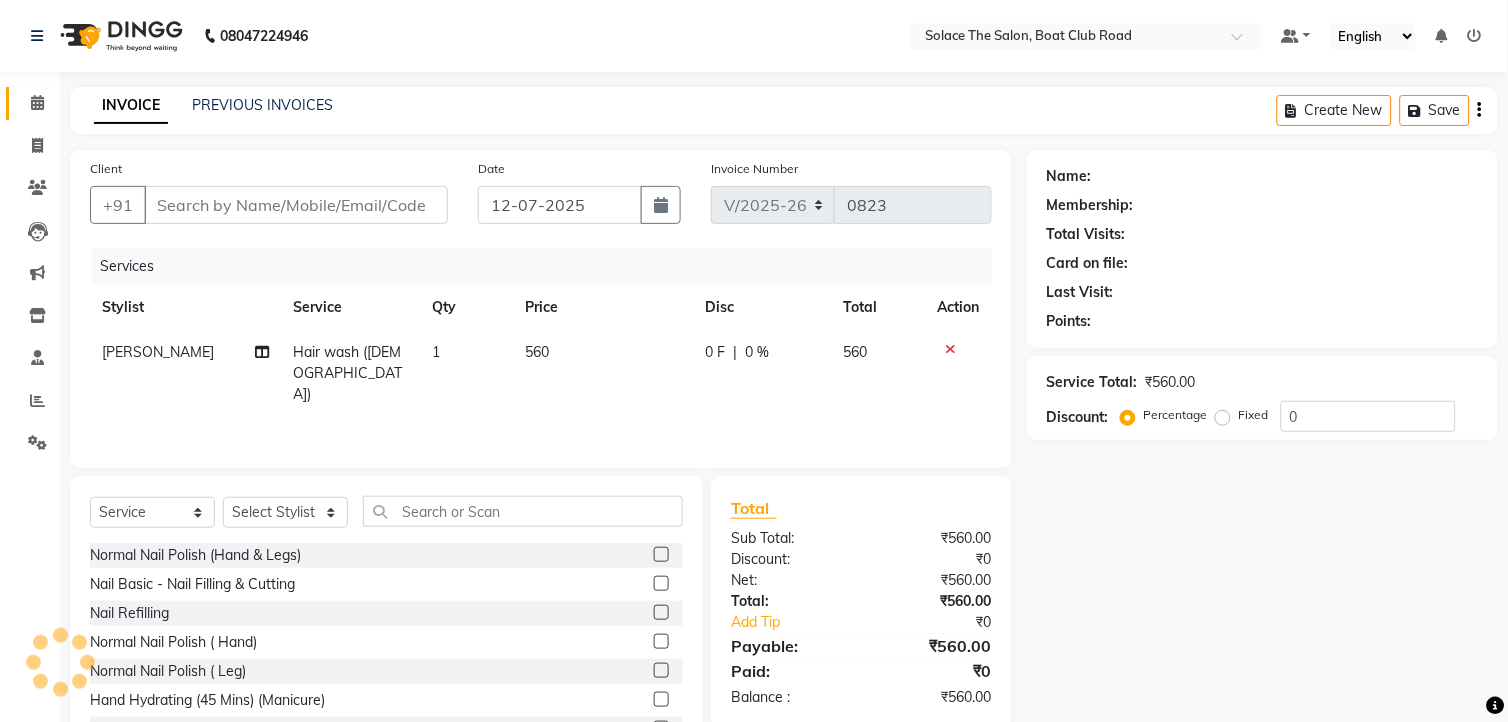 type on "7507344480" 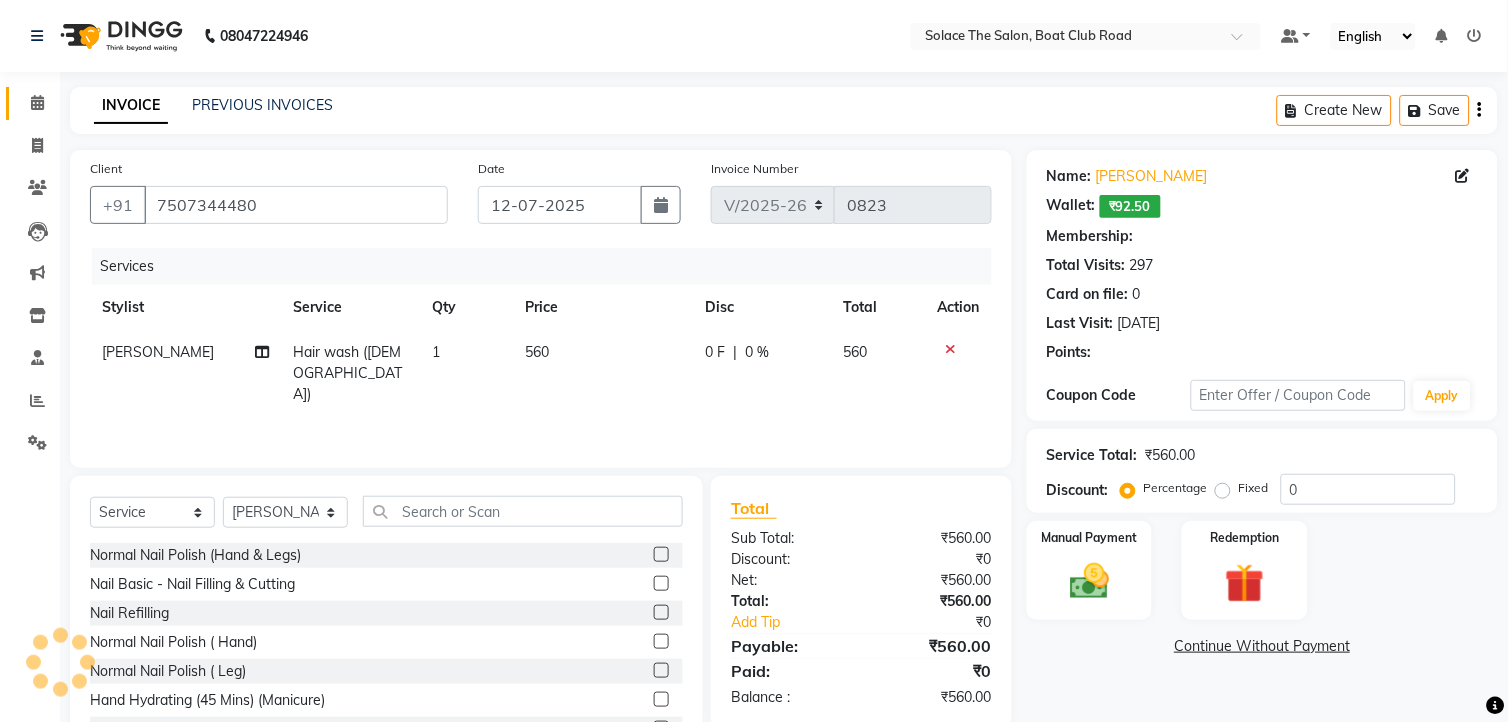 select on "1: Object" 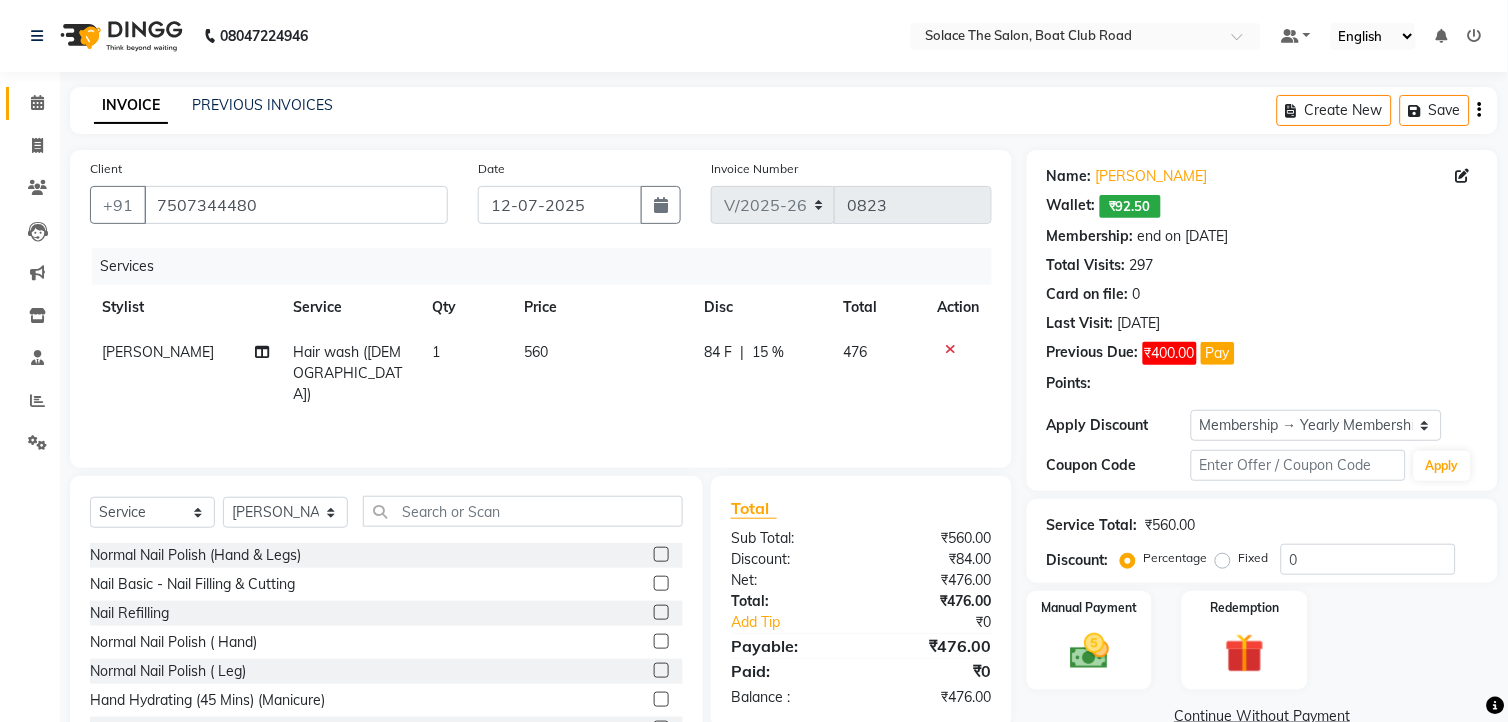 type on "15" 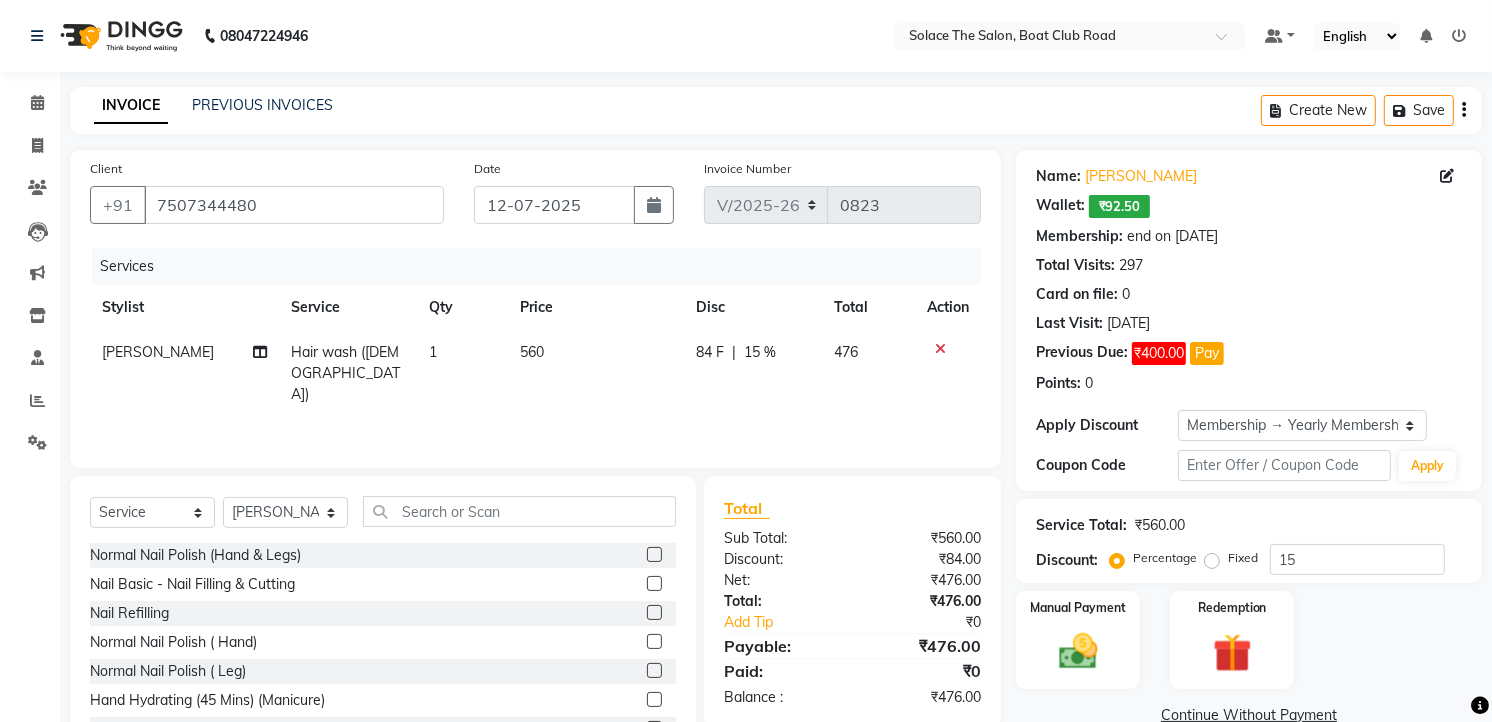 click on "560" 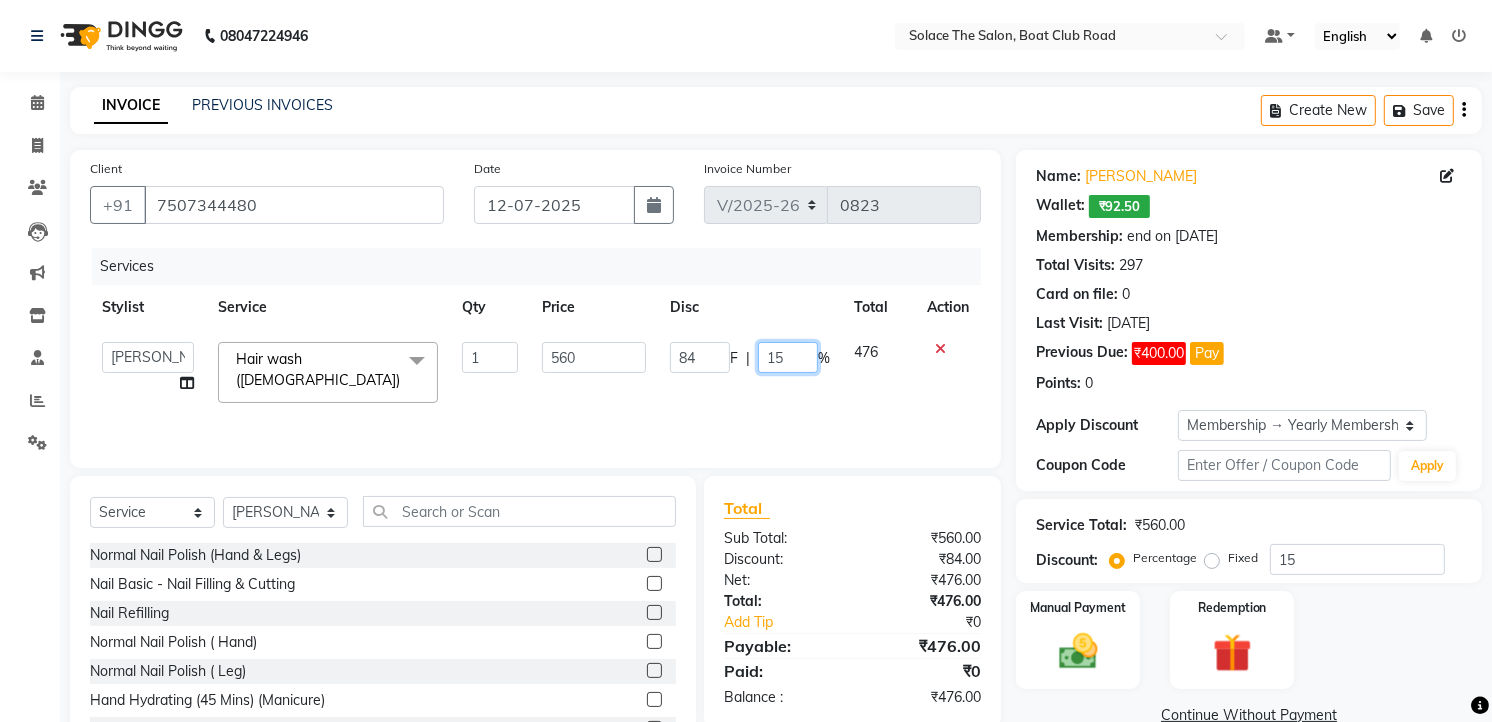 click on "15" 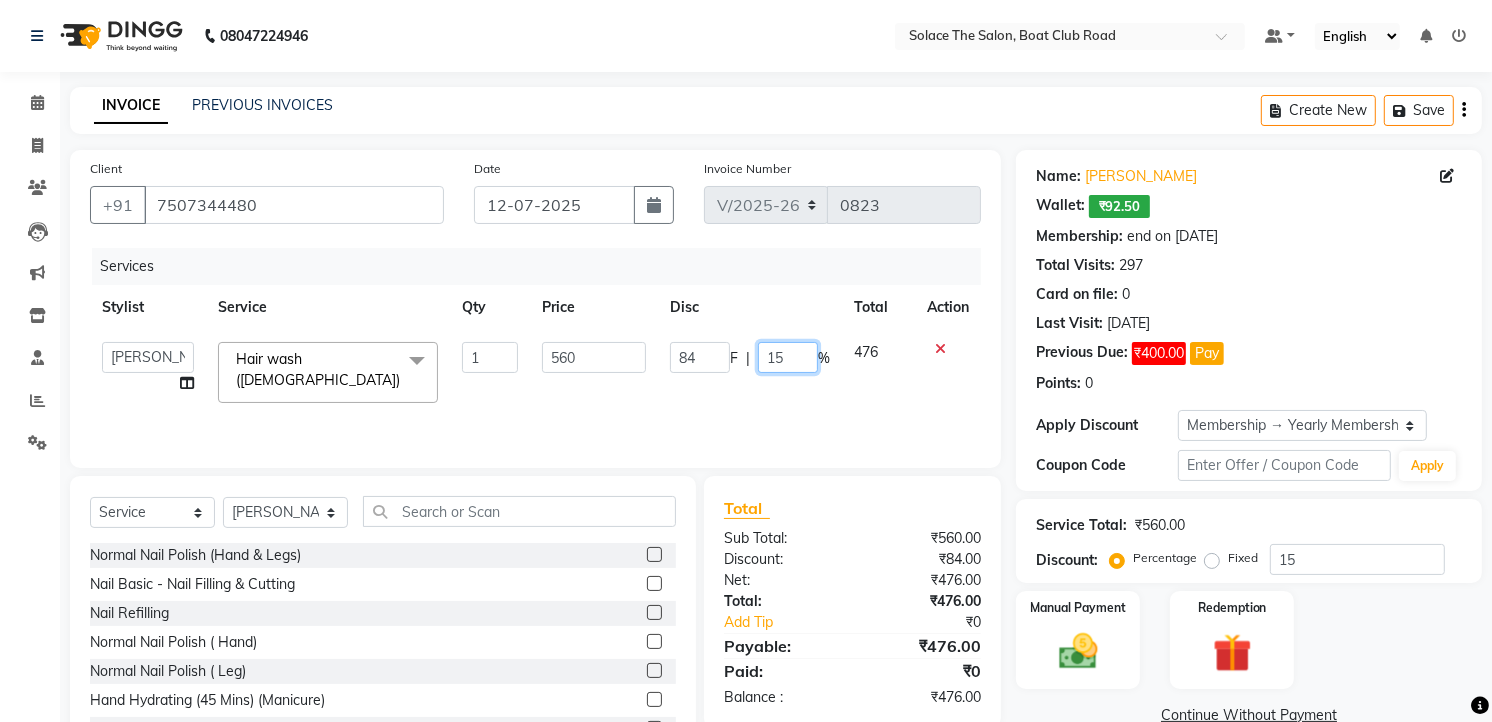 type on "1" 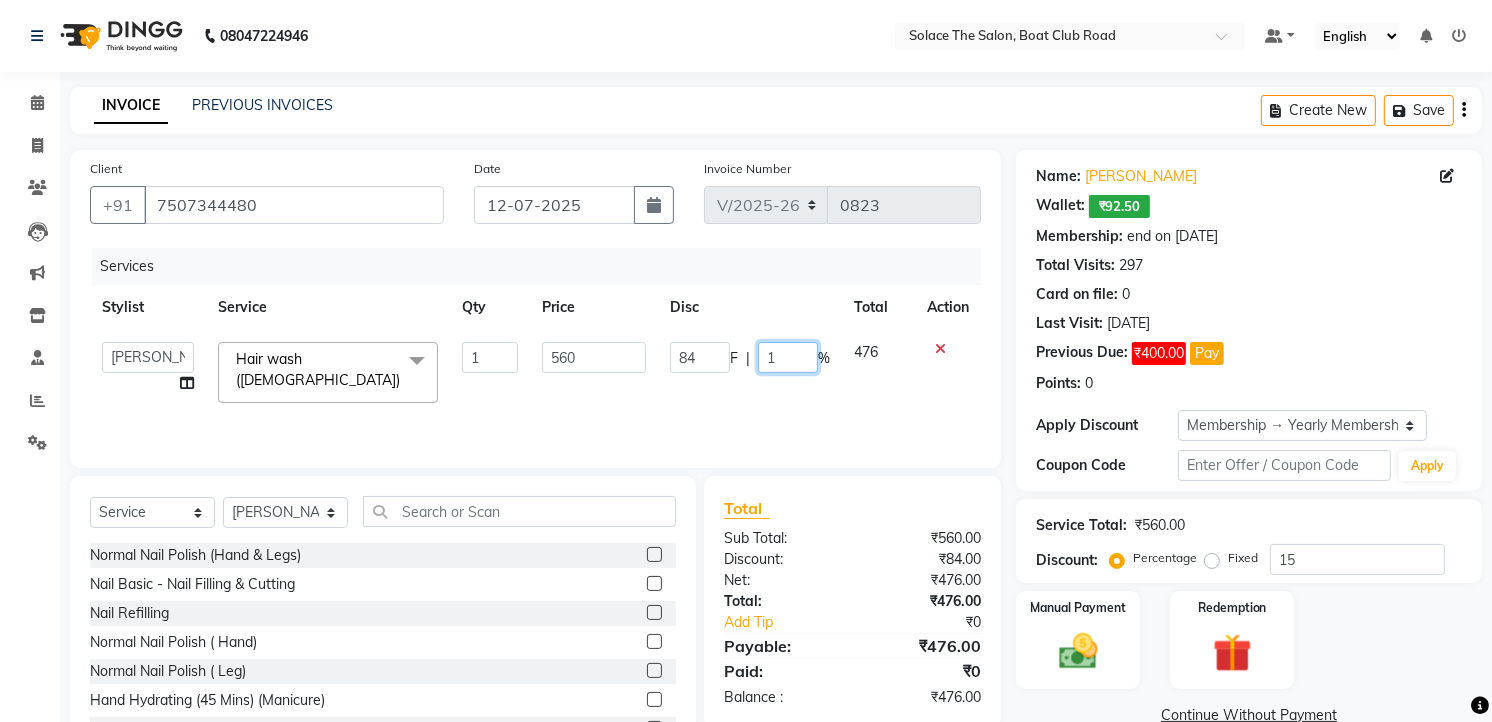 type 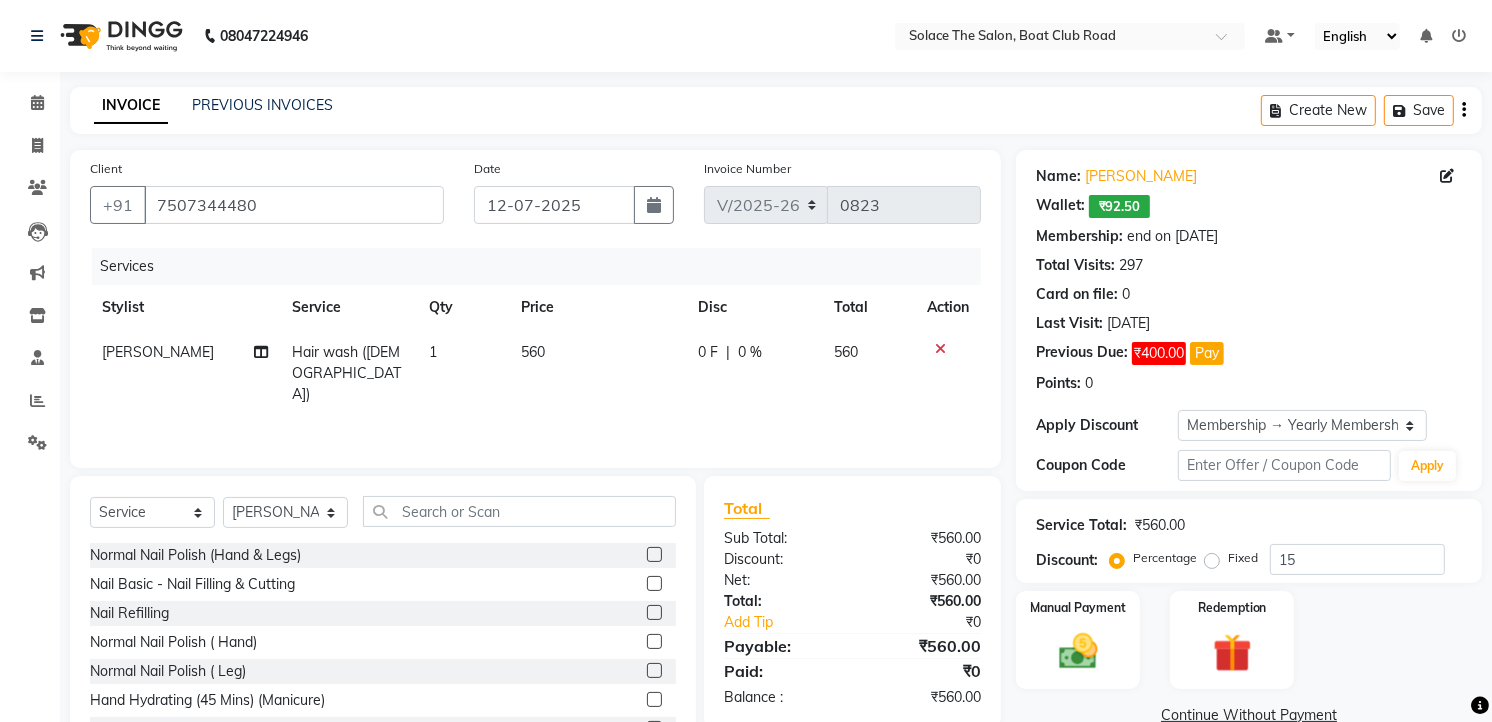 click on "560" 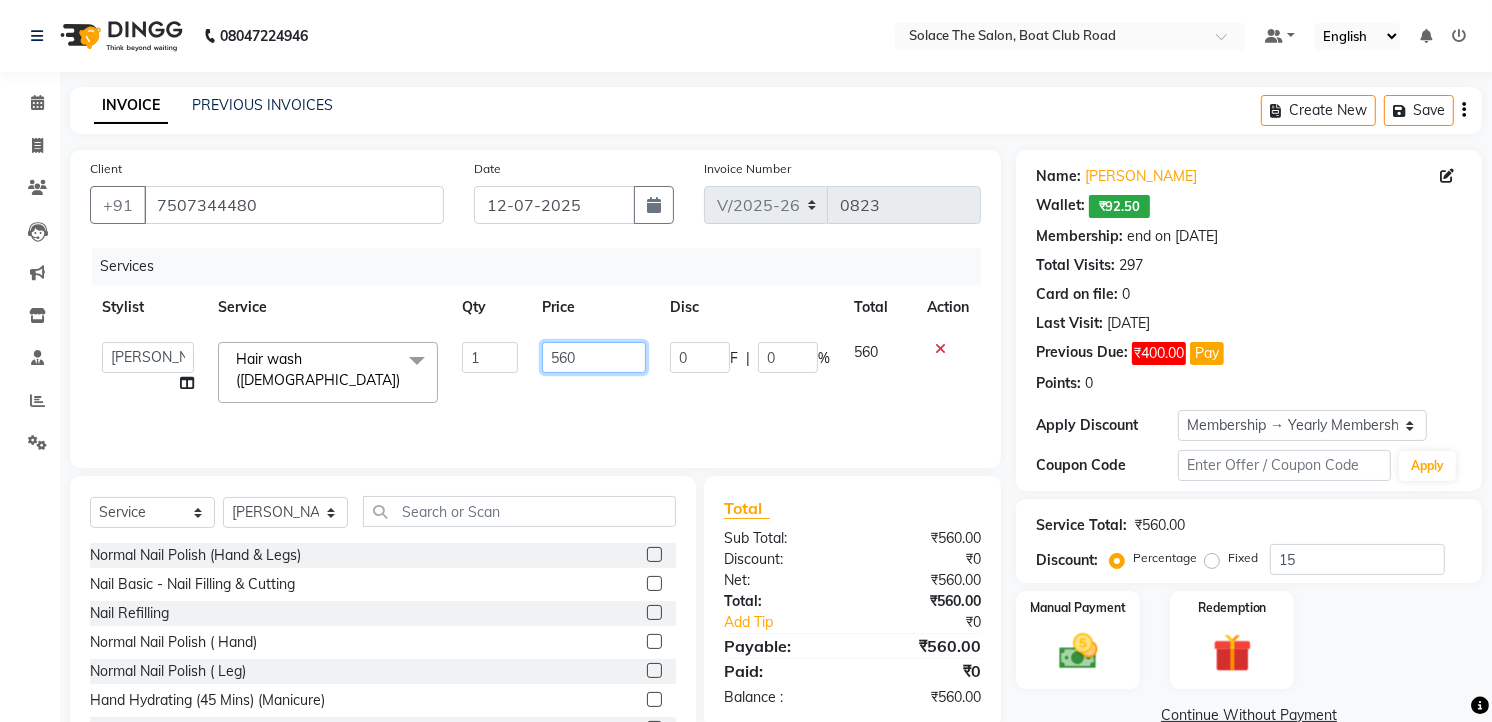 click on "560" 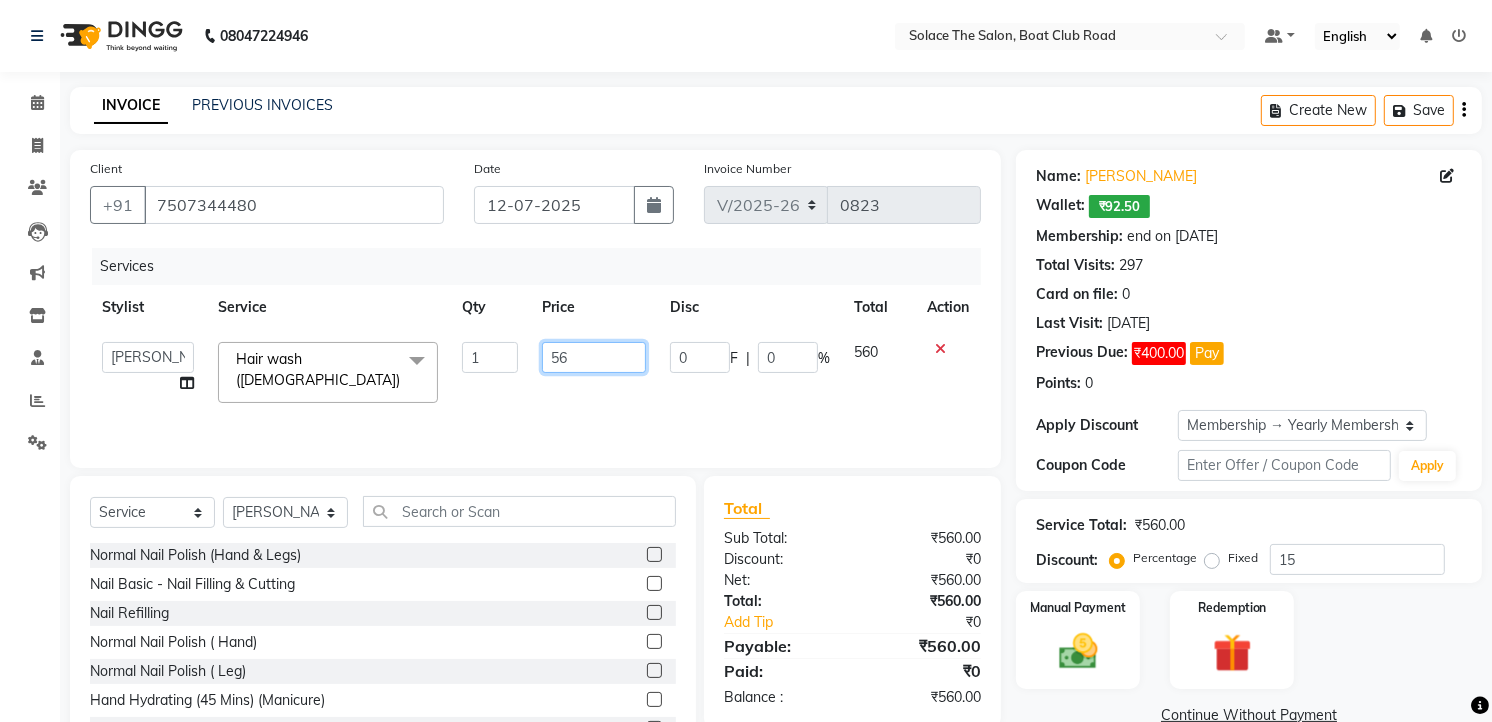 type on "5" 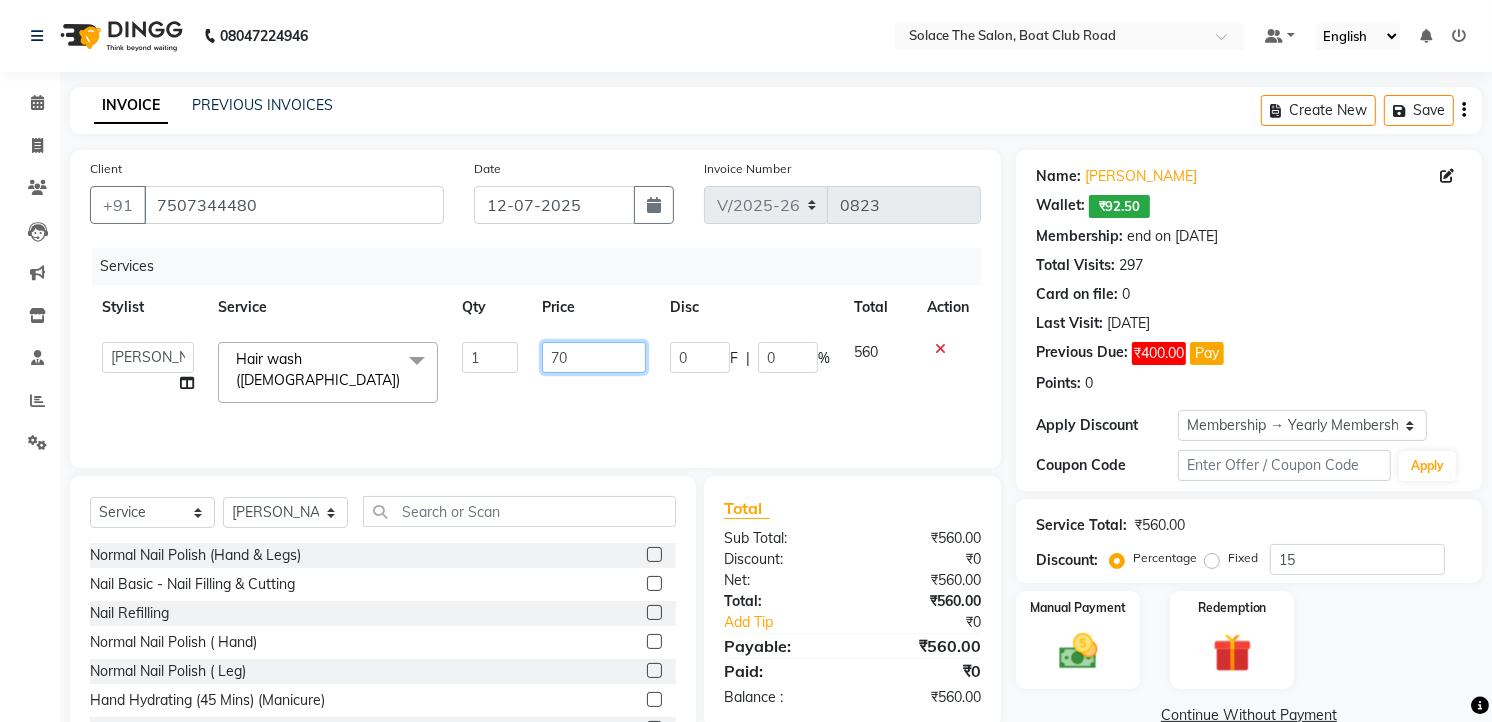 type on "700" 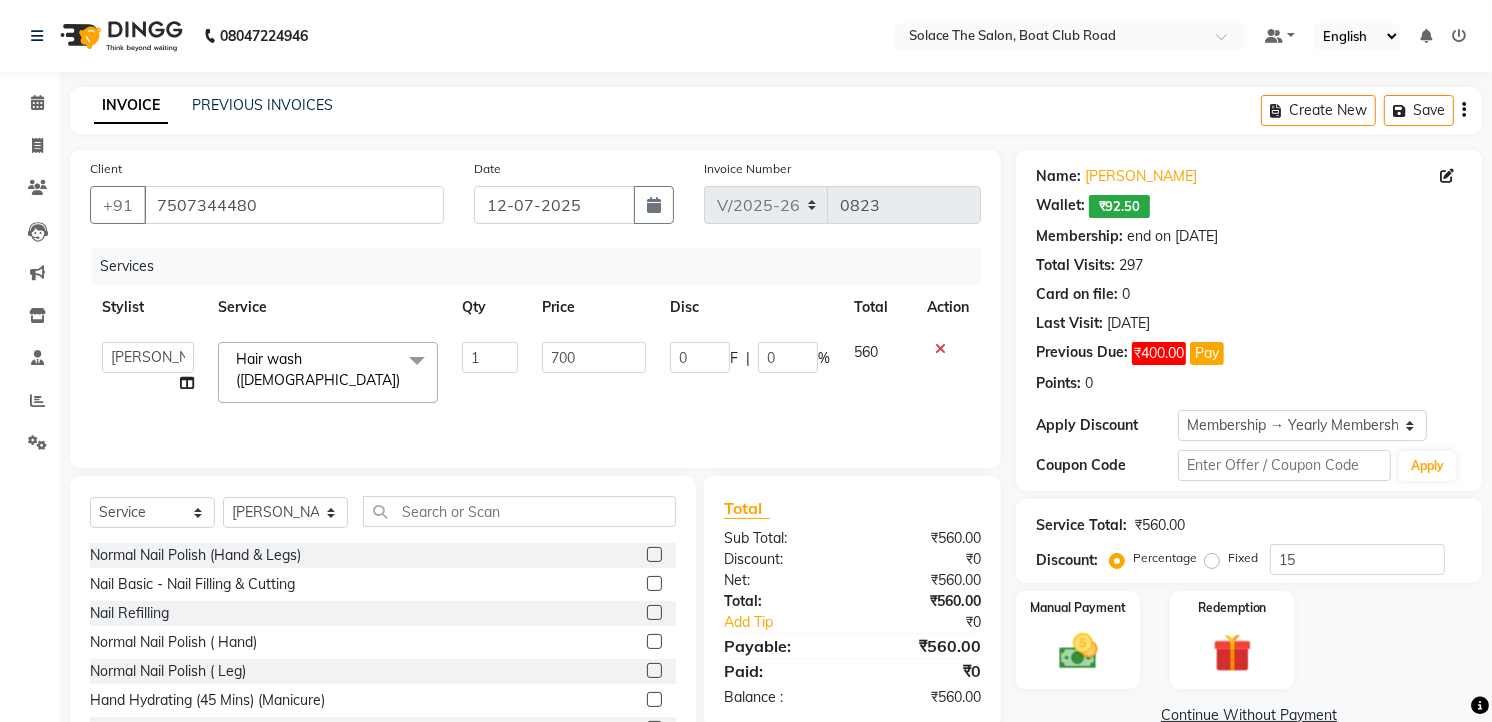 click on "Services Stylist Service Qty Price Disc Total Action  [PERSON_NAME]   [PERSON_NAME]   [PERSON_NAME]   Front Desk   Kajal   Kavita   [PERSON_NAME]   [PERSON_NAME]   [MEDICAL_DATA][PERSON_NAME] Ma'am   rishi    [PERSON_NAME]   suraj  Hair wash ([DEMOGRAPHIC_DATA])  x Normal Nail Polish (Hand & Legs) Nail Basic - Nail Filling & Cutting Nail Refilling Normal Nail Polish ( Hand)  Normal Nail Polish ( Leg) Hand  Hydrating (45 Mins) (Manicure) Hand   Ice cream (90 Mins) (Manicure)  Foot - Hydrating (45 Mins) (Pedicure)  Foot - Icecream (90 Mins) (Pedicure)  Foot - Heel Peel ( 60 Min ) (Pedicure) Foot massage AVL Cruise ( Manicure ) AVL Cruise ( Pedicure ) Hand massage Tata Tan Watermelon ( Pedicure )  Tata Tan Watermelon ( Manicure ) Tata Tan Vanilla Macademia ( pedicure ) vedic pedicure  vedic manicure  Face Waxing -(Honey) Under Arms Waxing (Honey) Full Arms Waxing (Honey) Half Arms Waxing (Honey)  Full Legs Waxing (Honey)  Half Legs Waxing (Honey)   Stomach Waxing (Honey)  Full Front Waxing (Honey)  Full Back Waxing (Honey)  Half Back Waxing (Honey) Butts Waxing (Honey)" 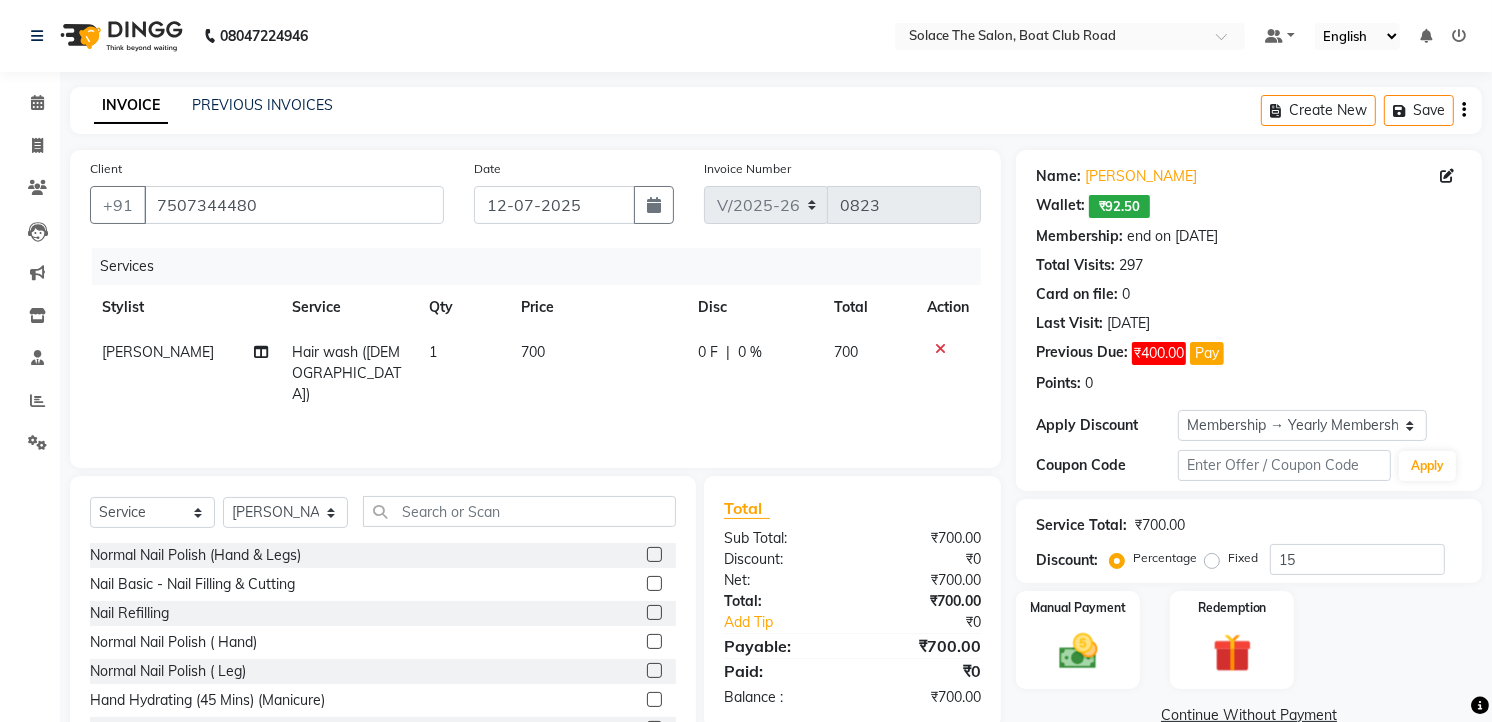 click on "700" 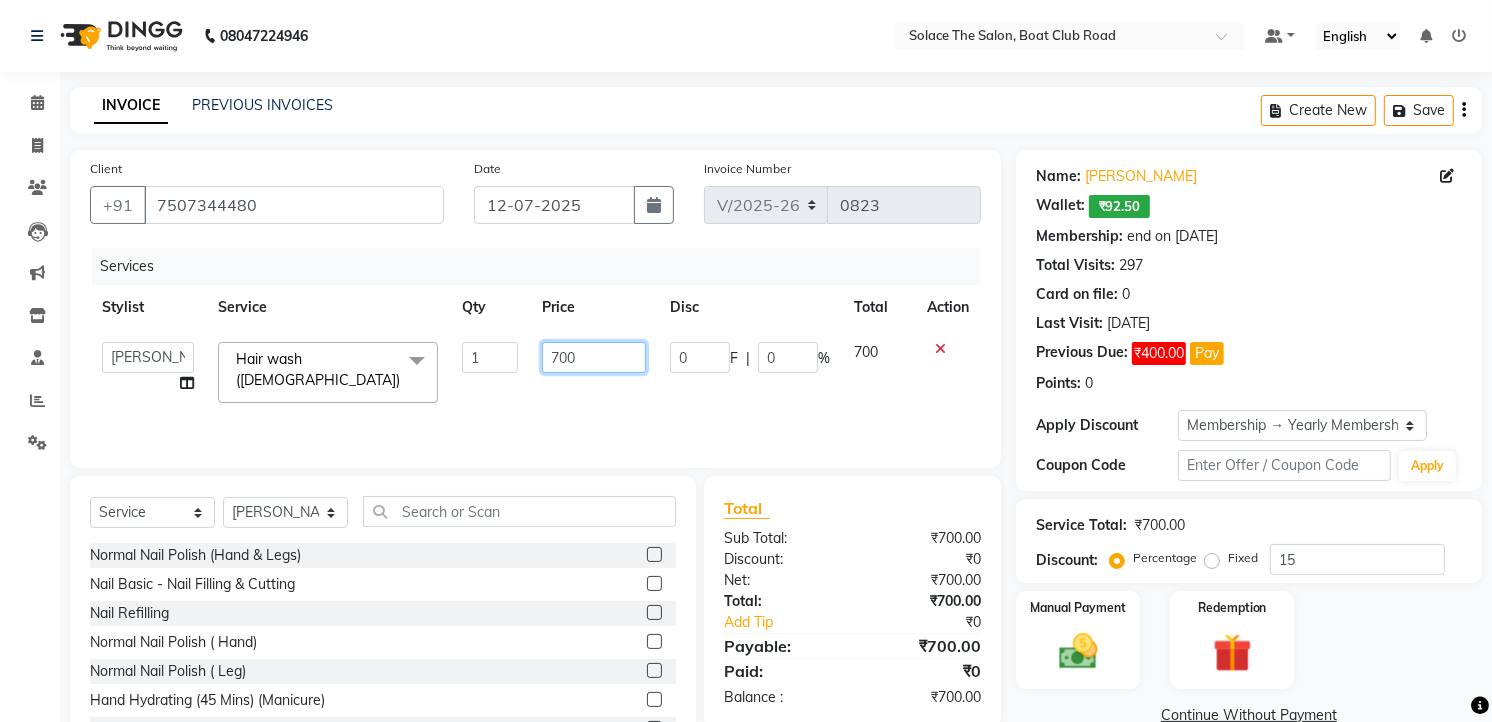 click on "700" 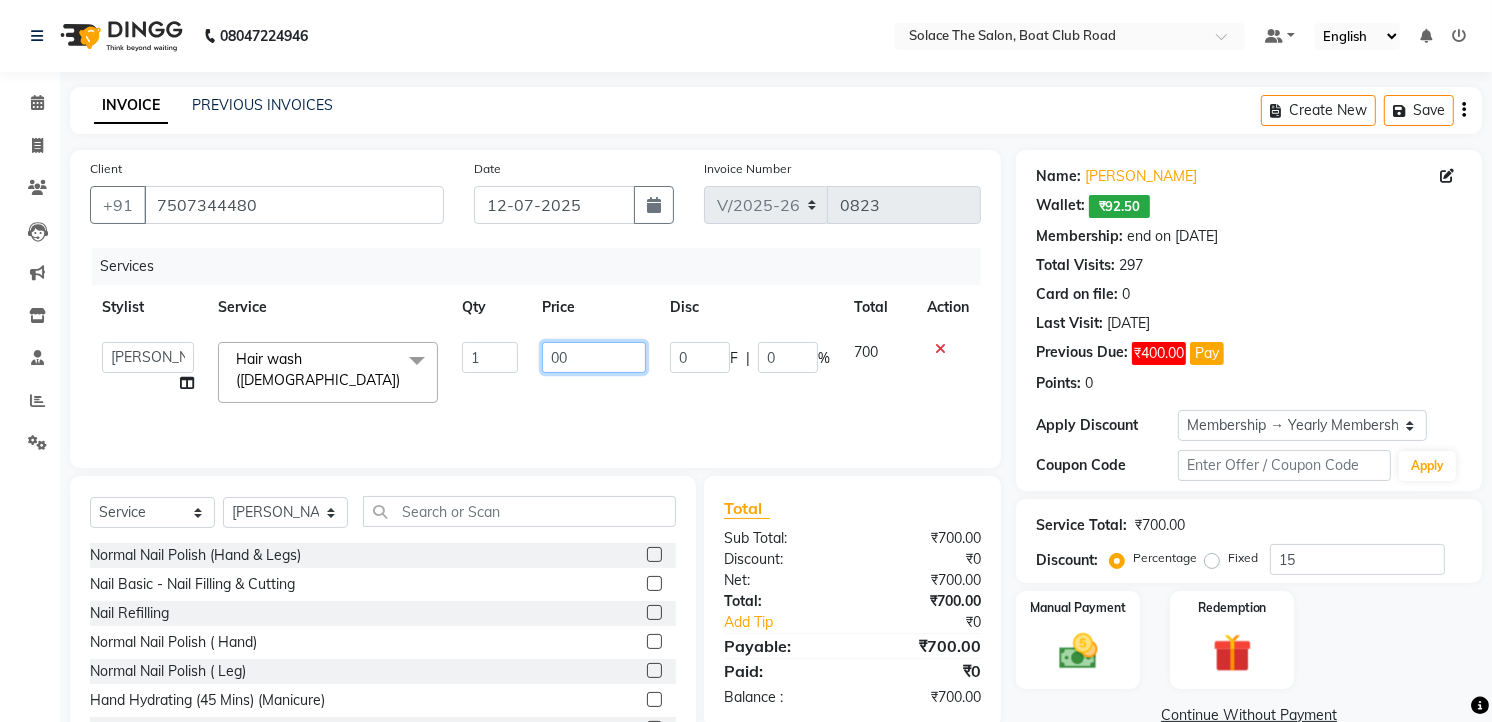 type on "600" 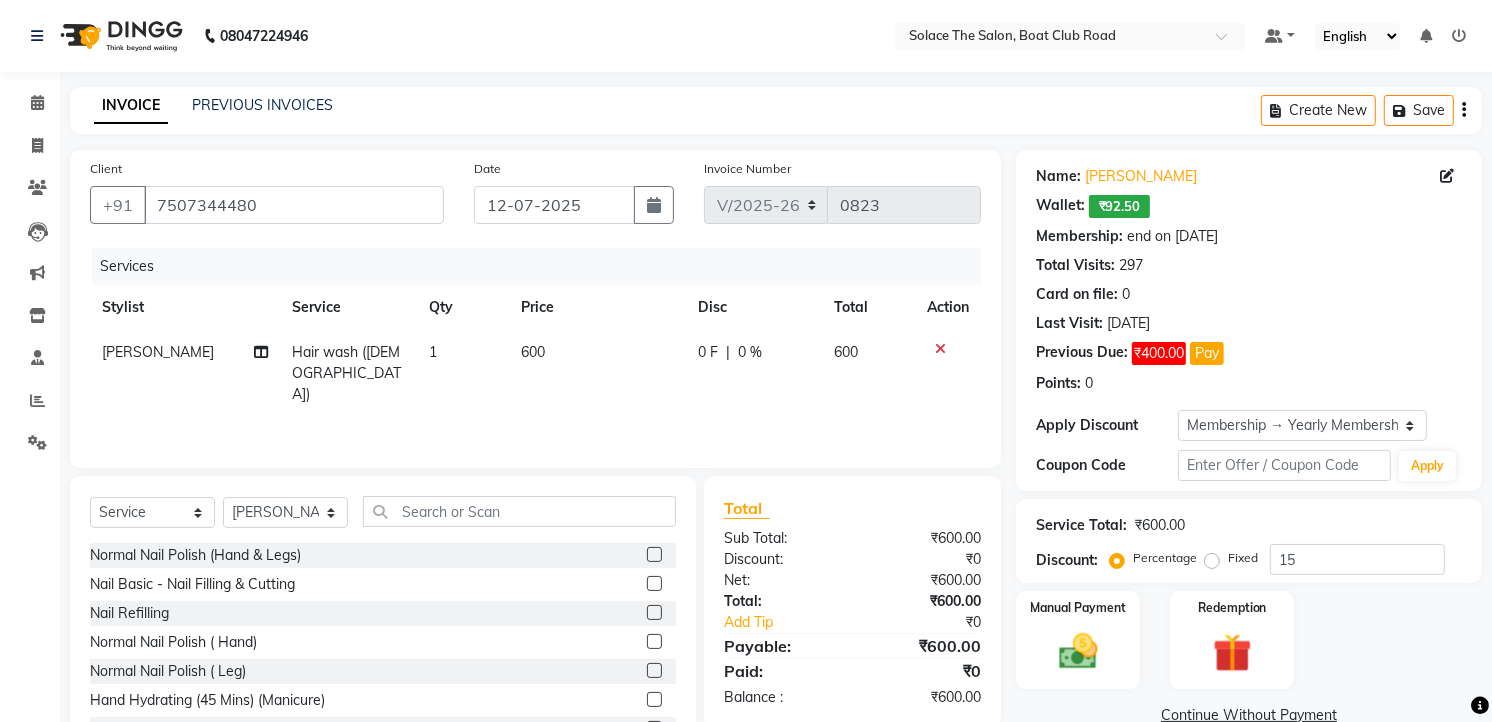 click on "600" 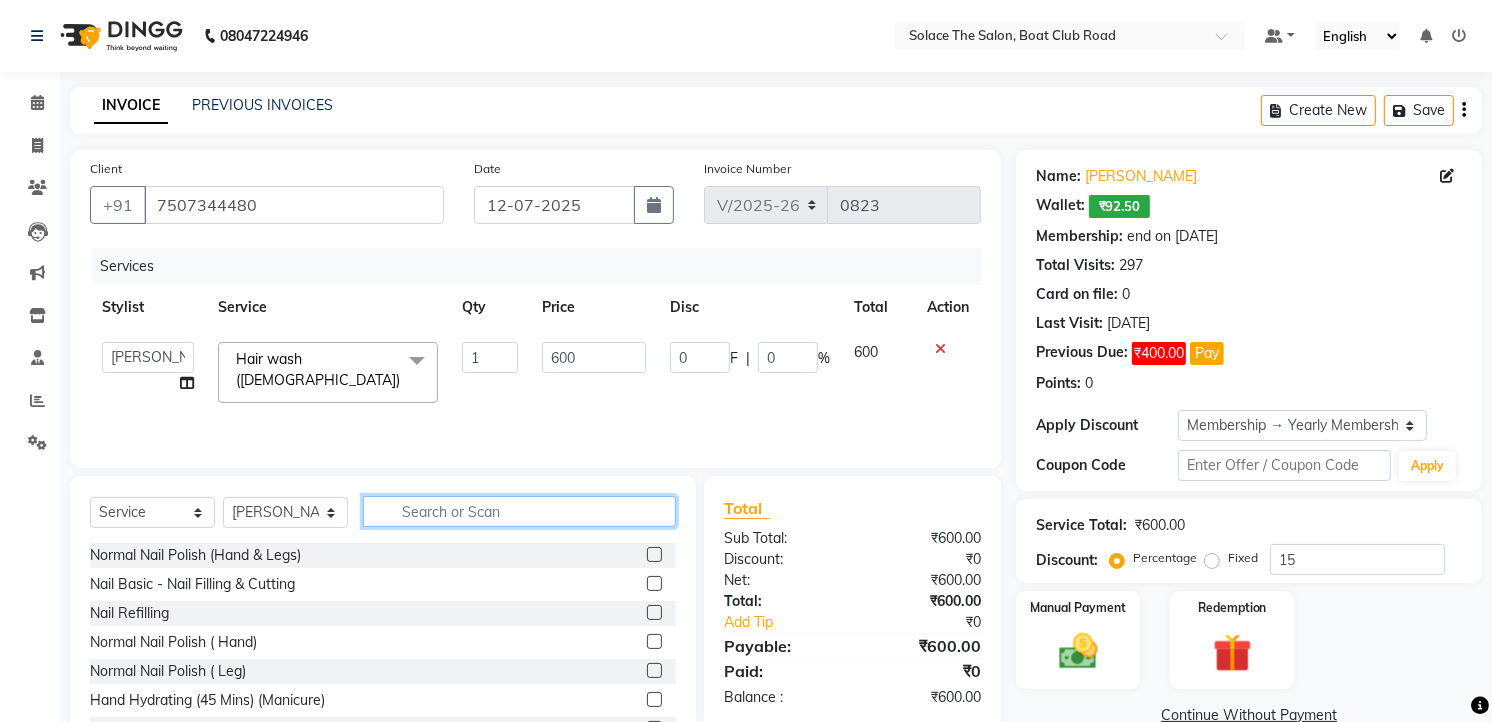 click 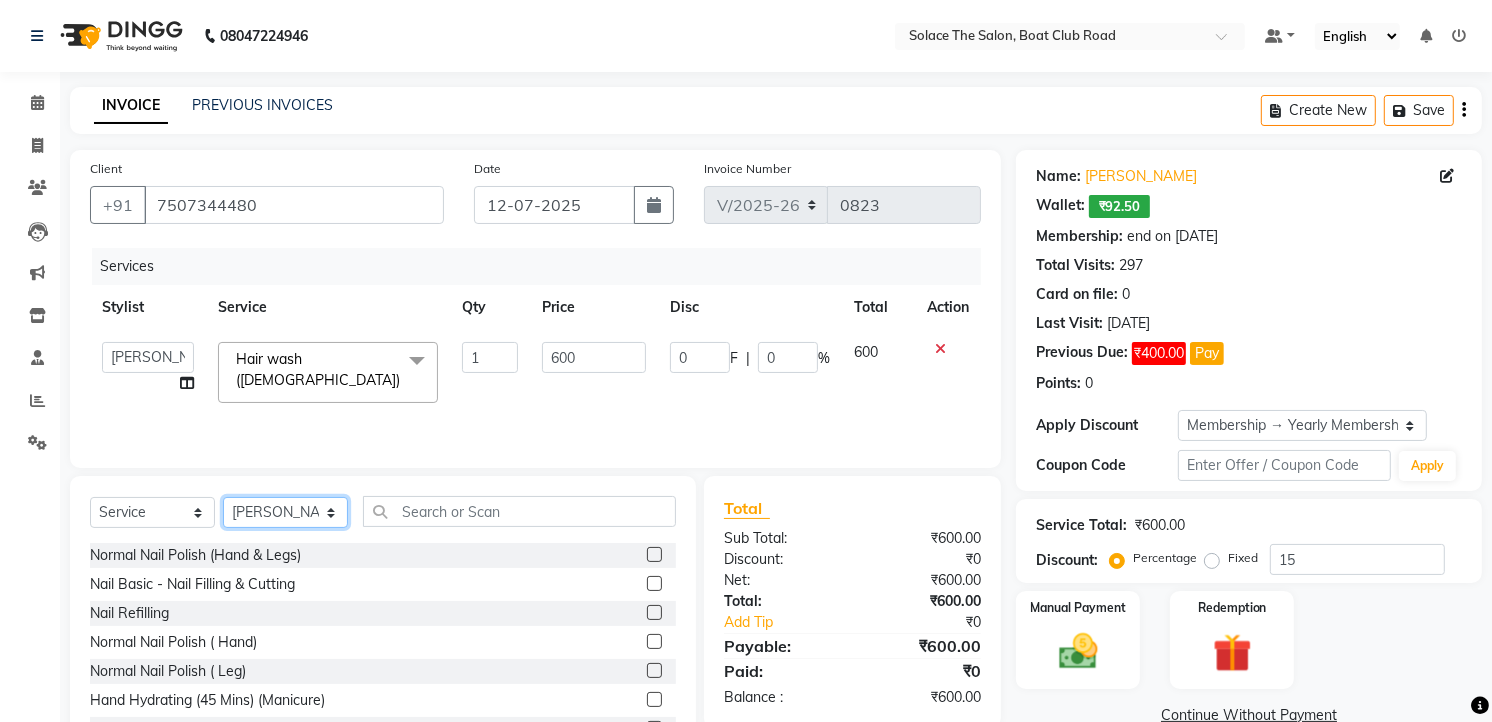 click on "Select Stylist [PERSON_NAME] [PERSON_NAME] [PERSON_NAME] Front Desk Kajal [PERSON_NAME] [PERSON_NAME] [MEDICAL_DATA][PERSON_NAME] rishi  [PERSON_NAME] suraj" 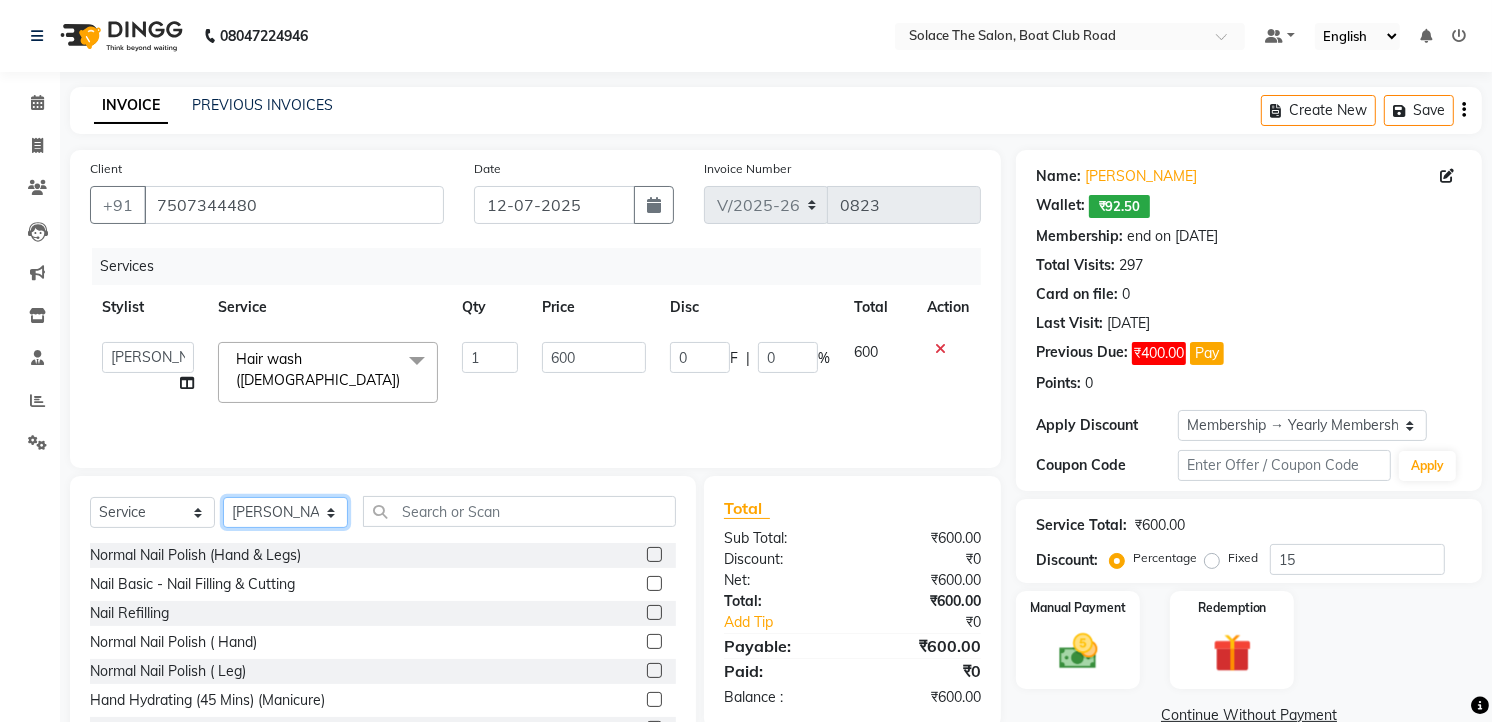 click on "Select Stylist [PERSON_NAME] [PERSON_NAME] [PERSON_NAME] Front Desk Kajal [PERSON_NAME] [PERSON_NAME] [MEDICAL_DATA][PERSON_NAME] rishi  [PERSON_NAME] suraj" 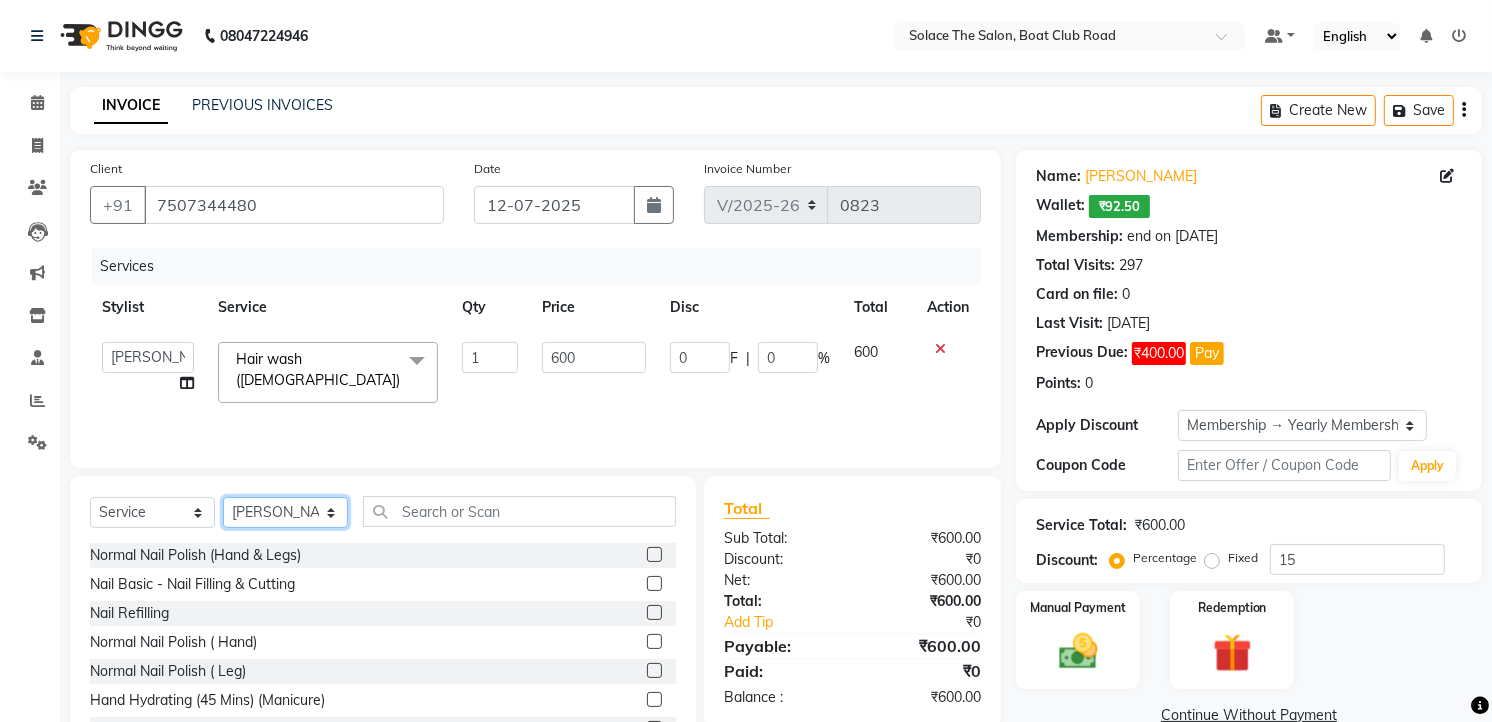 select on "9749" 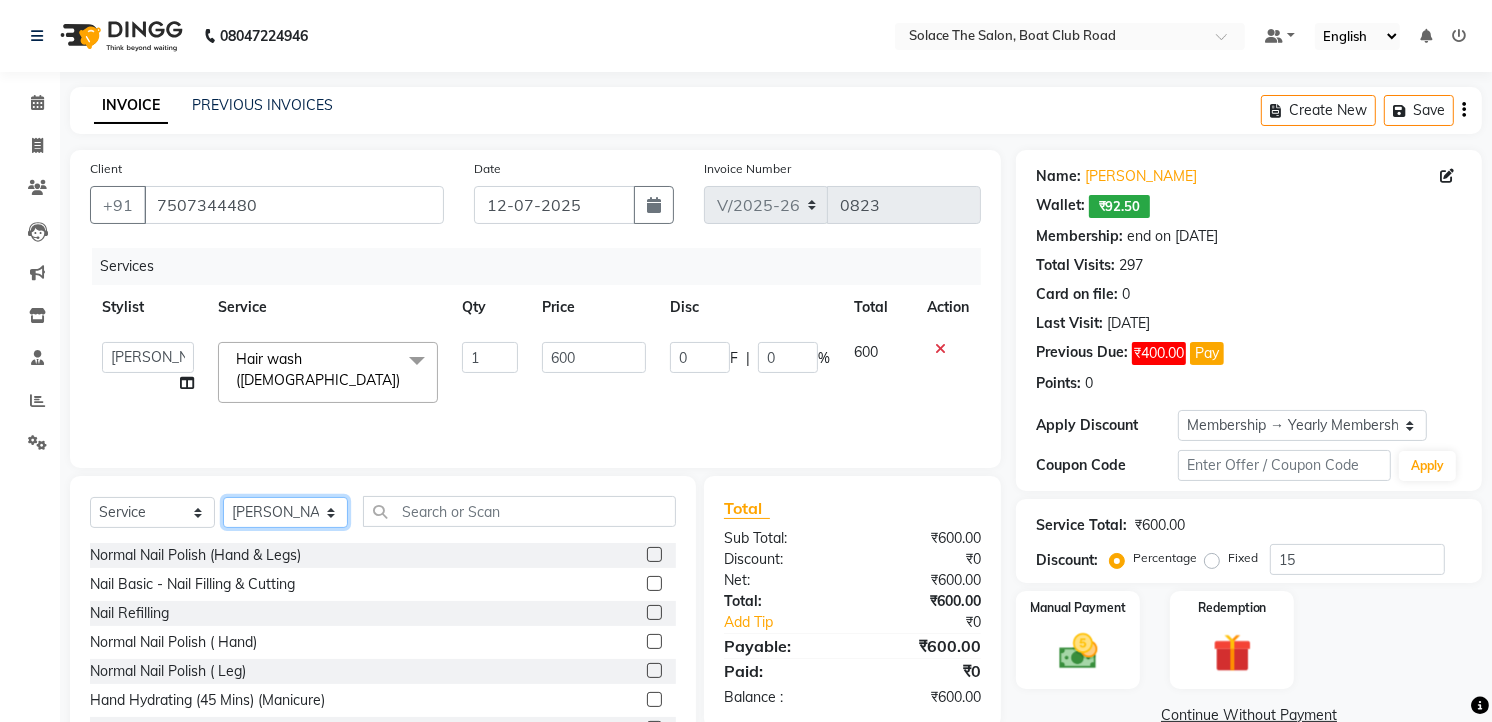 click on "Select Stylist [PERSON_NAME] [PERSON_NAME] [PERSON_NAME] Front Desk Kajal [PERSON_NAME] [PERSON_NAME] [MEDICAL_DATA][PERSON_NAME] rishi  [PERSON_NAME] suraj" 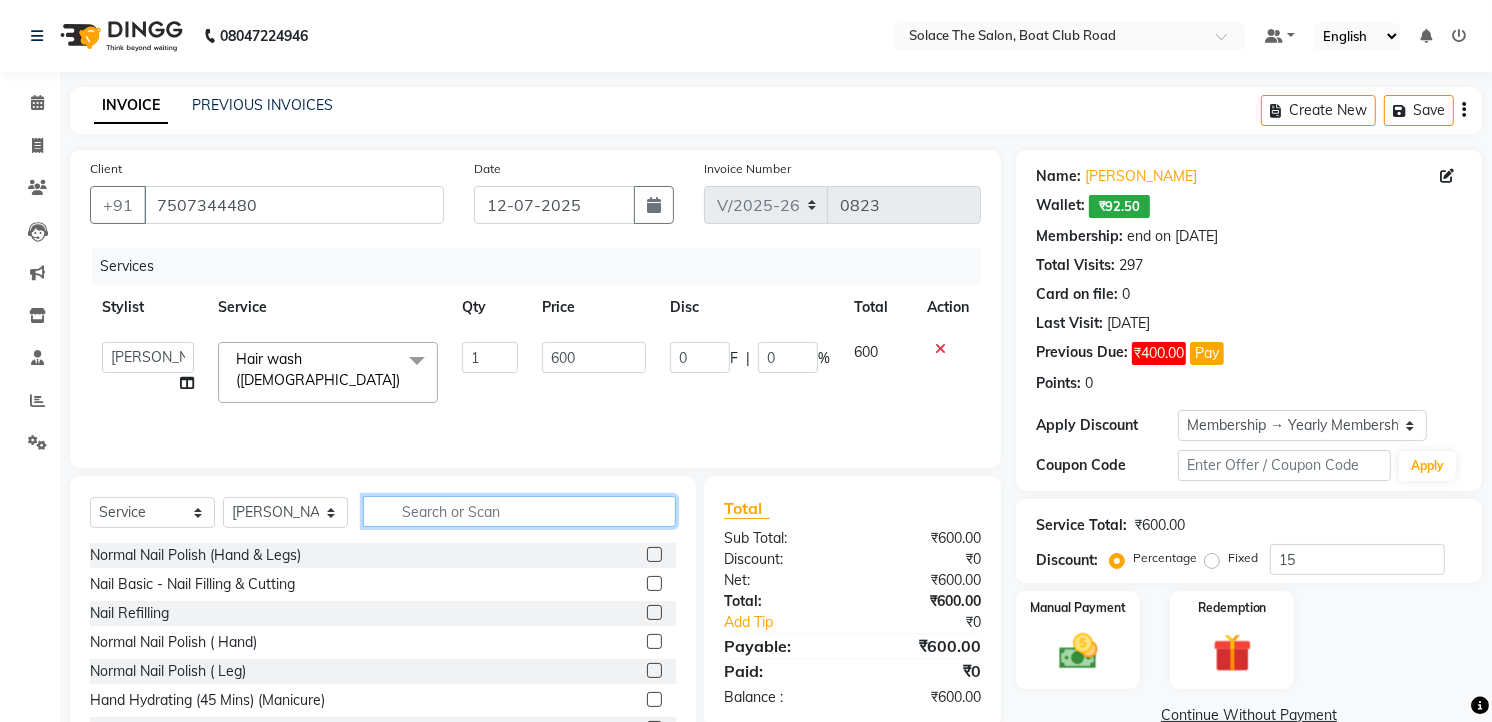click 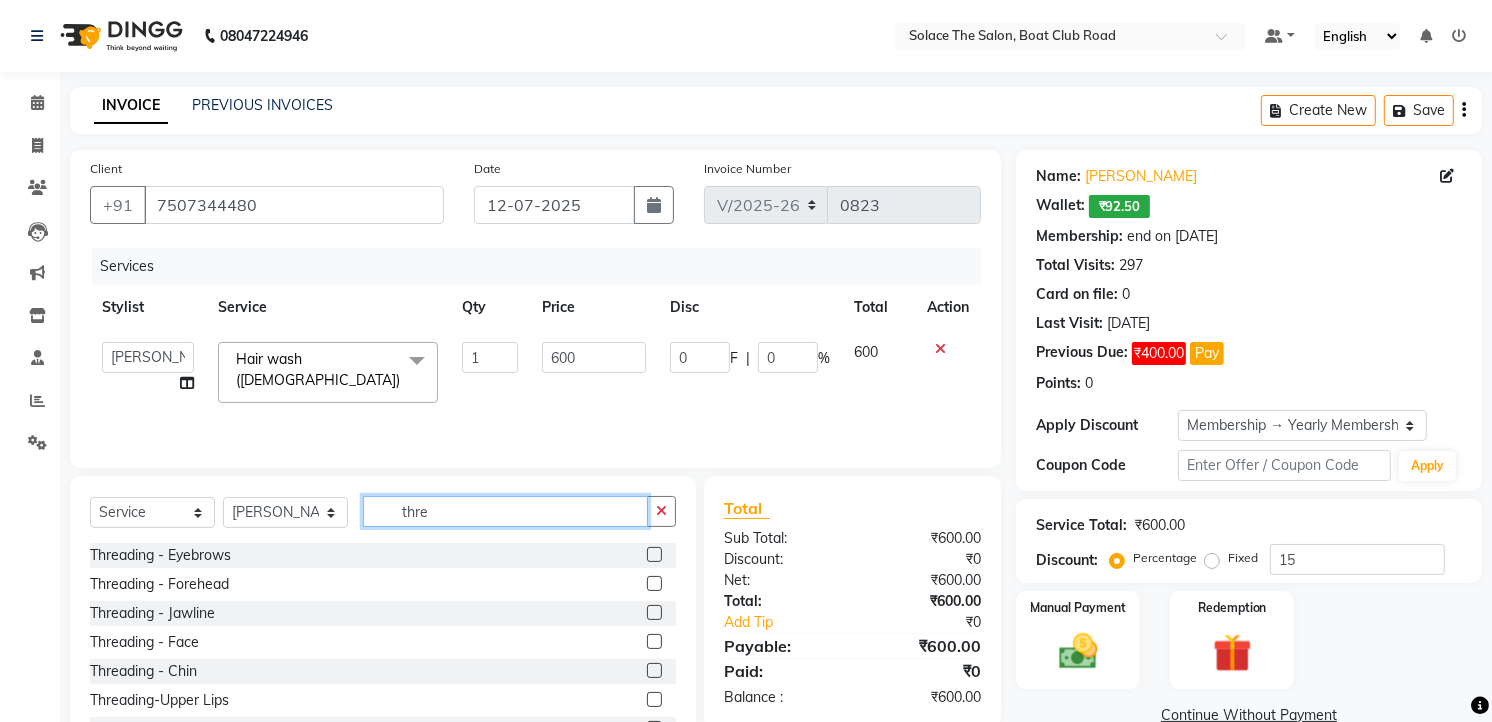 type on "thre" 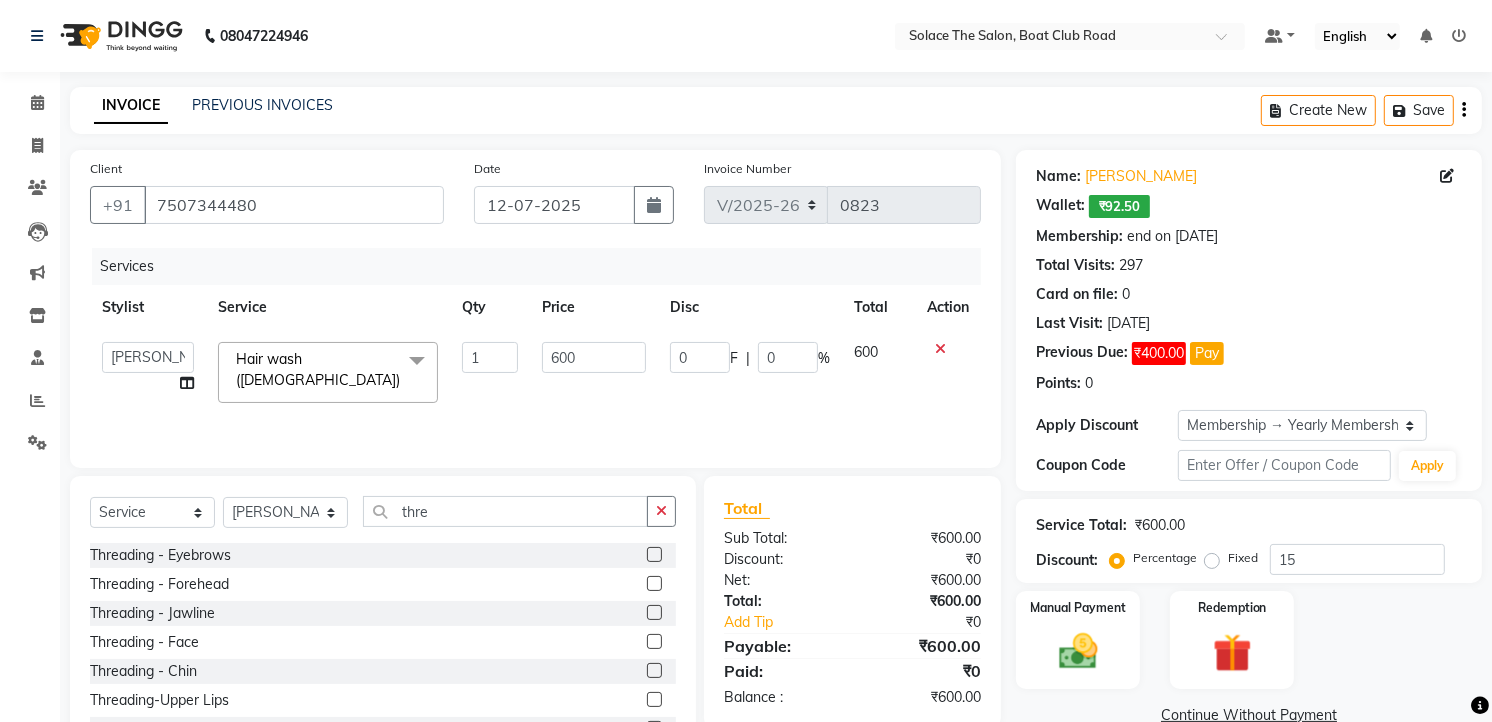 click 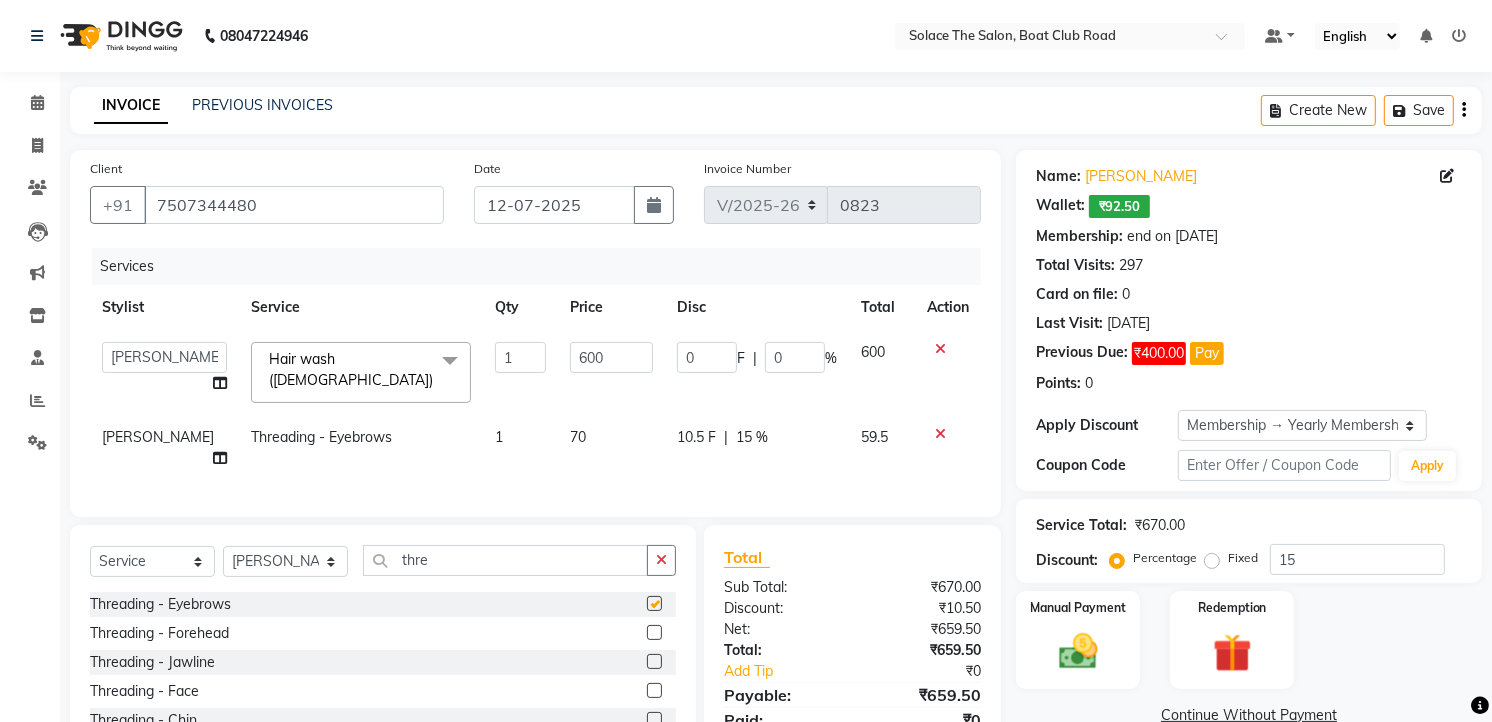 checkbox on "false" 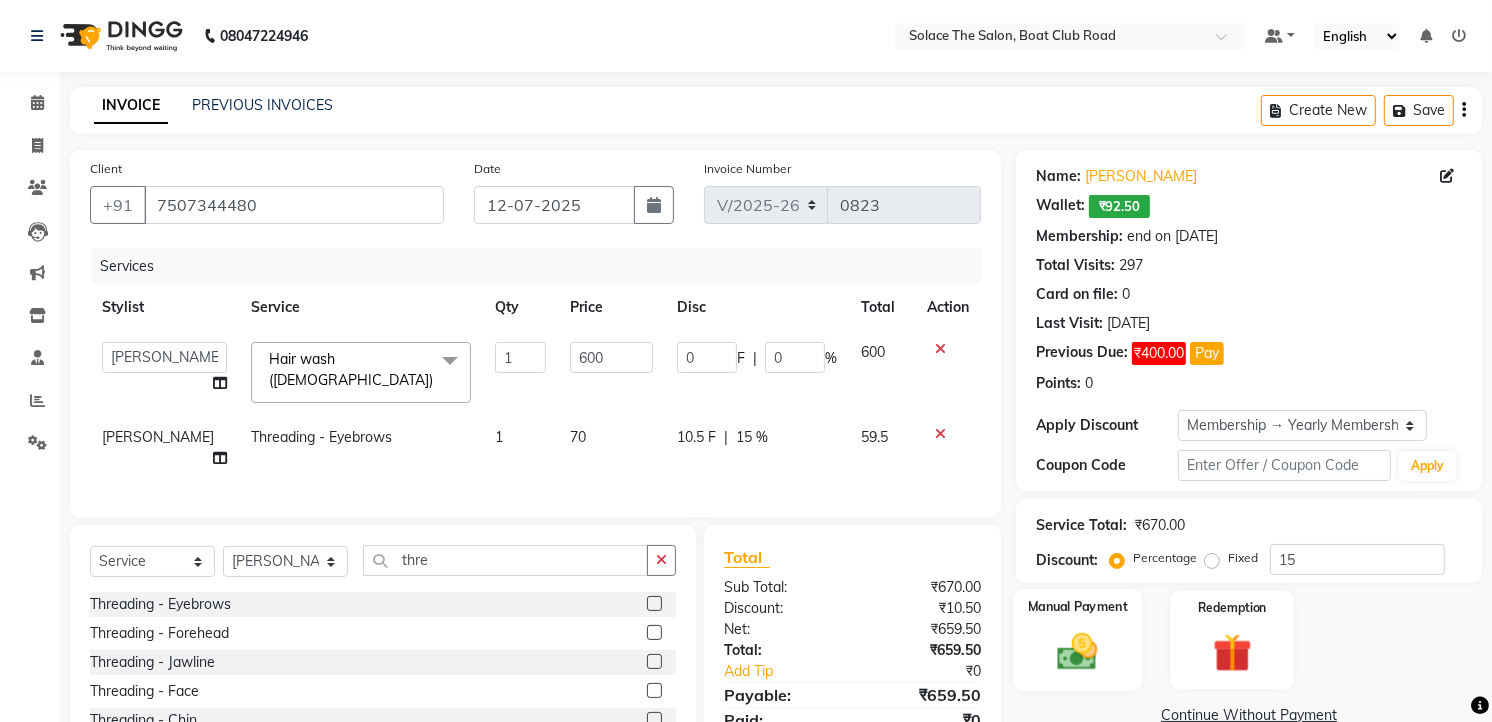 scroll, scrollTop: 114, scrollLeft: 0, axis: vertical 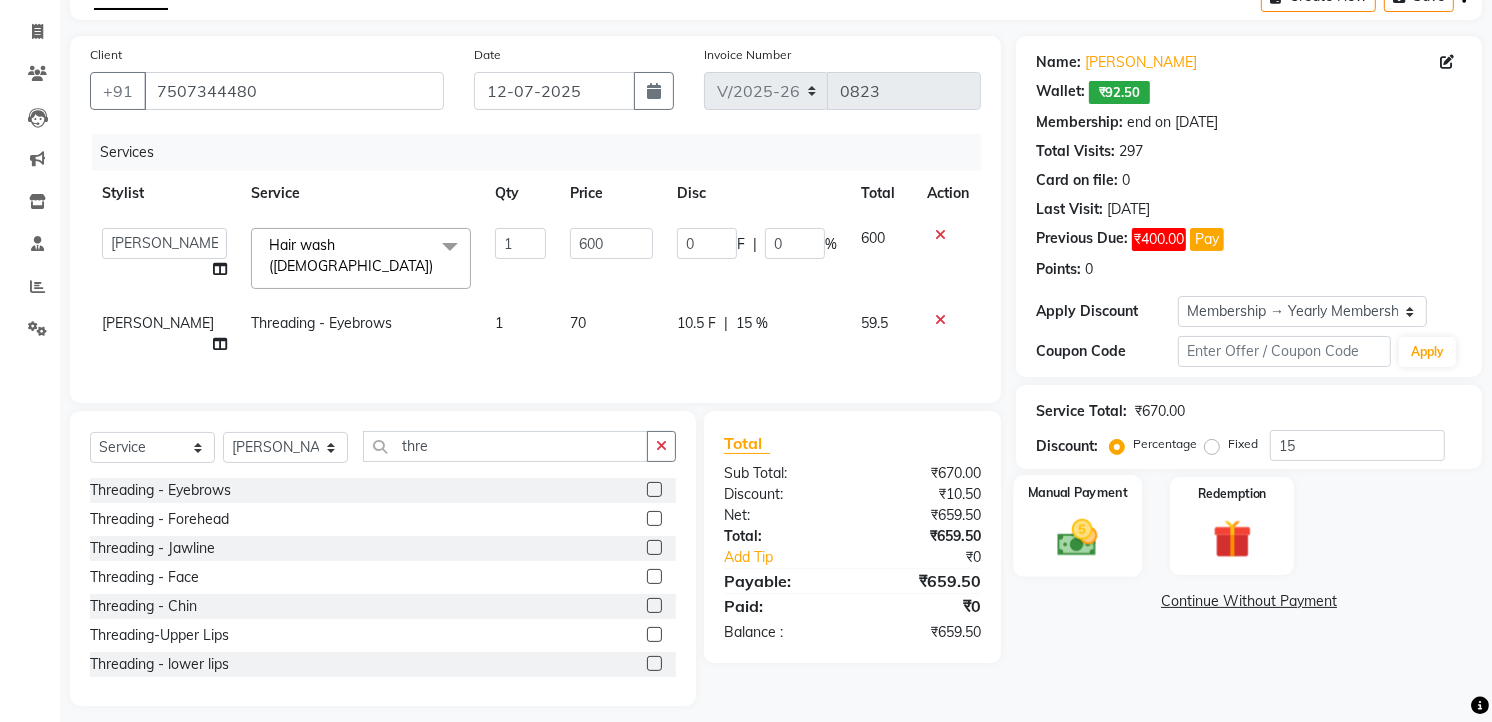 click 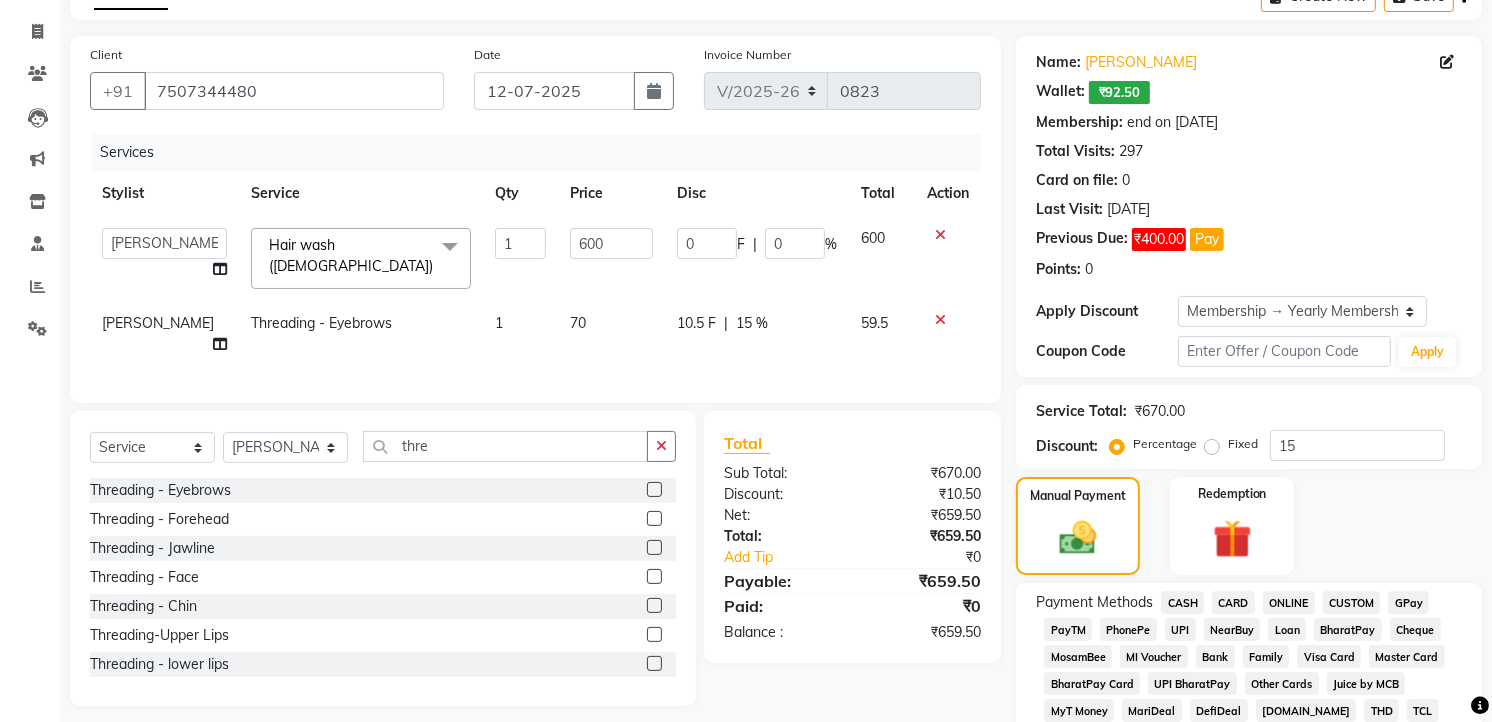 click on "CASH" 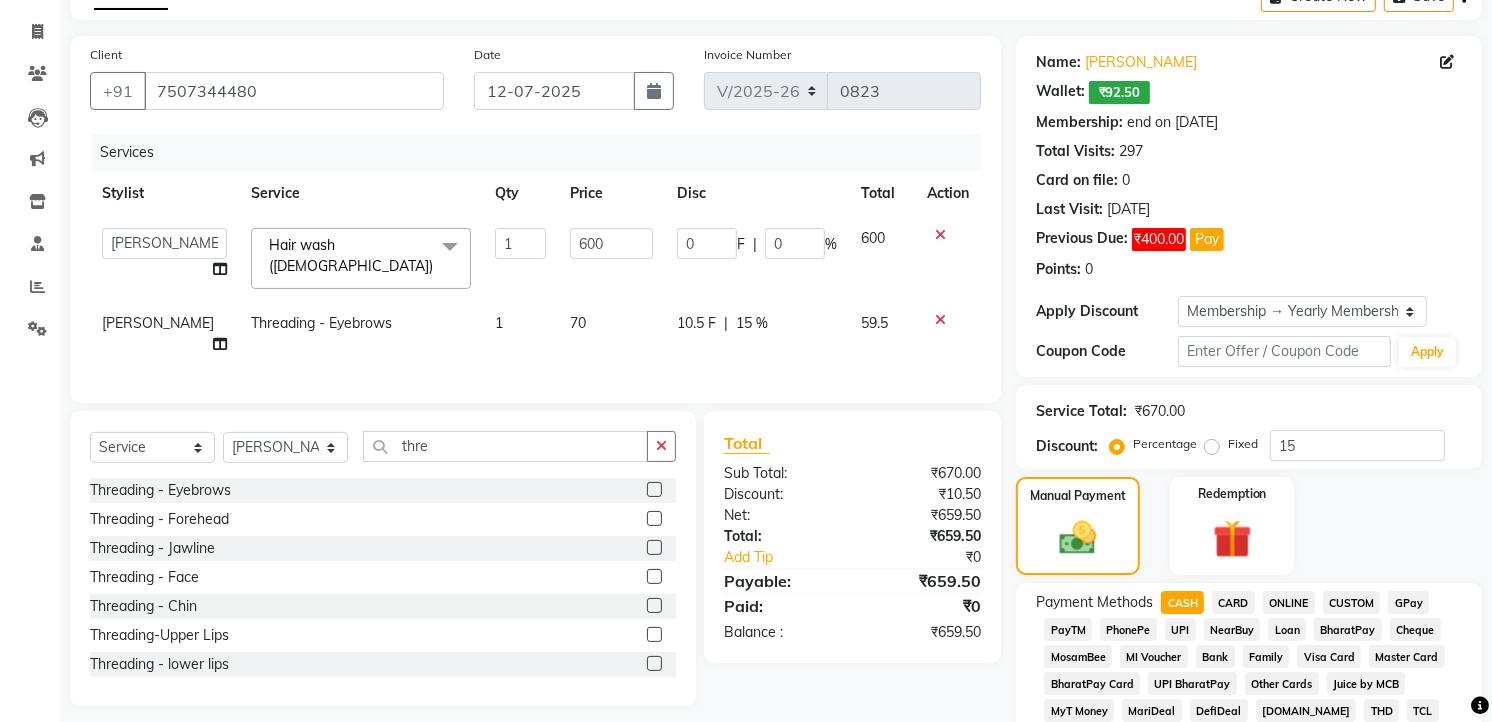click on "659.5" 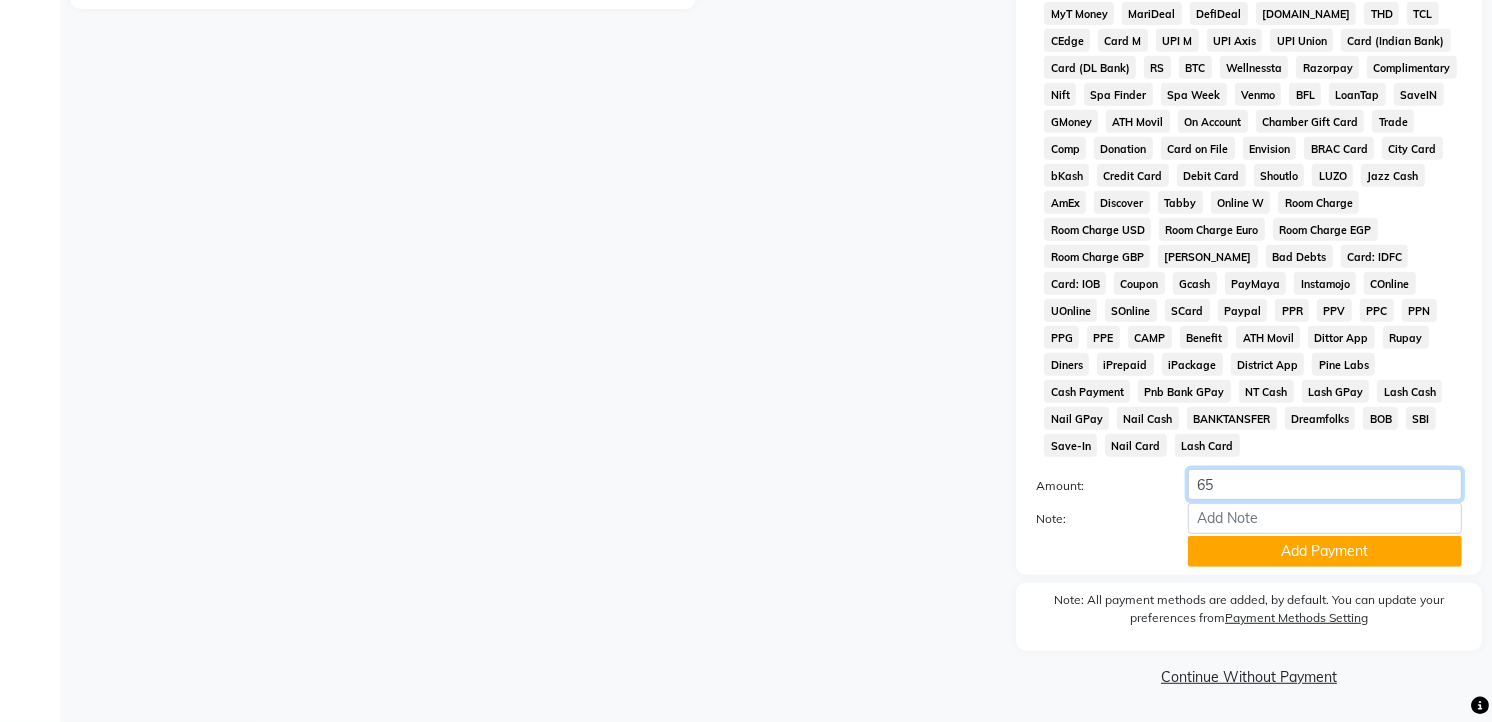 type on "6" 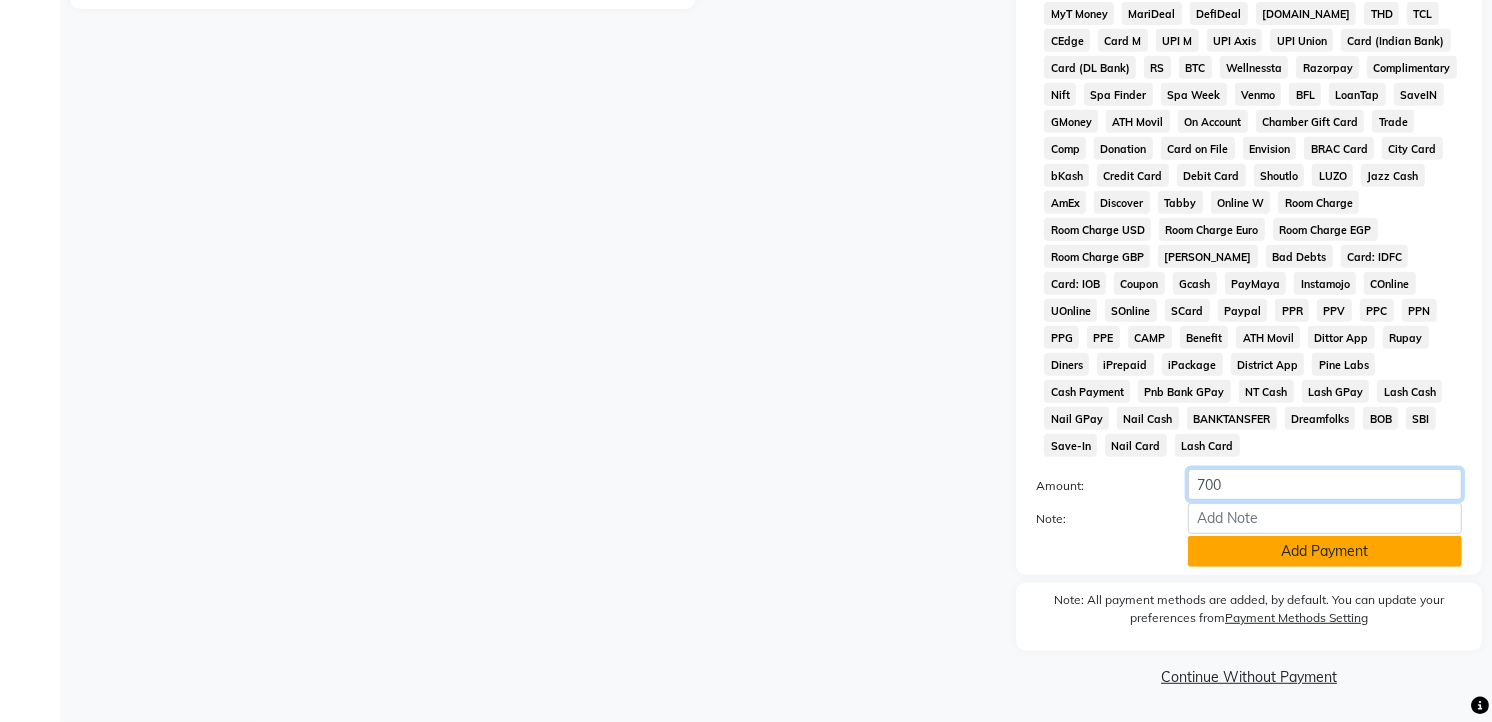 type on "700" 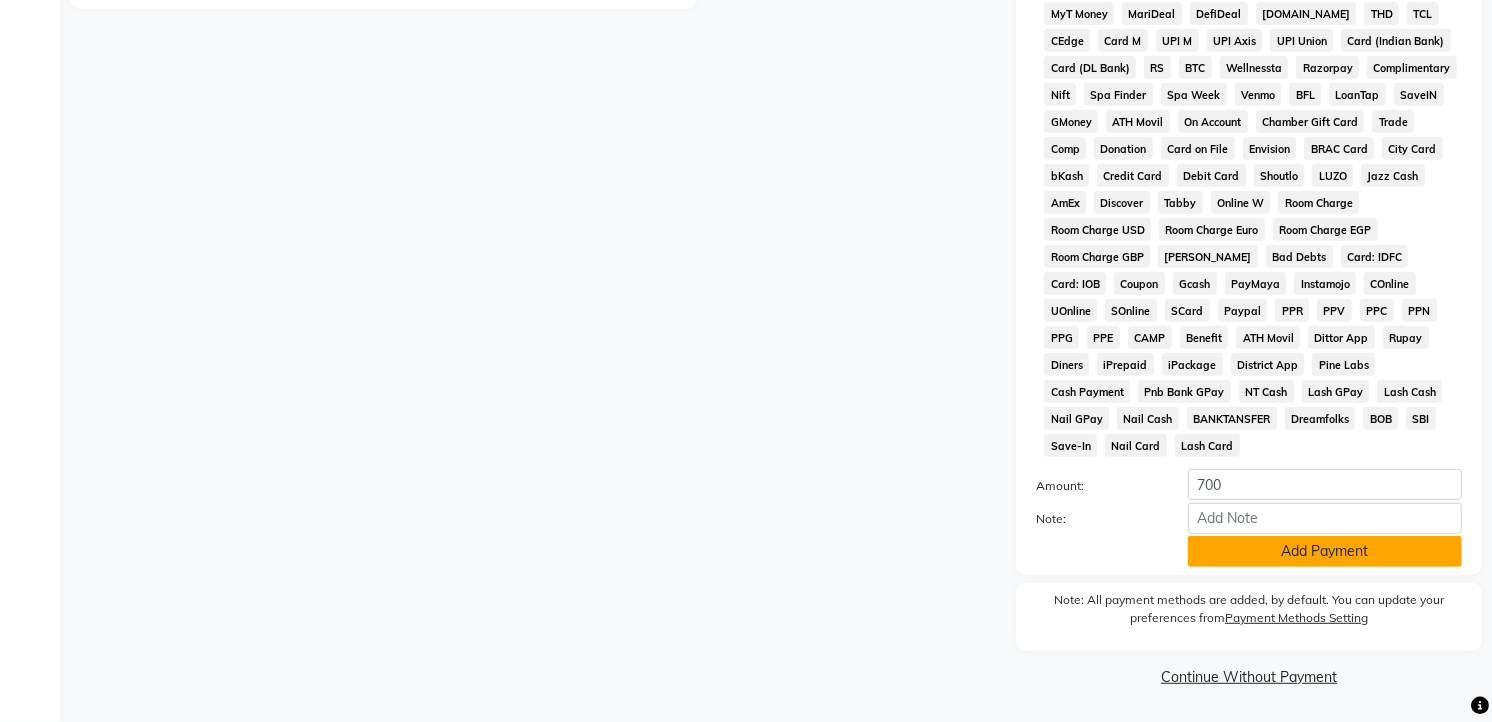 click on "Add Payment" 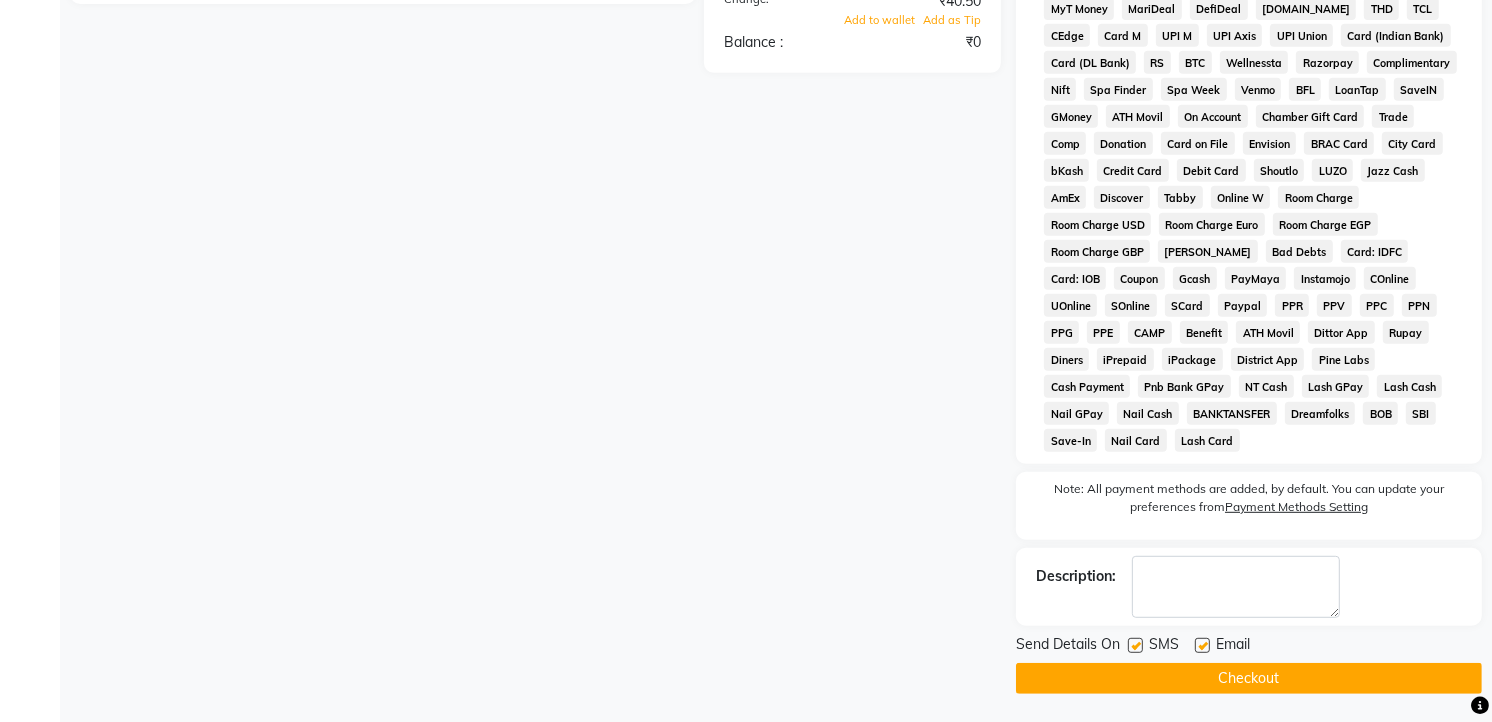 scroll, scrollTop: 483, scrollLeft: 0, axis: vertical 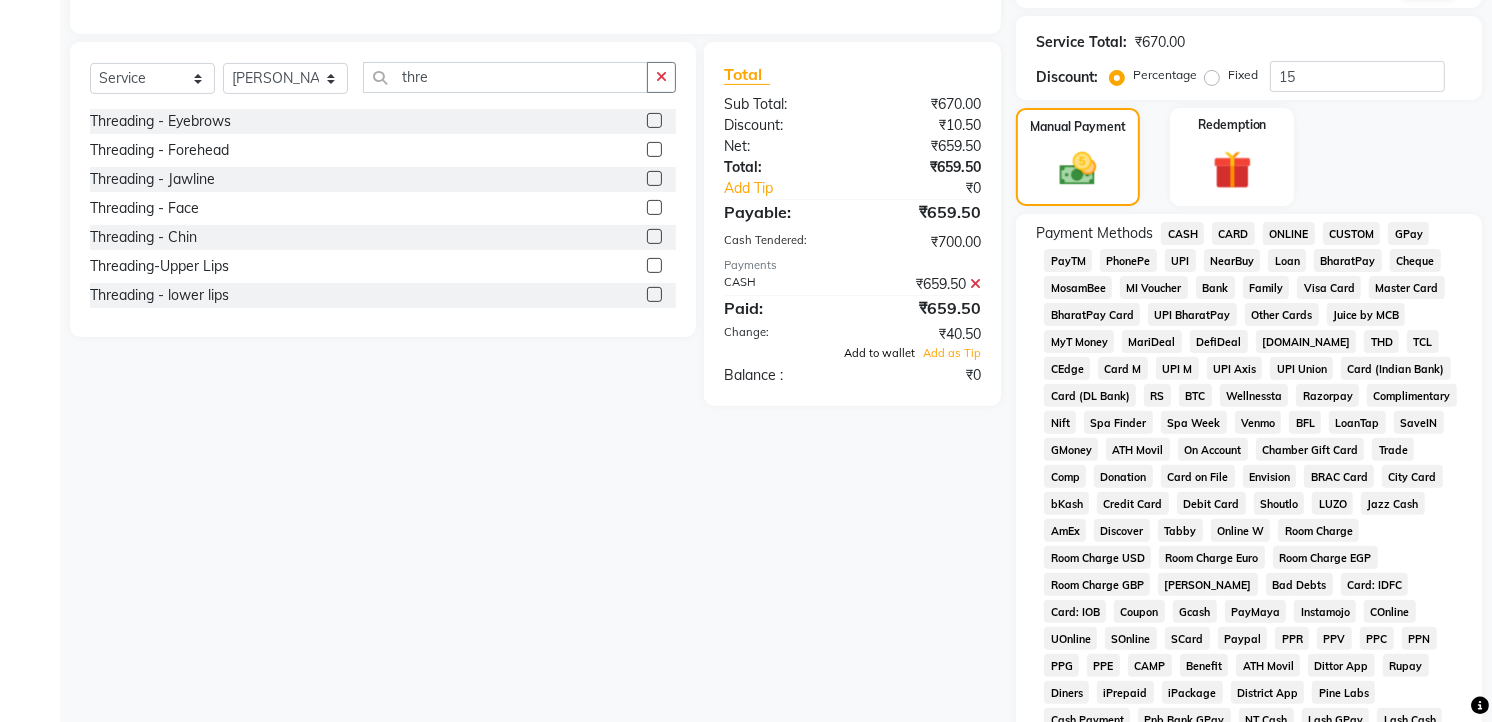 click on "Add to wallet" 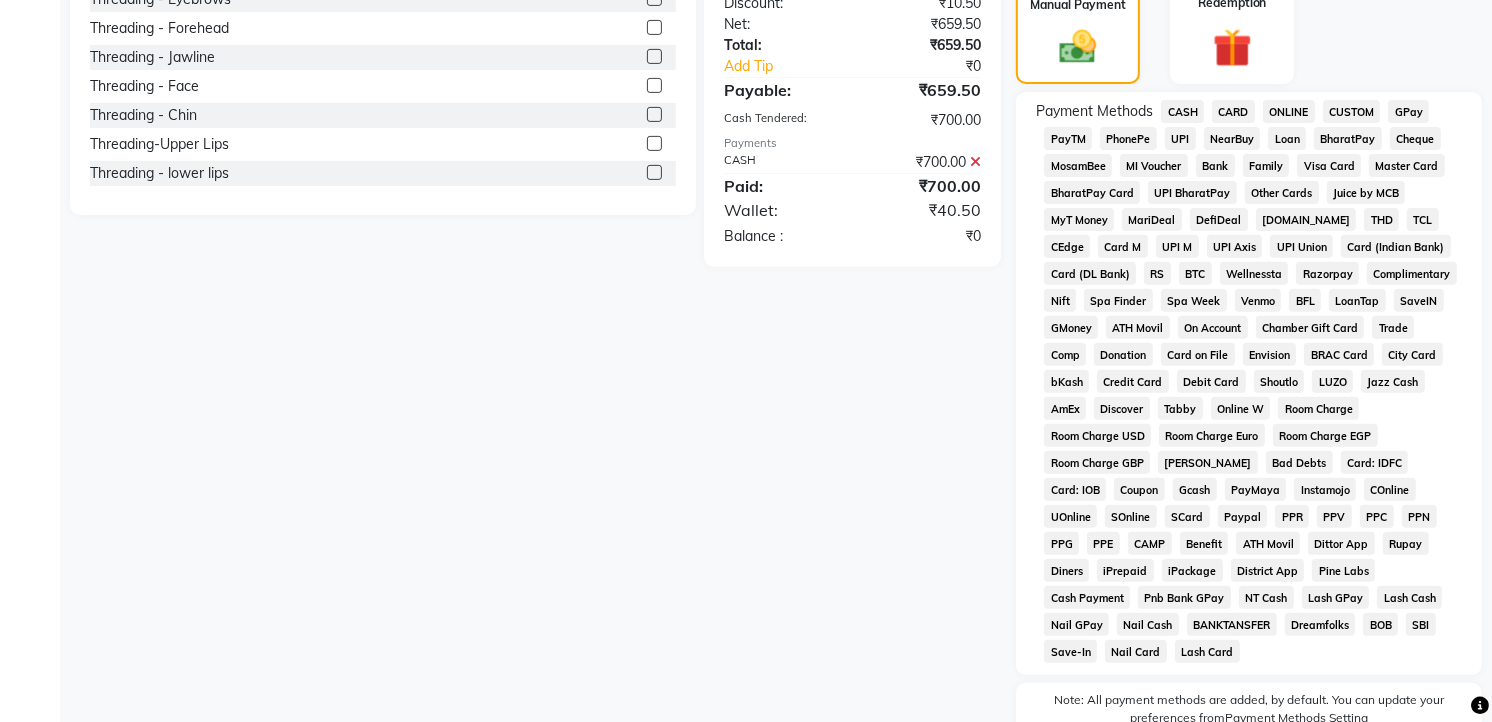 scroll, scrollTop: 823, scrollLeft: 0, axis: vertical 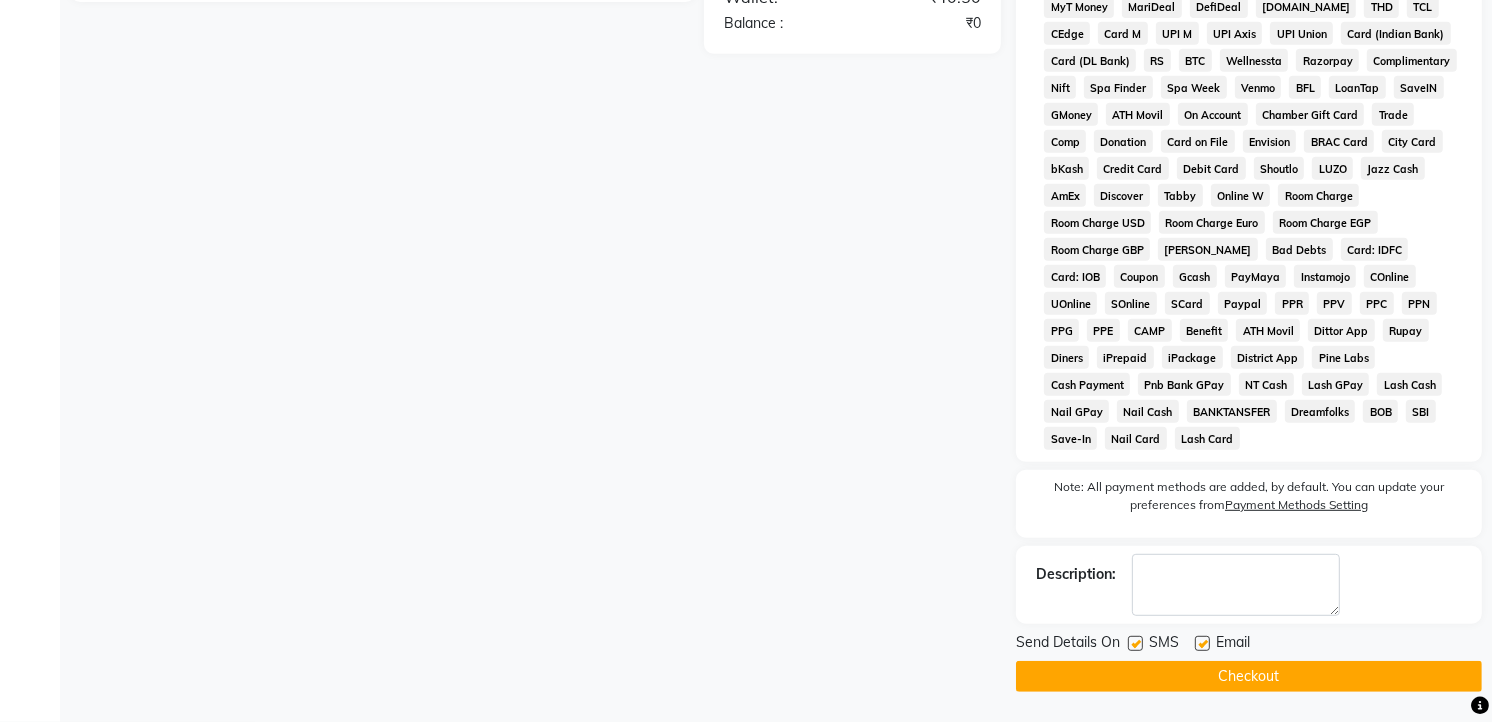 click on "Checkout" 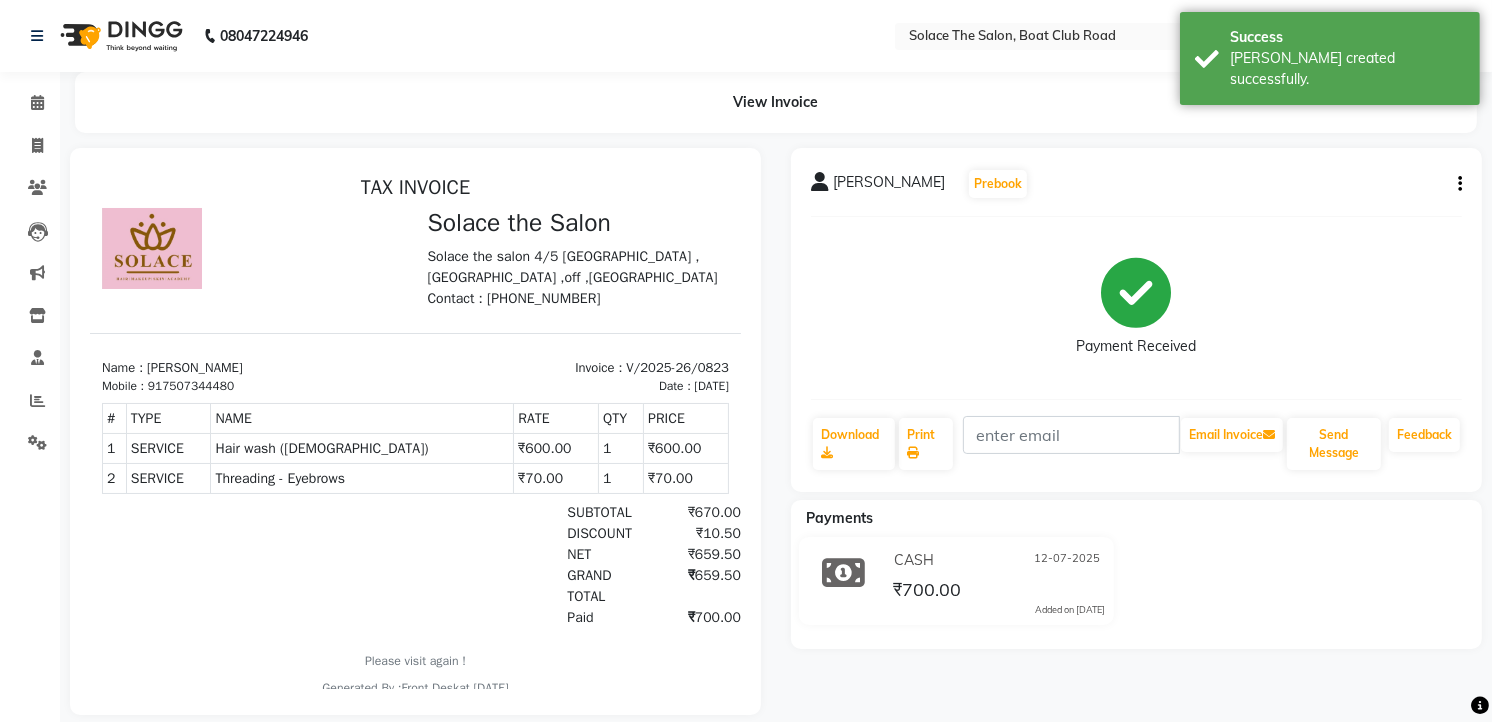 scroll, scrollTop: 0, scrollLeft: 0, axis: both 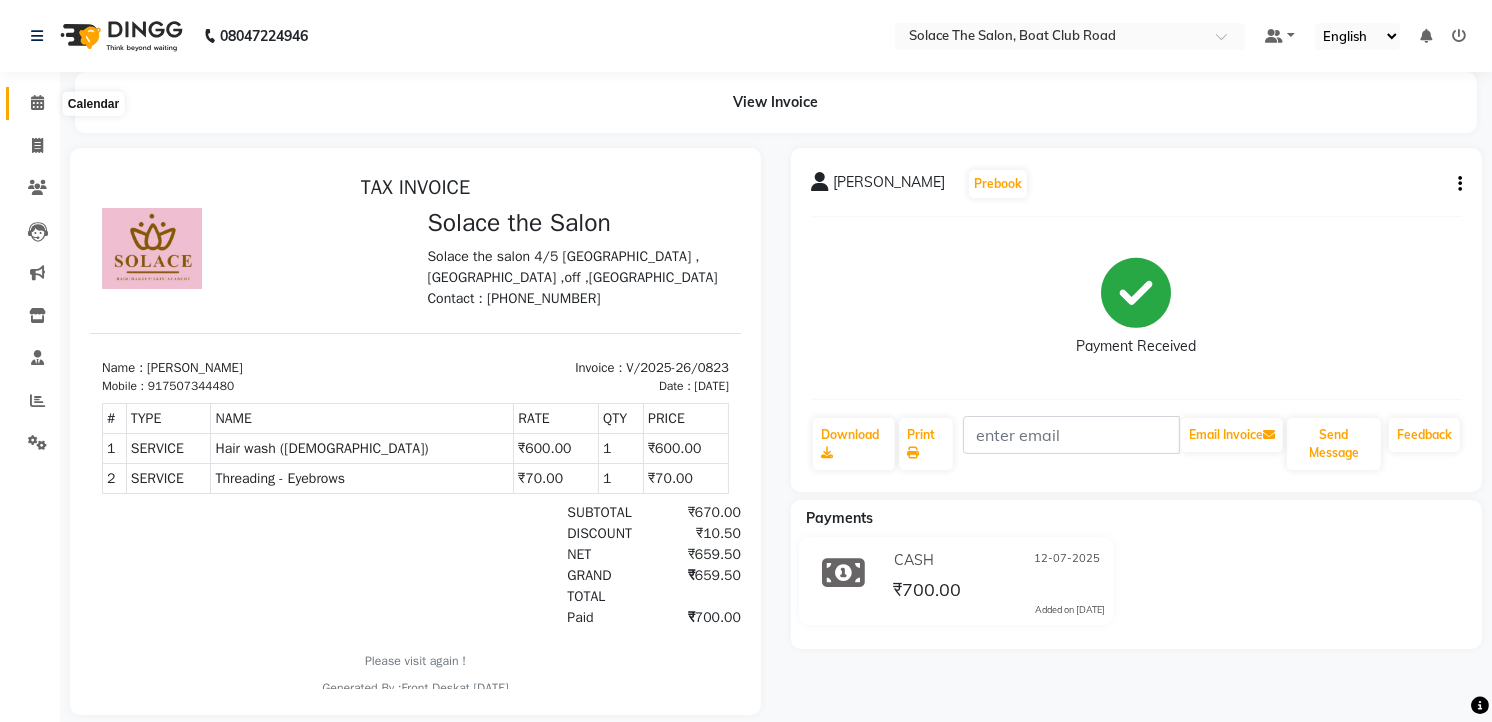 click 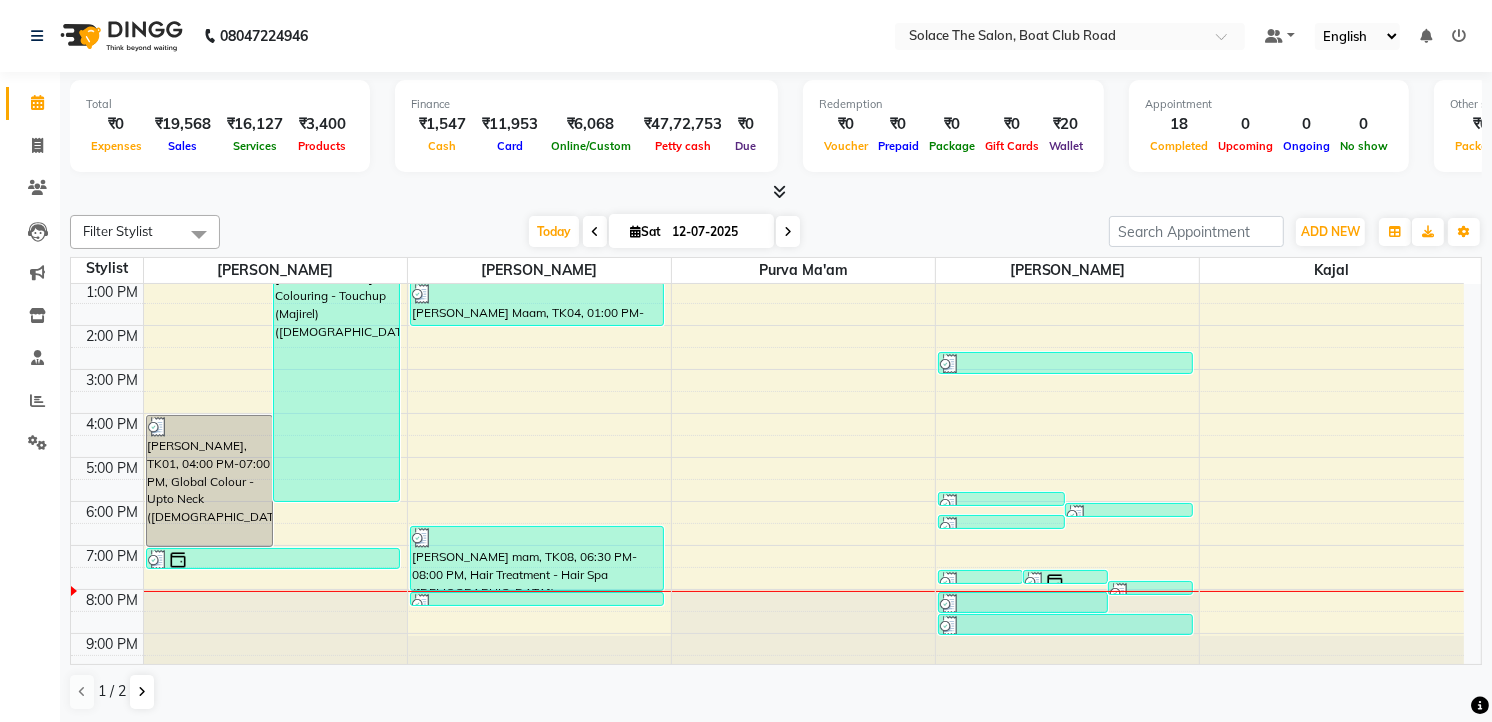 scroll, scrollTop: 237, scrollLeft: 0, axis: vertical 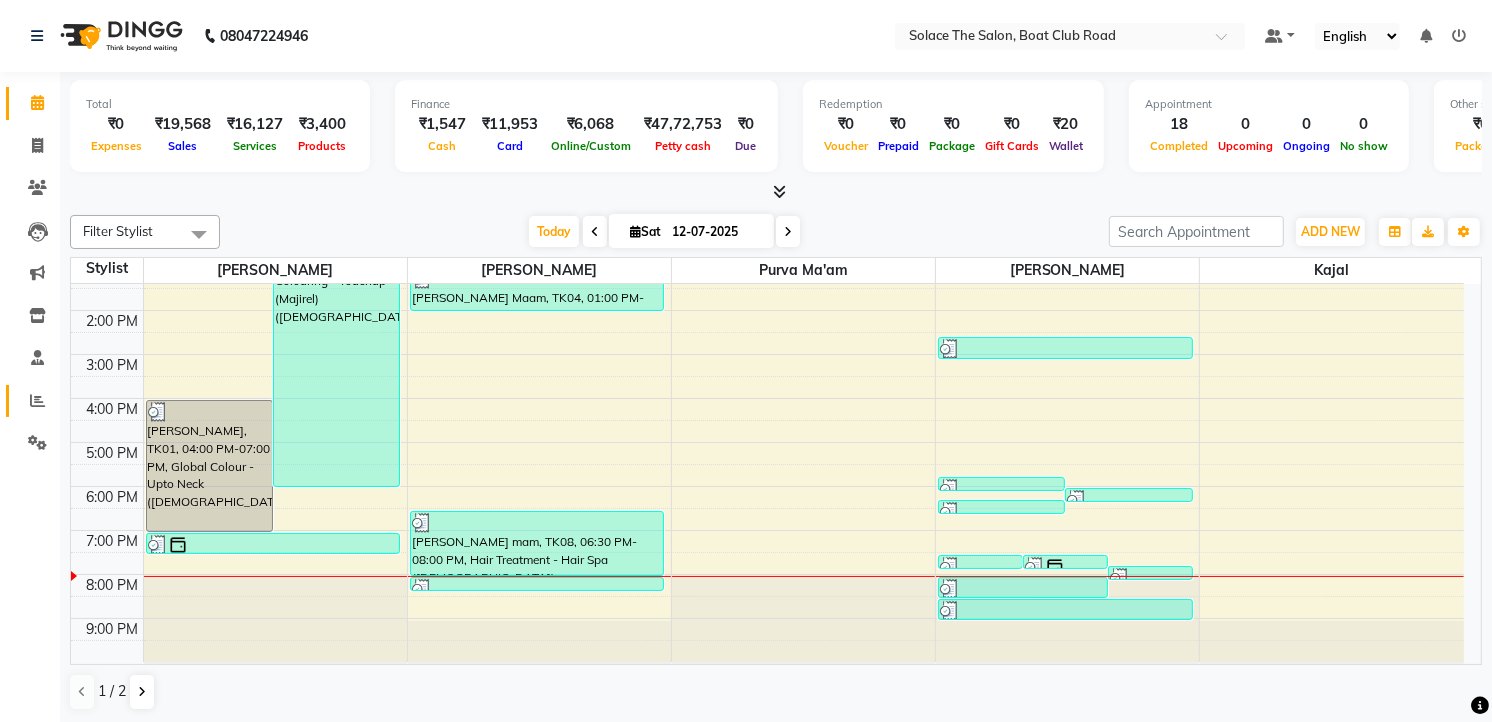 click 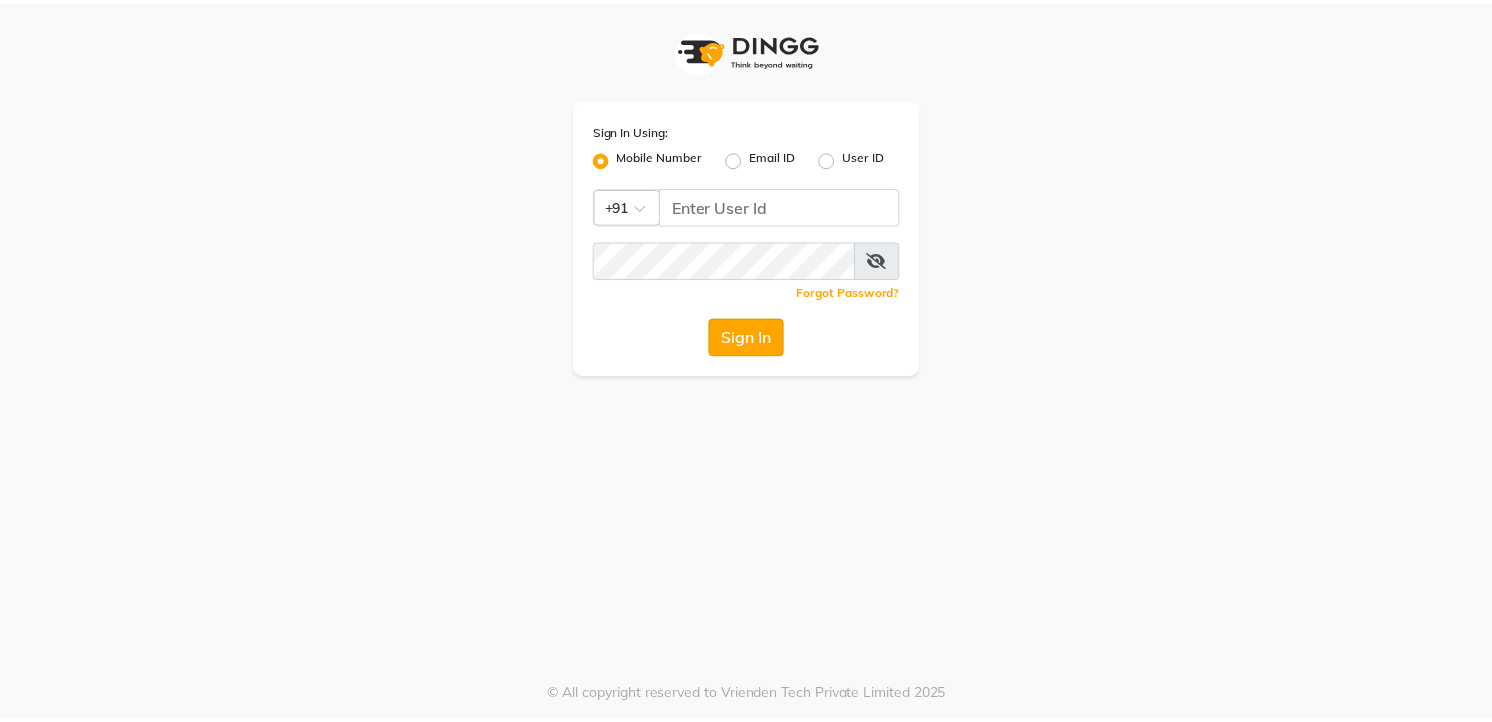 scroll, scrollTop: 0, scrollLeft: 0, axis: both 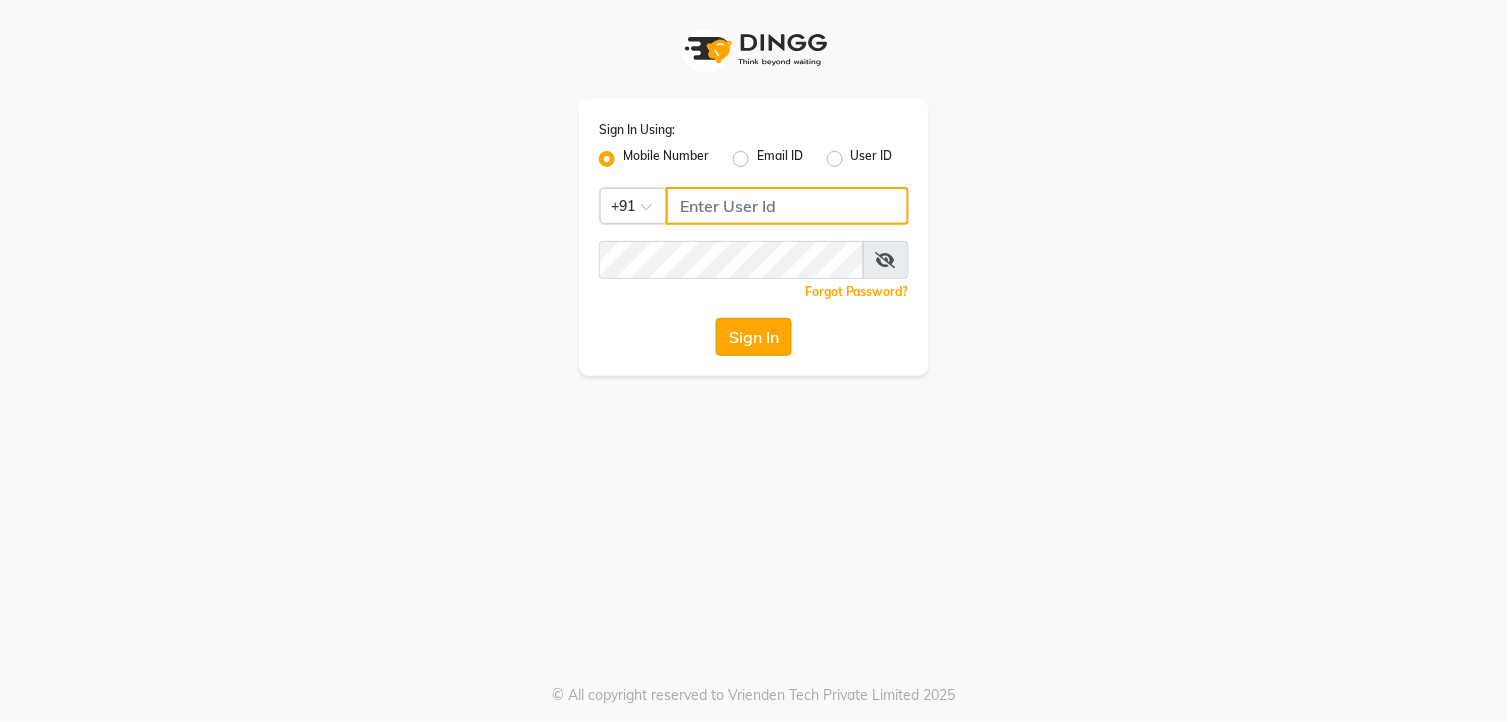 type on "9260000055" 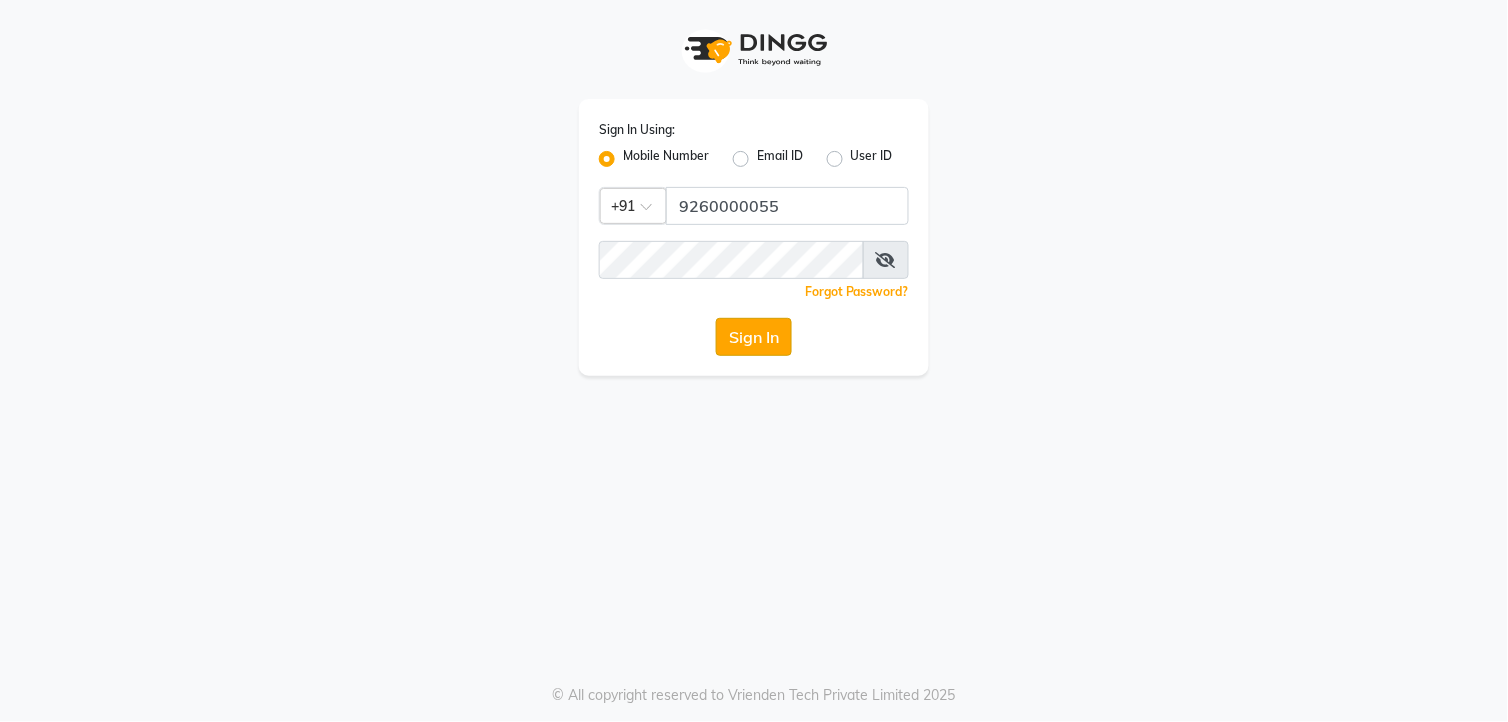 click on "Sign In" 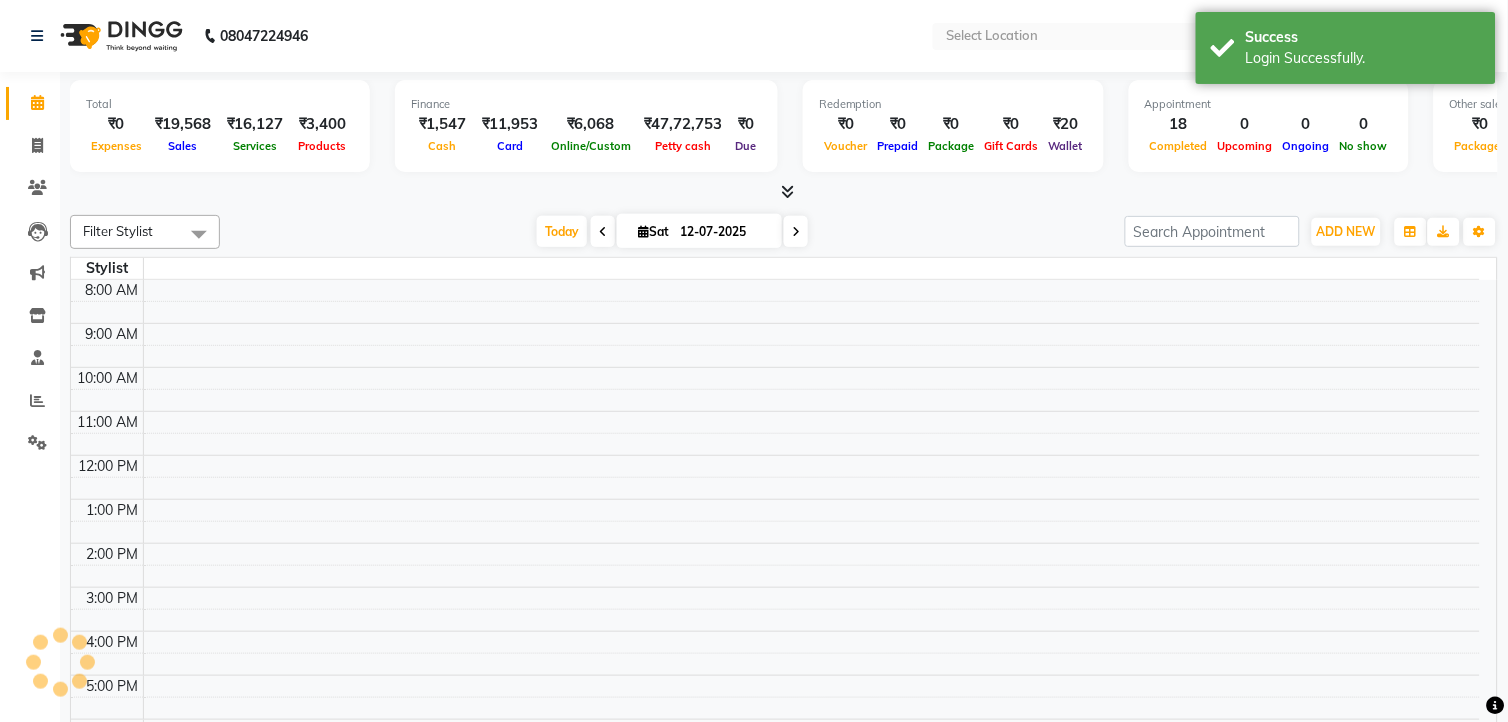 select on "en" 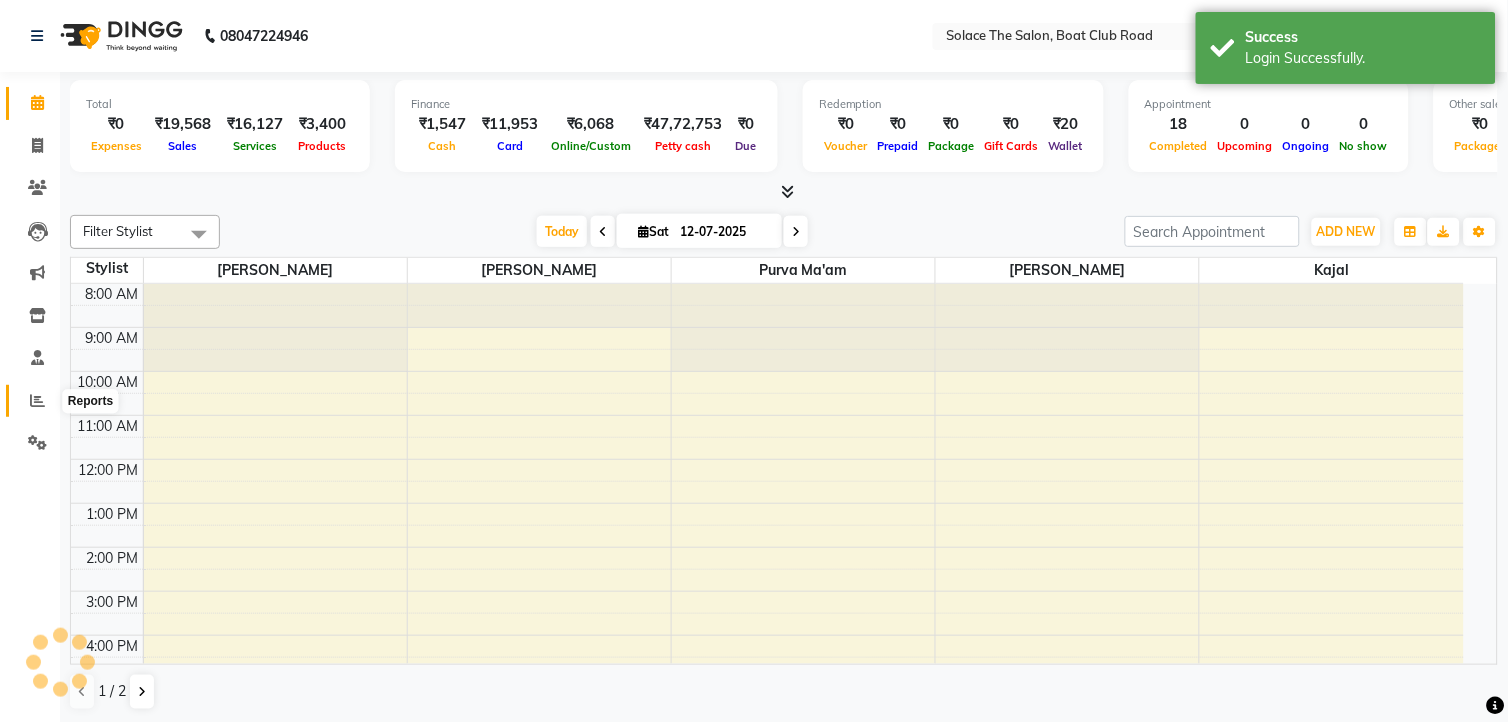 click 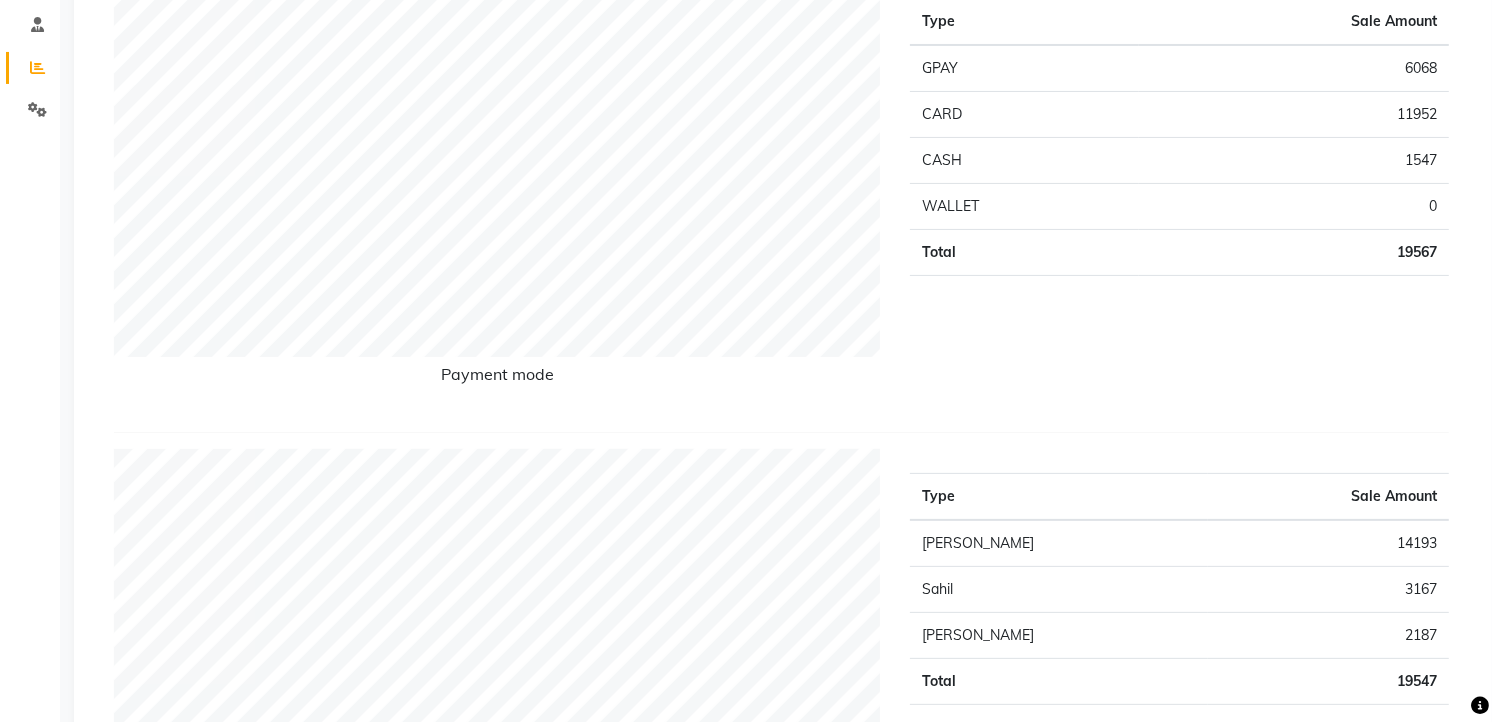 scroll, scrollTop: 0, scrollLeft: 0, axis: both 